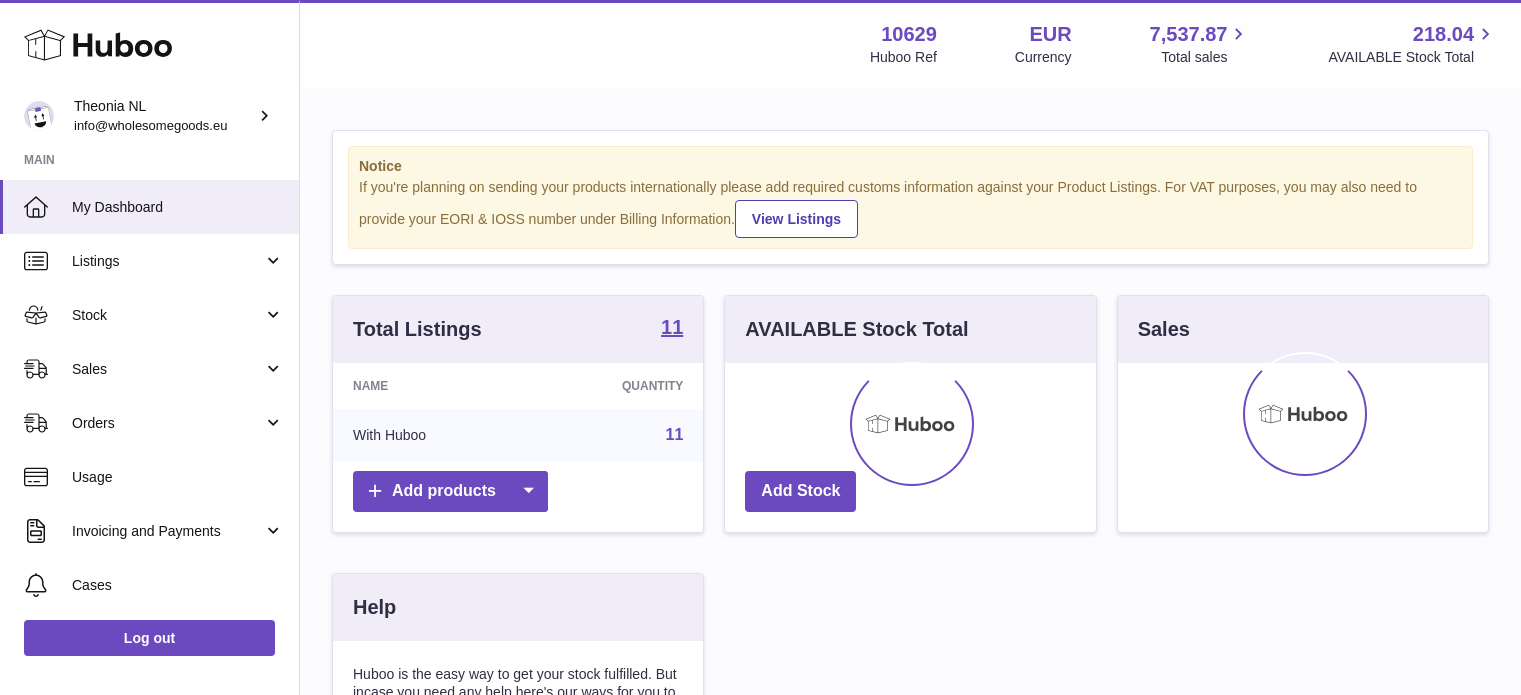 scroll, scrollTop: 0, scrollLeft: 0, axis: both 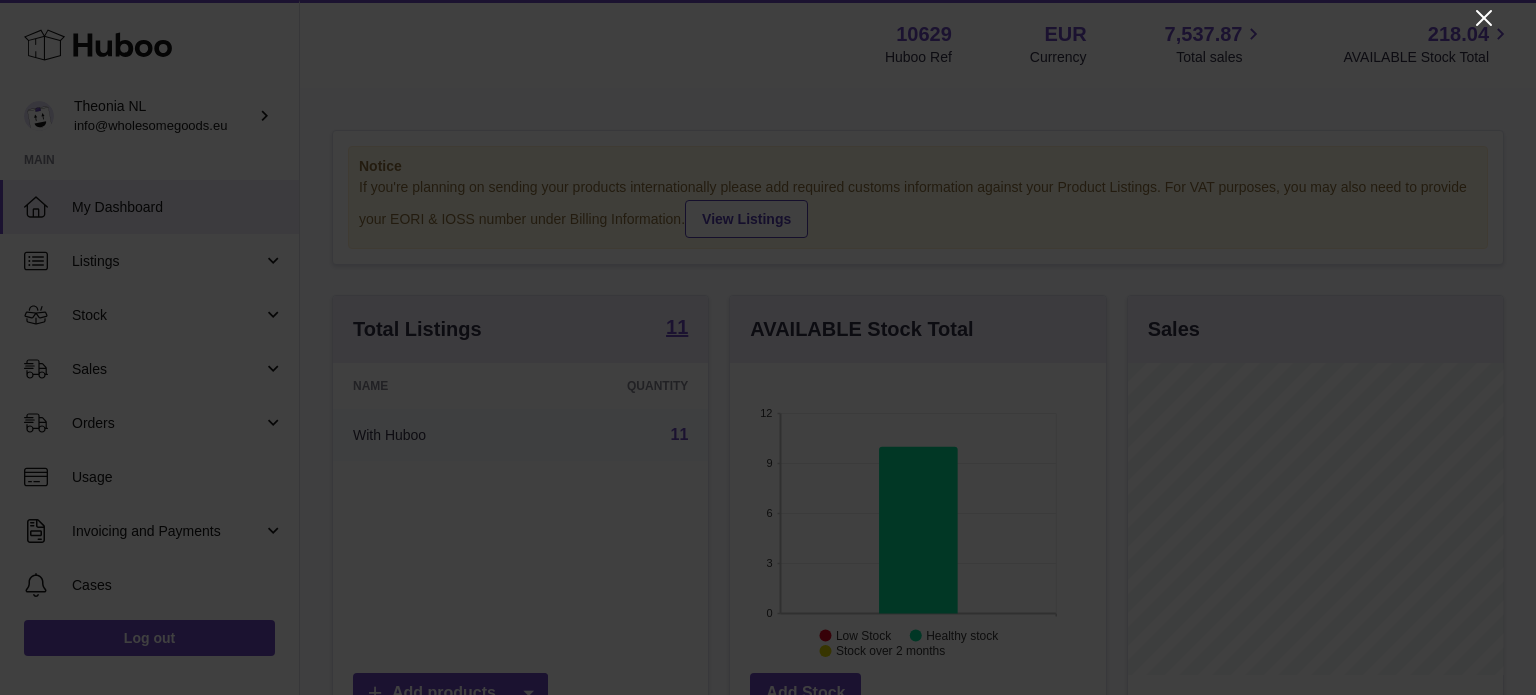 click 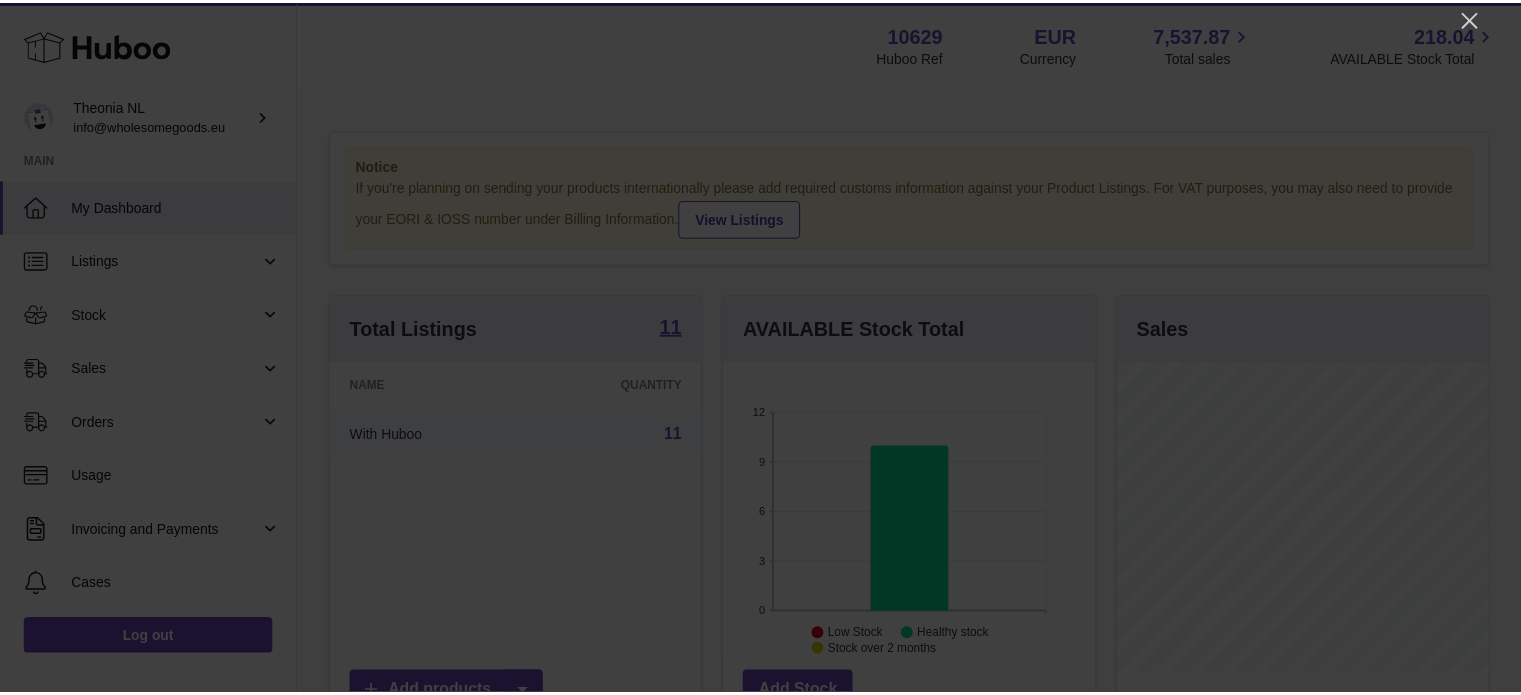 scroll, scrollTop: 312, scrollLeft: 371, axis: both 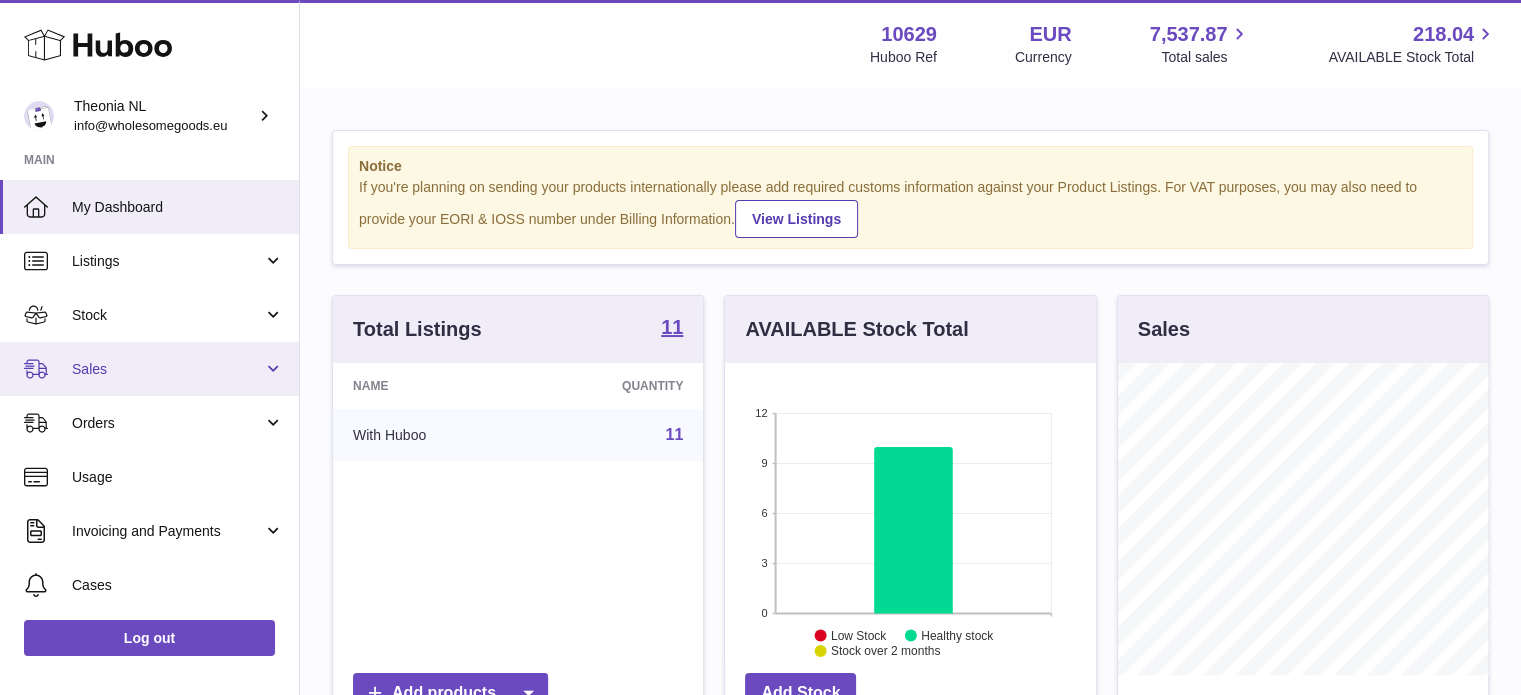 click on "Sales" at bounding box center (167, 369) 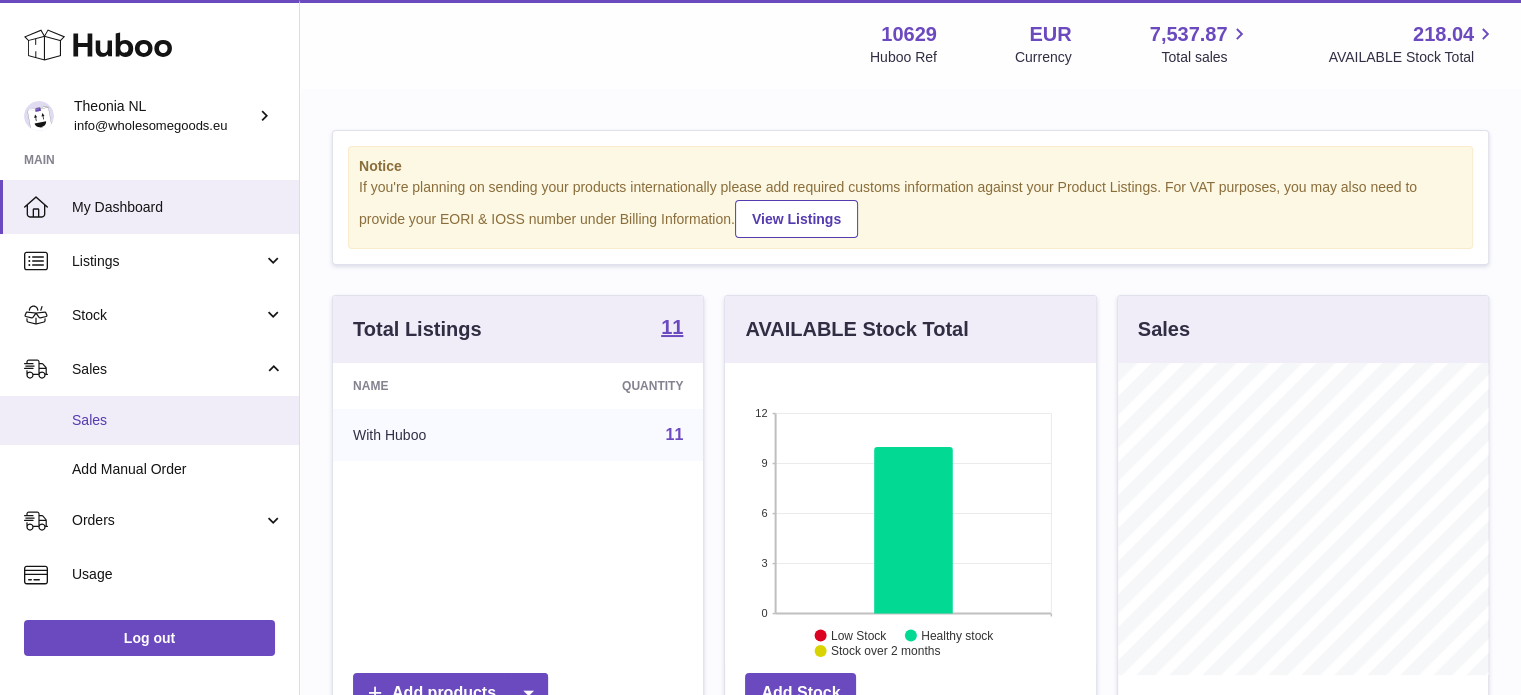 click on "Sales" at bounding box center [149, 420] 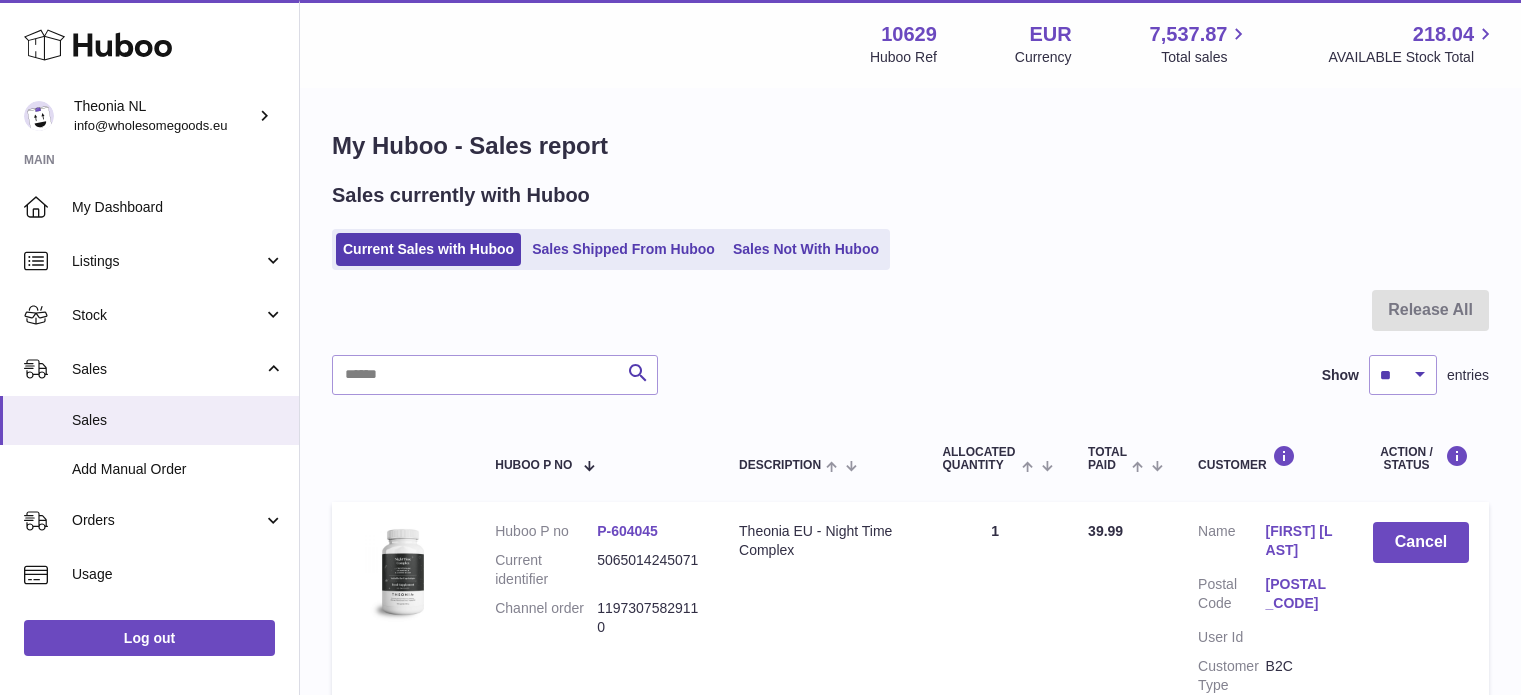 scroll, scrollTop: 0, scrollLeft: 0, axis: both 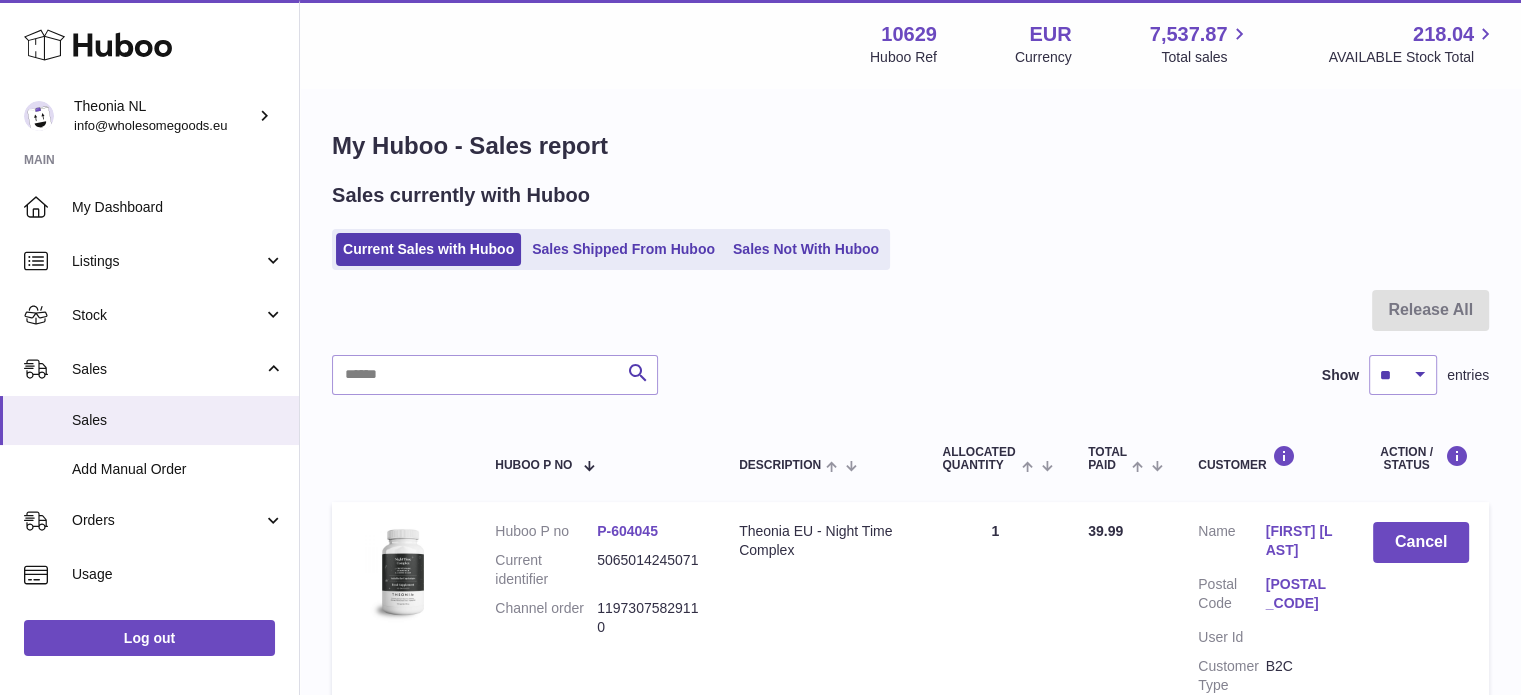 click on "Sales Shipped From Huboo" at bounding box center [623, 249] 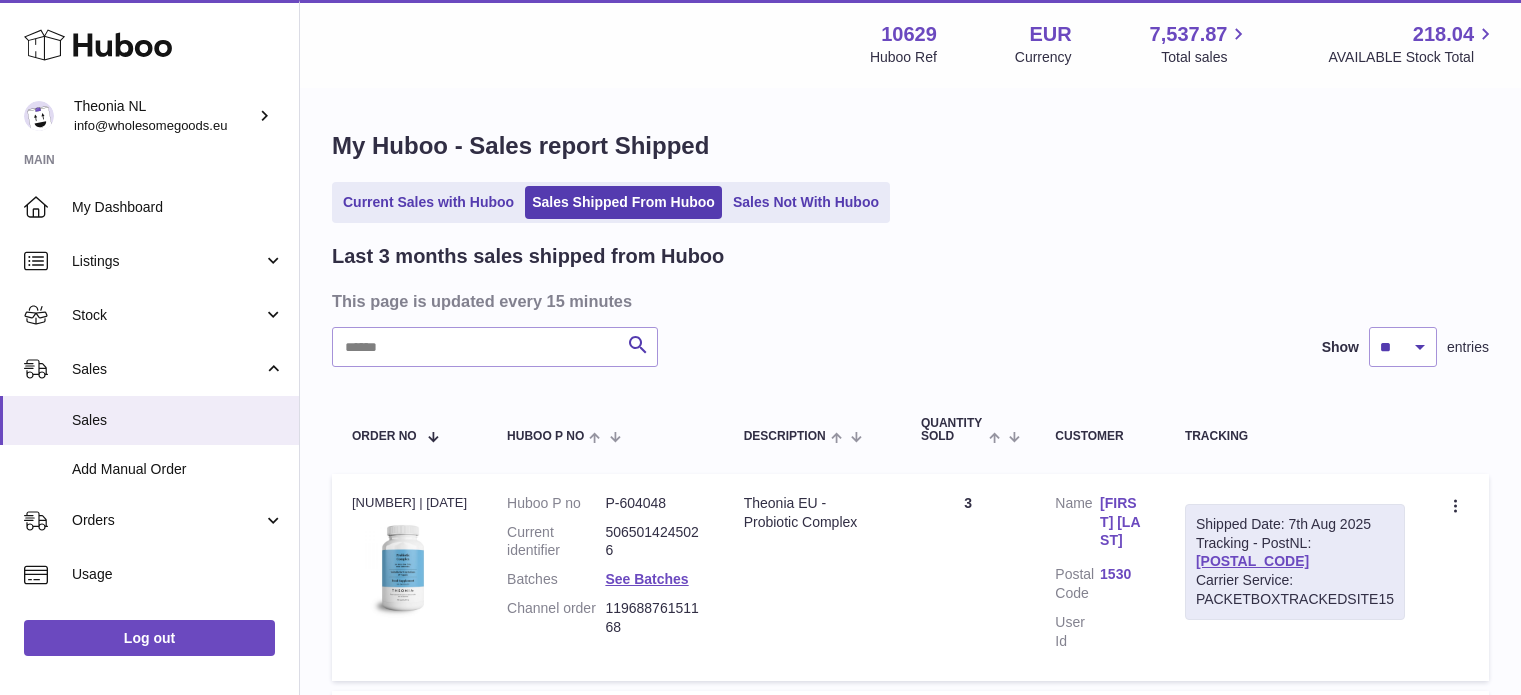 scroll, scrollTop: 0, scrollLeft: 0, axis: both 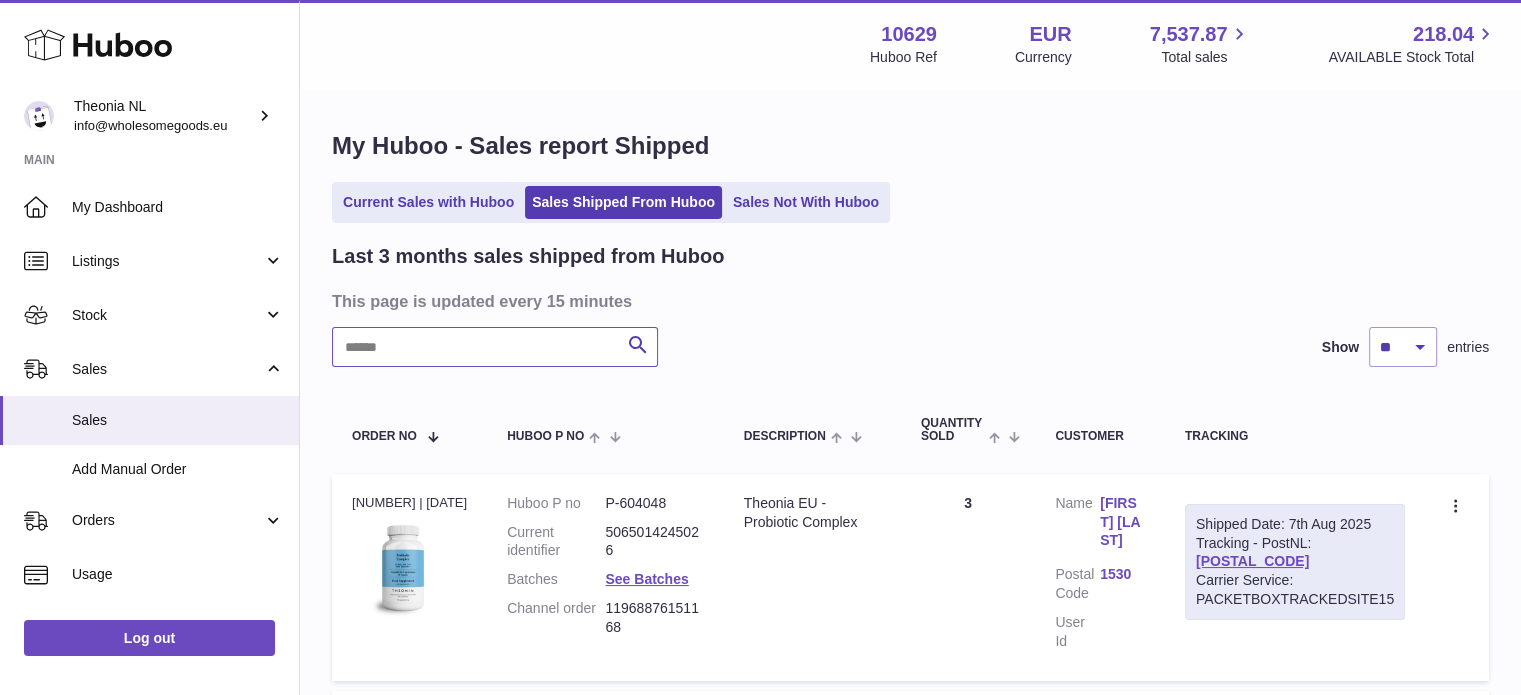 click at bounding box center [495, 347] 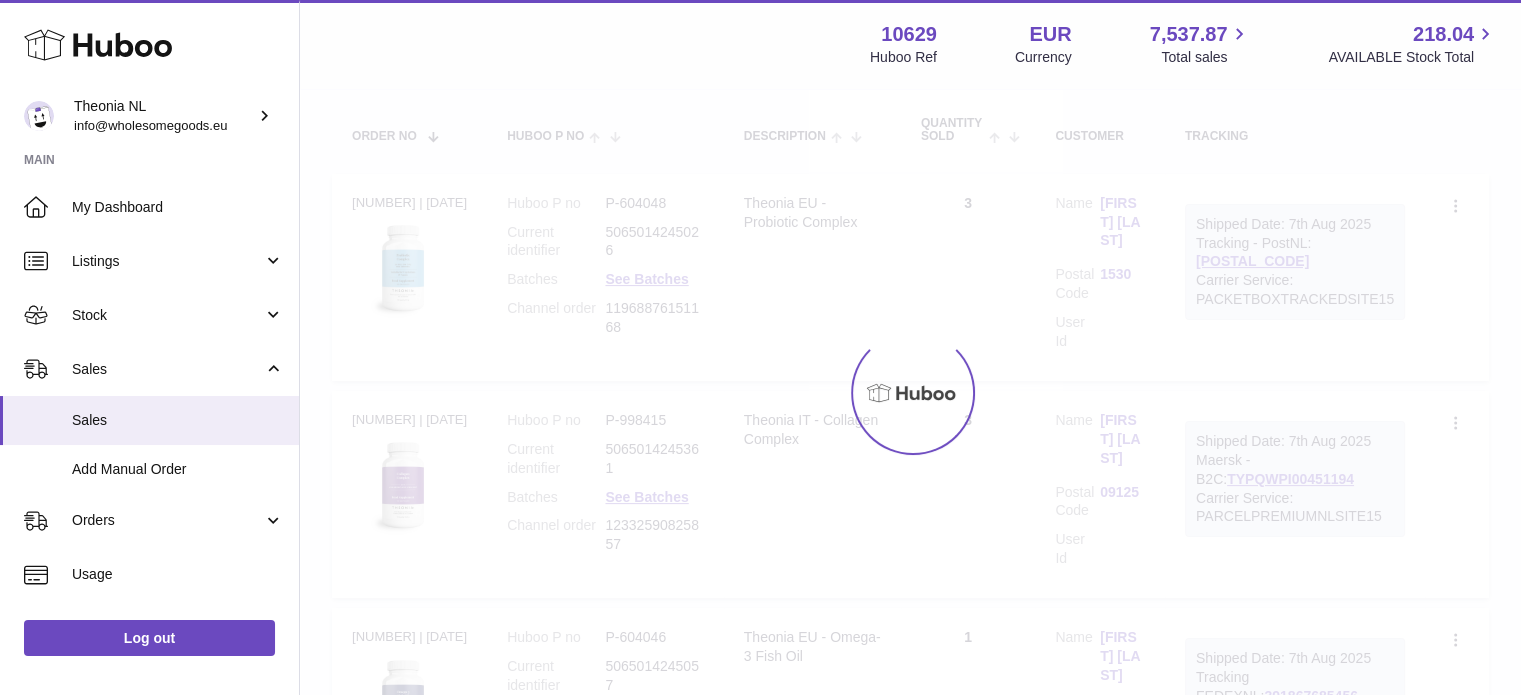 scroll, scrollTop: 152, scrollLeft: 0, axis: vertical 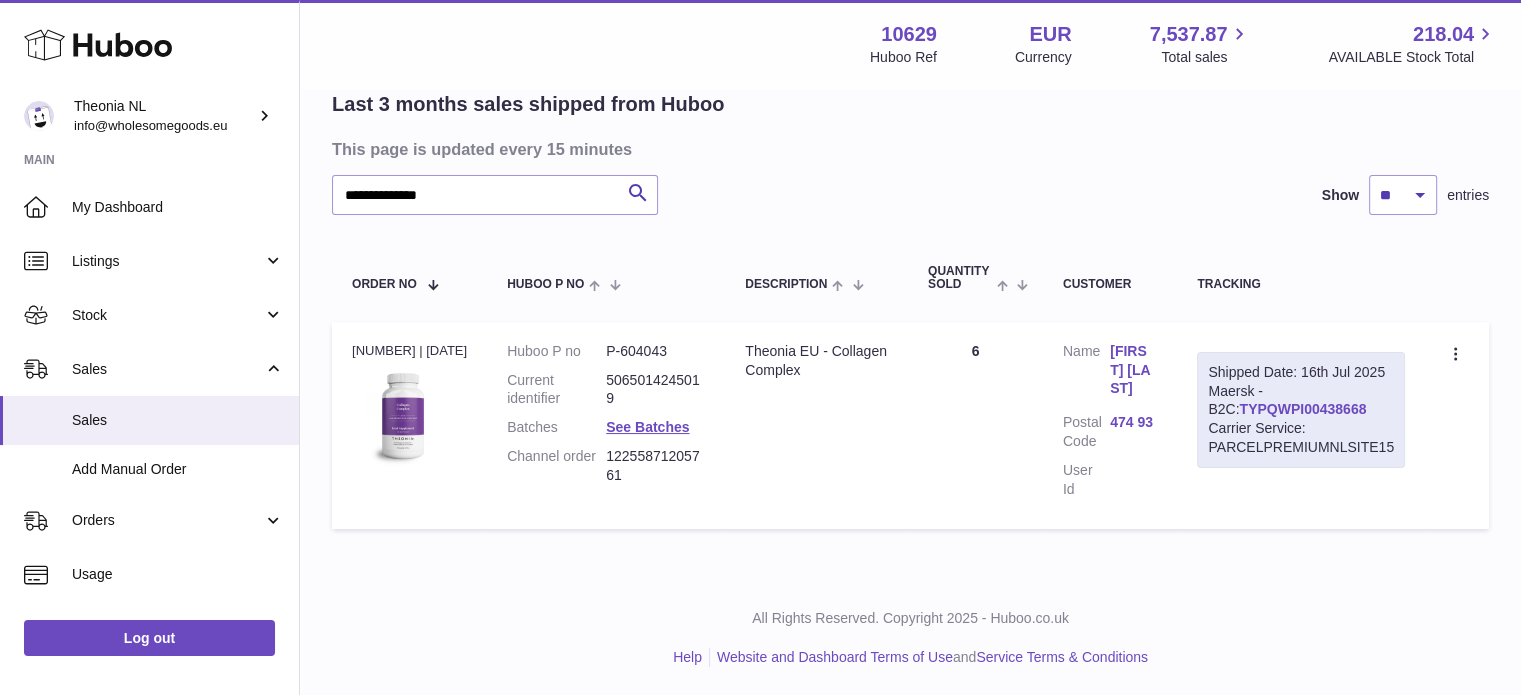 click on "TYPQWPI00438668" at bounding box center [1302, 409] 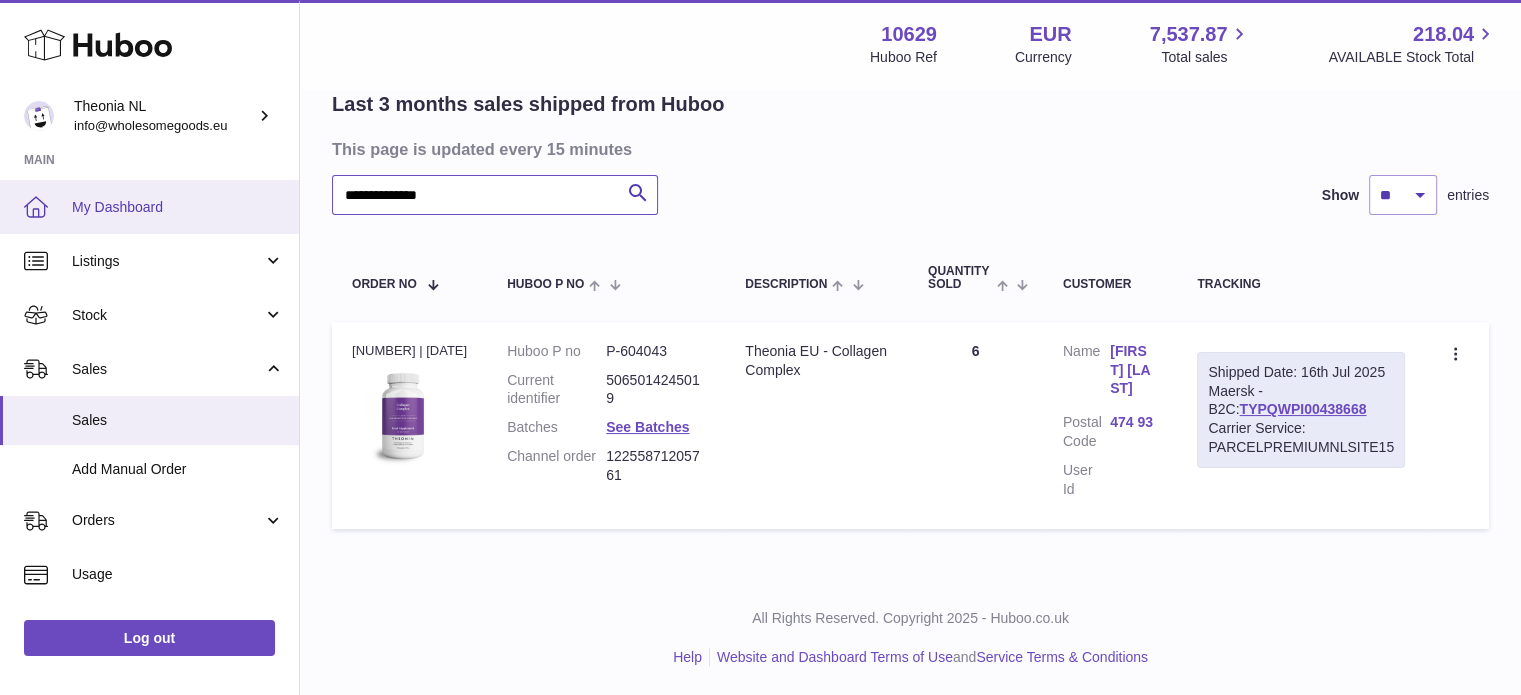 drag, startPoint x: 540, startPoint y: 196, endPoint x: 0, endPoint y: 200, distance: 540.01483 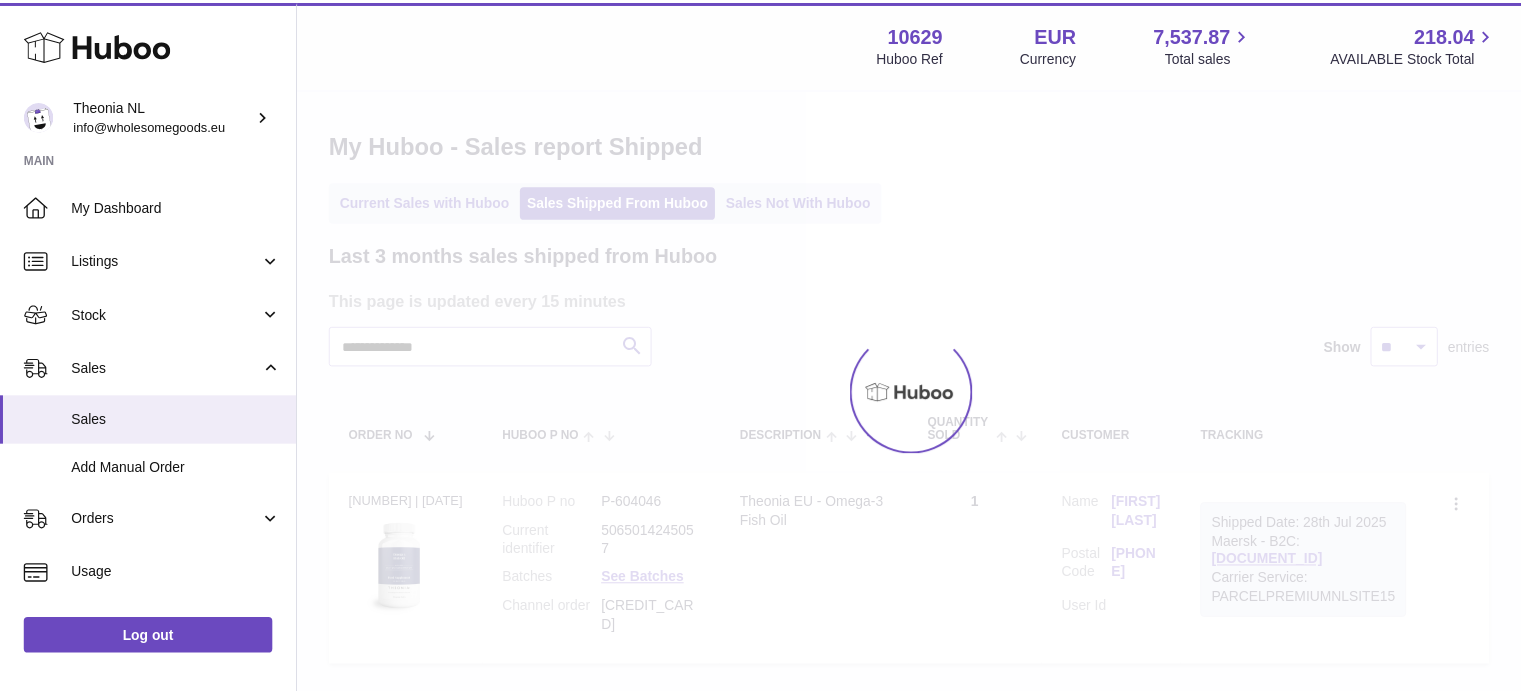 scroll, scrollTop: 150, scrollLeft: 0, axis: vertical 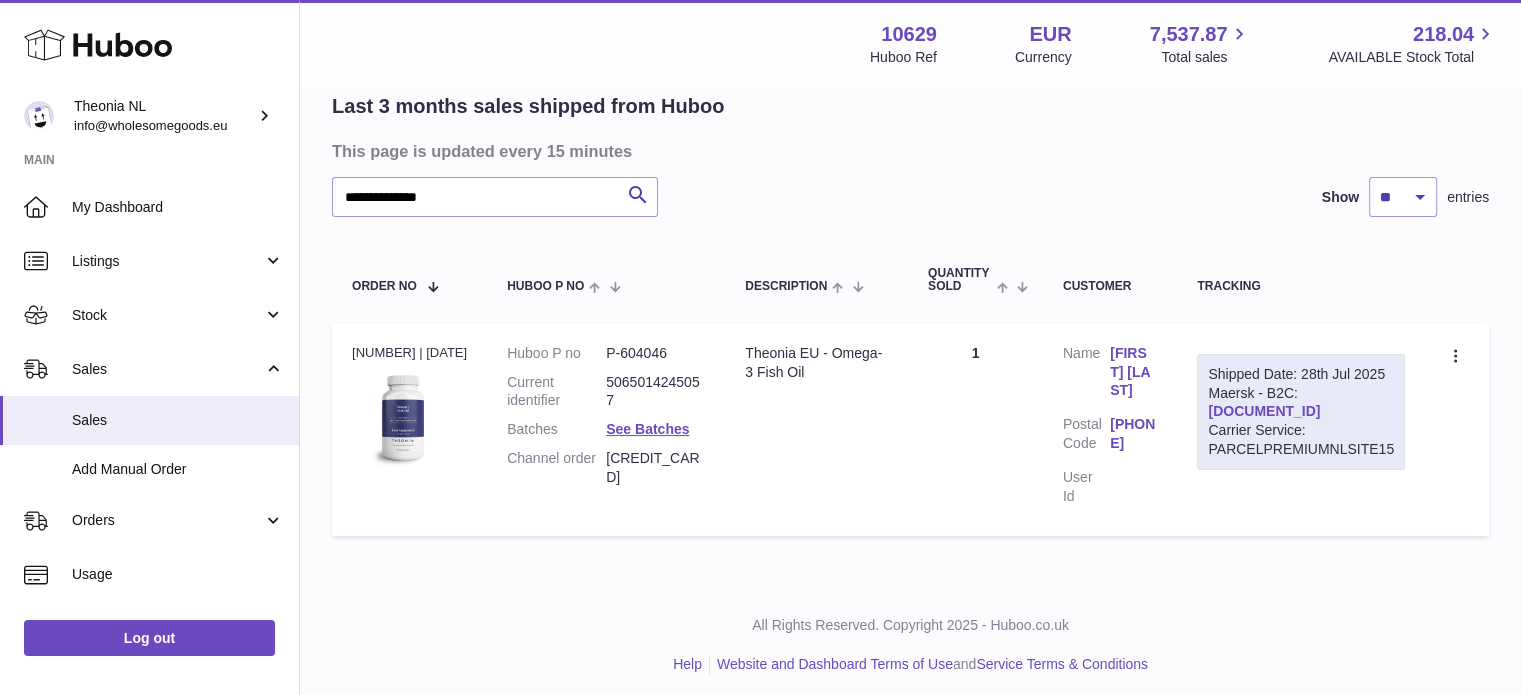 click on "TYPQWPI00446167" at bounding box center (1264, 411) 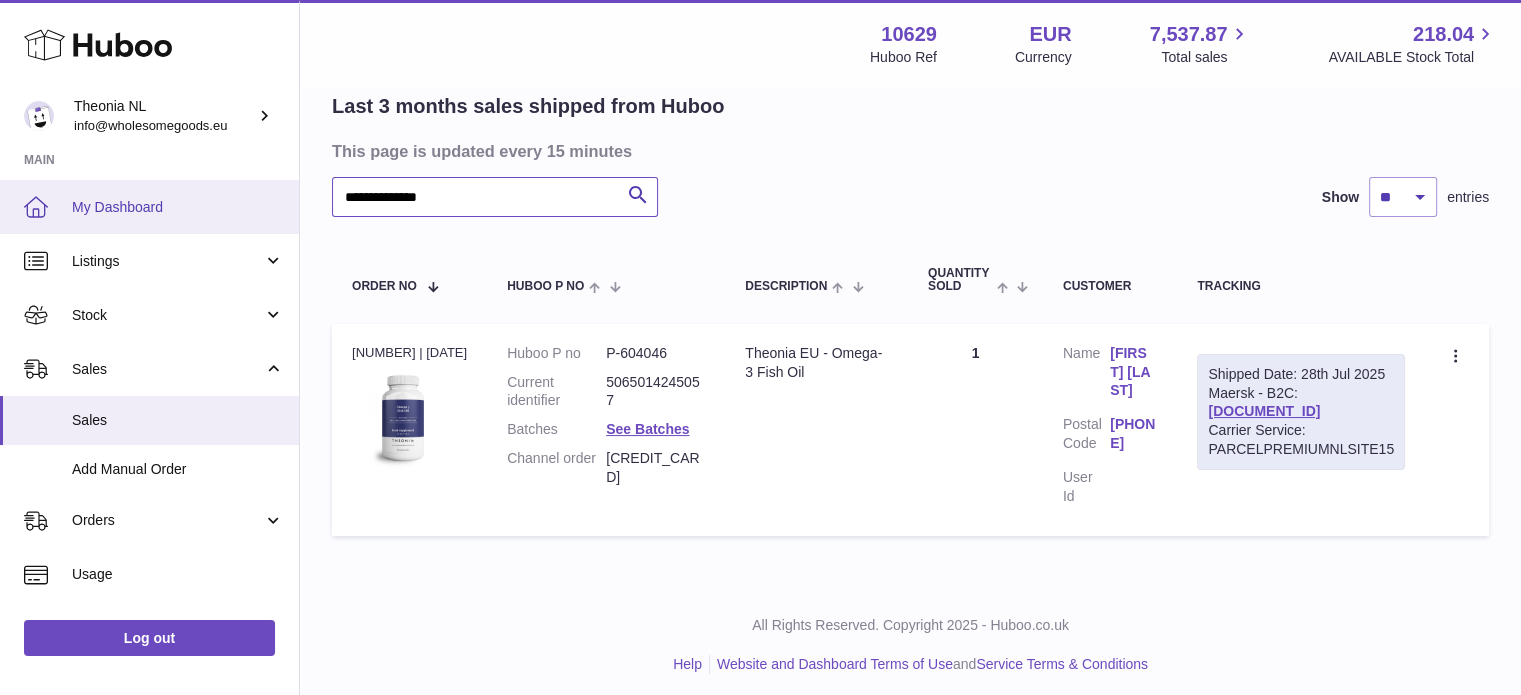 drag, startPoint x: 234, startPoint y: 220, endPoint x: 83, endPoint y: 231, distance: 151.40013 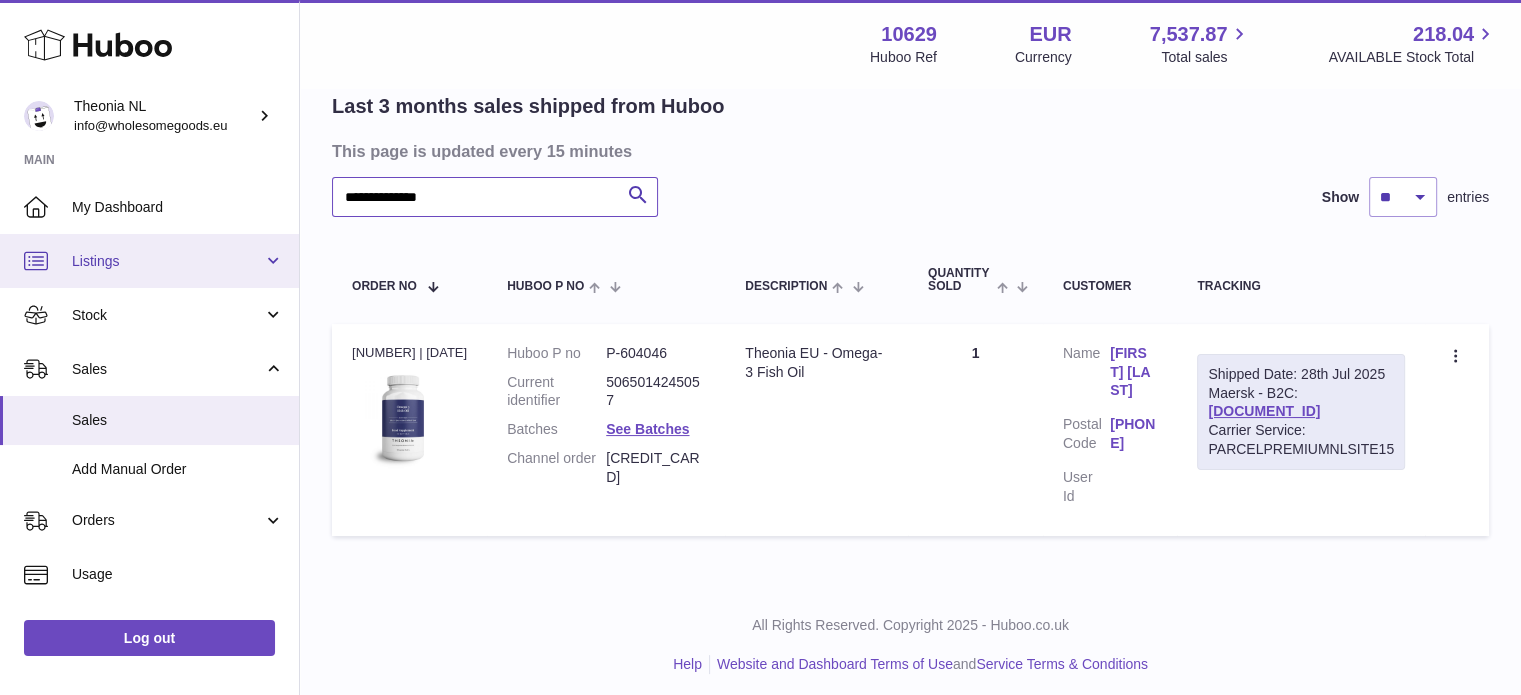 paste 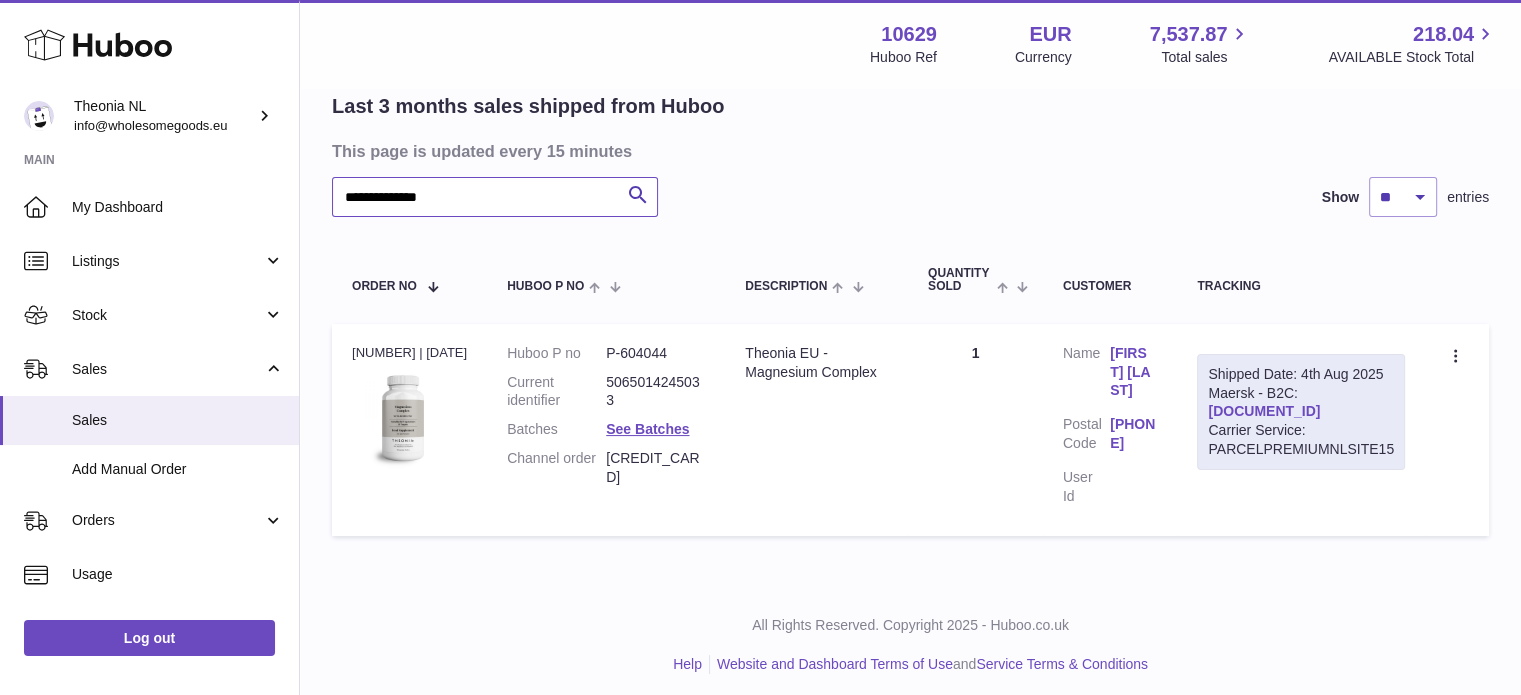 scroll, scrollTop: 138, scrollLeft: 0, axis: vertical 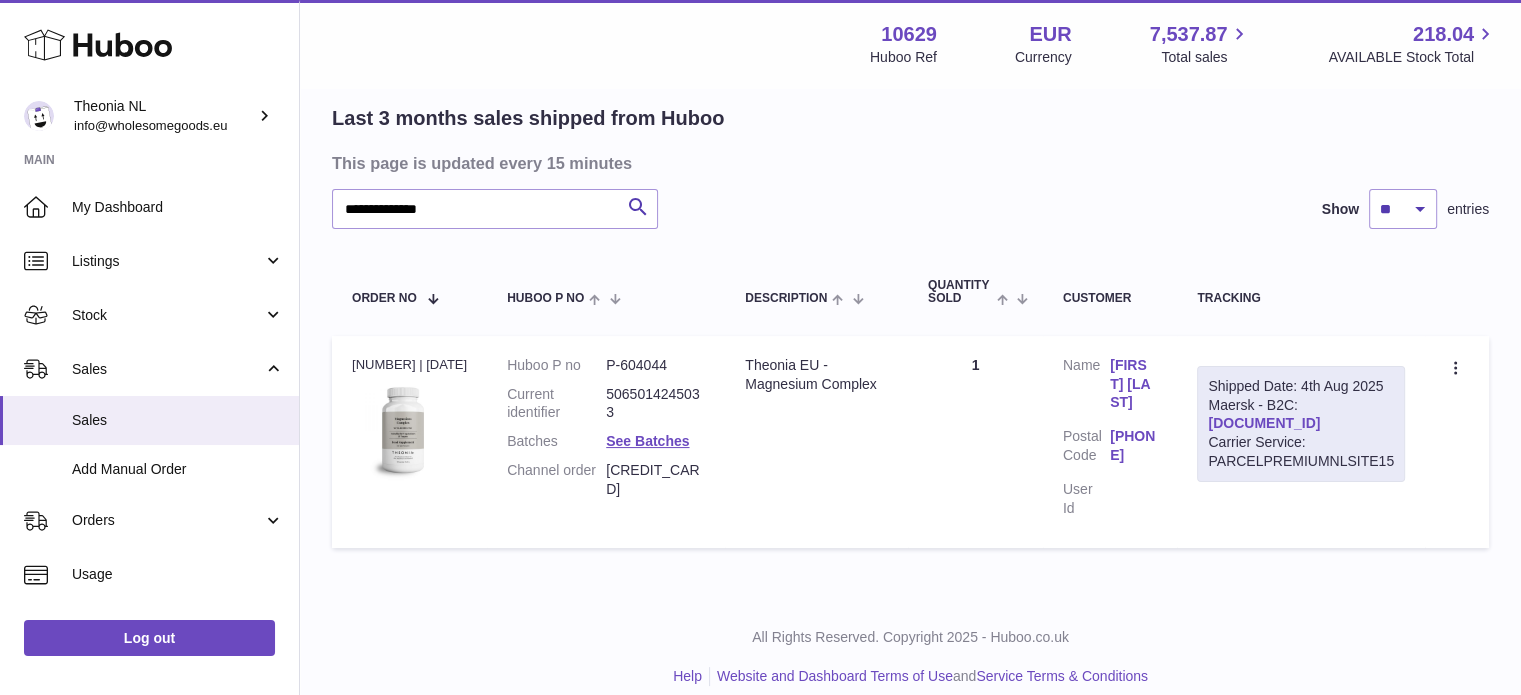 click on "TYPQWPI00448719" at bounding box center (1264, 423) 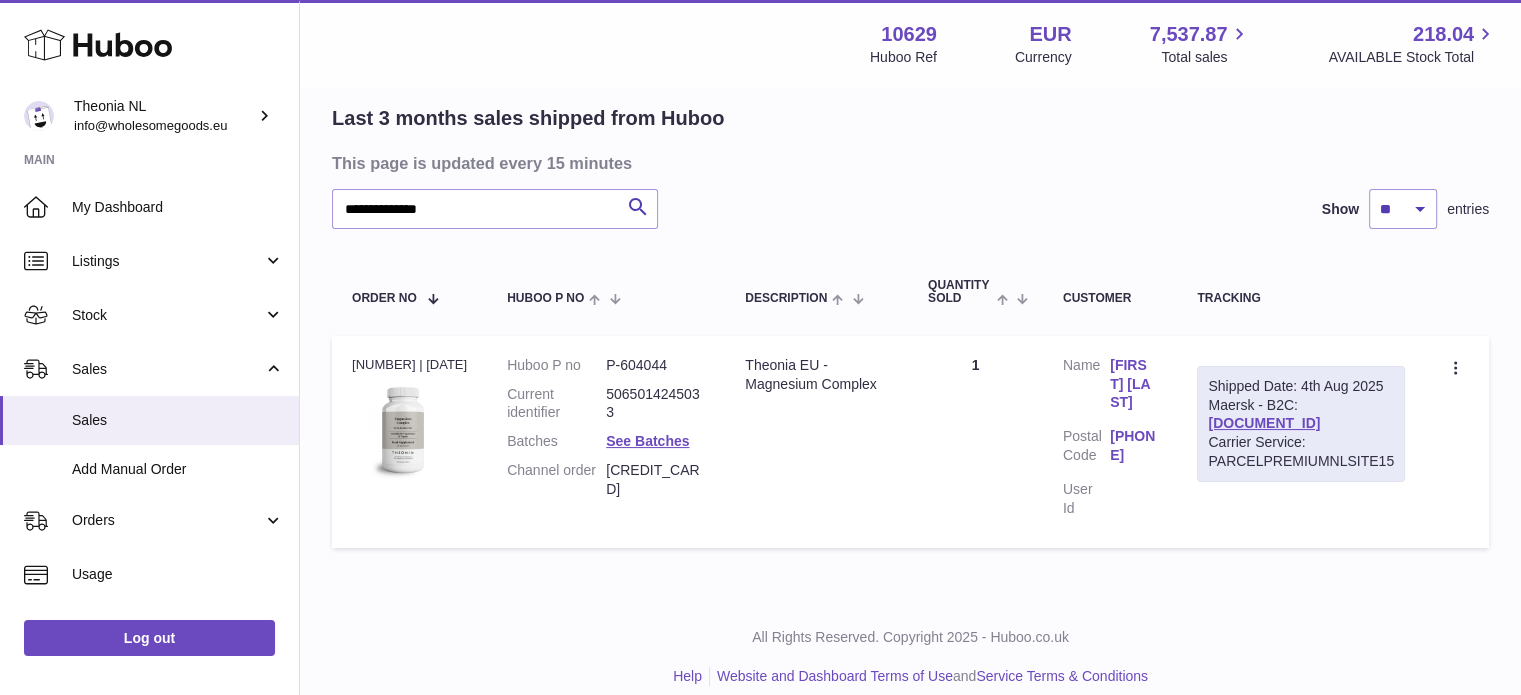 scroll, scrollTop: 0, scrollLeft: 0, axis: both 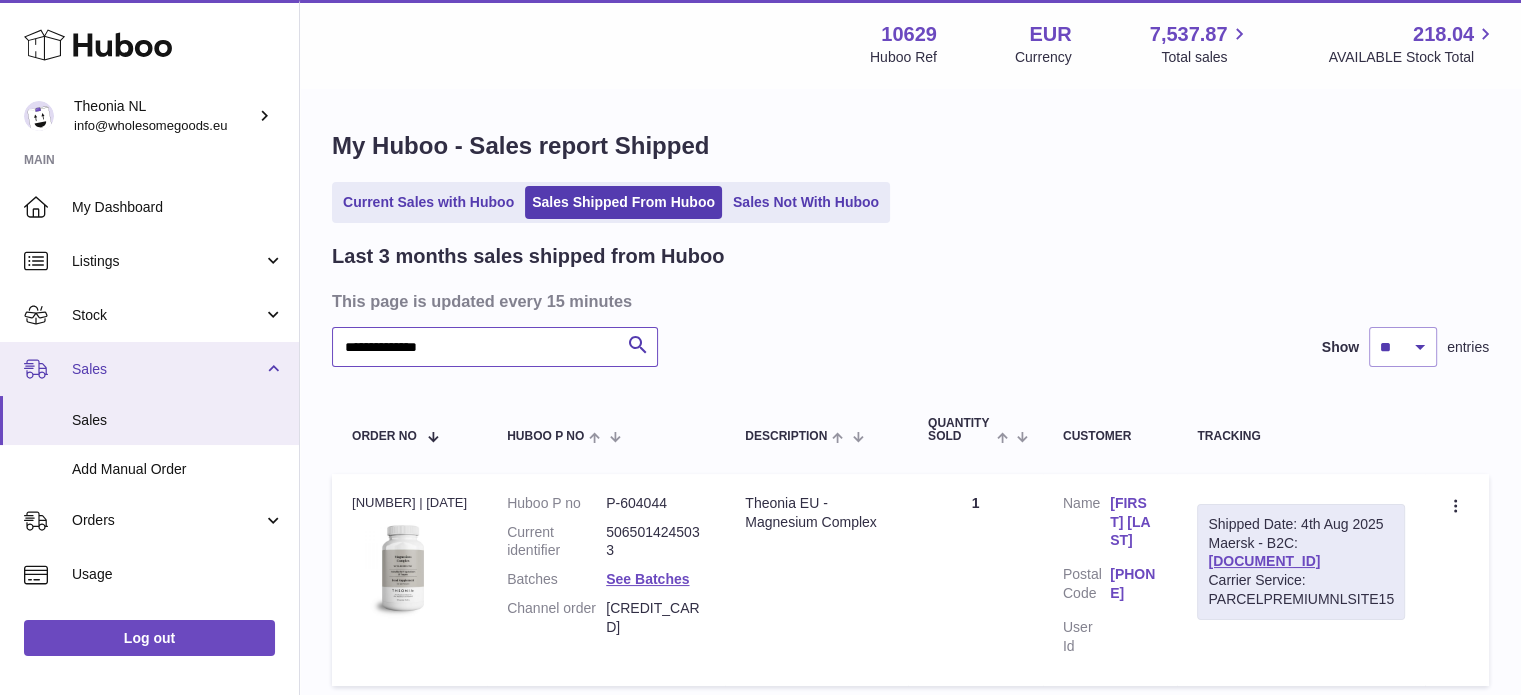 drag, startPoint x: 559, startPoint y: 356, endPoint x: 0, endPoint y: 347, distance: 559.07245 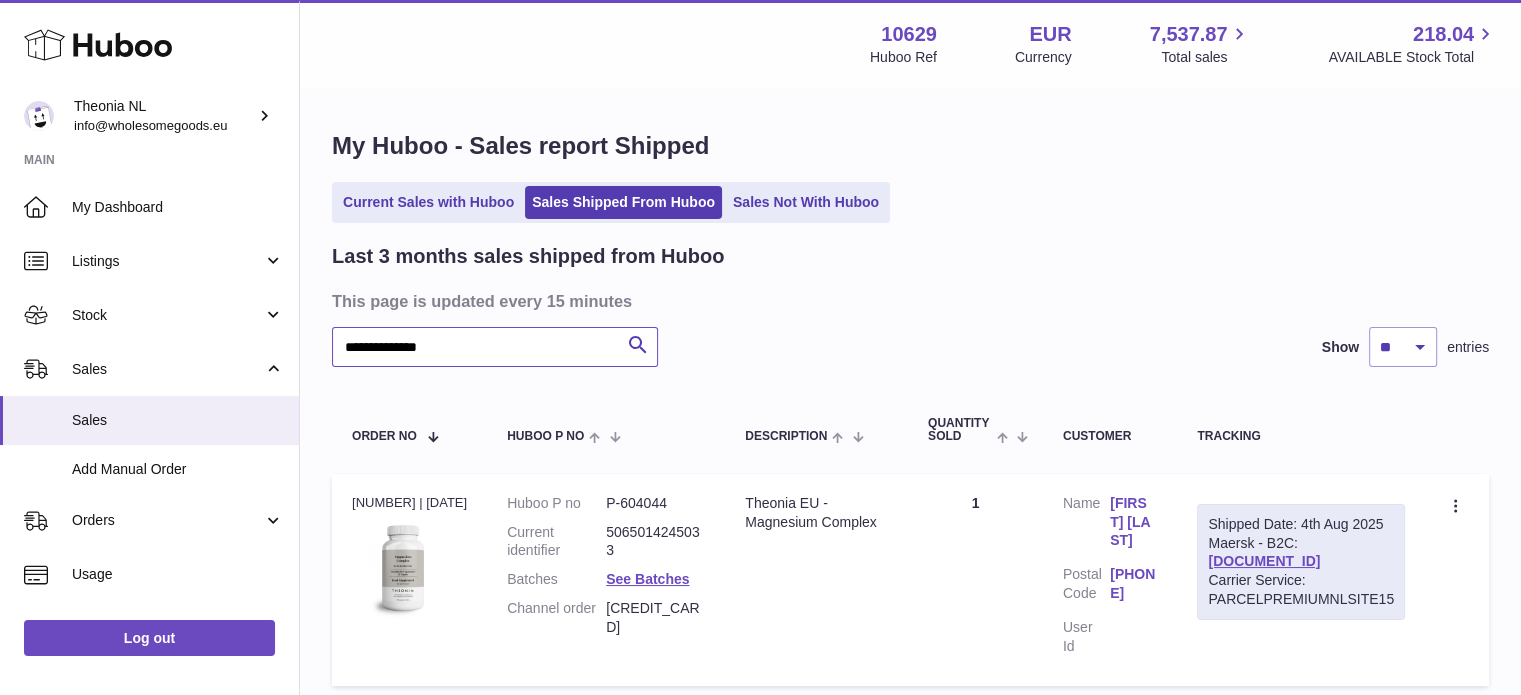scroll, scrollTop: 138, scrollLeft: 0, axis: vertical 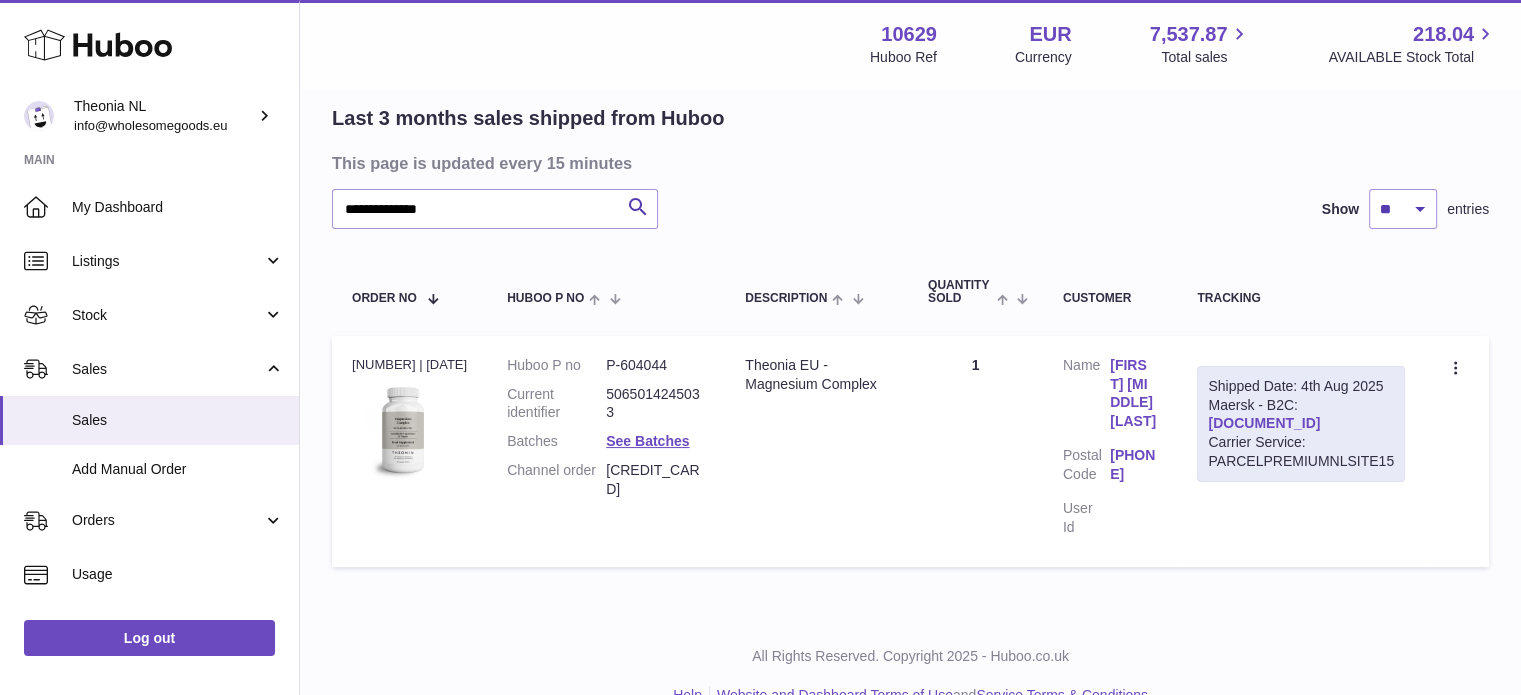 click on "TYPQWPI00448933" at bounding box center (1264, 423) 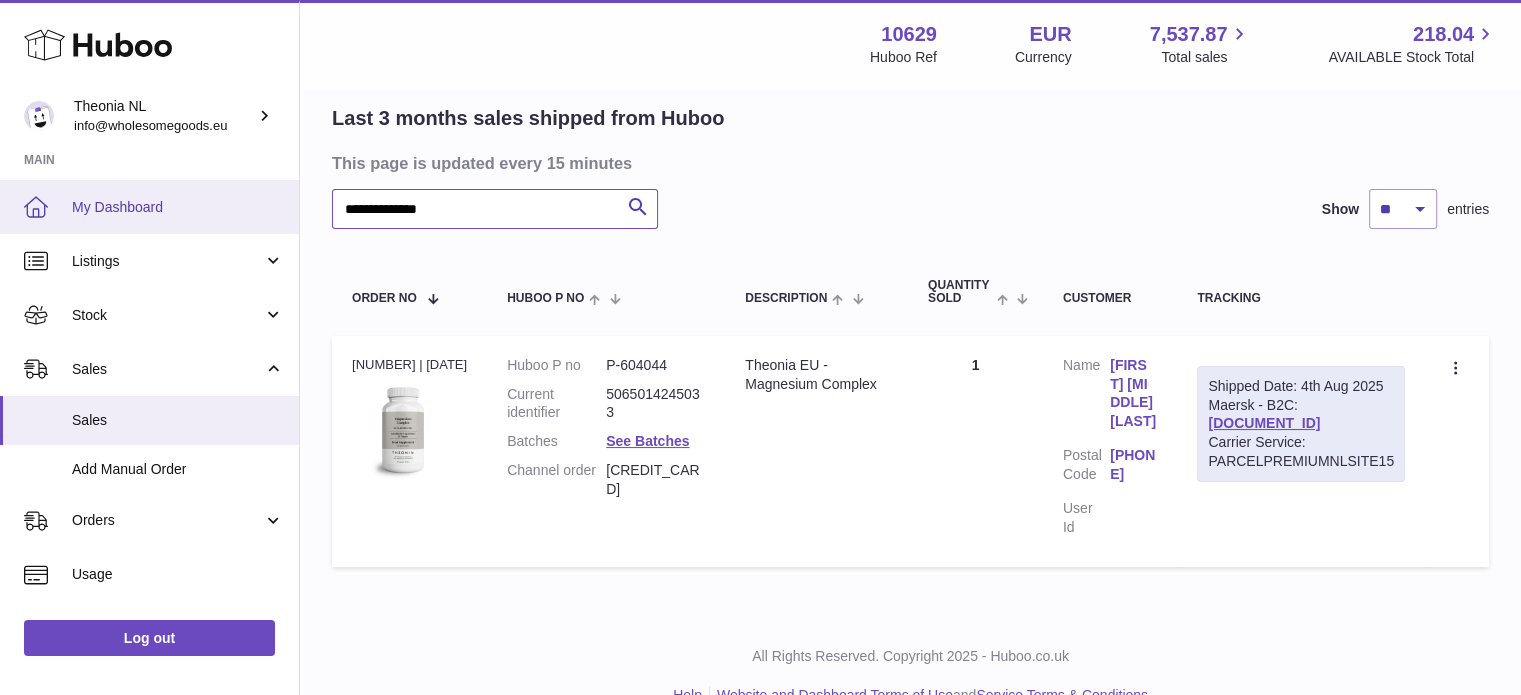 click on "**********" at bounding box center [760, 298] 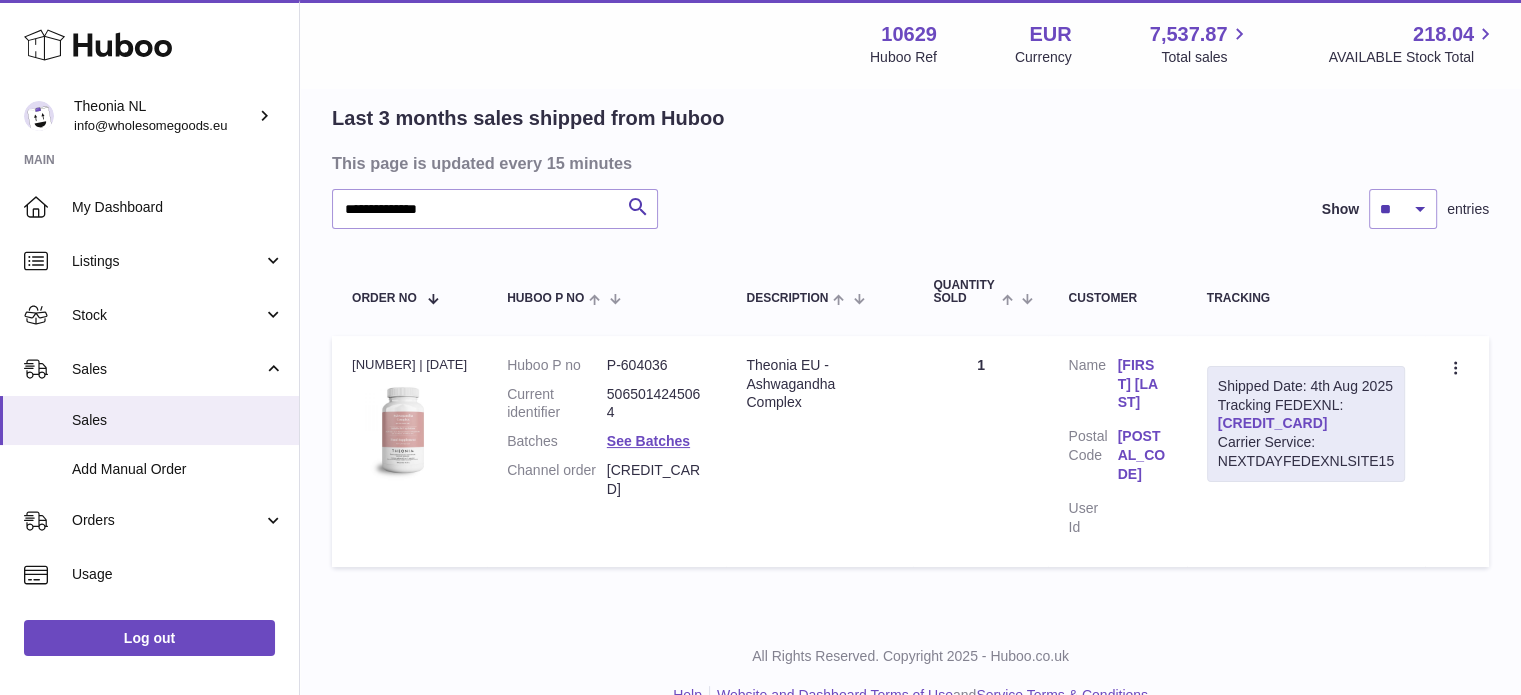 click on "391717550017" at bounding box center (1273, 423) 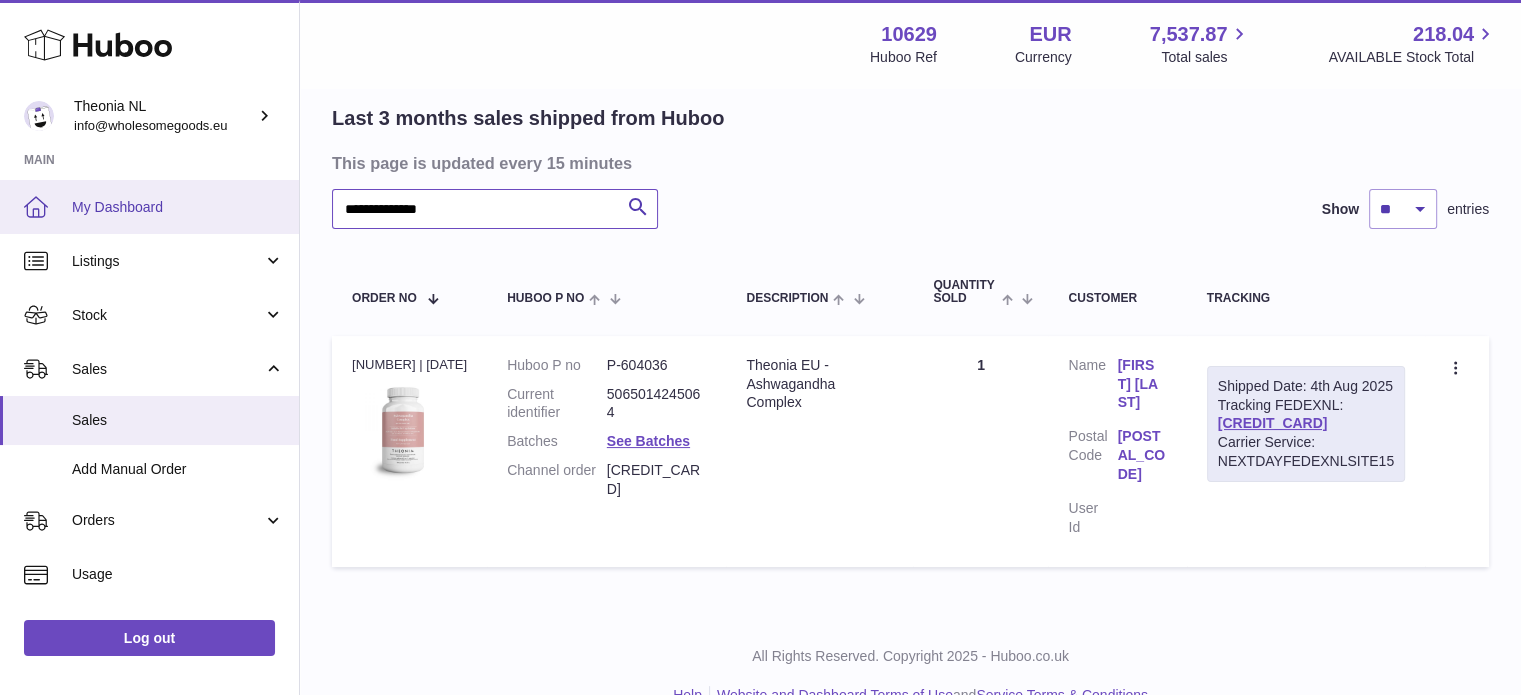 drag, startPoint x: 0, startPoint y: 196, endPoint x: 50, endPoint y: 195, distance: 50.01 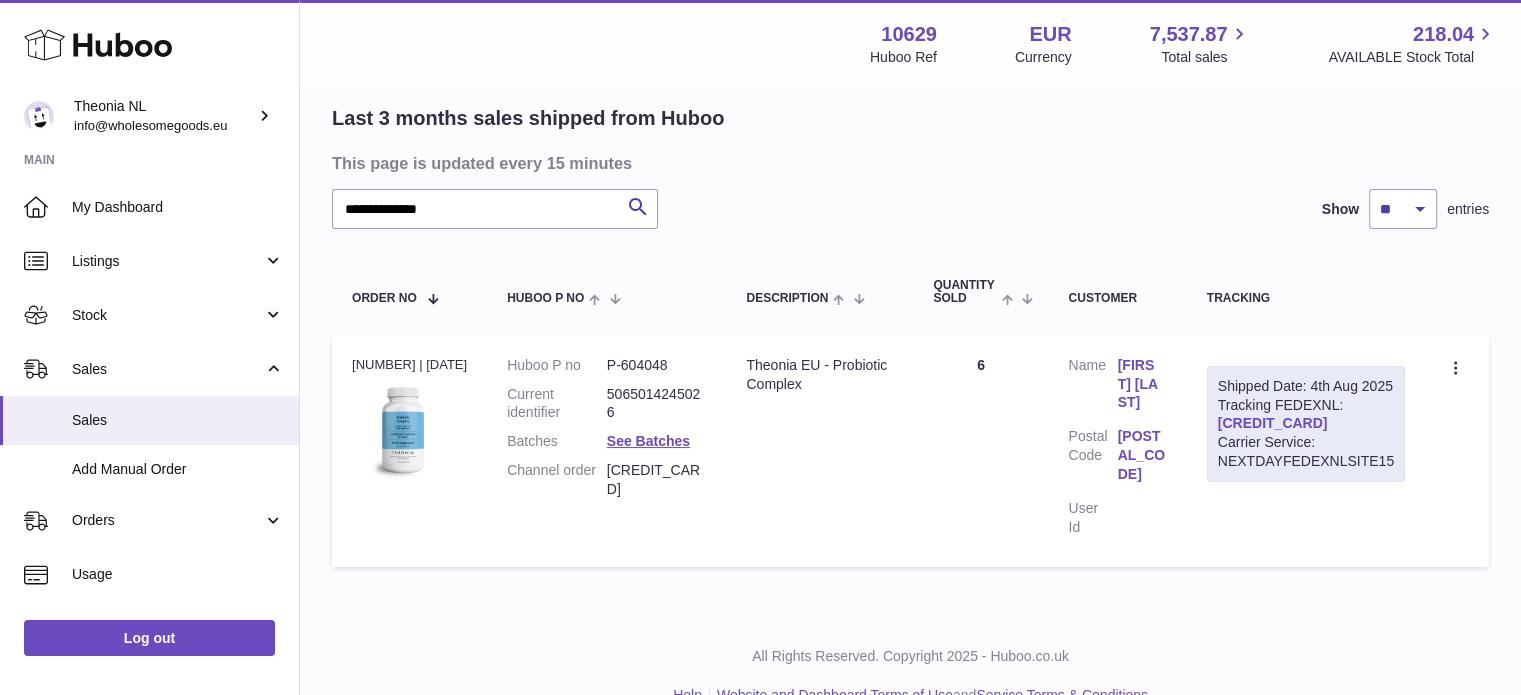 click on "391721882285" at bounding box center (1273, 423) 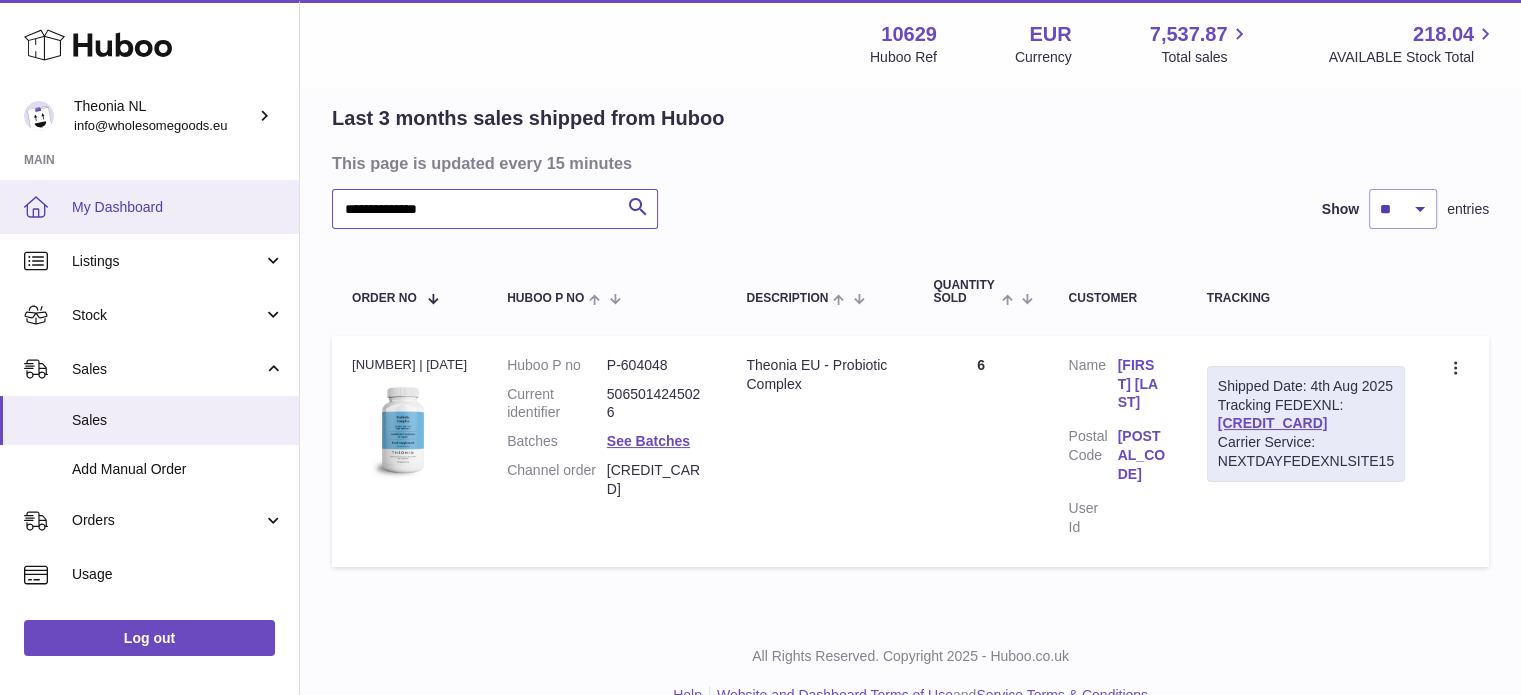 drag, startPoint x: 547, startPoint y: 203, endPoint x: 0, endPoint y: 206, distance: 547.00824 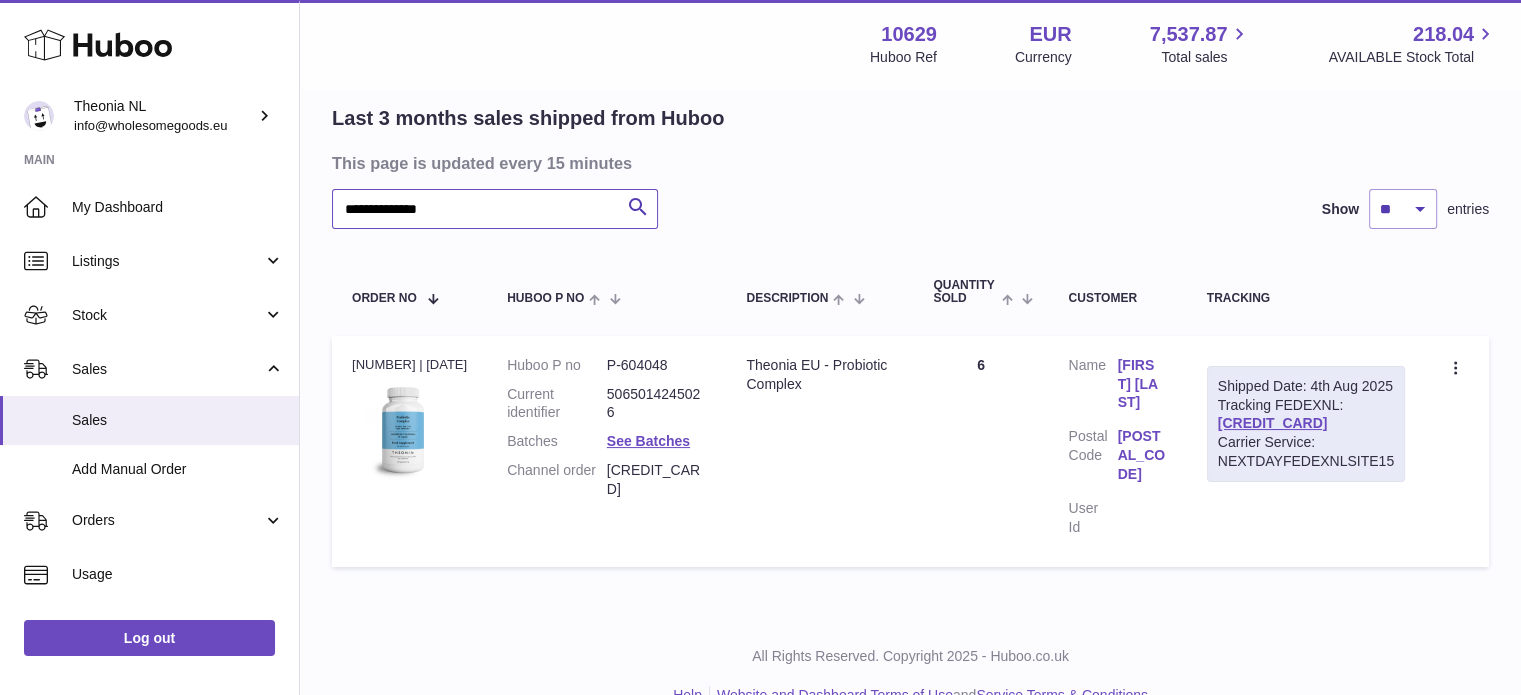paste 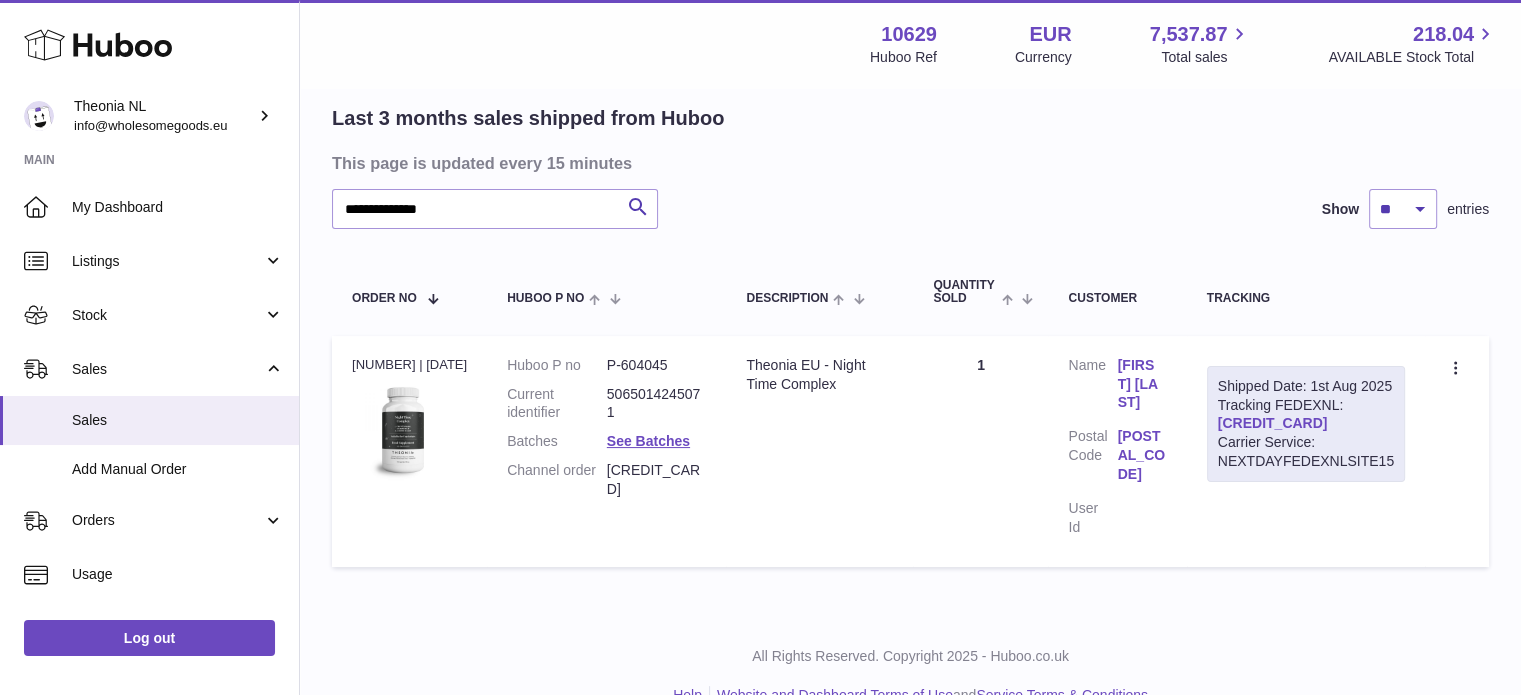 click on "391658847255" at bounding box center [1273, 423] 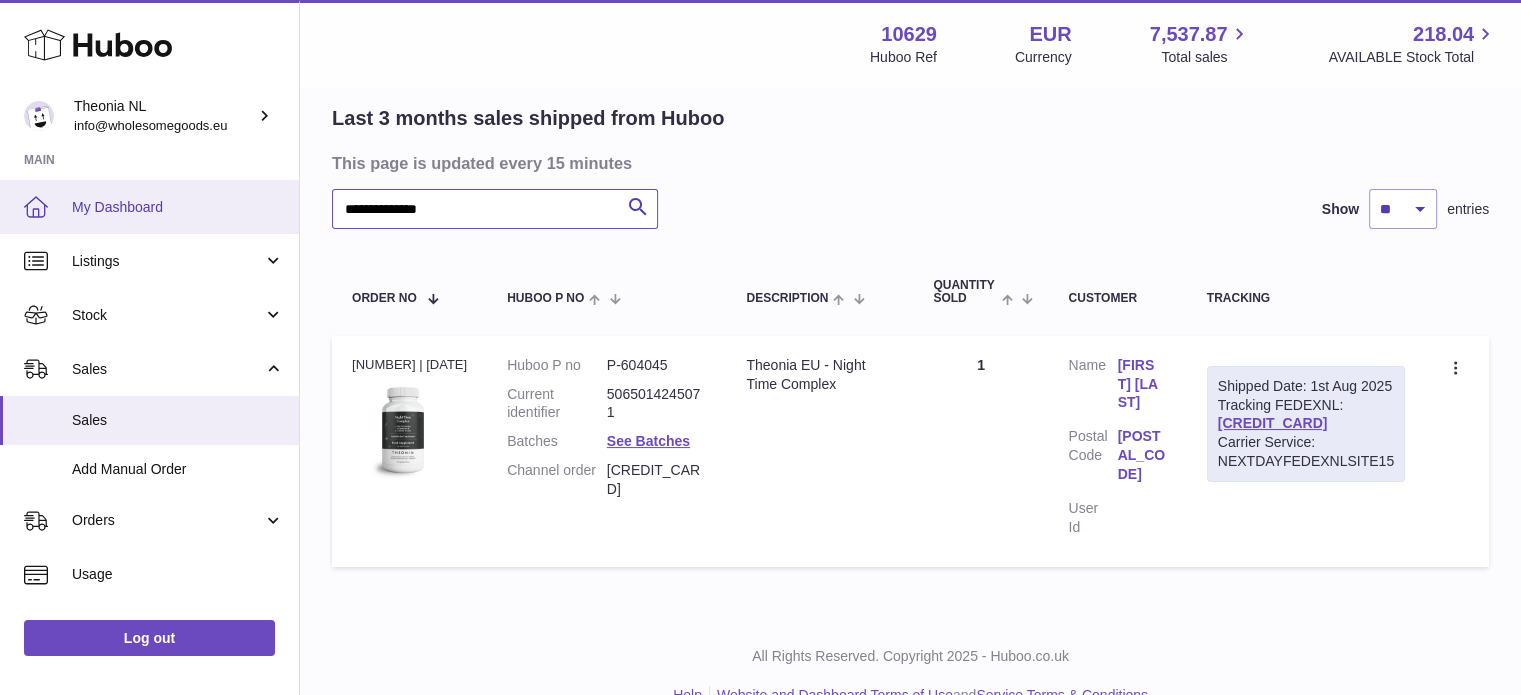 drag, startPoint x: 606, startPoint y: 225, endPoint x: 28, endPoint y: 220, distance: 578.0216 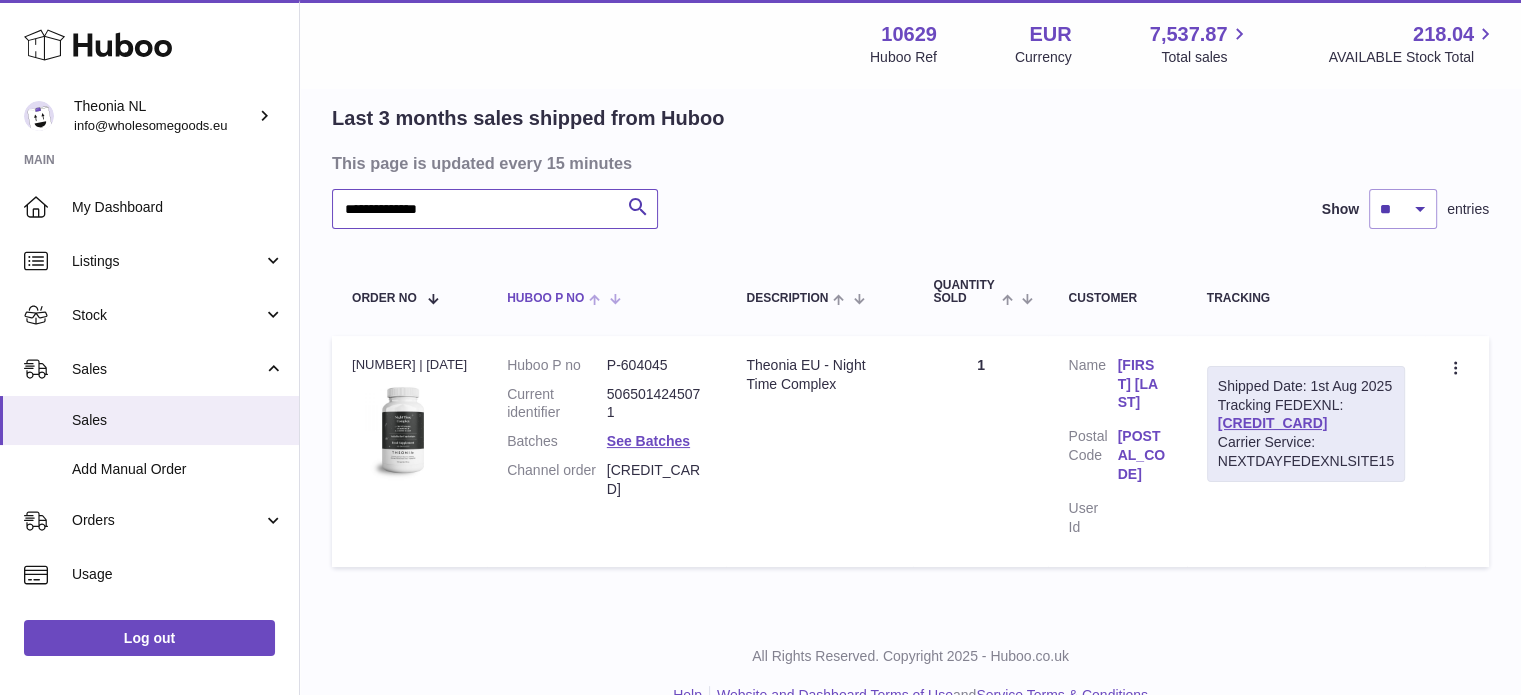 type on "**********" 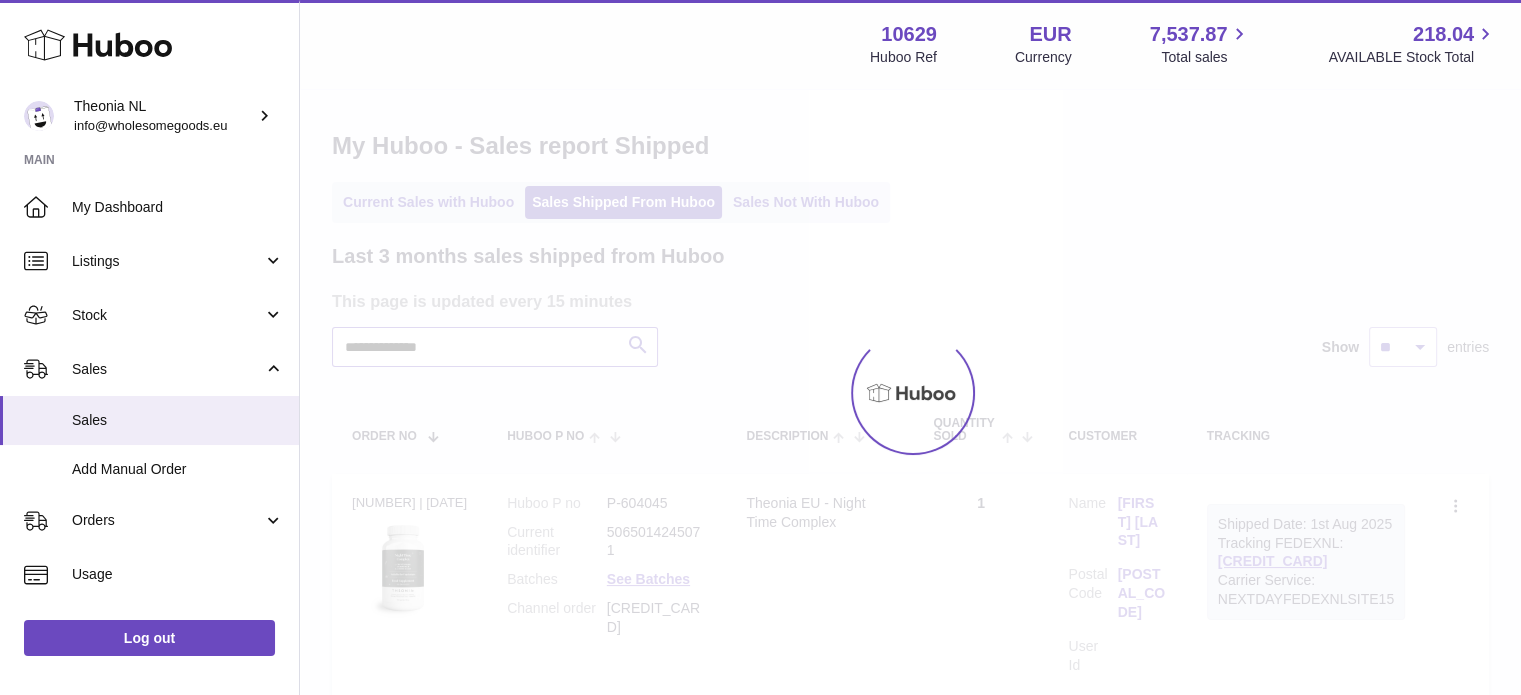 scroll, scrollTop: 138, scrollLeft: 0, axis: vertical 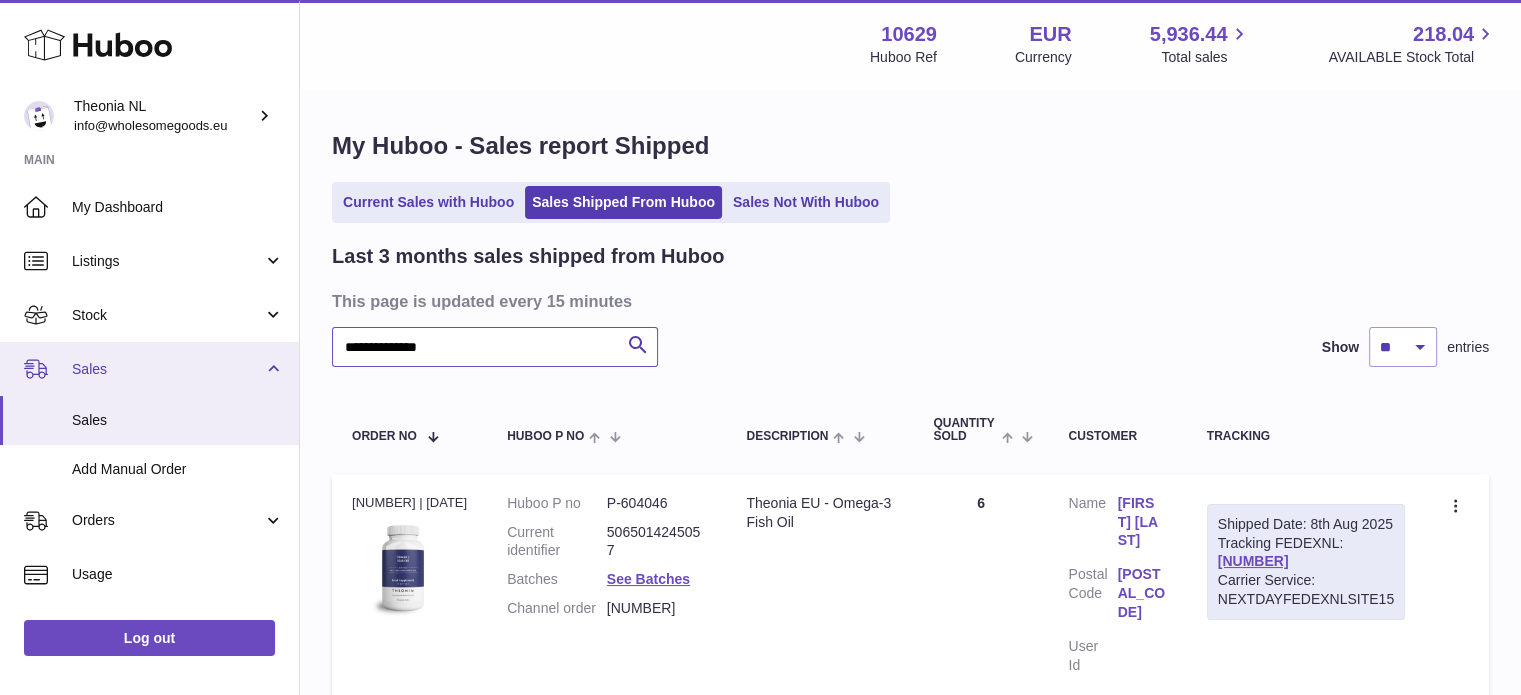 click on "**********" at bounding box center [760, 436] 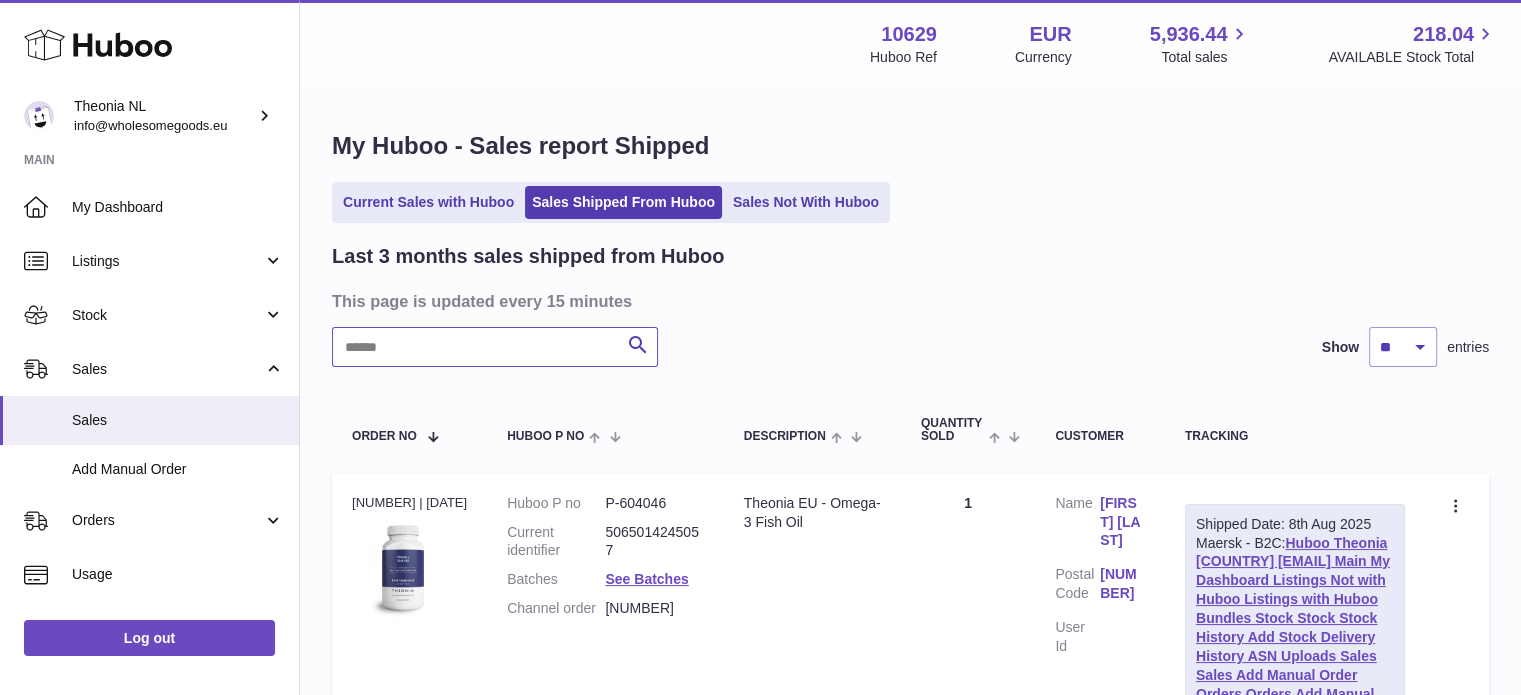 click at bounding box center [495, 347] 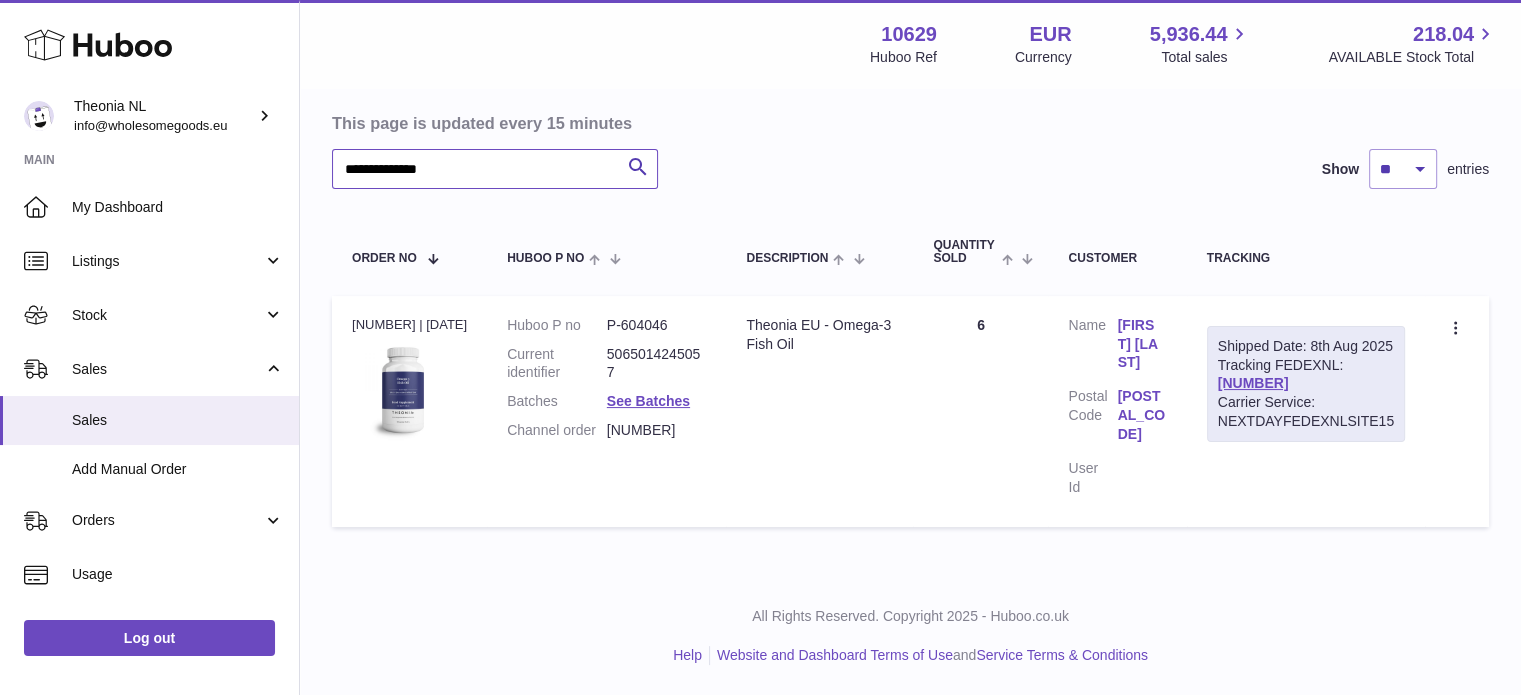 scroll, scrollTop: 157, scrollLeft: 0, axis: vertical 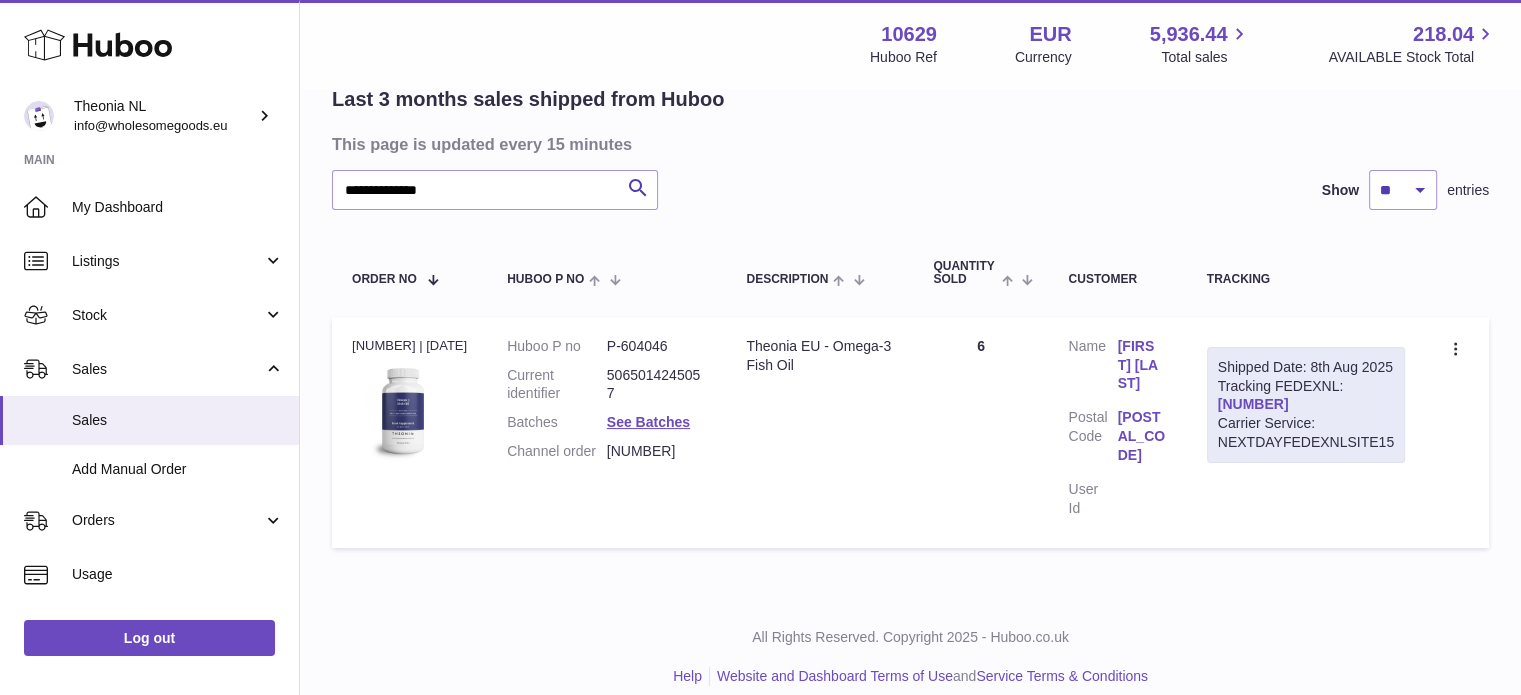 click on "[NUMBER]" at bounding box center (1253, 404) 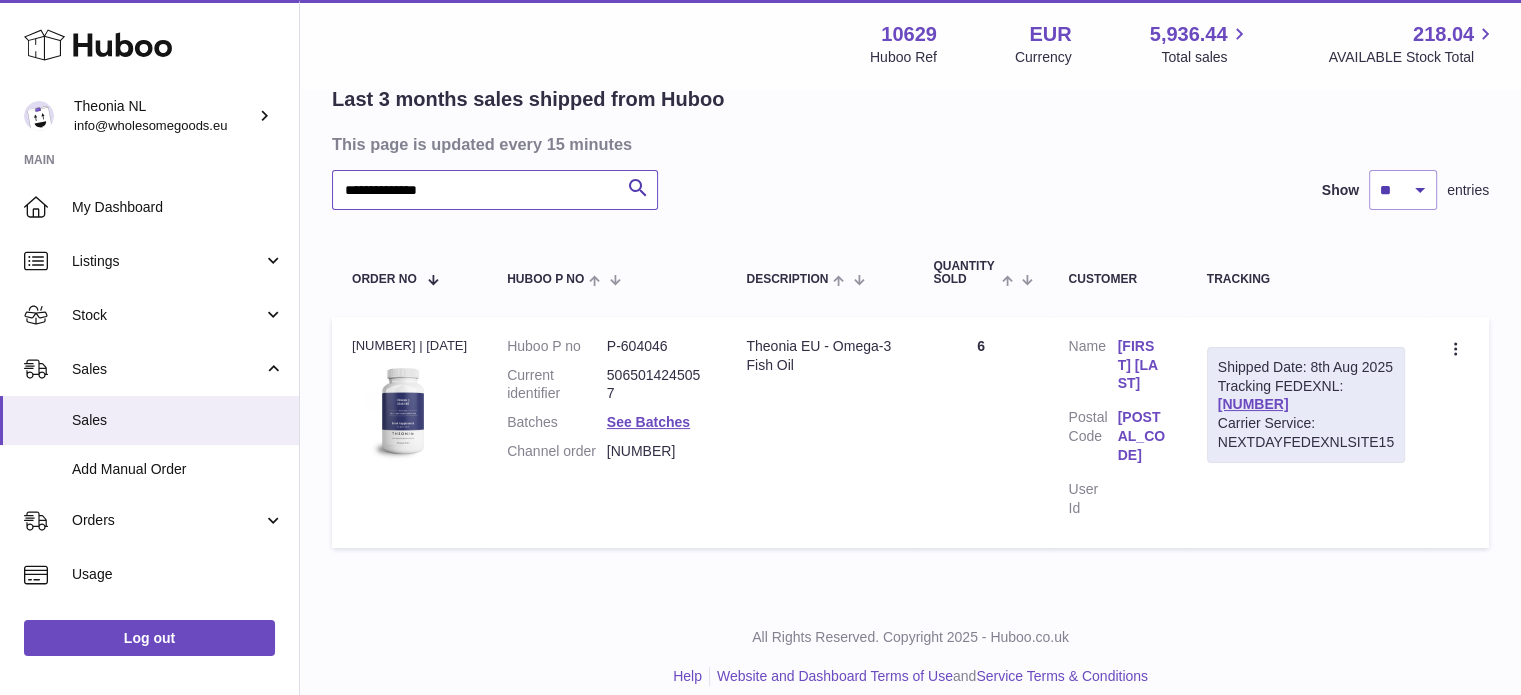 drag, startPoint x: 223, startPoint y: 172, endPoint x: 15, endPoint y: 161, distance: 208.29066 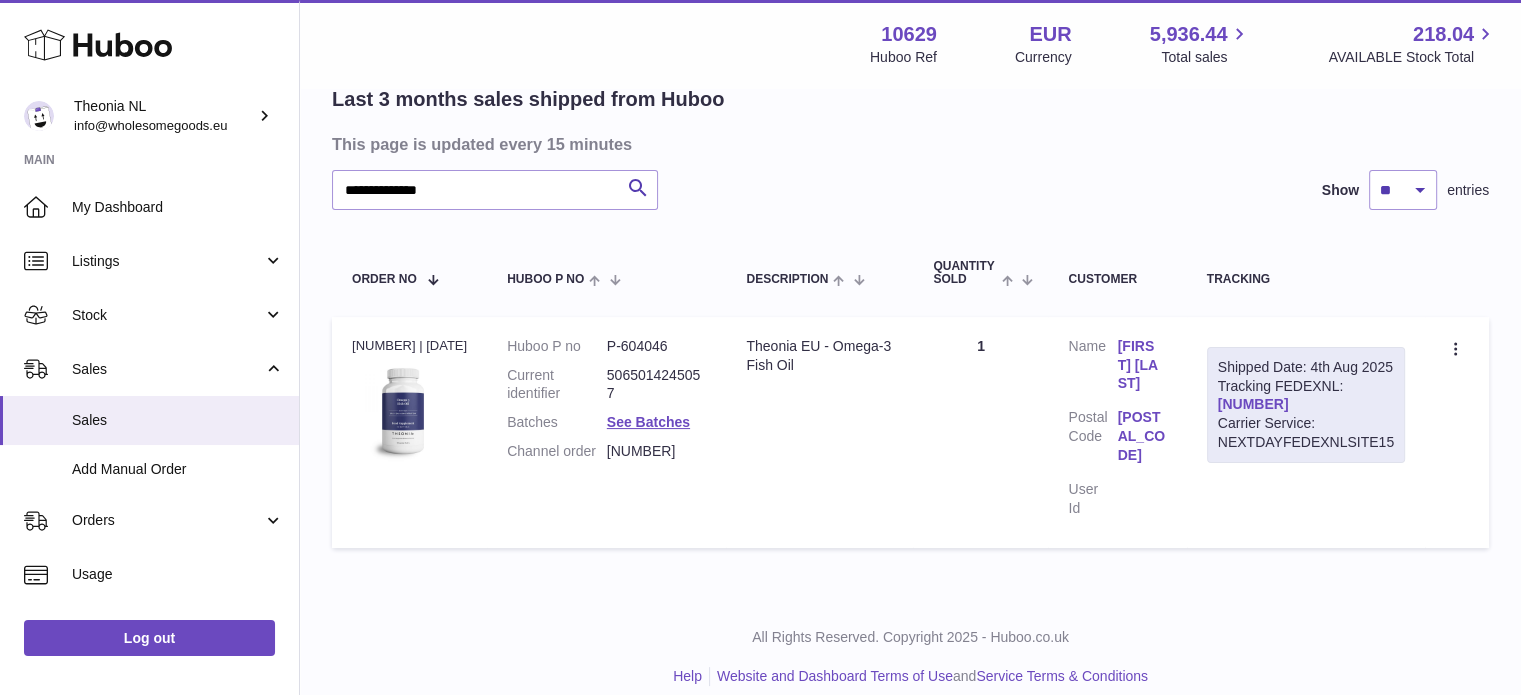 click on "391723439758" at bounding box center [1253, 404] 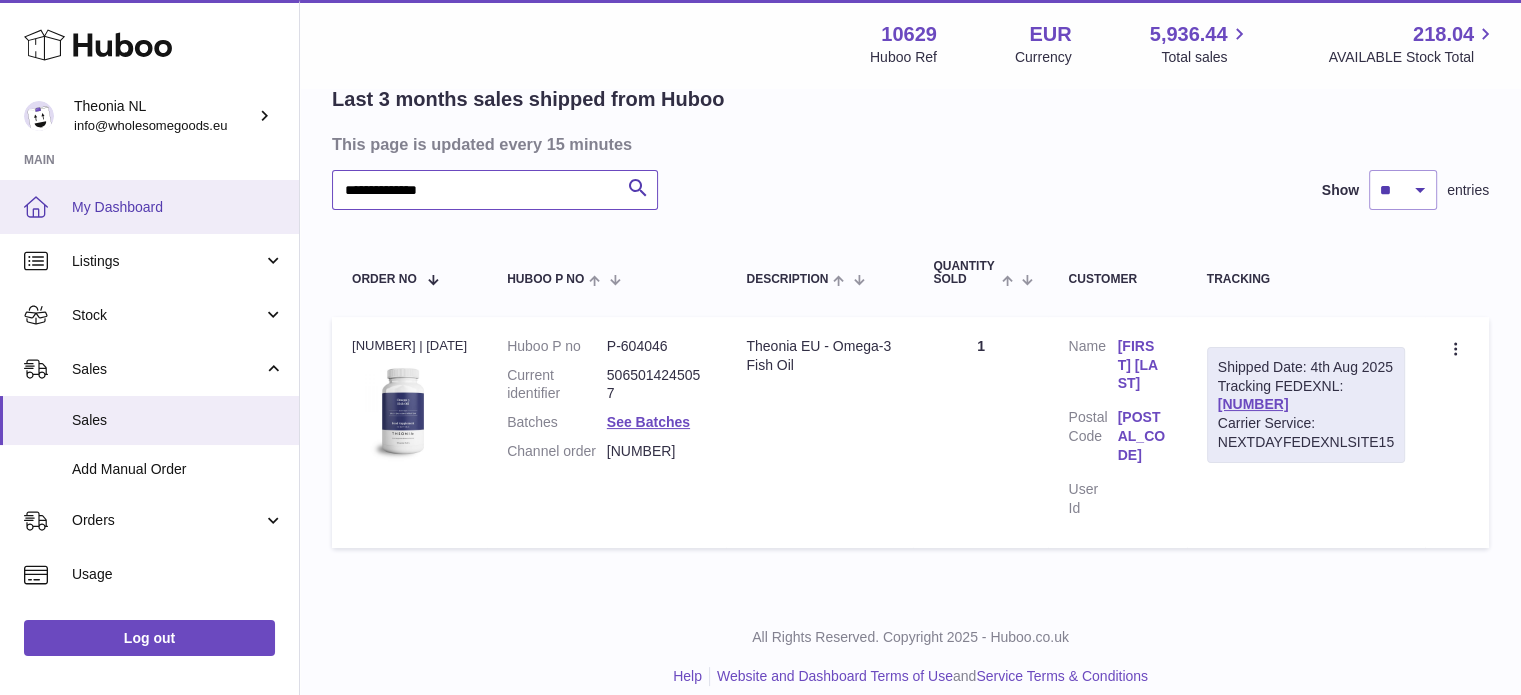 drag, startPoint x: 570, startPoint y: 170, endPoint x: 136, endPoint y: 189, distance: 434.4157 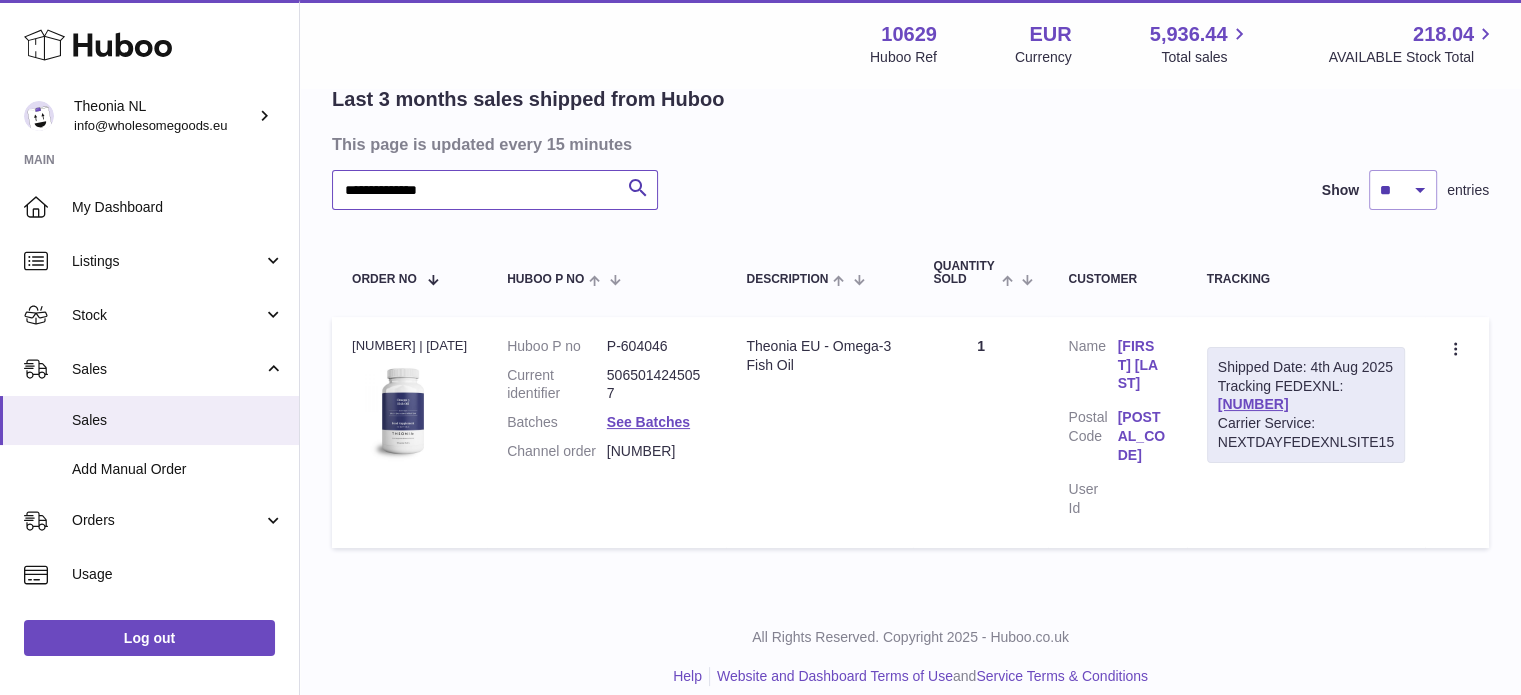 paste 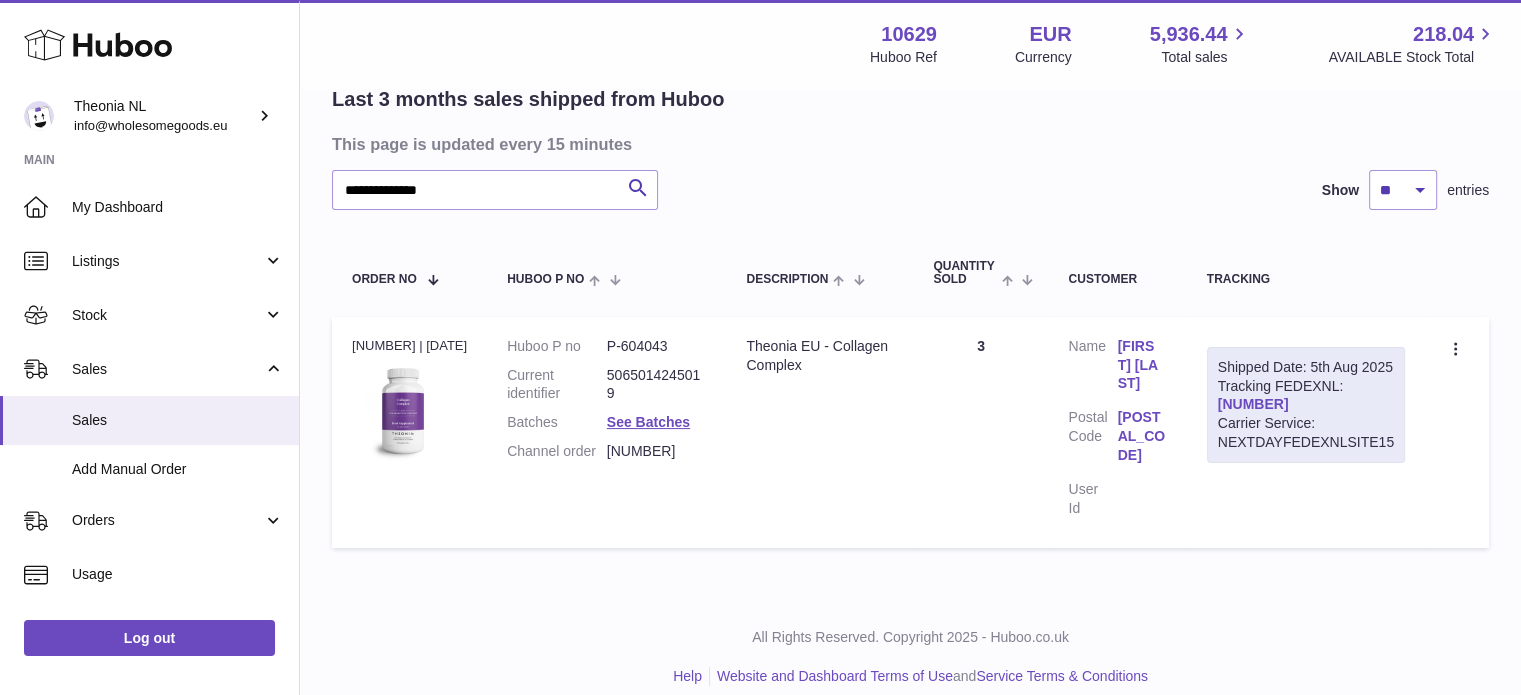 click on "391769581171" at bounding box center (1253, 404) 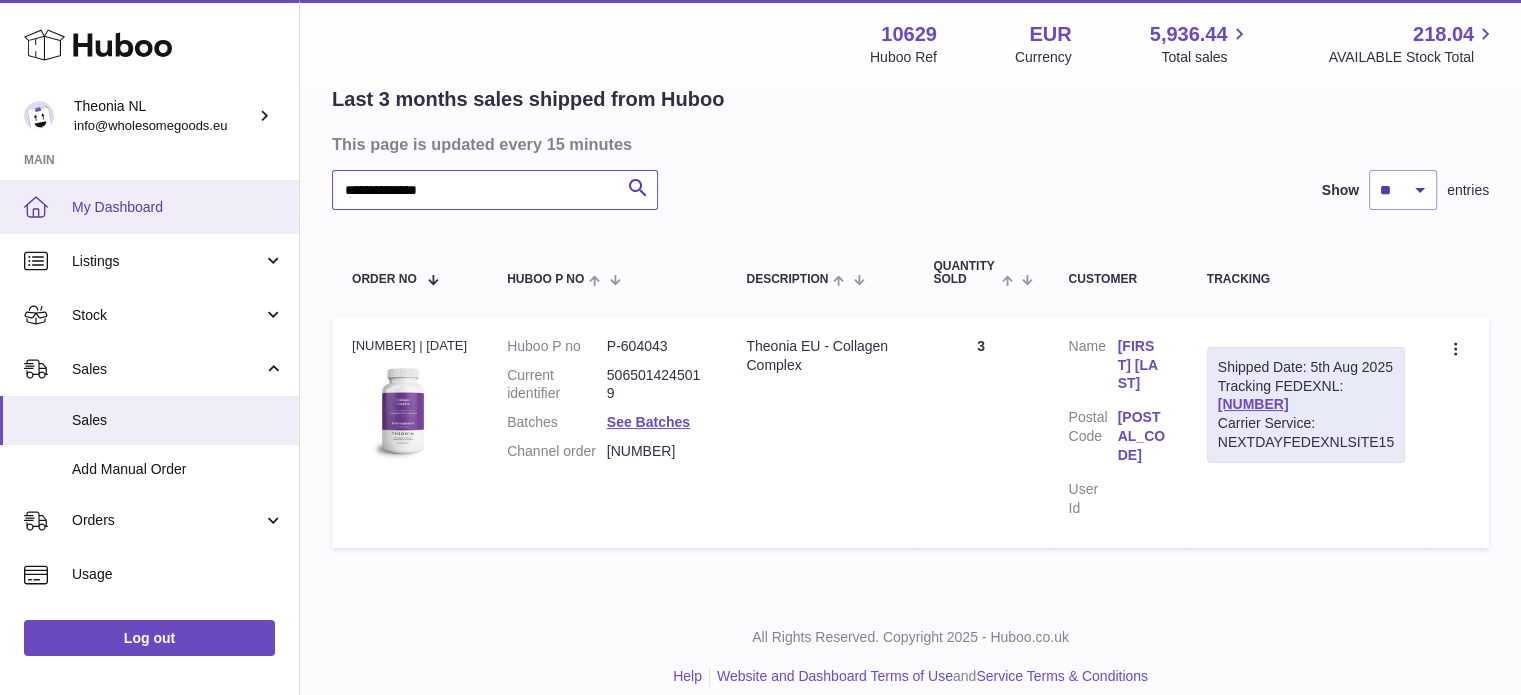 drag, startPoint x: 321, startPoint y: 195, endPoint x: 216, endPoint y: 195, distance: 105 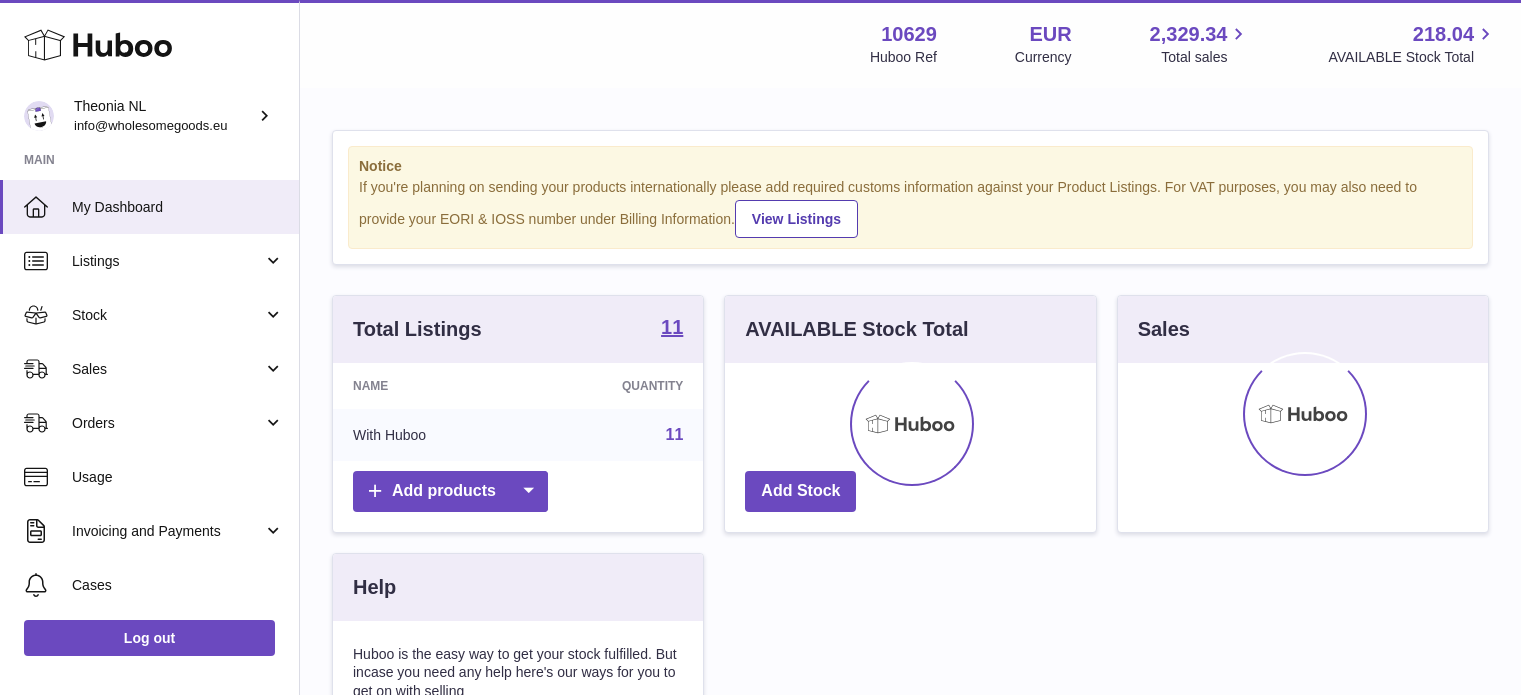 scroll, scrollTop: 0, scrollLeft: 0, axis: both 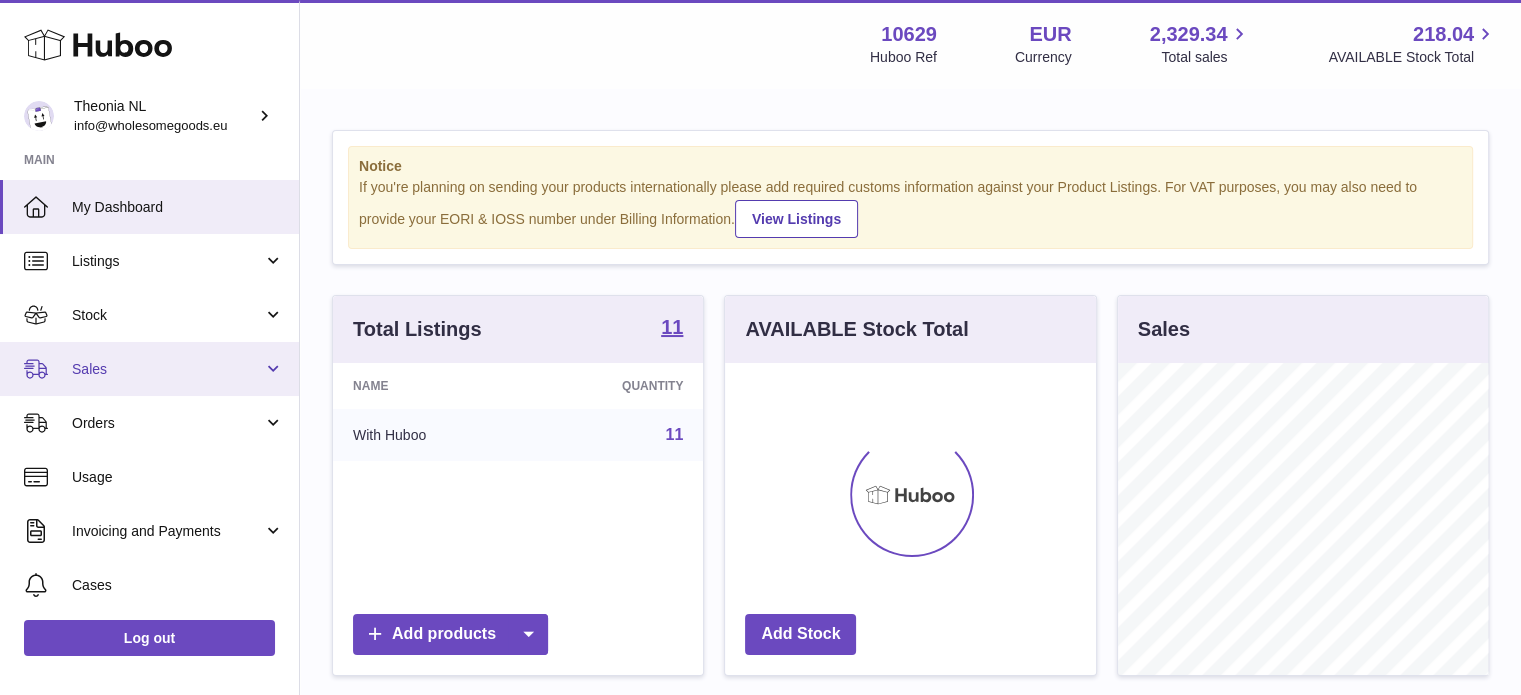 click on "Sales" at bounding box center (149, 369) 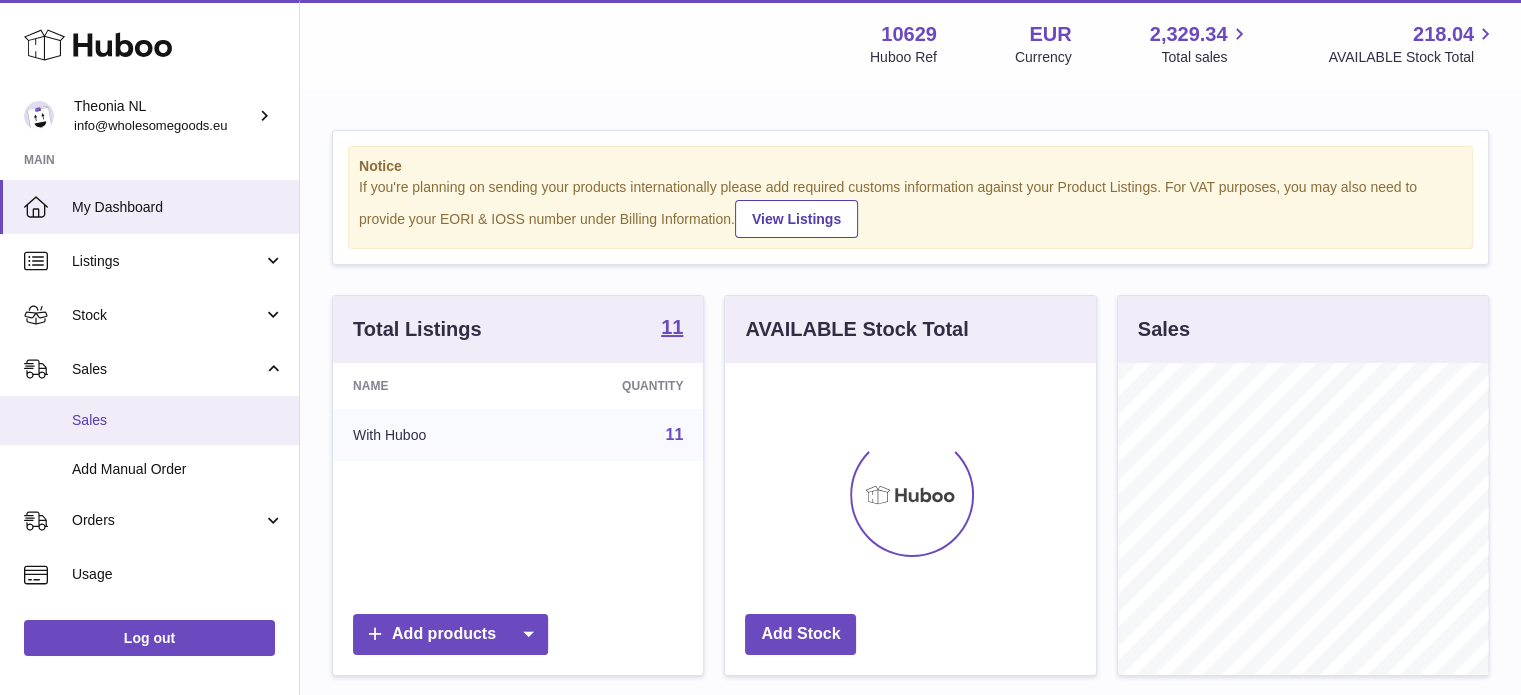 click on "Sales" at bounding box center (178, 420) 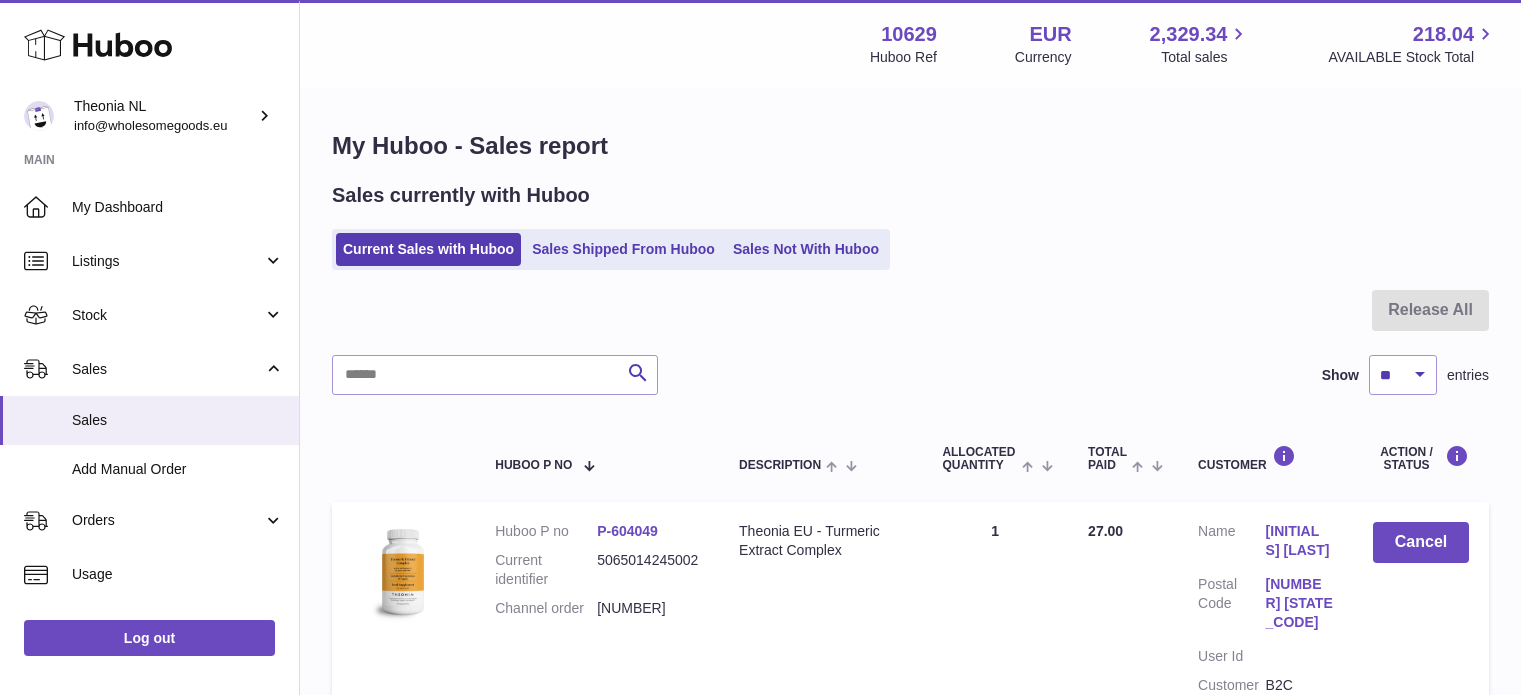 scroll, scrollTop: 0, scrollLeft: 0, axis: both 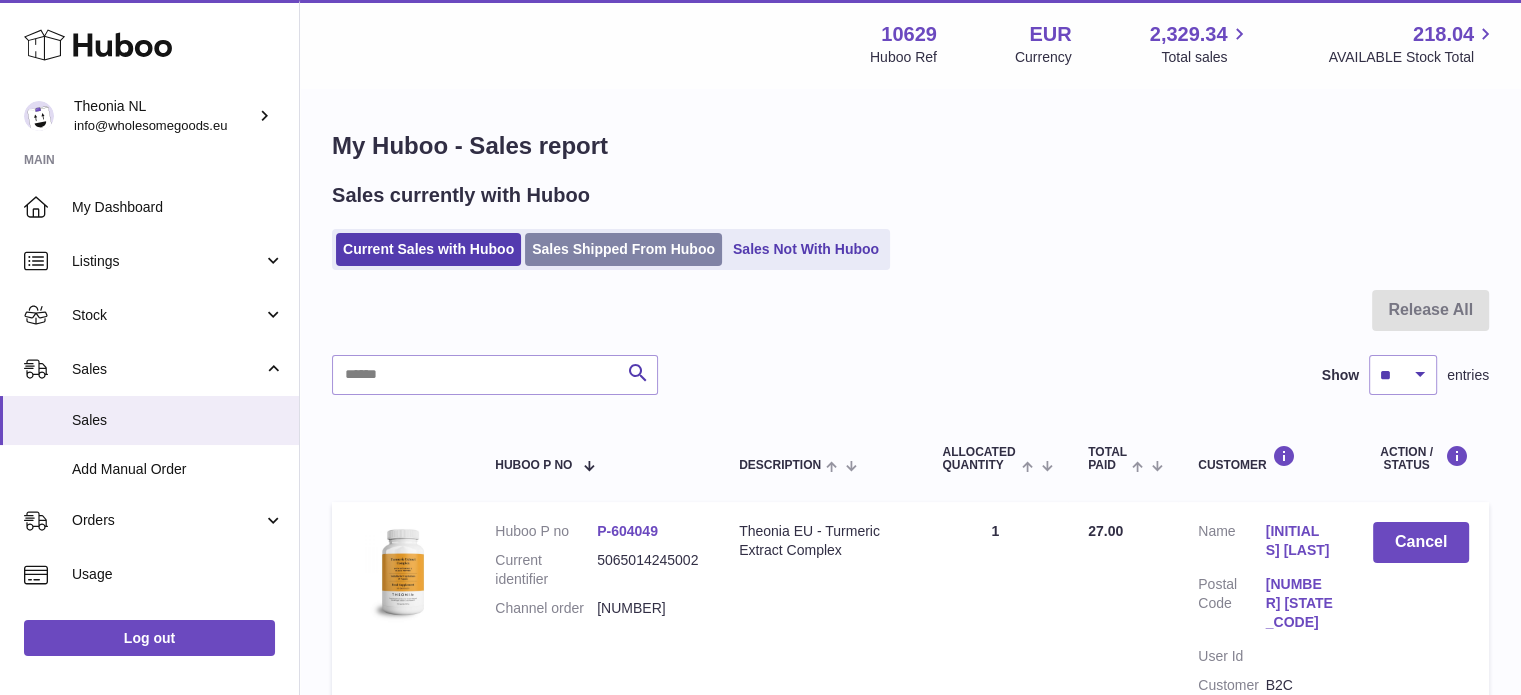 click on "Sales Shipped From Huboo" at bounding box center [623, 249] 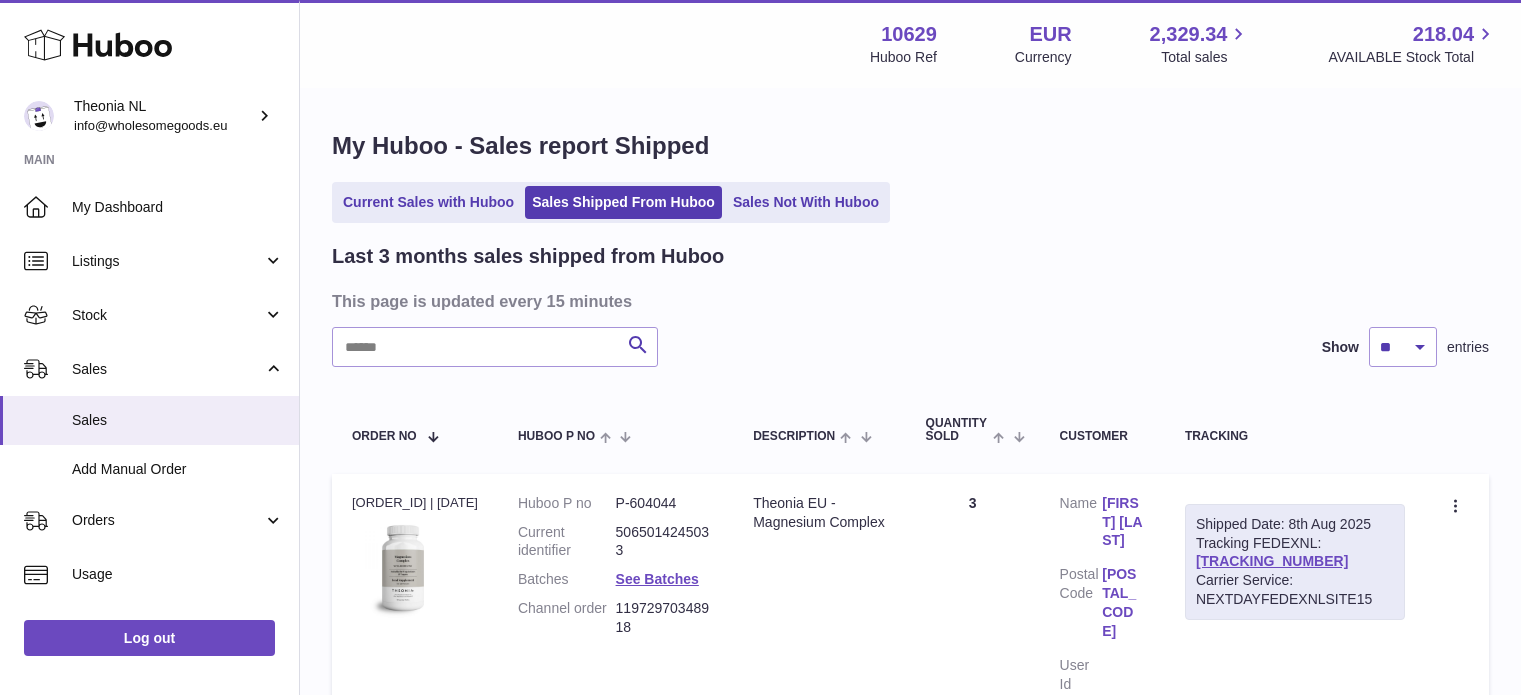 scroll, scrollTop: 0, scrollLeft: 0, axis: both 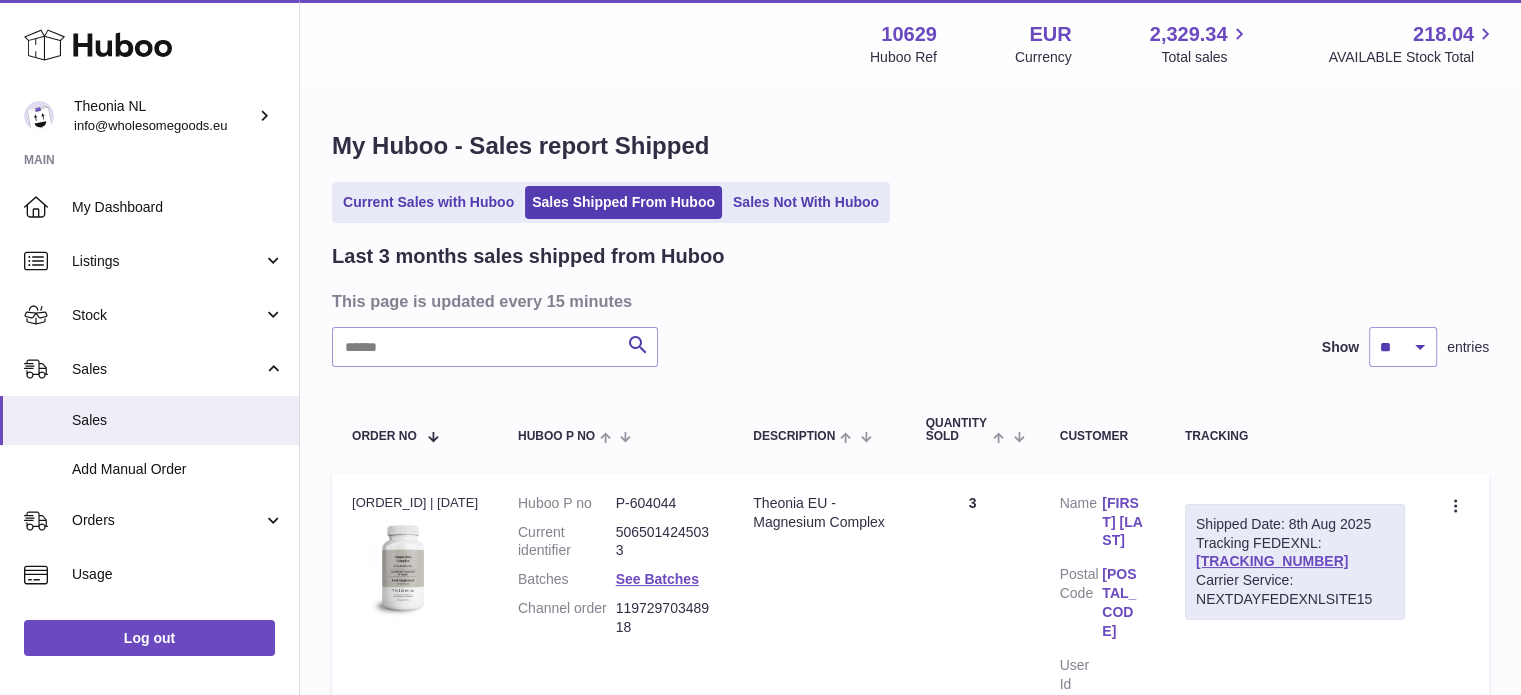 click on "Last 3 months sales shipped from Huboo     This page is updated every 15 minutes       Search
Show
** ** **
entries
Order No       Huboo P no       Description       Quantity Sold
Customer
Tracking
Order no
[ORDER_ID] | [DATE]
Huboo P no   P-604044   Current identifier   5065014245033   Batches   See Batches
Channel order
[ORDER_ID]     Description
Theonia EU - Magnesium Complex
Quantity
3
Customer  Name   [FIRST] [LAST]   Postal Code   [POSTAL_CODE]   User Id
Shipped Date: 8th Aug 2025
Tracking FEDEXNL:
[TRACKING_NUMBER]
Carrier Service: NEXTDAYFEDEXNLSITE15
Create a ticket
Order no     Huboo P no   P-604036" at bounding box center (910, 1507) 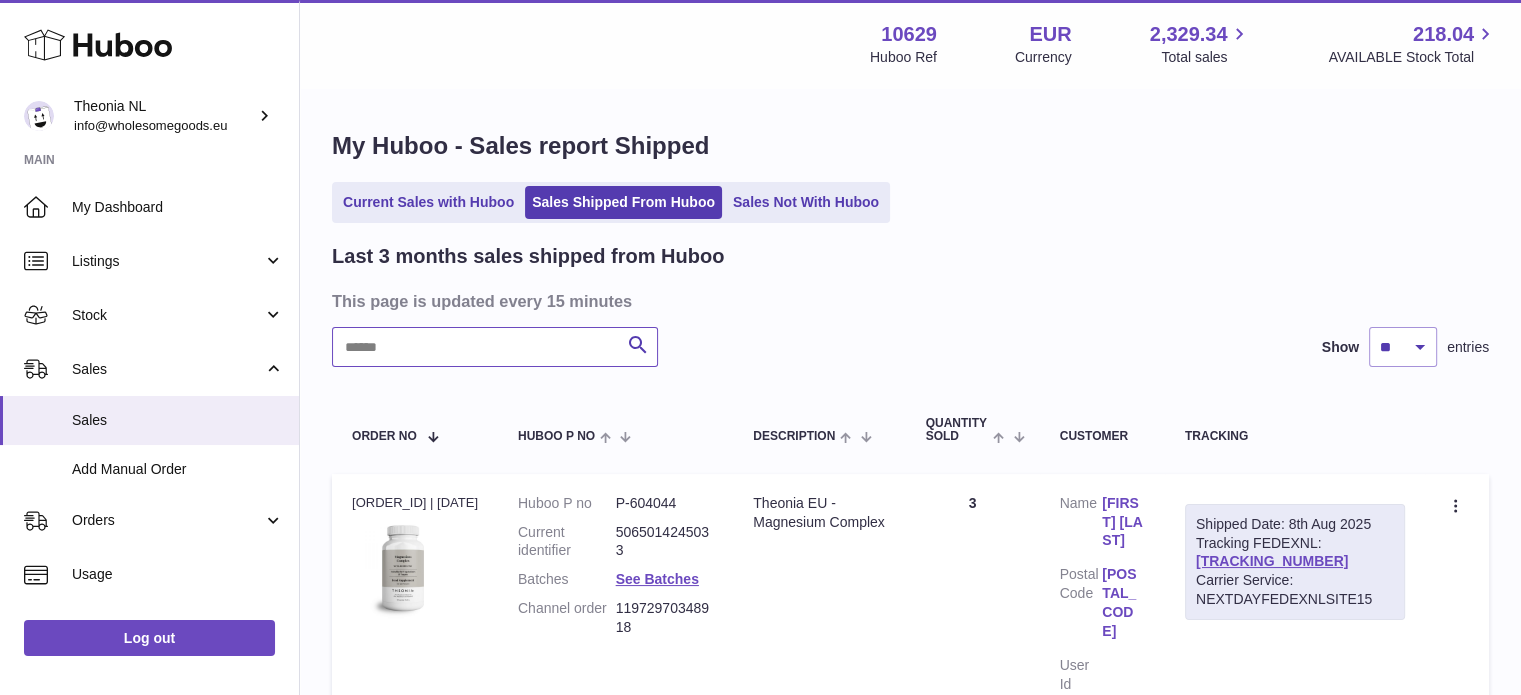 click at bounding box center (495, 347) 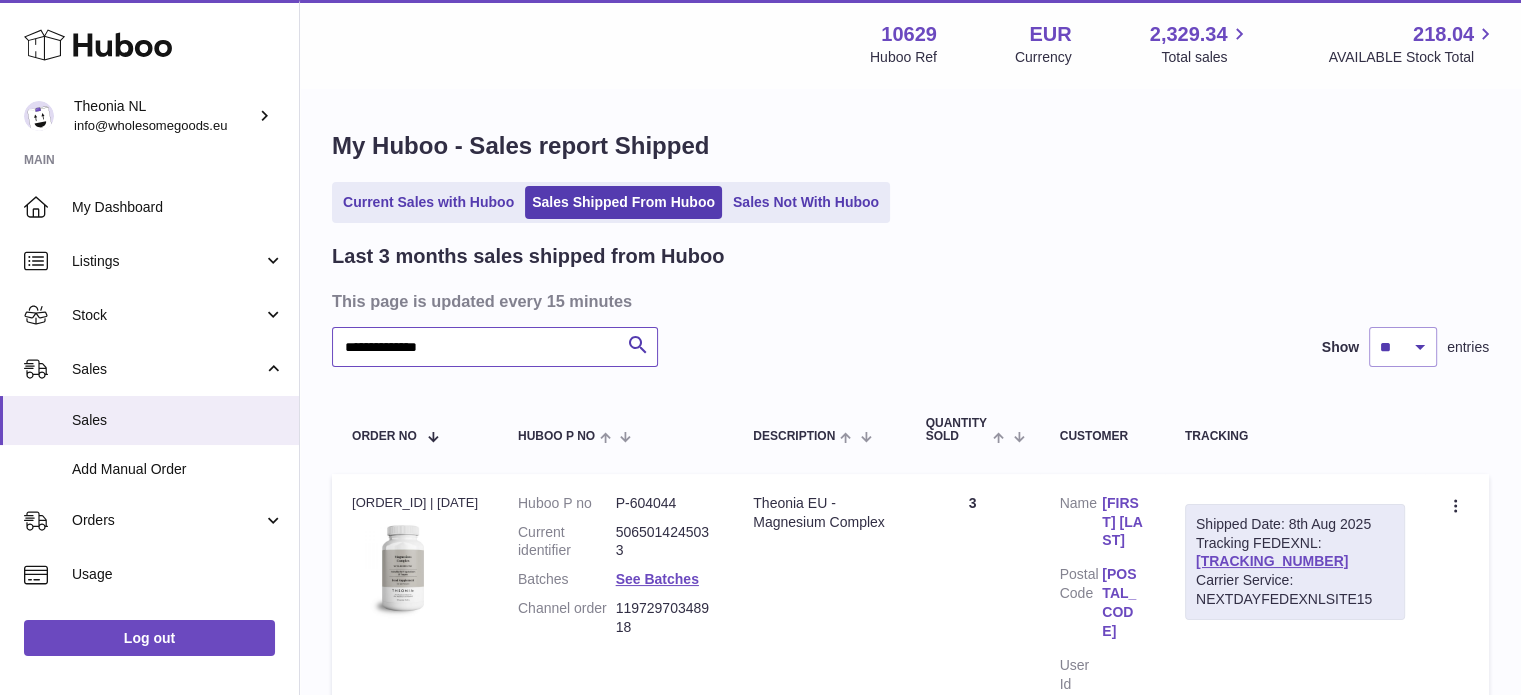 scroll, scrollTop: 300, scrollLeft: 0, axis: vertical 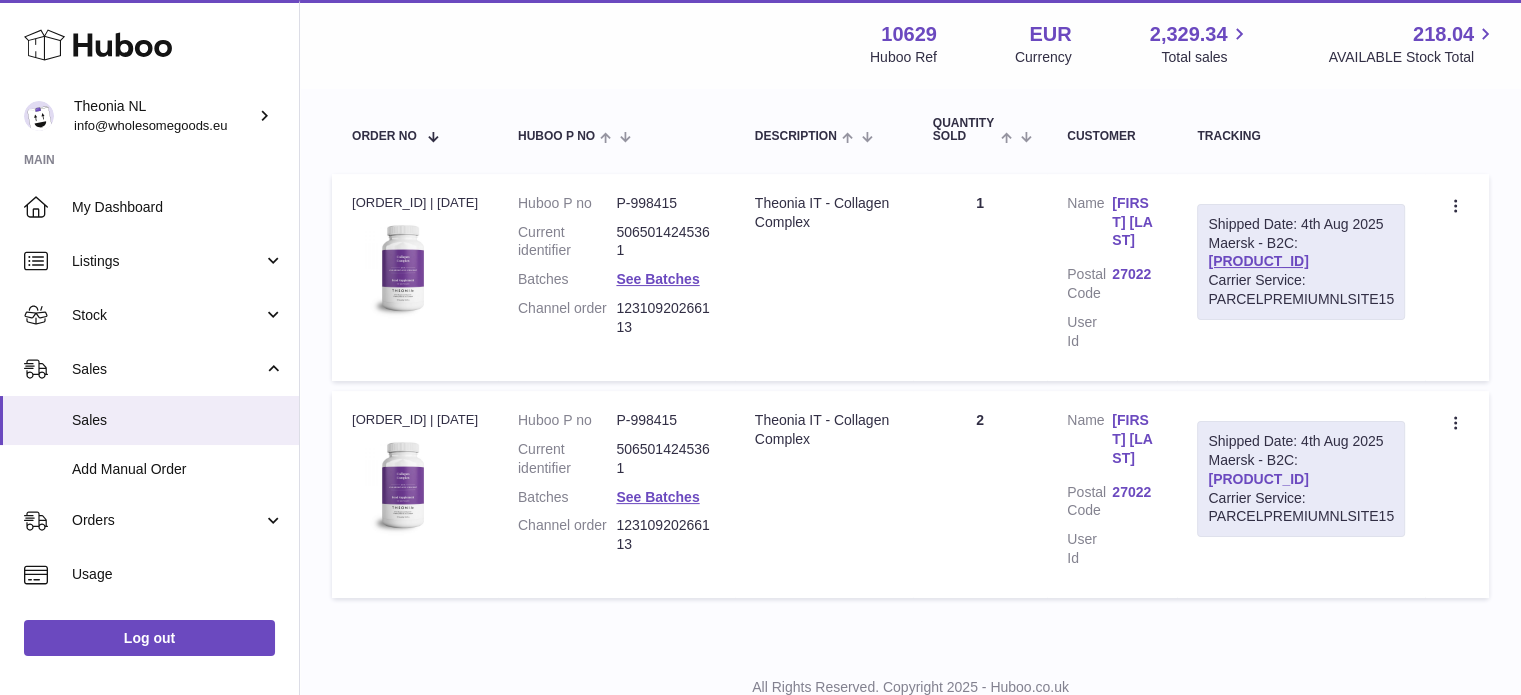 click on "[PRODUCT_ID]" at bounding box center (1258, 479) 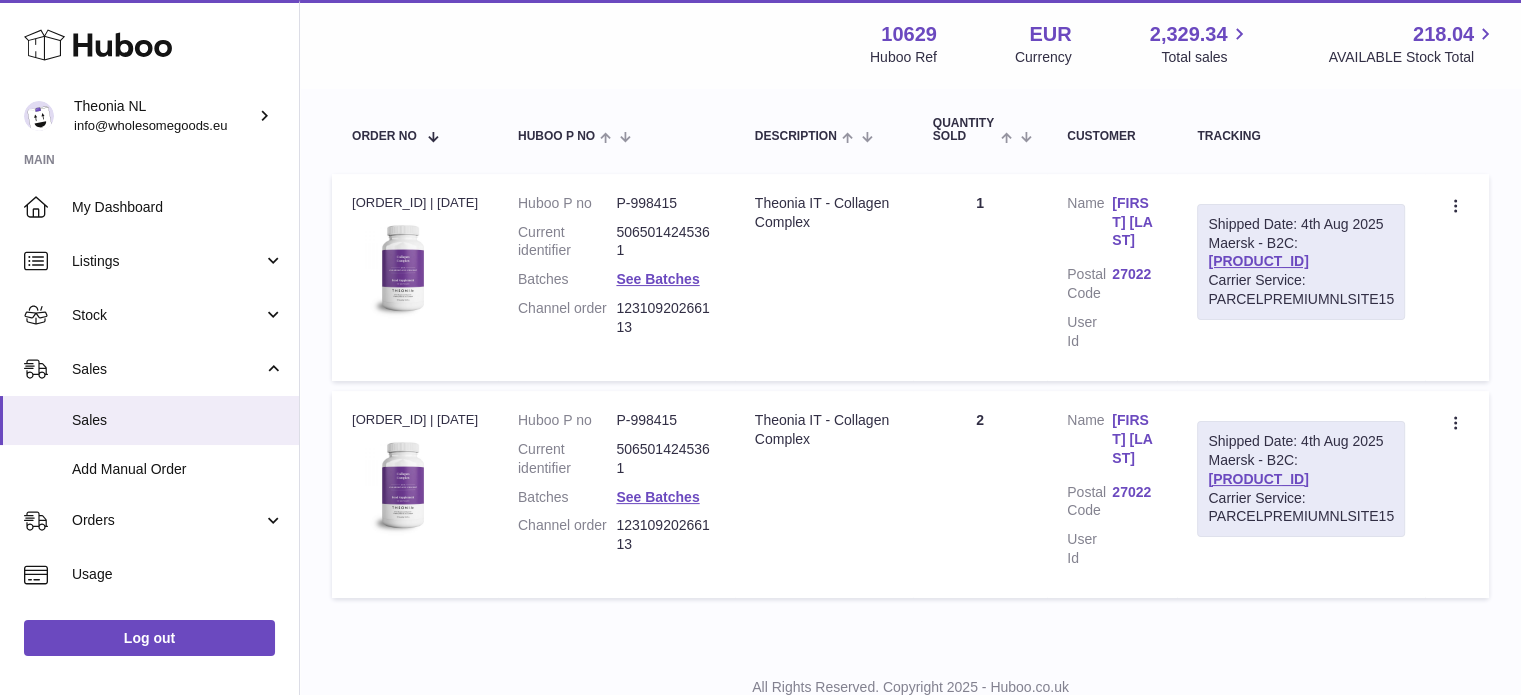 scroll, scrollTop: 0, scrollLeft: 0, axis: both 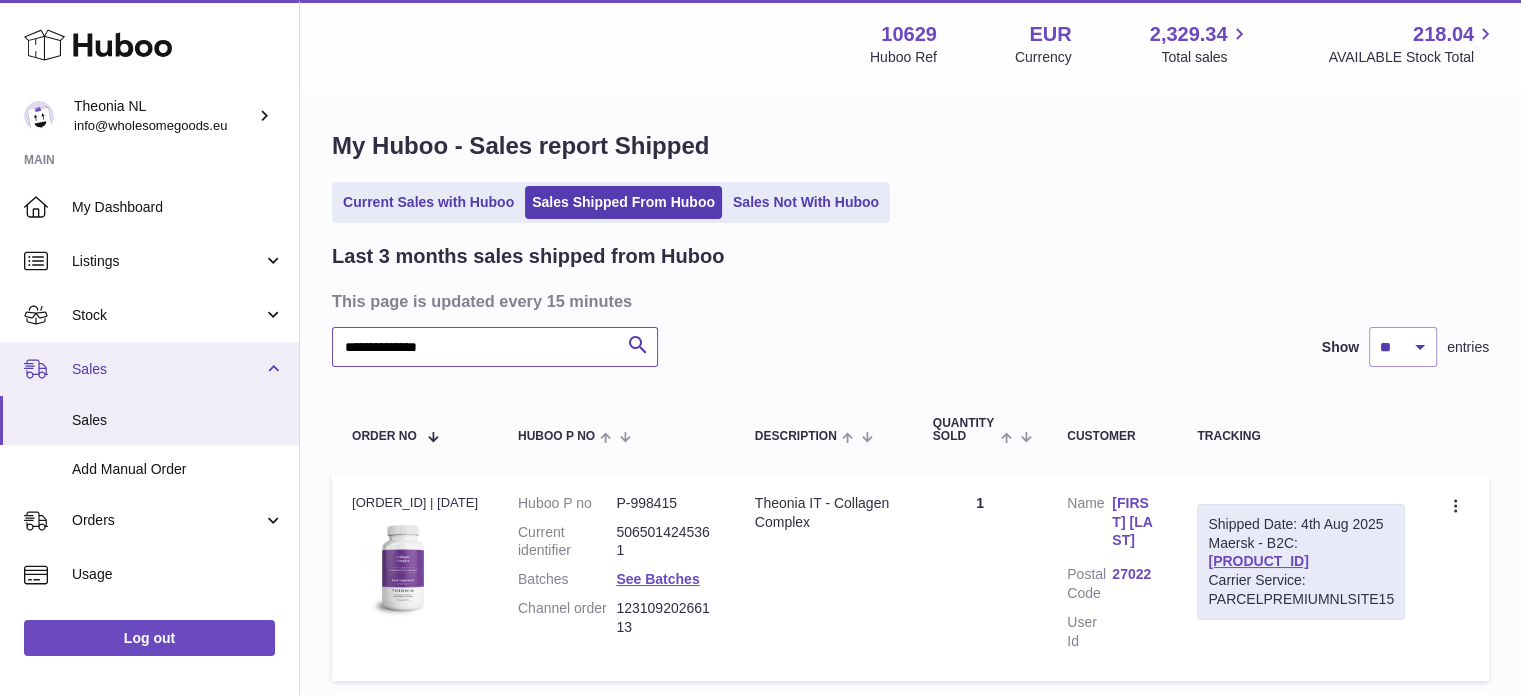 drag, startPoint x: 233, startPoint y: 373, endPoint x: 24, endPoint y: 351, distance: 210.15471 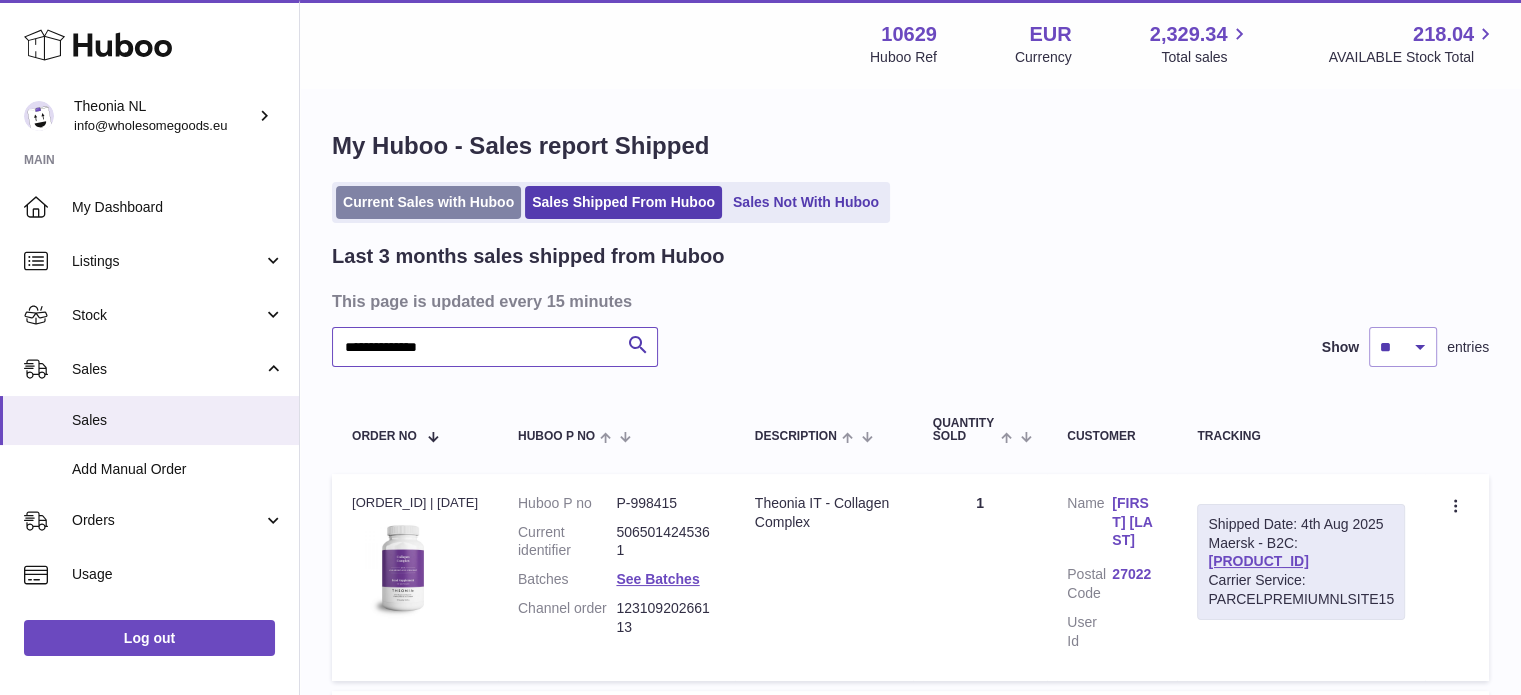 paste 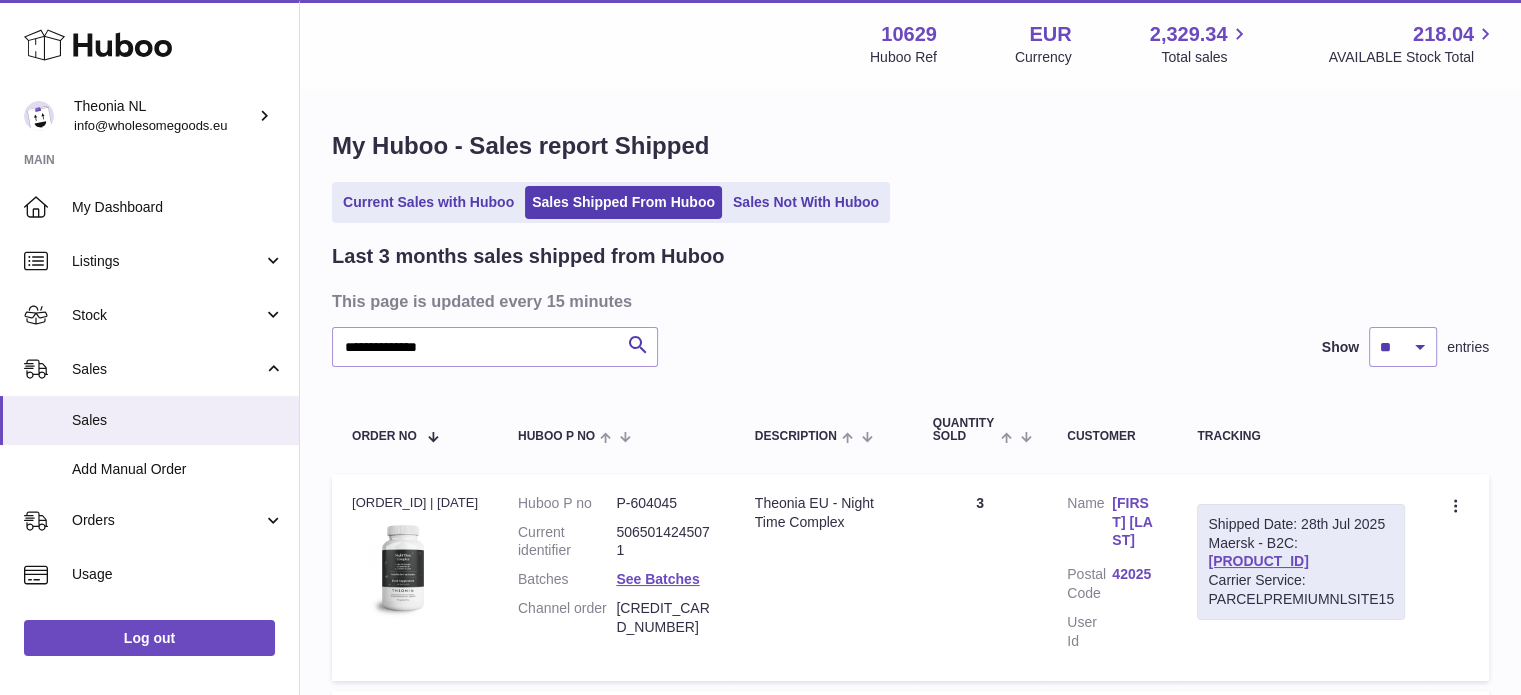 click on "[PRODUCT_ID]" at bounding box center [1258, 561] 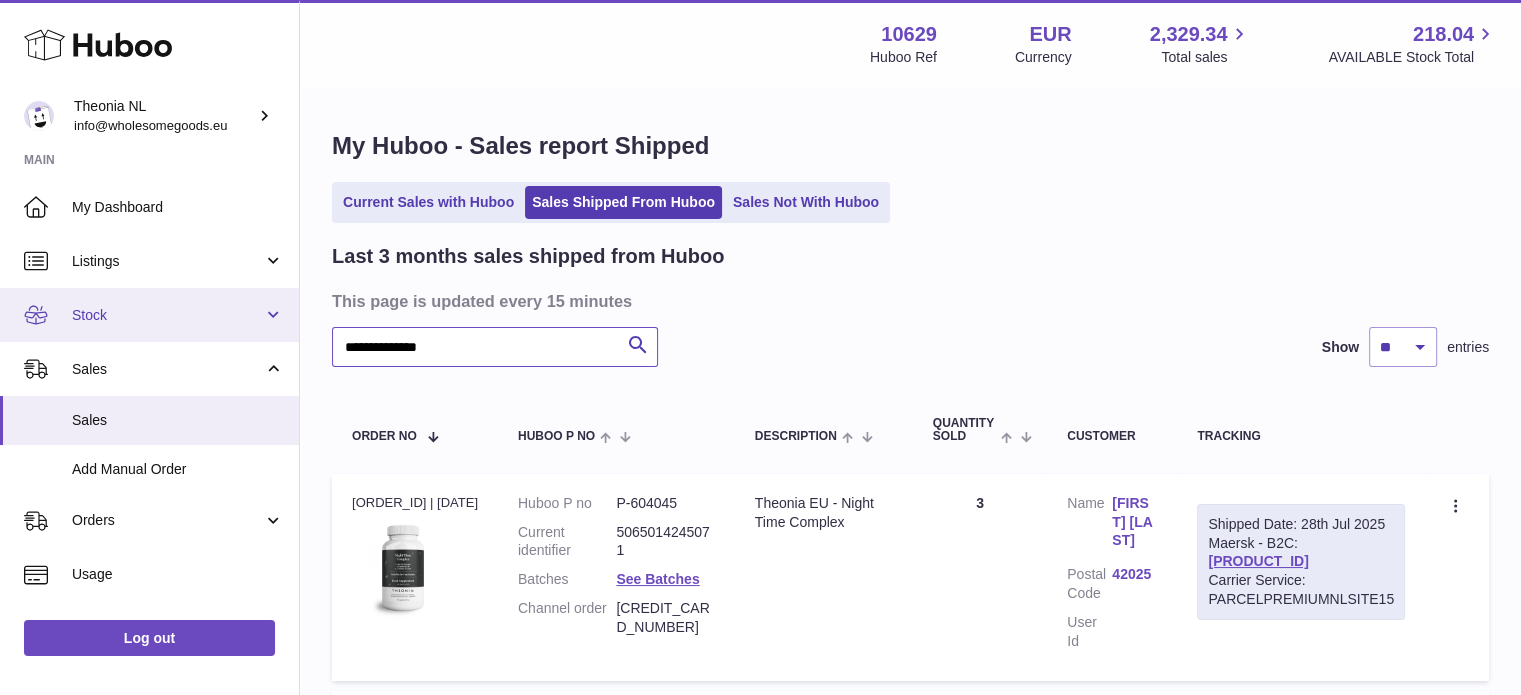 drag, startPoint x: 324, startPoint y: 347, endPoint x: 66, endPoint y: 324, distance: 259.02316 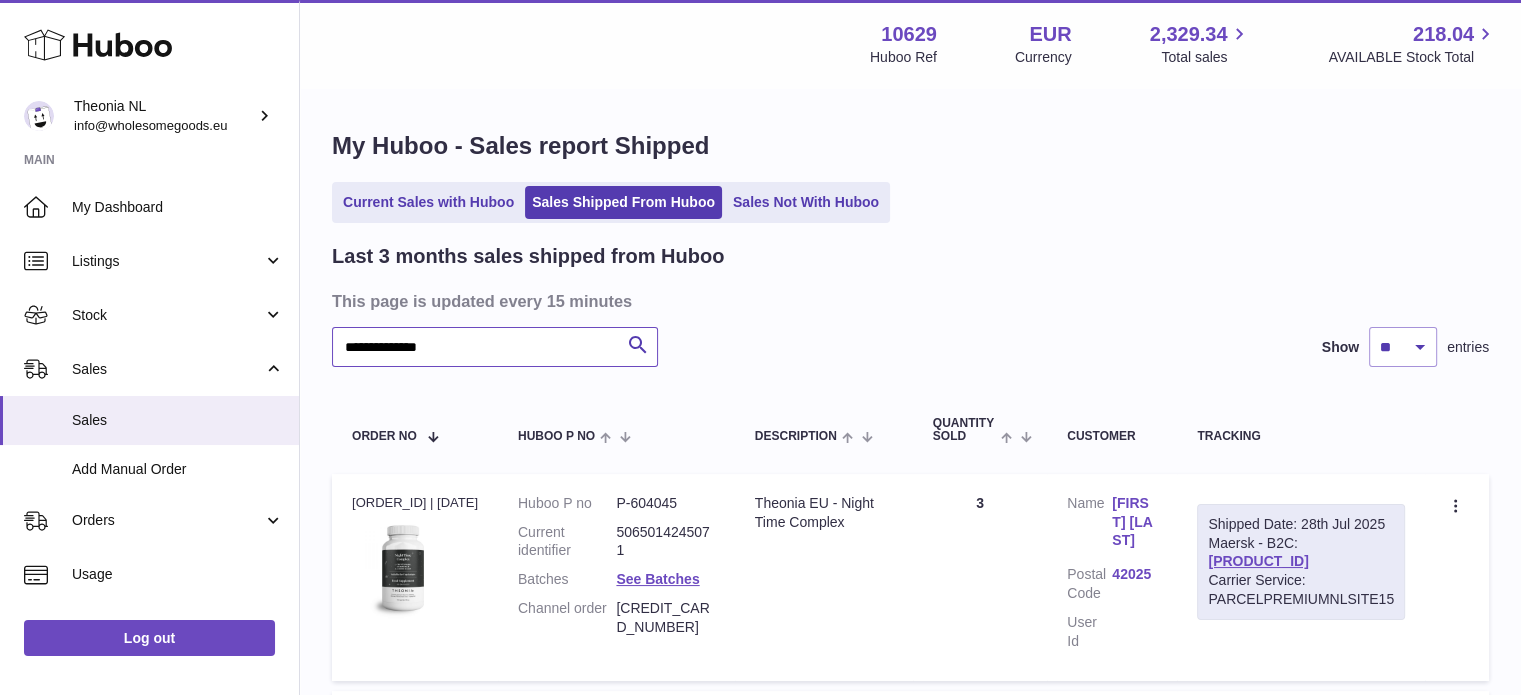 scroll, scrollTop: 300, scrollLeft: 0, axis: vertical 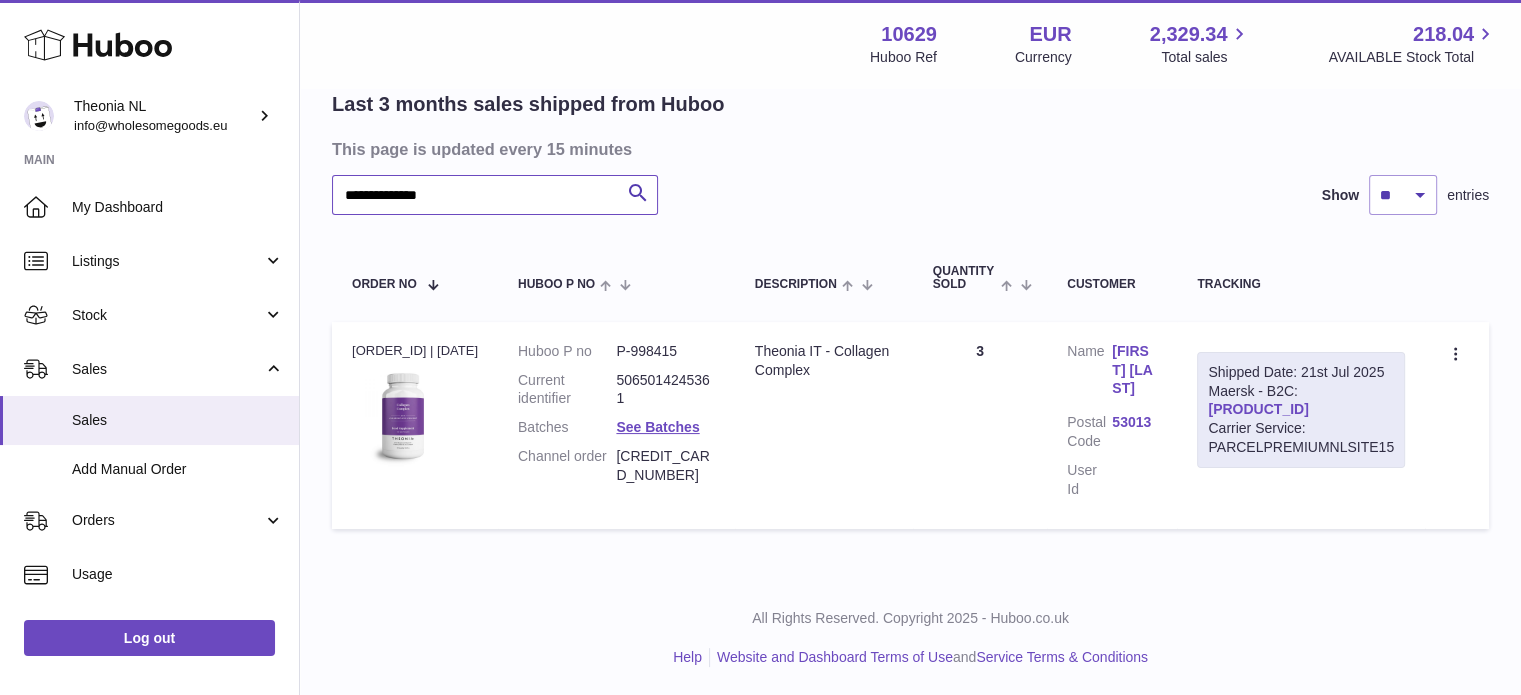 type on "**********" 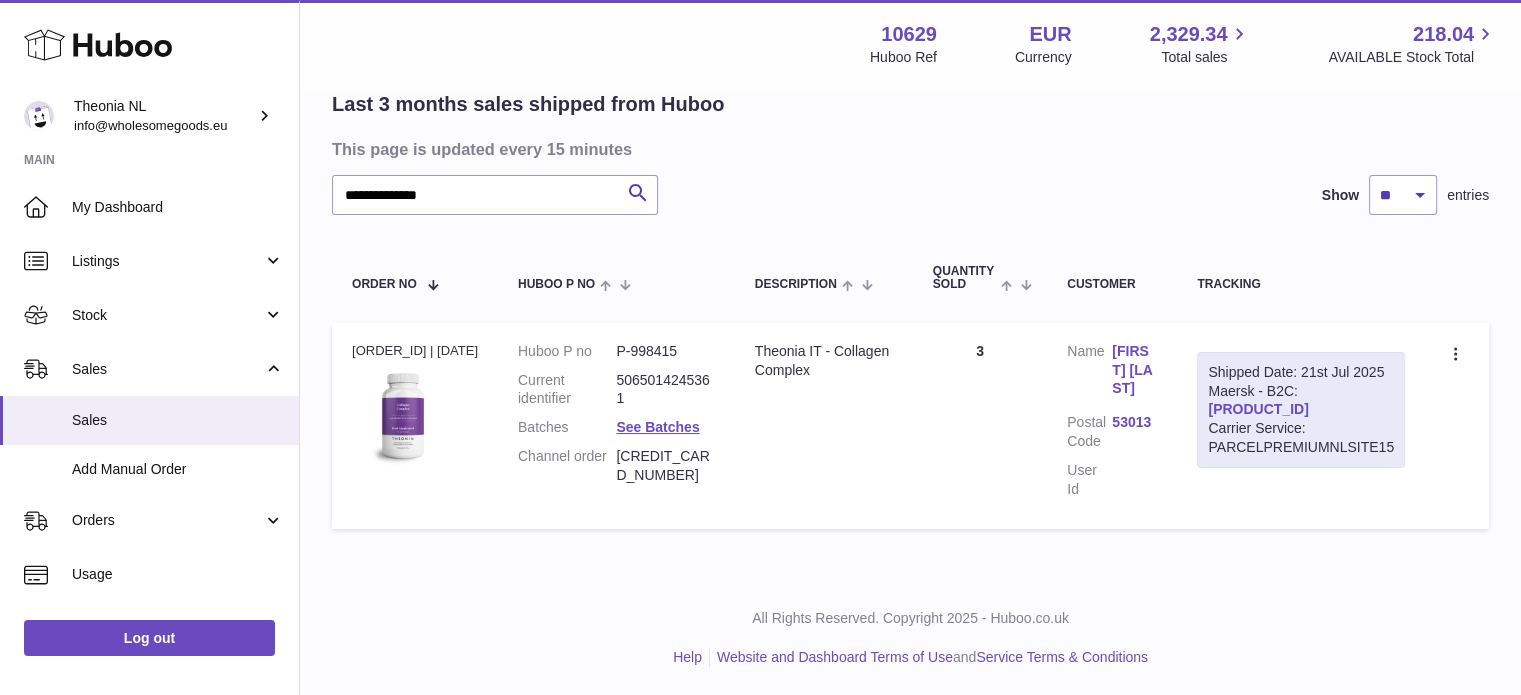 click on "TYPQWPI00442389" at bounding box center [1258, 409] 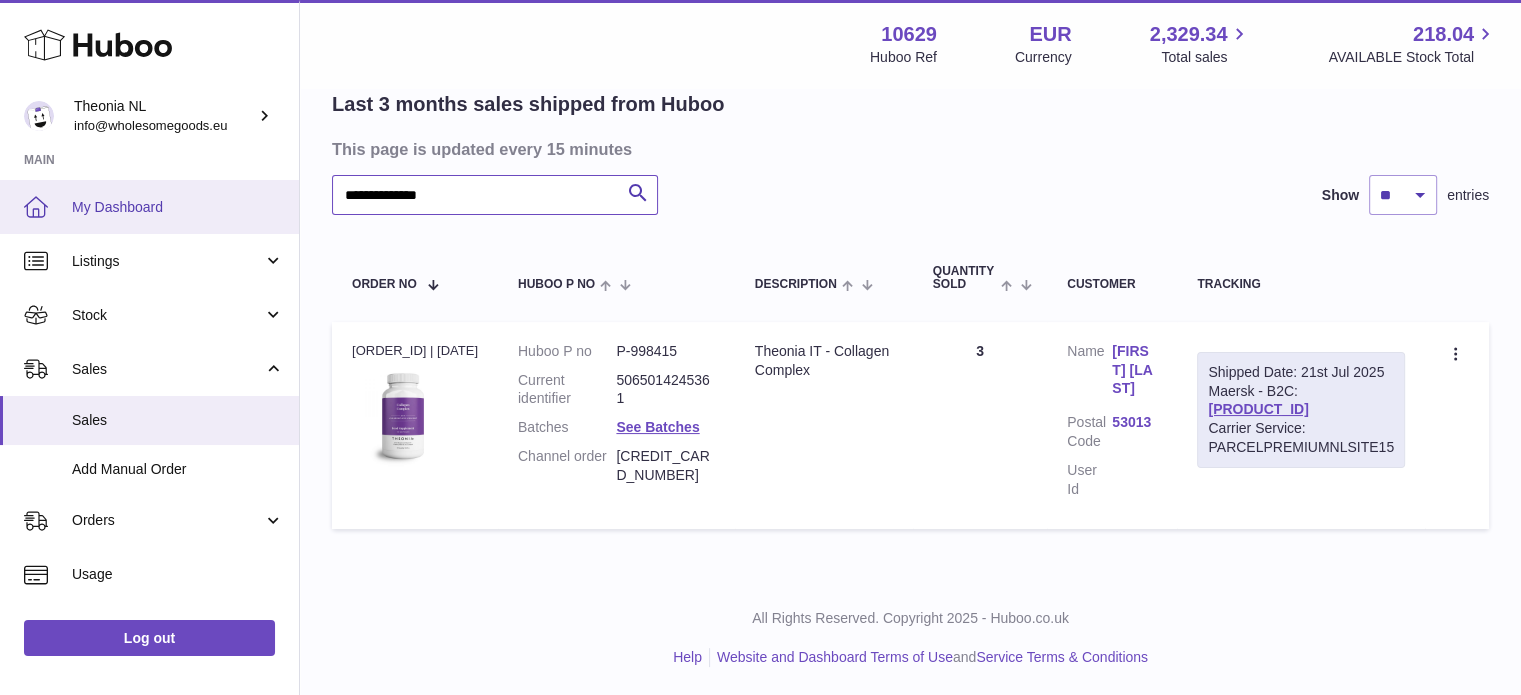 click on "**********" at bounding box center [760, 272] 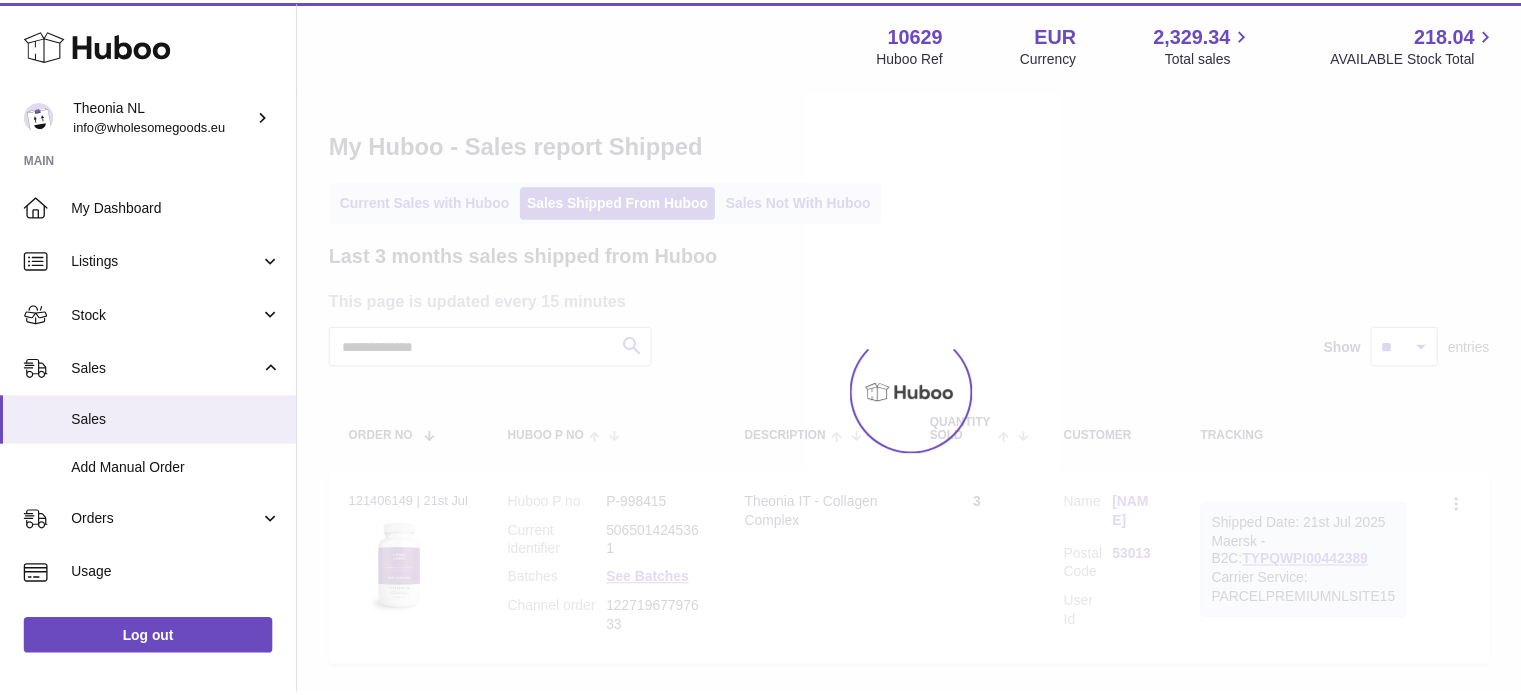 scroll, scrollTop: 0, scrollLeft: 0, axis: both 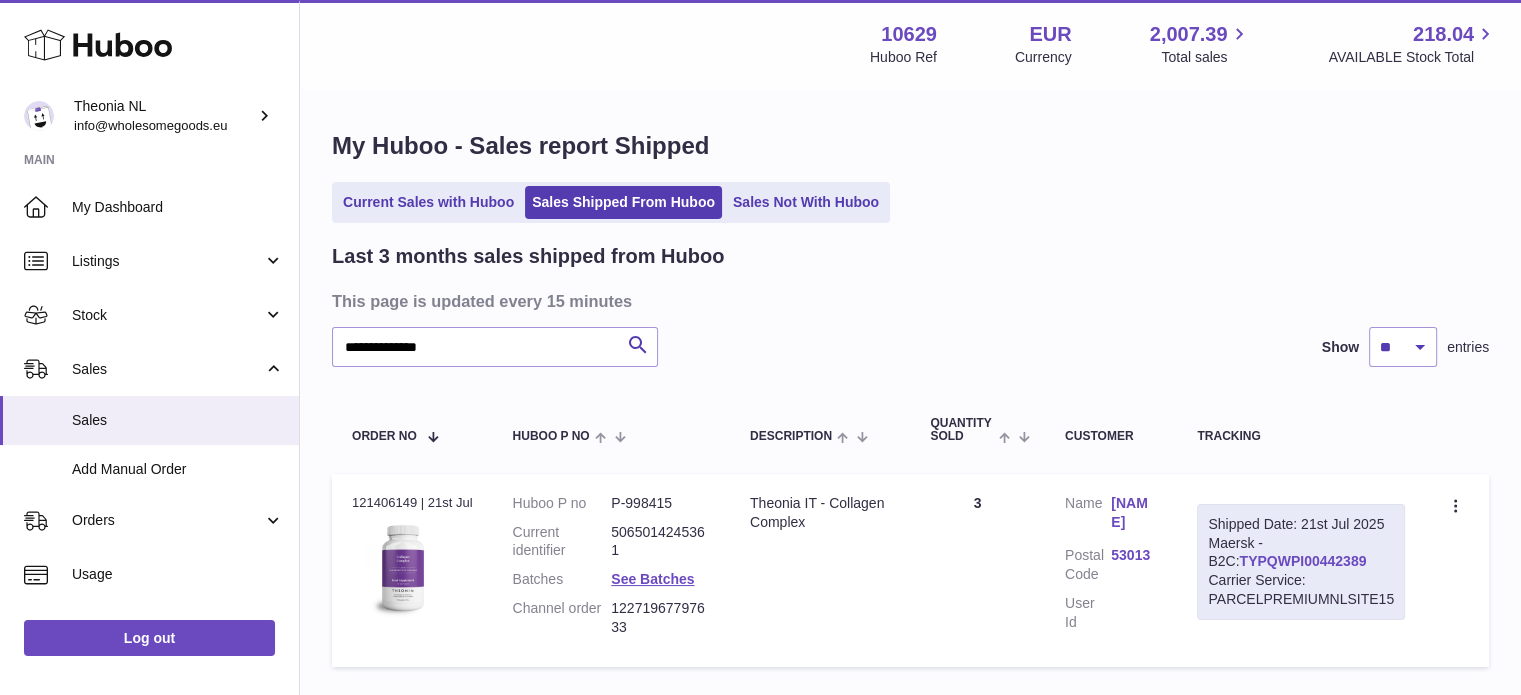 click on "TYPQWPI00442389" at bounding box center (1302, 561) 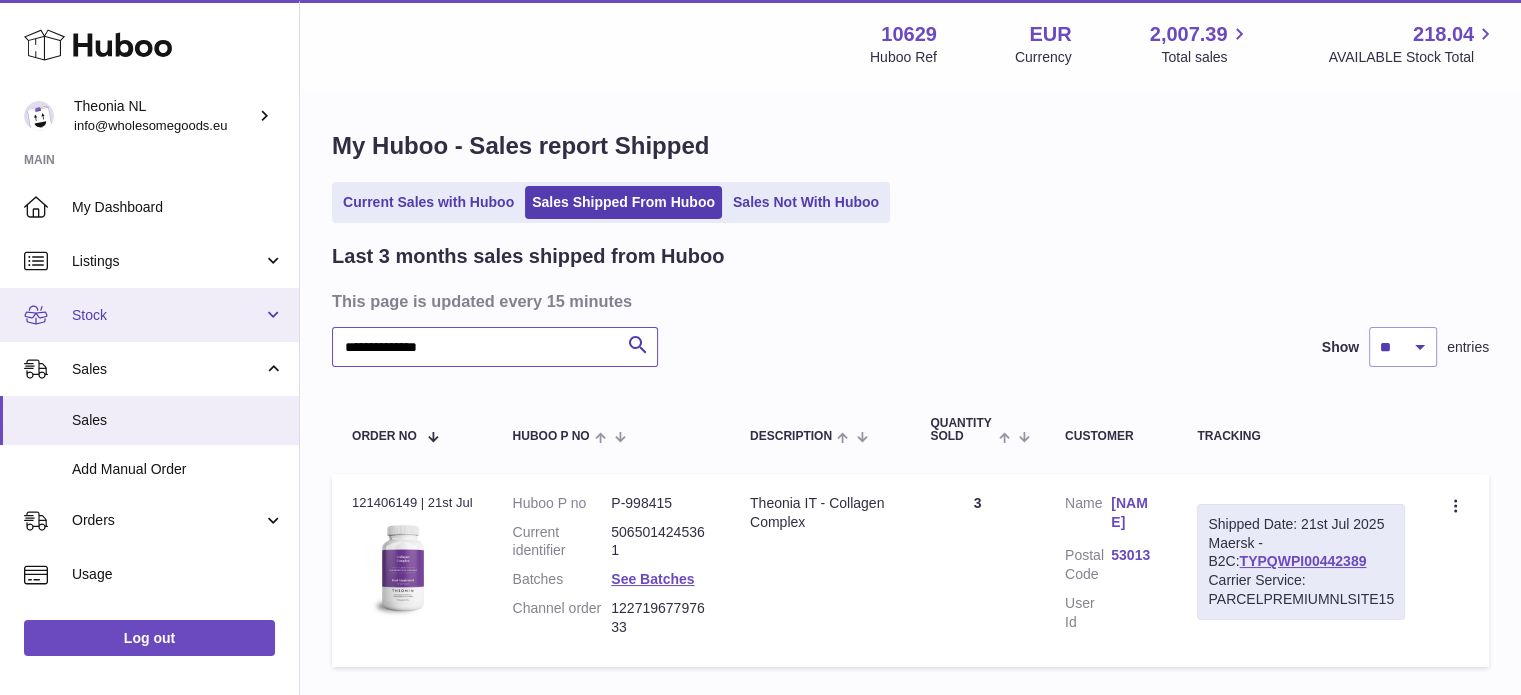 drag, startPoint x: 552, startPoint y: 331, endPoint x: 44, endPoint y: 321, distance: 508.09842 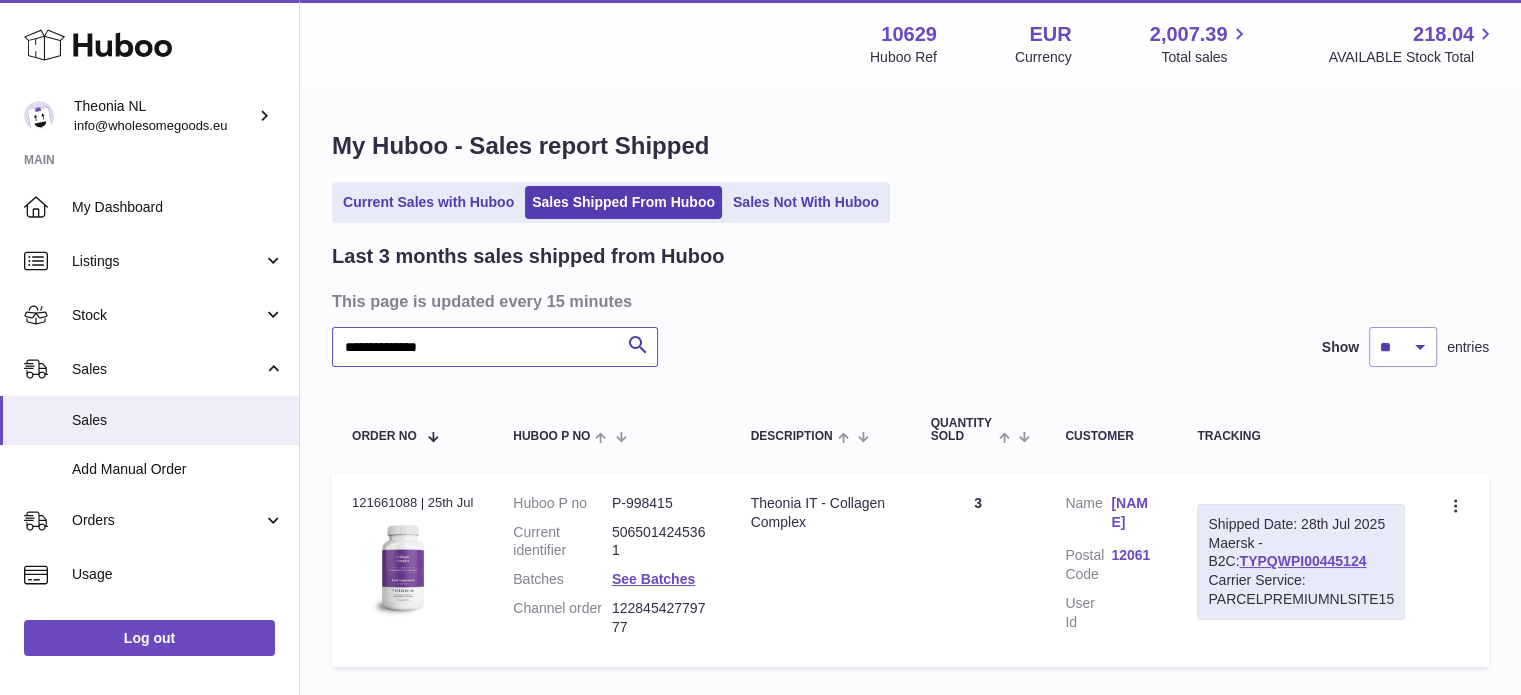 type on "**********" 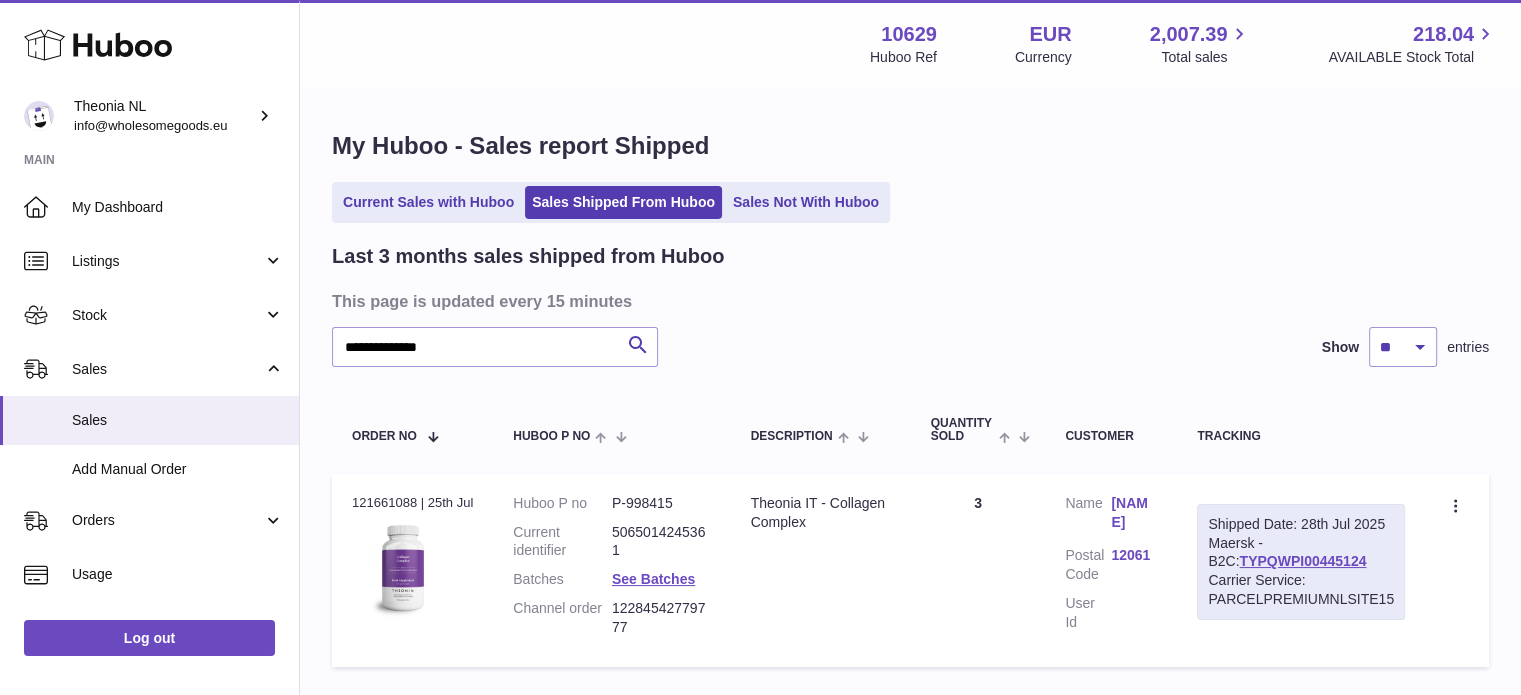 click on "TYPQWPI00445124" at bounding box center [1302, 561] 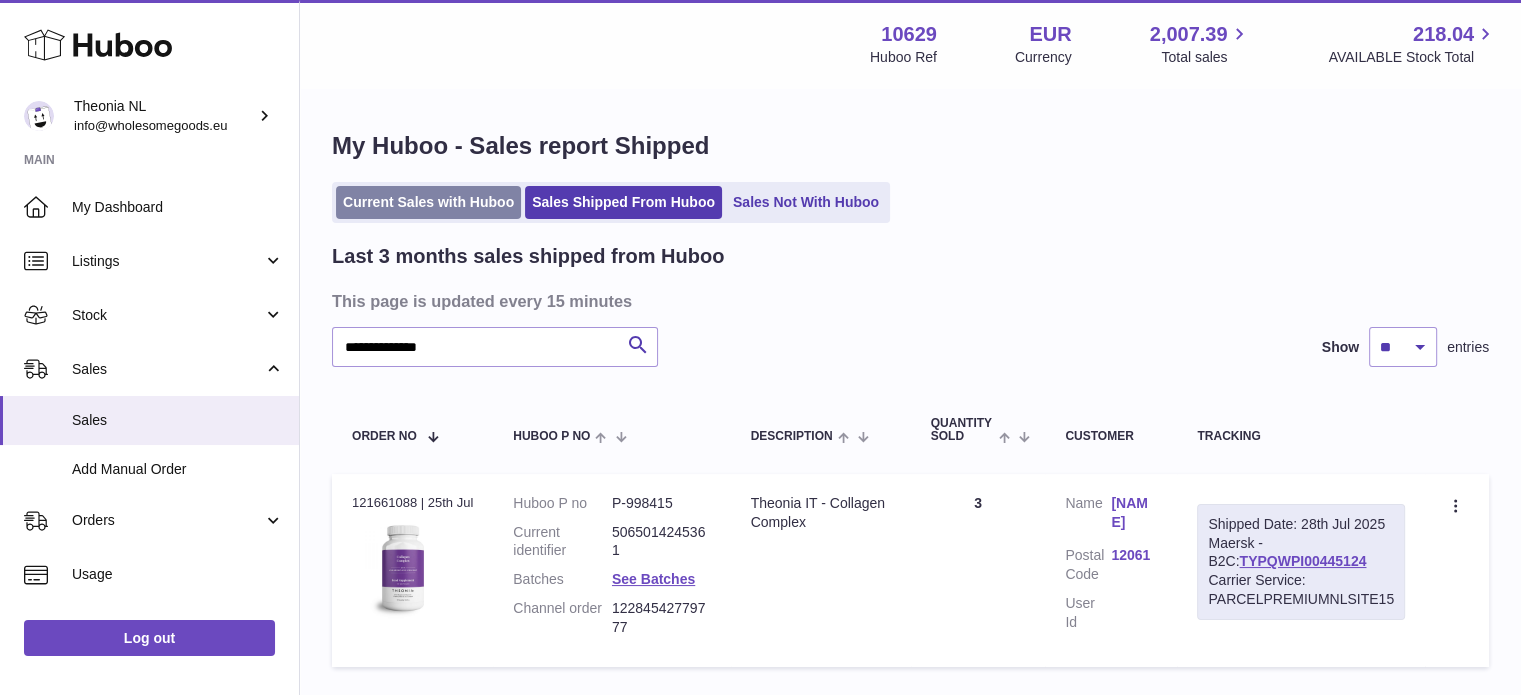 click on "Current Sales with Huboo" at bounding box center [428, 202] 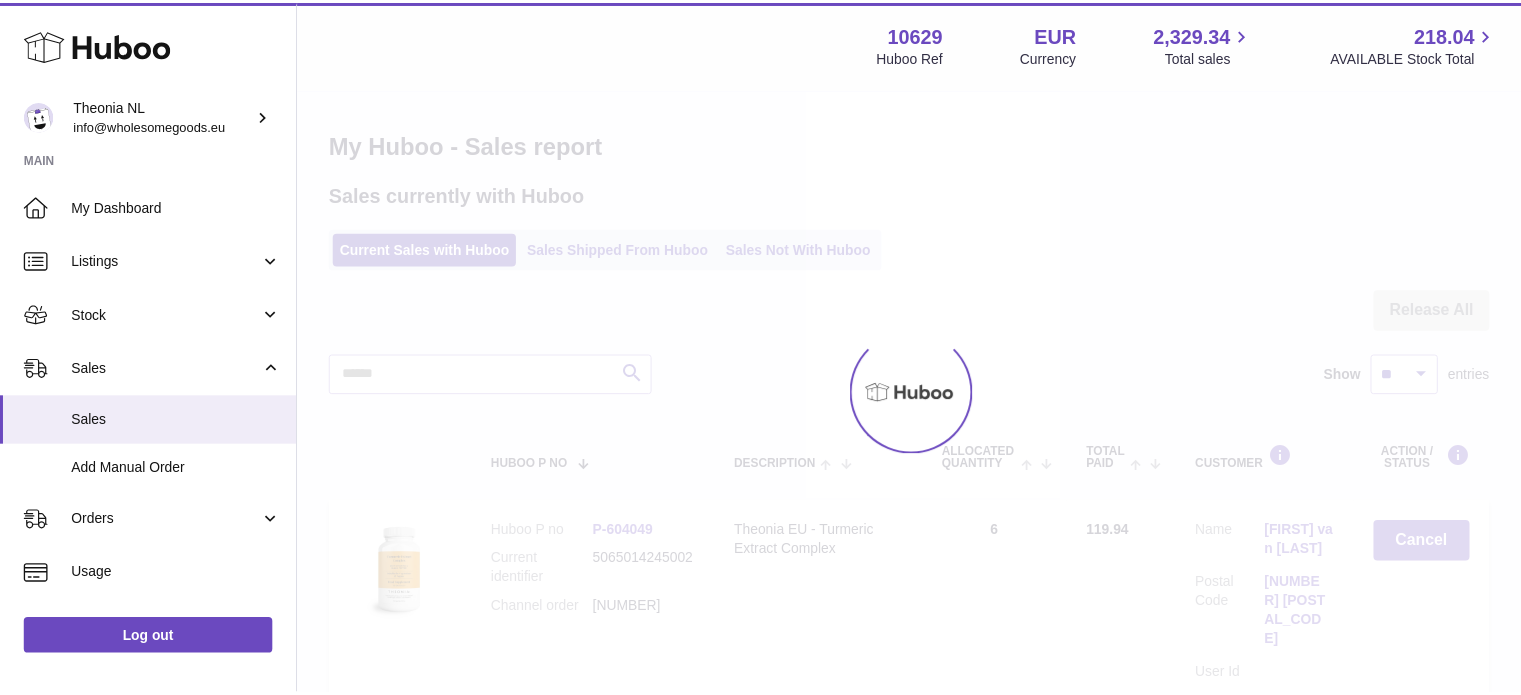 scroll, scrollTop: 0, scrollLeft: 0, axis: both 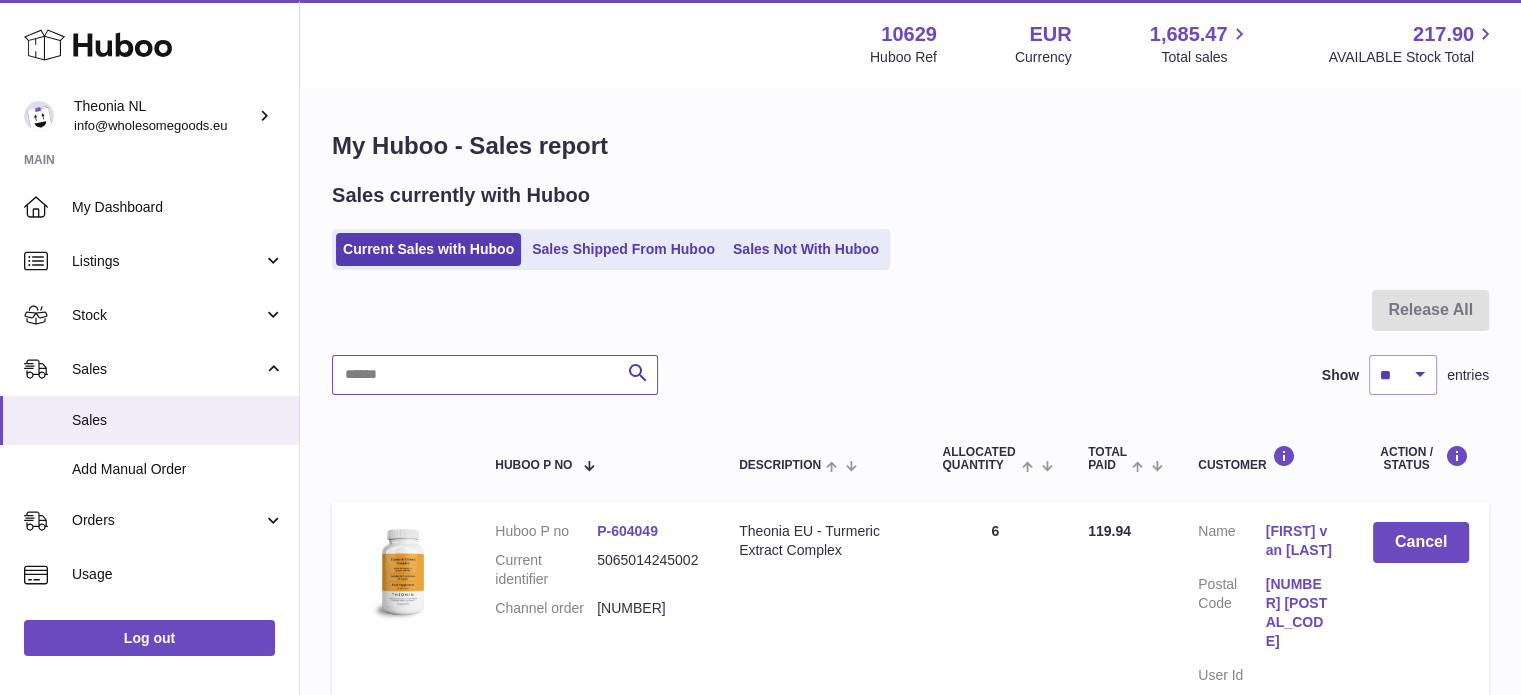 click at bounding box center [495, 375] 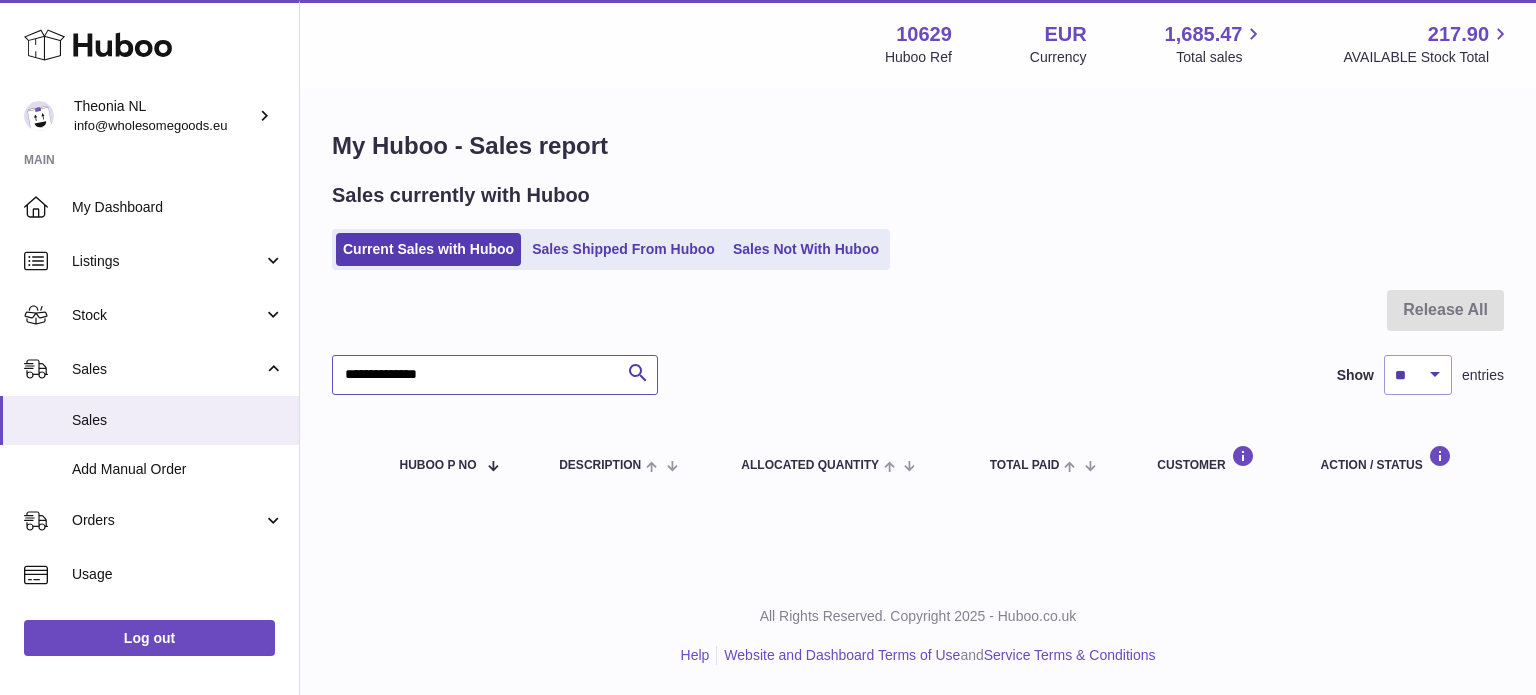 type on "**********" 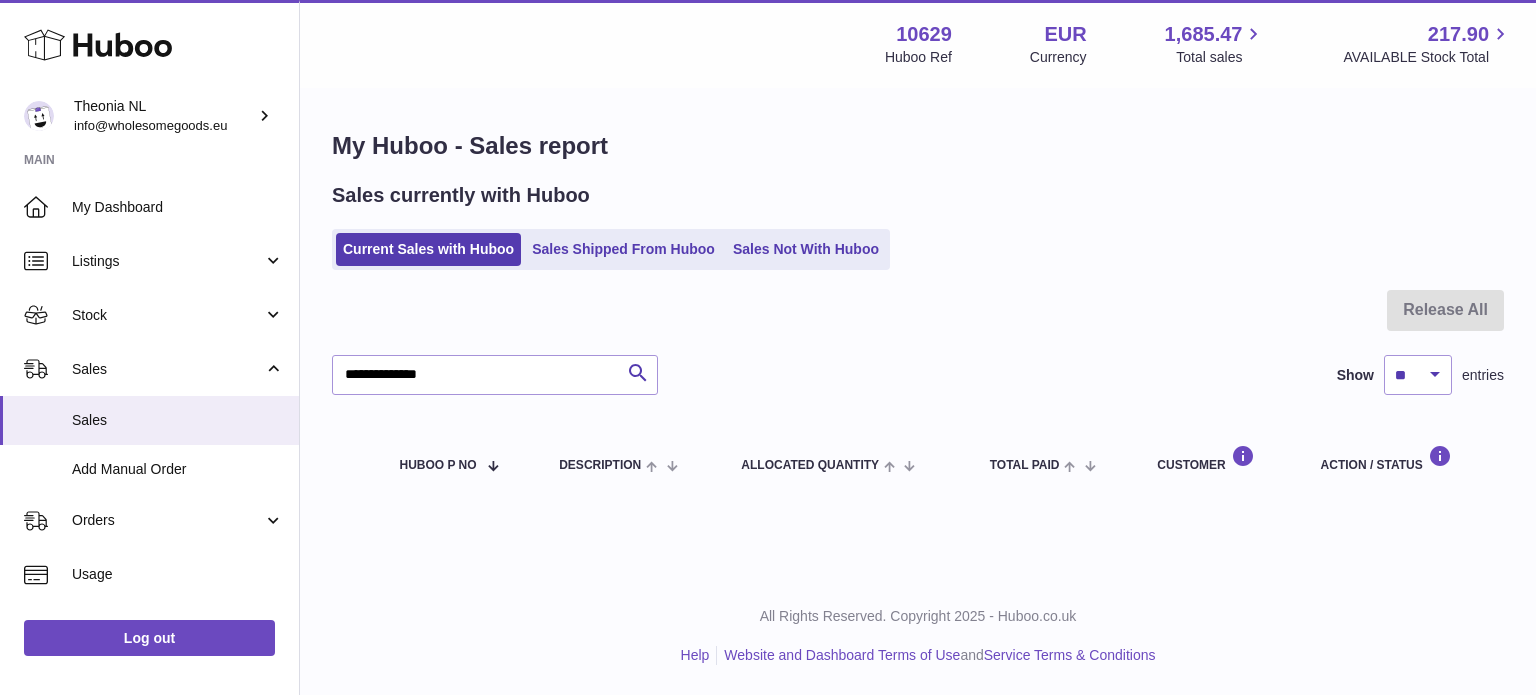 click on "Current Sales with Huboo
Sales Shipped From Huboo
Sales Not With Huboo" at bounding box center [611, 249] 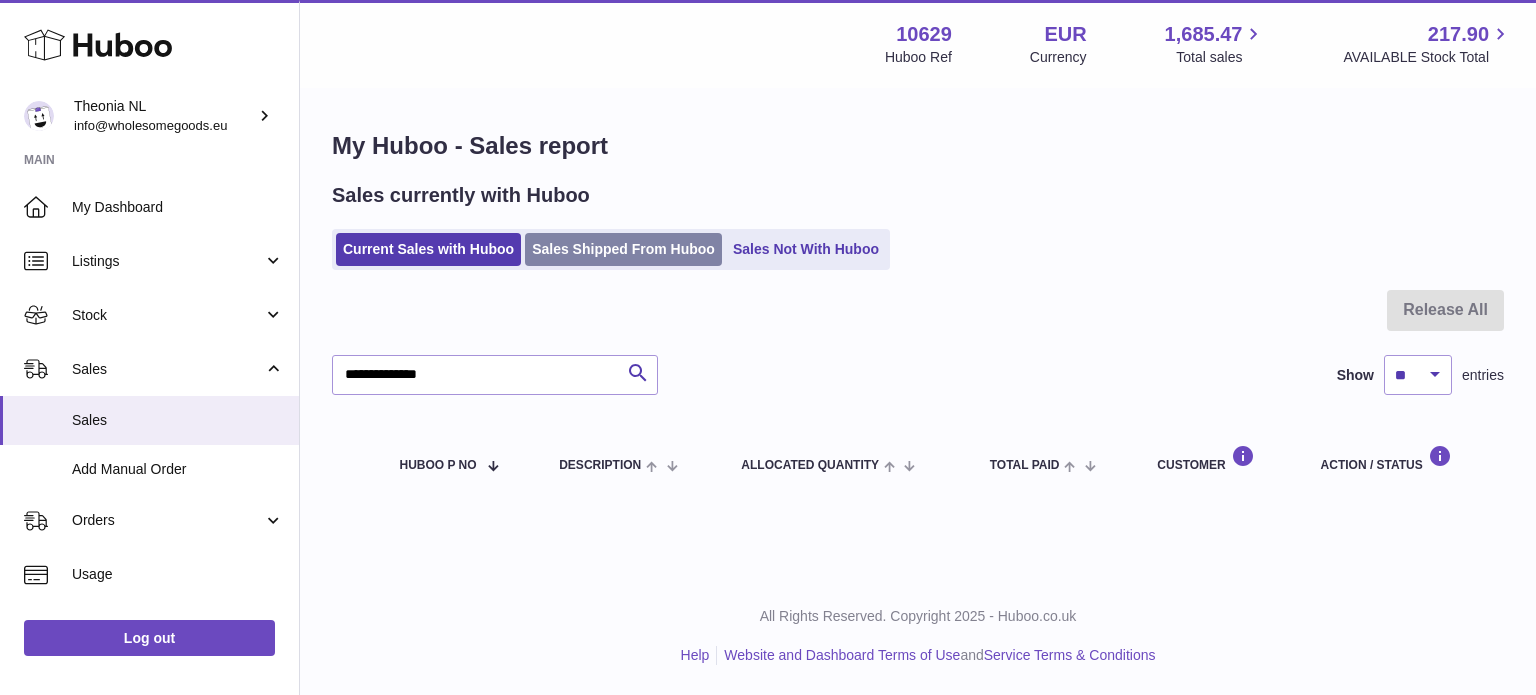 click on "Sales Shipped From Huboo" at bounding box center (623, 249) 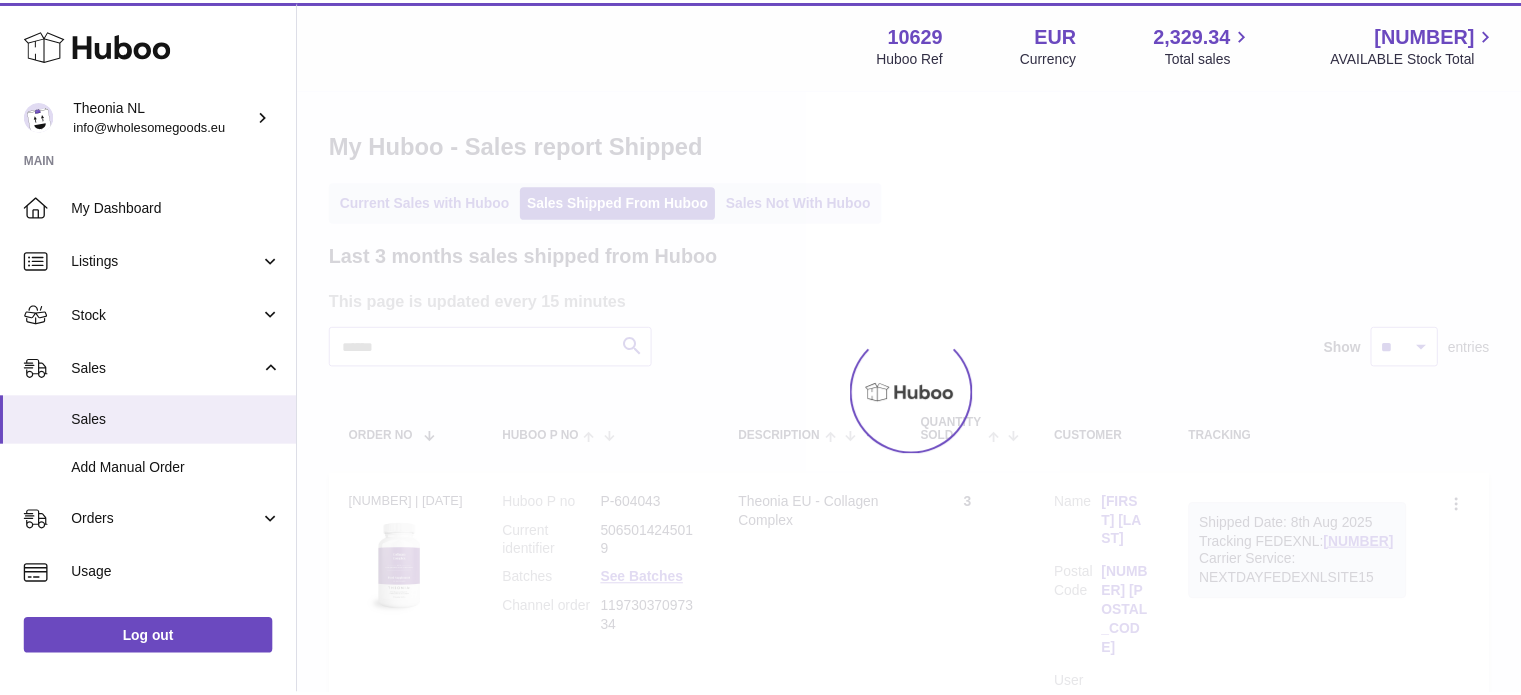 scroll, scrollTop: 0, scrollLeft: 0, axis: both 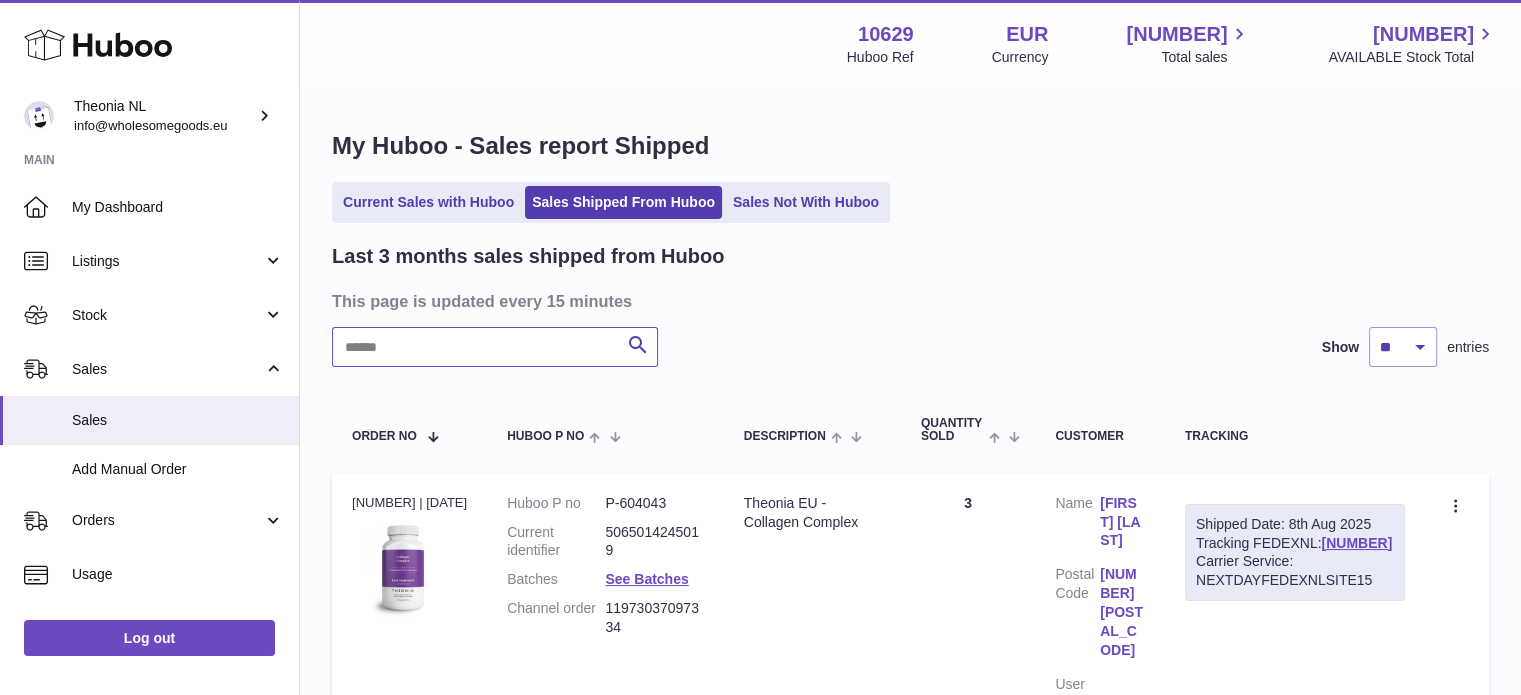 click at bounding box center [495, 347] 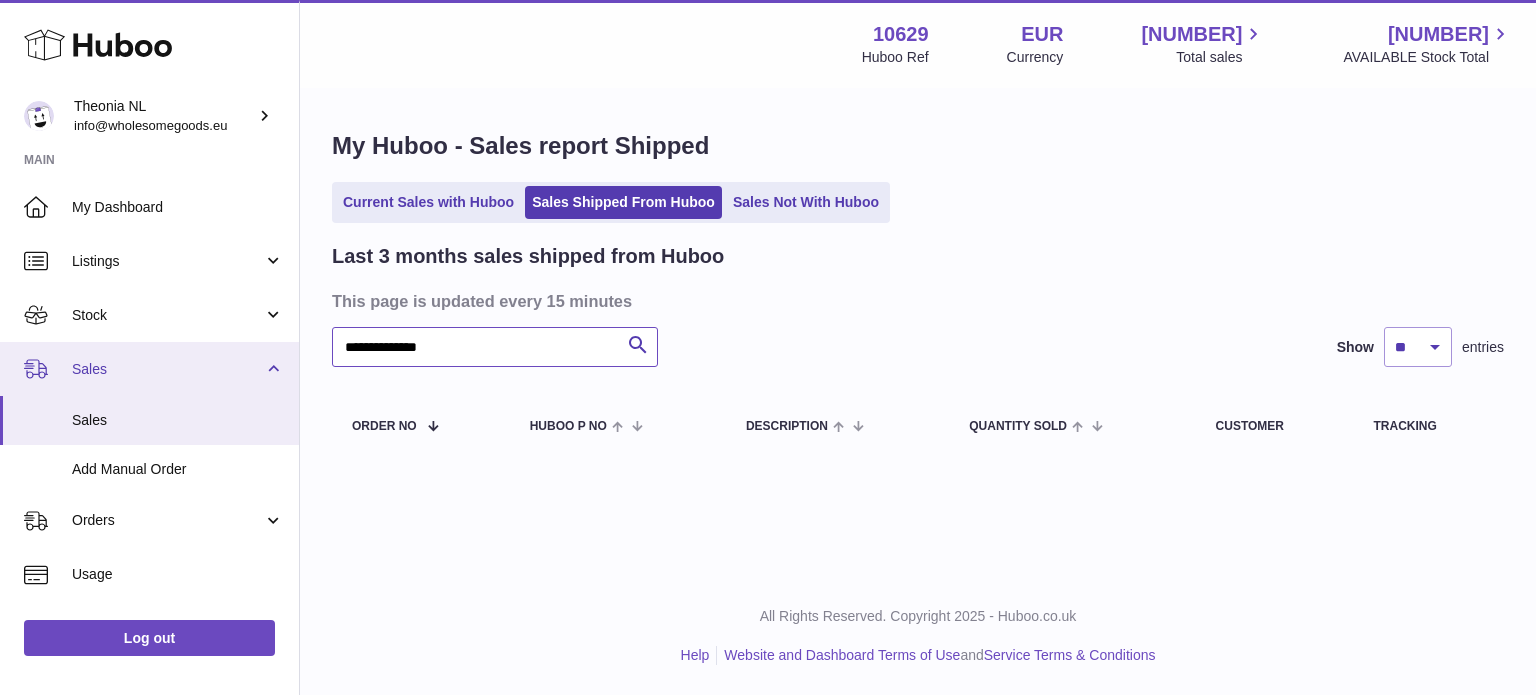 click on "**********" at bounding box center [768, 347] 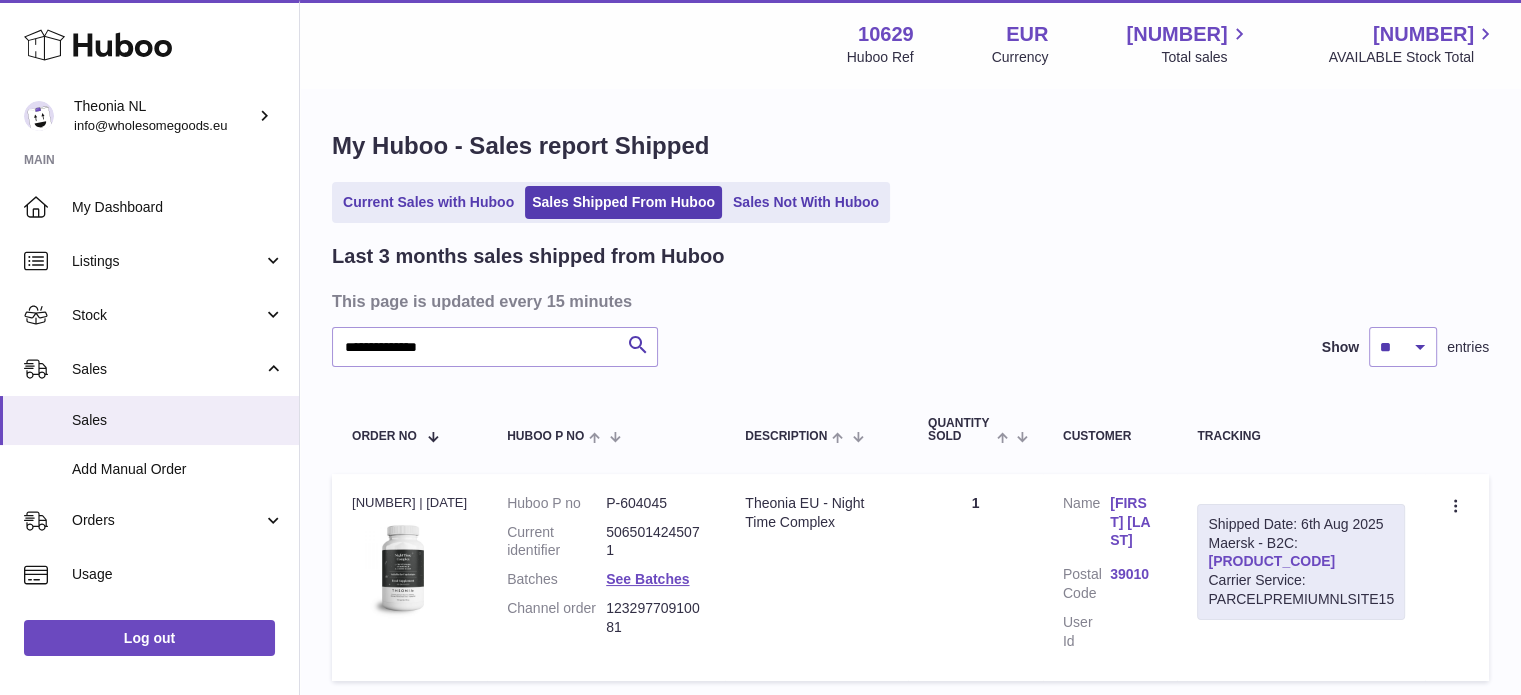 click on "TYPQWPI00450315" at bounding box center [1271, 561] 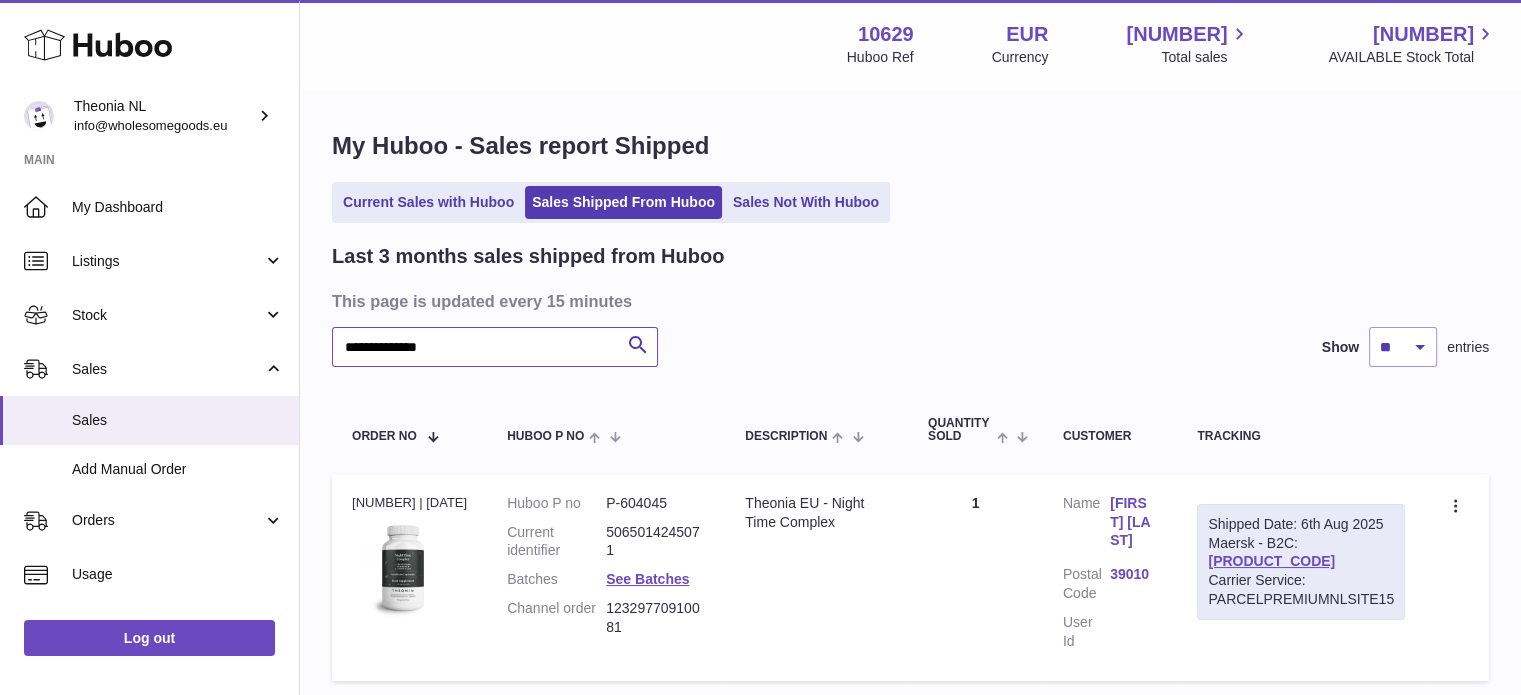 drag, startPoint x: 553, startPoint y: 359, endPoint x: 542, endPoint y: 354, distance: 12.083046 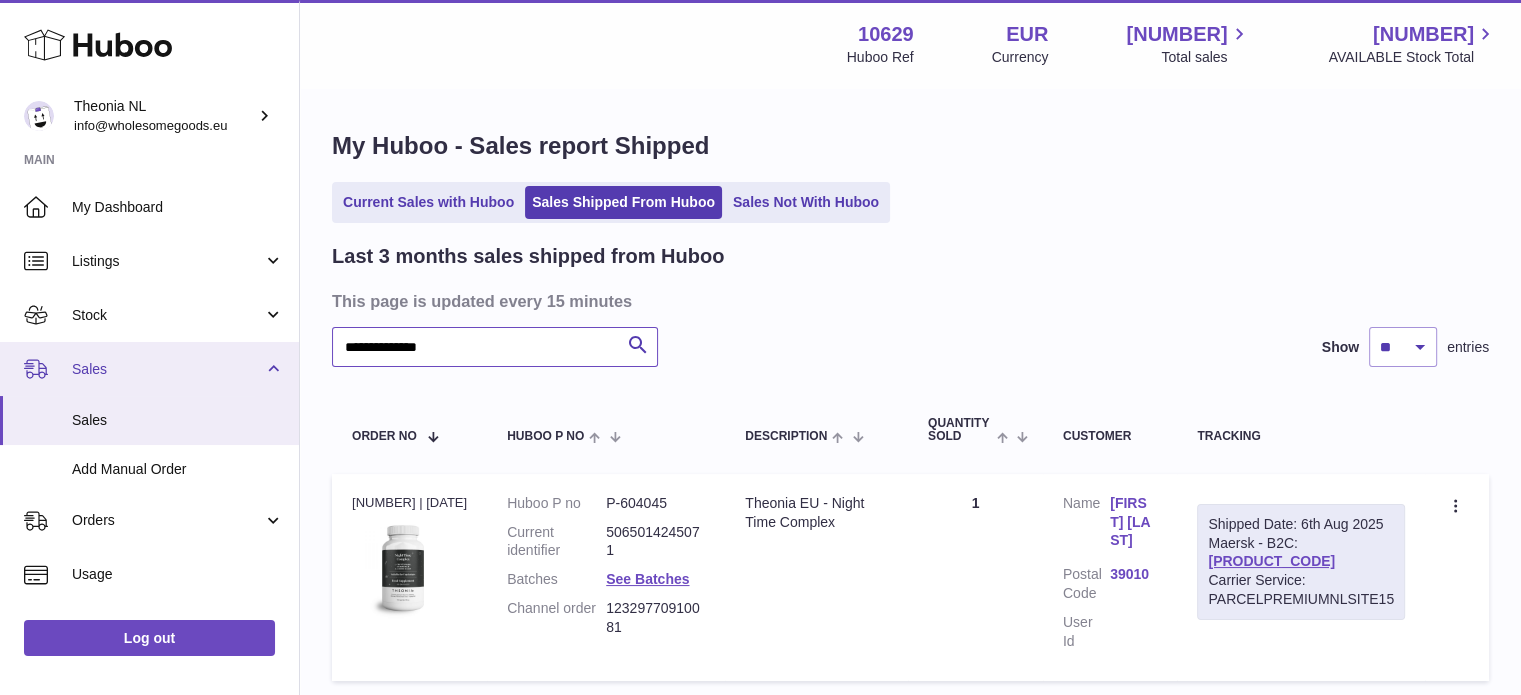 drag, startPoint x: 481, startPoint y: 371, endPoint x: 0, endPoint y: 376, distance: 481.026 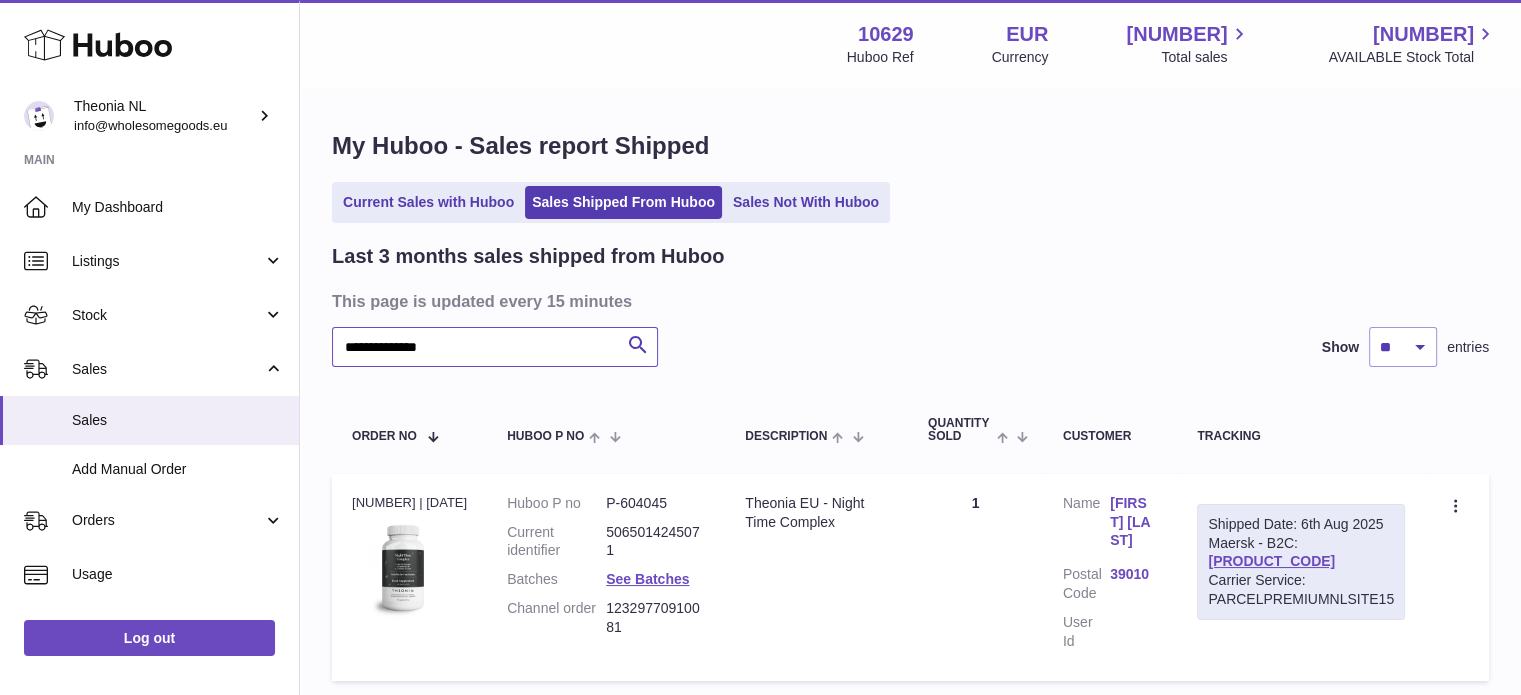 paste 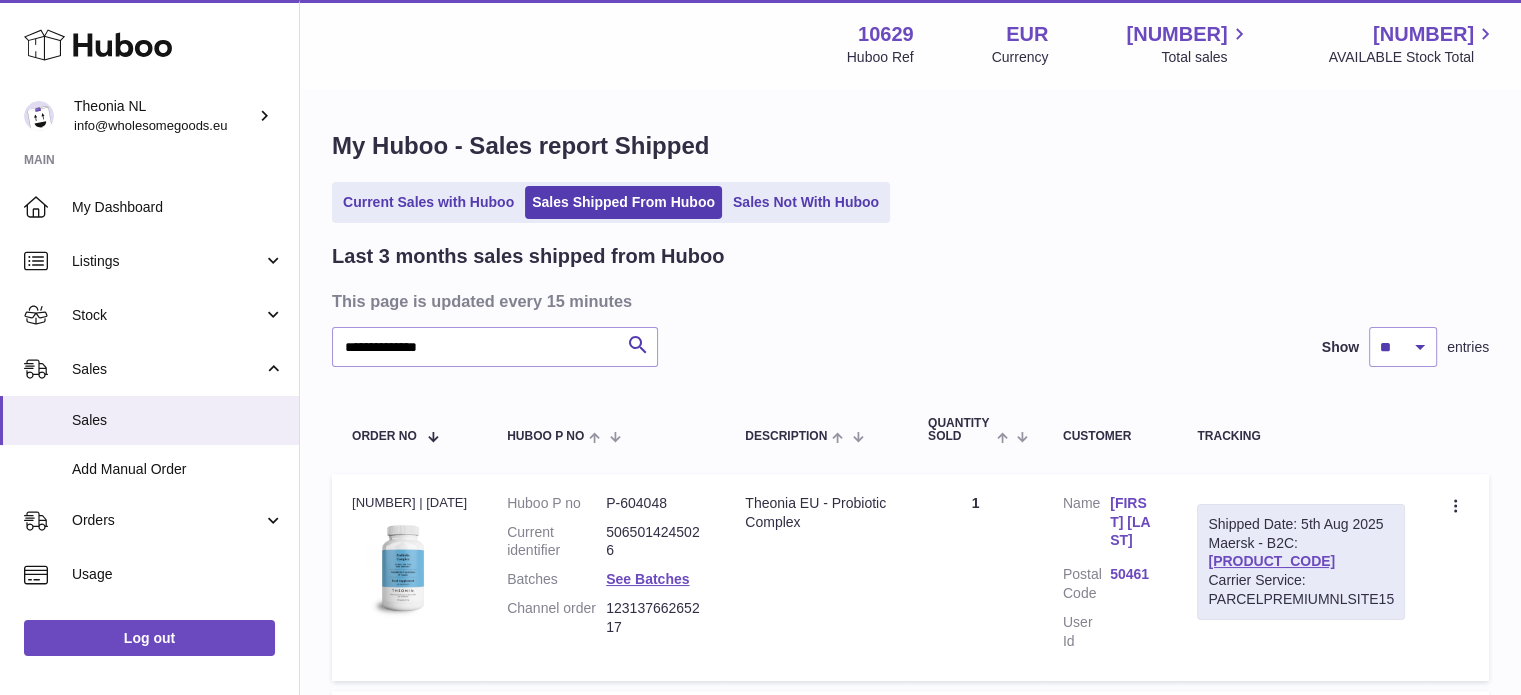 click on "TYPQWPI00449710" at bounding box center (1271, 561) 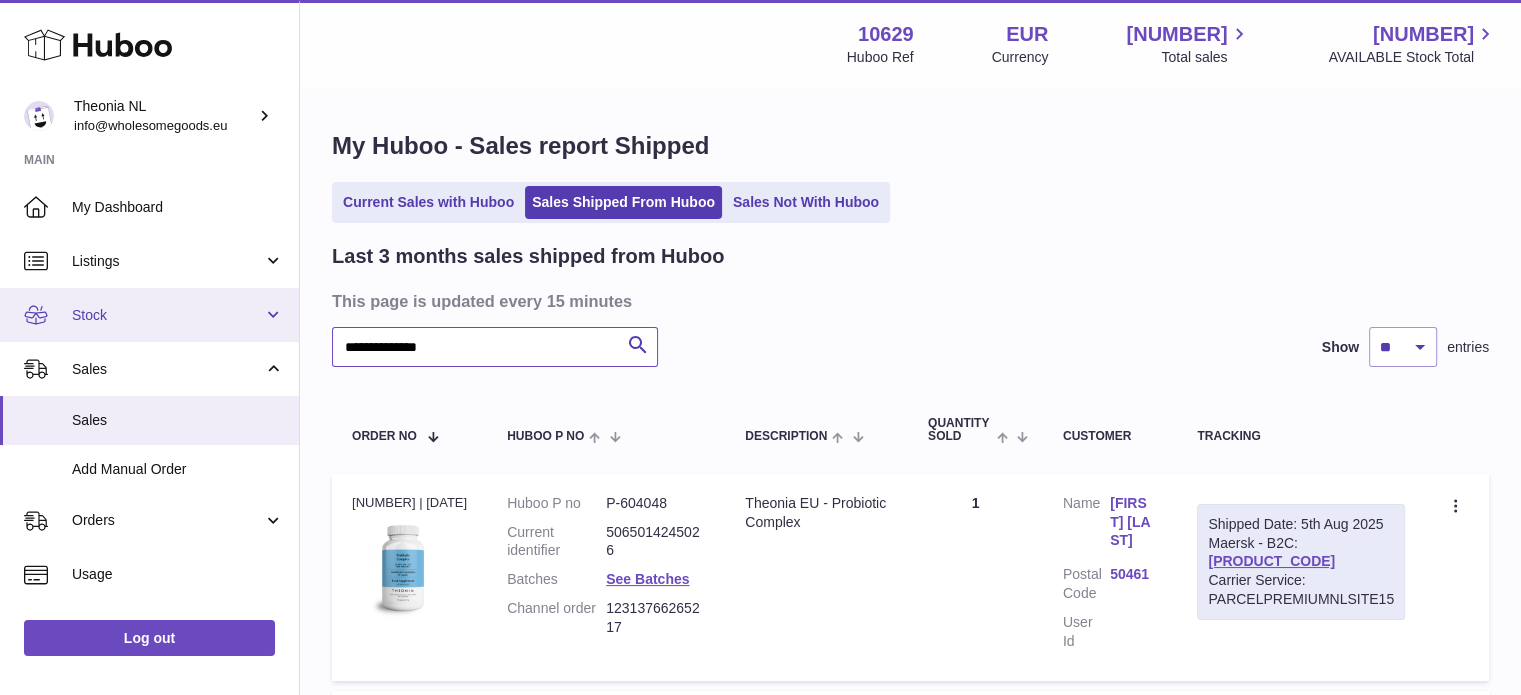 drag, startPoint x: 582, startPoint y: 336, endPoint x: 0, endPoint y: 338, distance: 582.0034 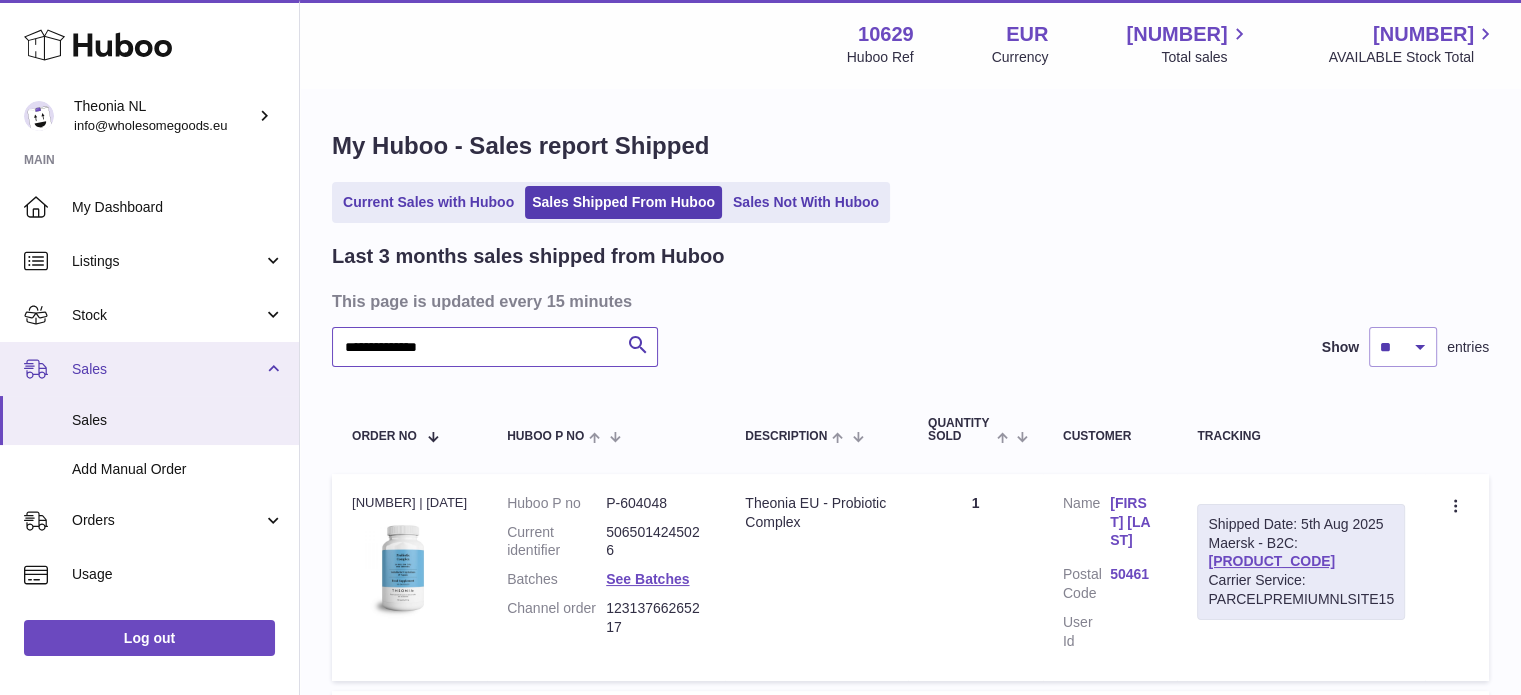 paste 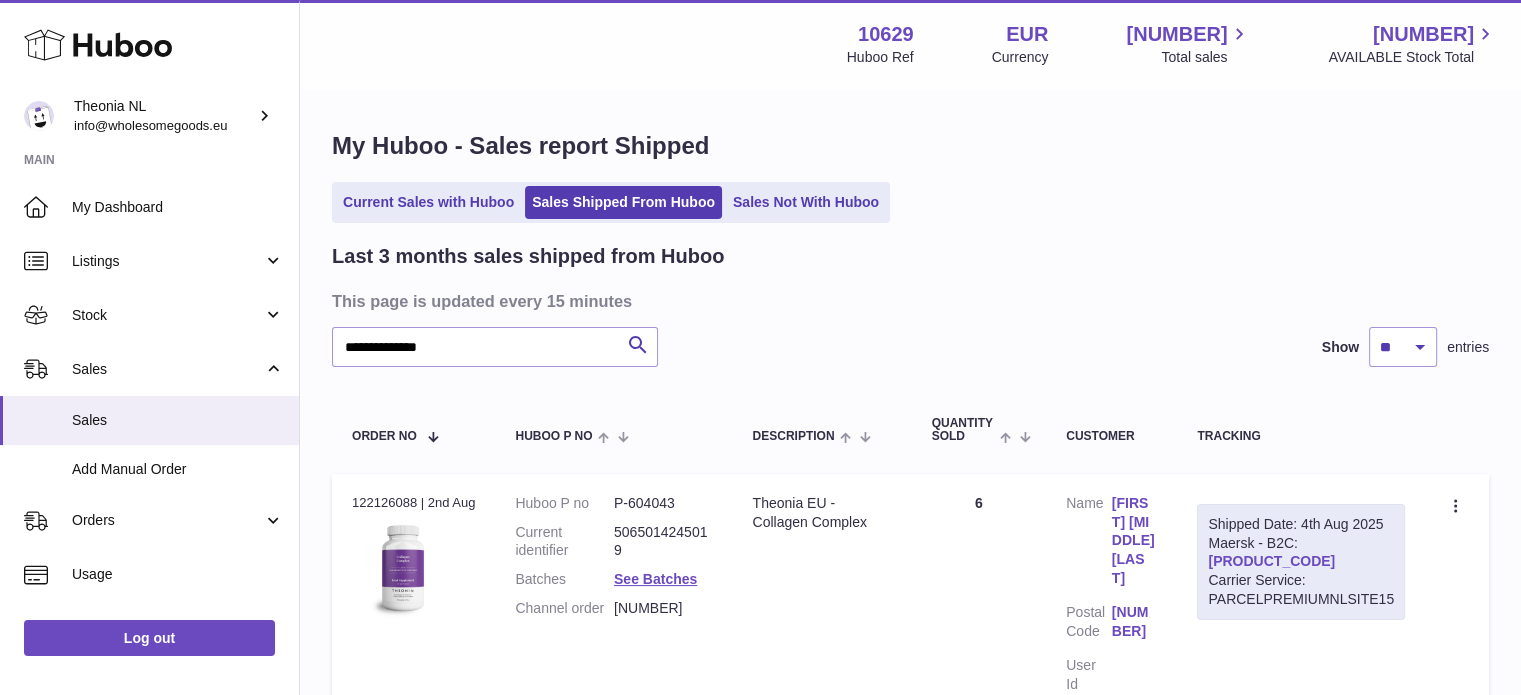 click on "TYPQWPI00449453" at bounding box center (1271, 561) 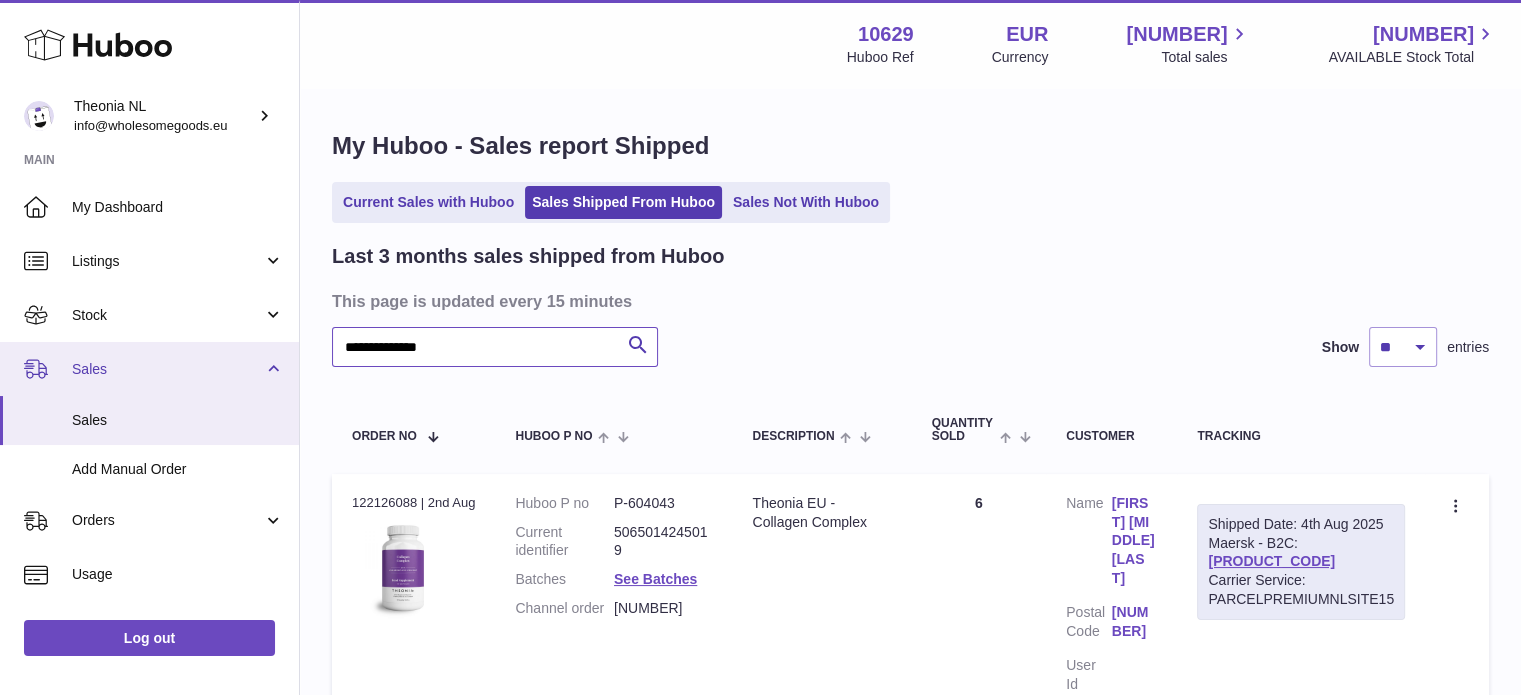 drag, startPoint x: 548, startPoint y: 344, endPoint x: 0, endPoint y: 343, distance: 548.0009 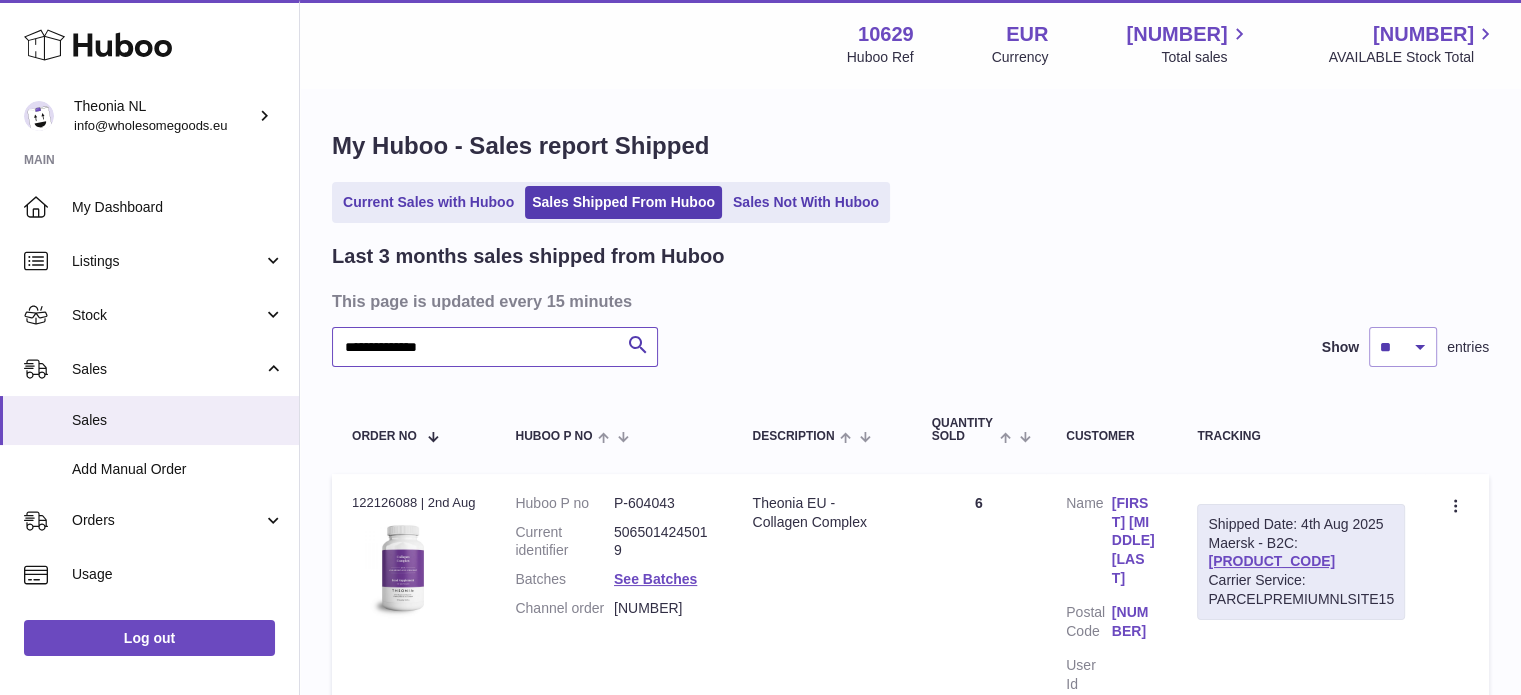 paste 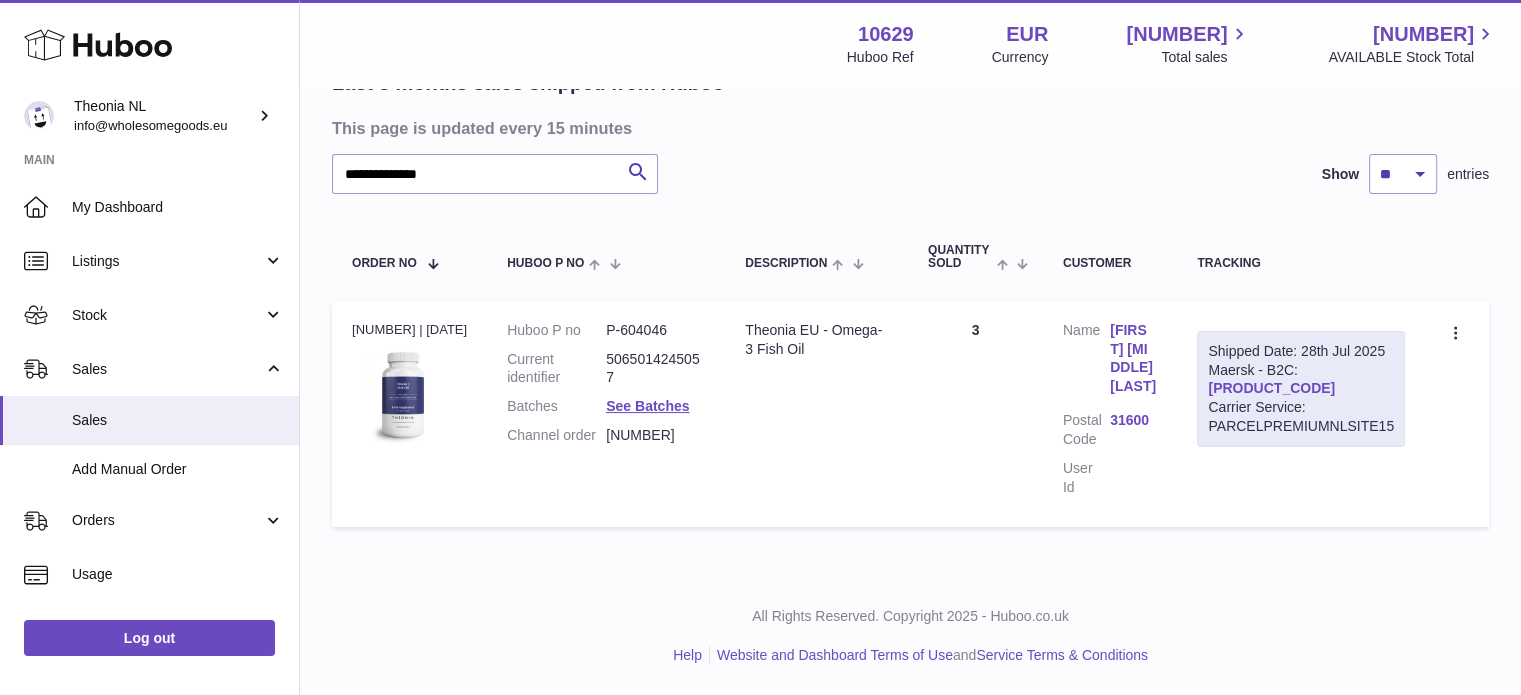 click on "TYPQWPI00445908" at bounding box center (1271, 388) 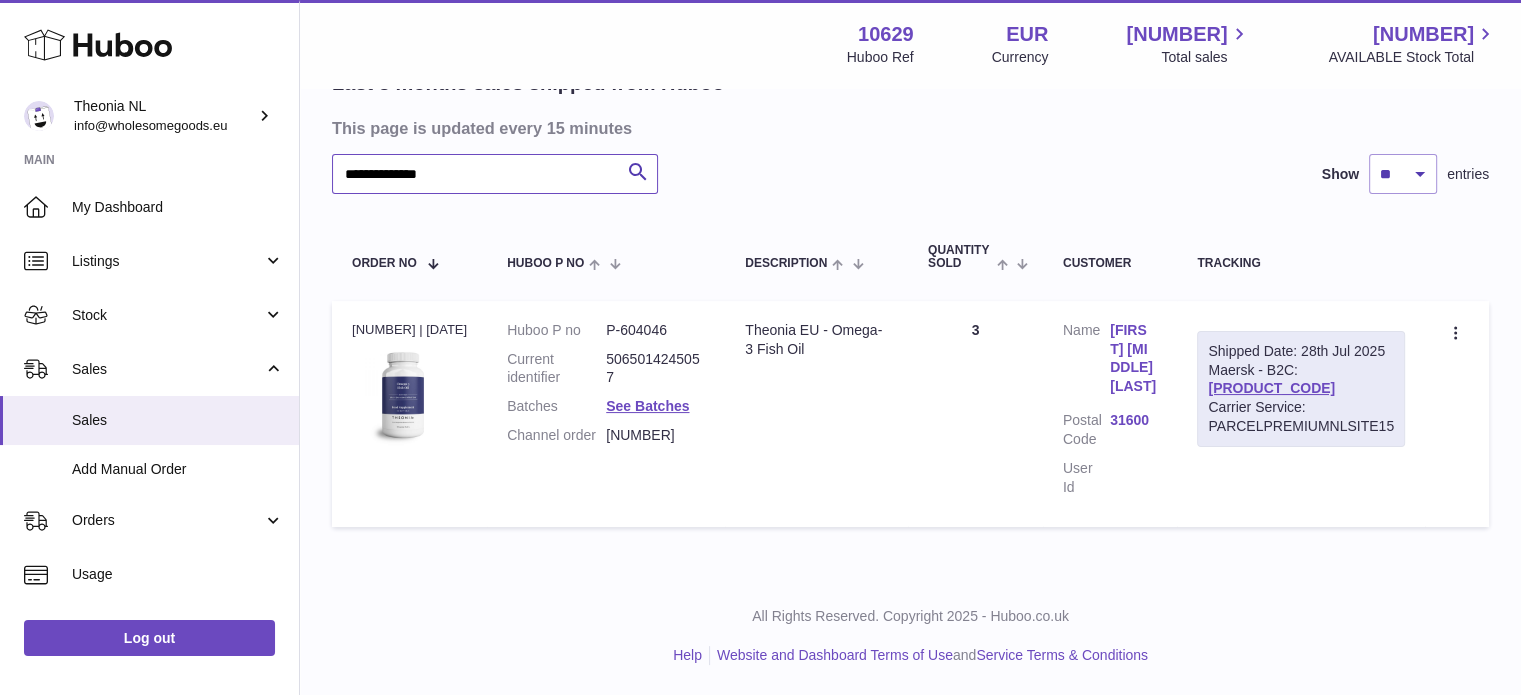 drag, startPoint x: 591, startPoint y: 153, endPoint x: 0, endPoint y: 178, distance: 591.5285 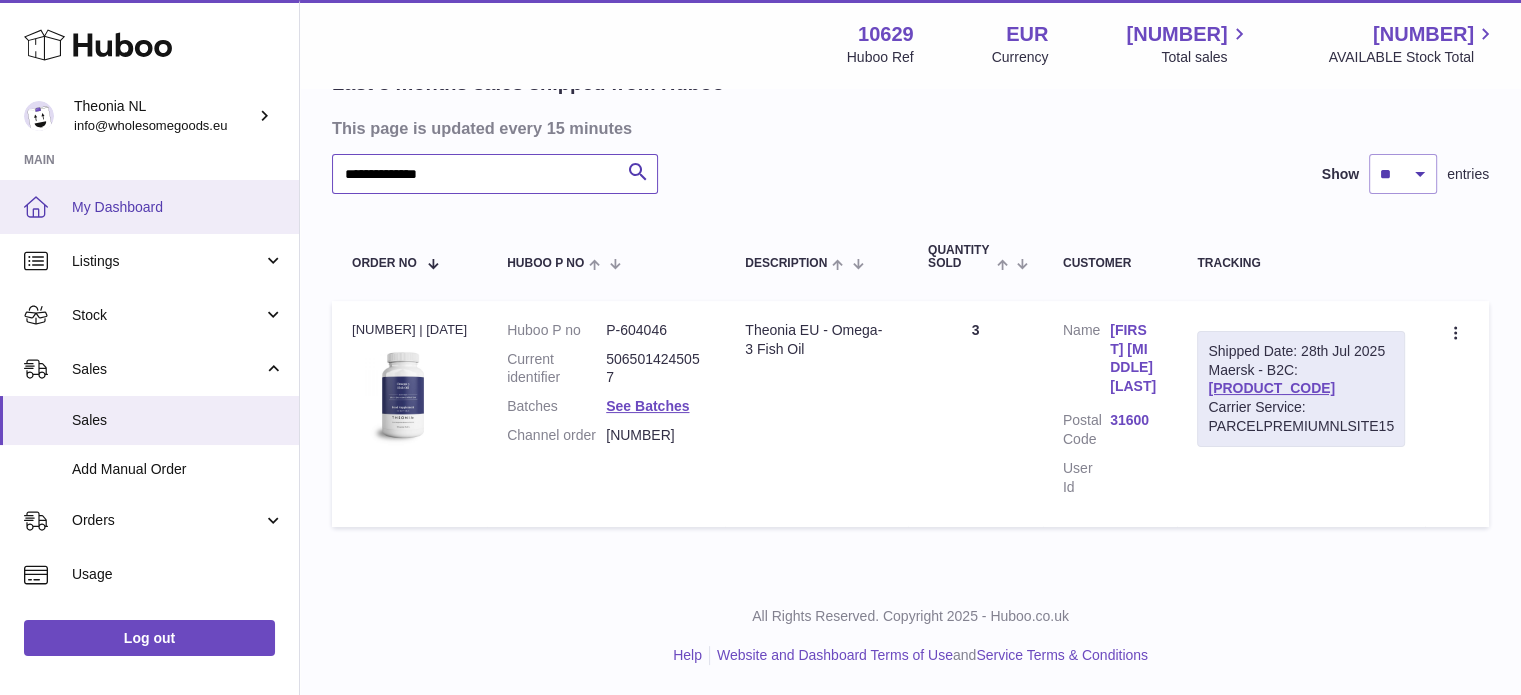 paste 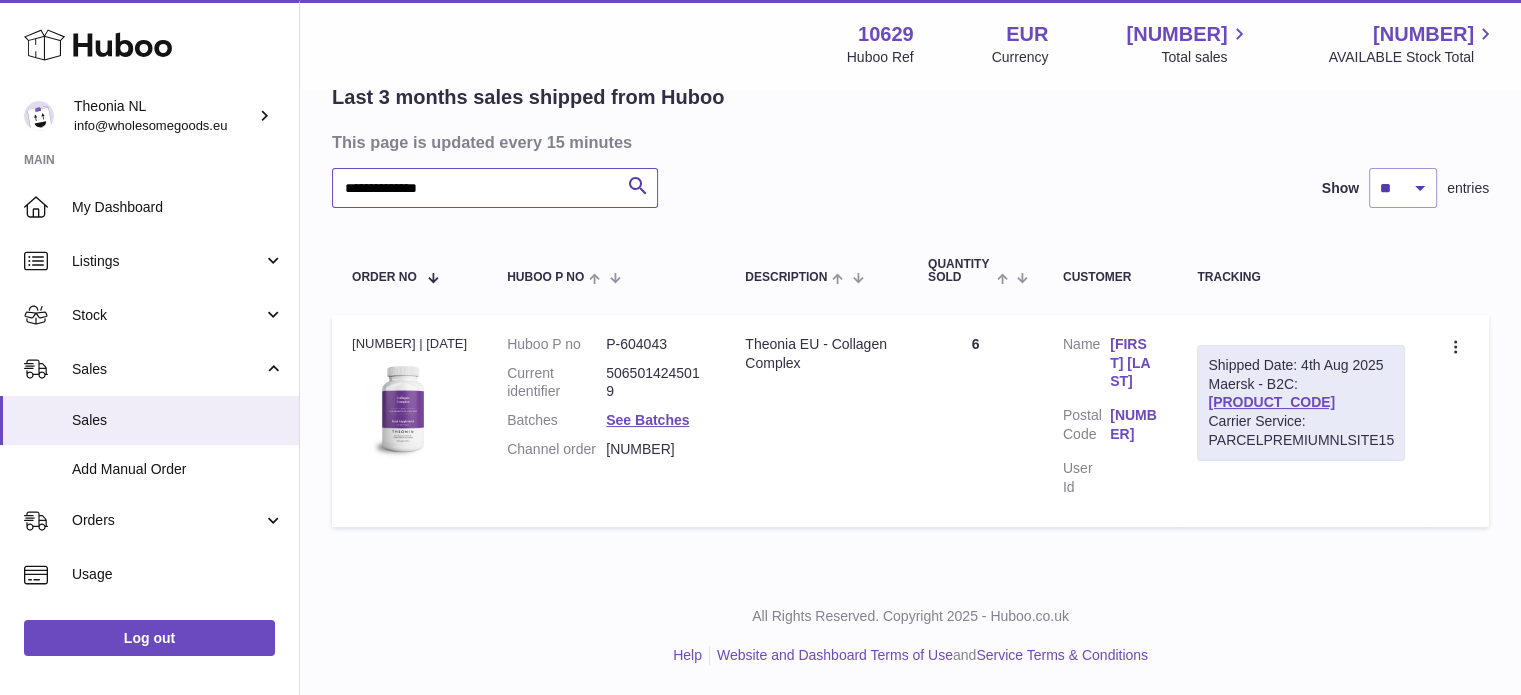 scroll, scrollTop: 171, scrollLeft: 0, axis: vertical 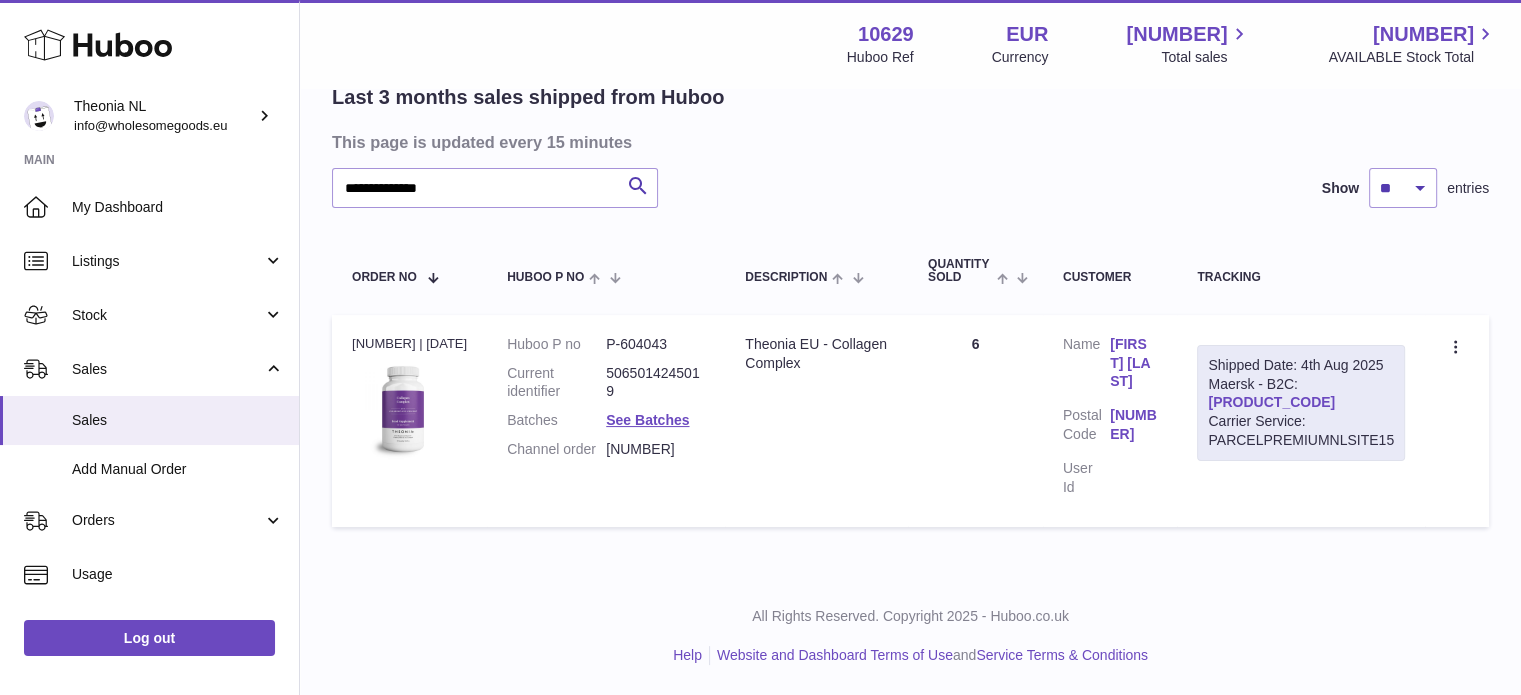 click on "TYPQWPI00449369" at bounding box center (1271, 402) 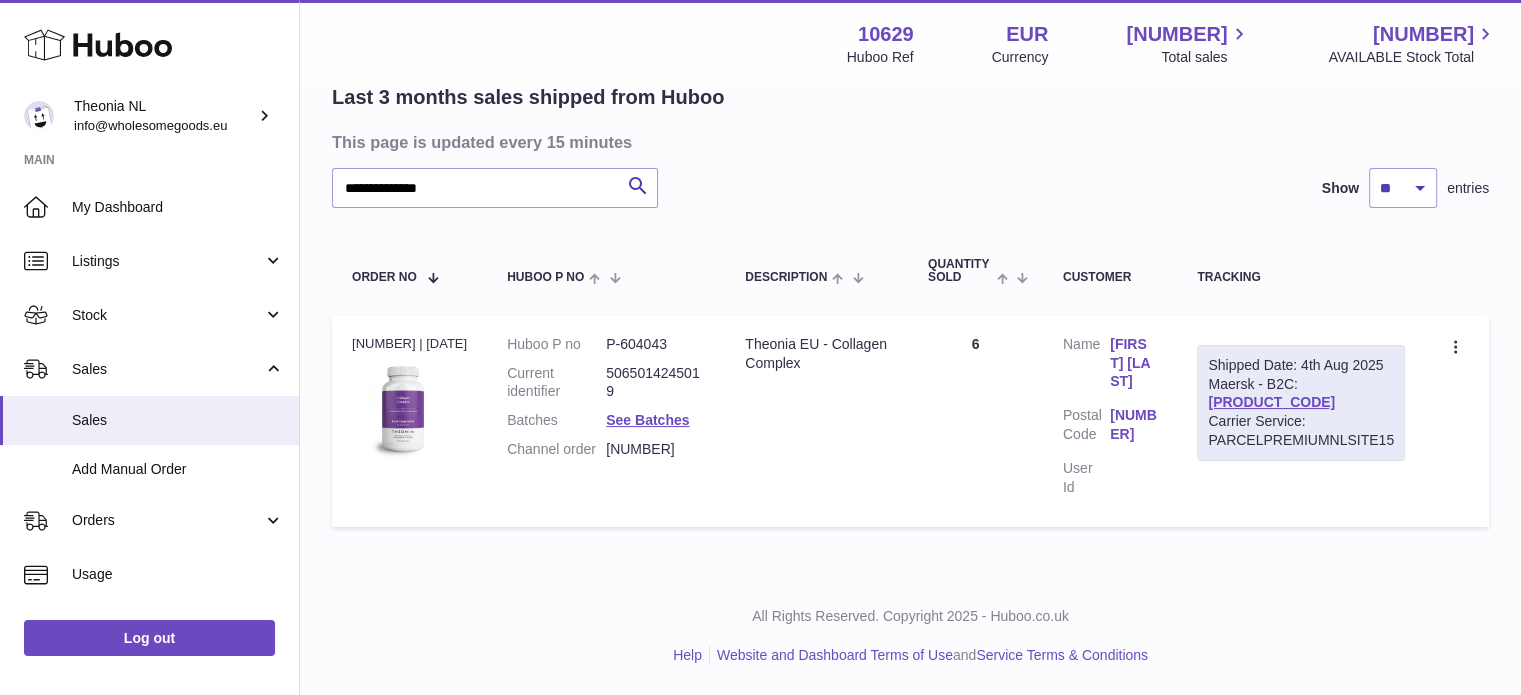 drag, startPoint x: 580, startPoint y: 200, endPoint x: 420, endPoint y: 210, distance: 160.3122 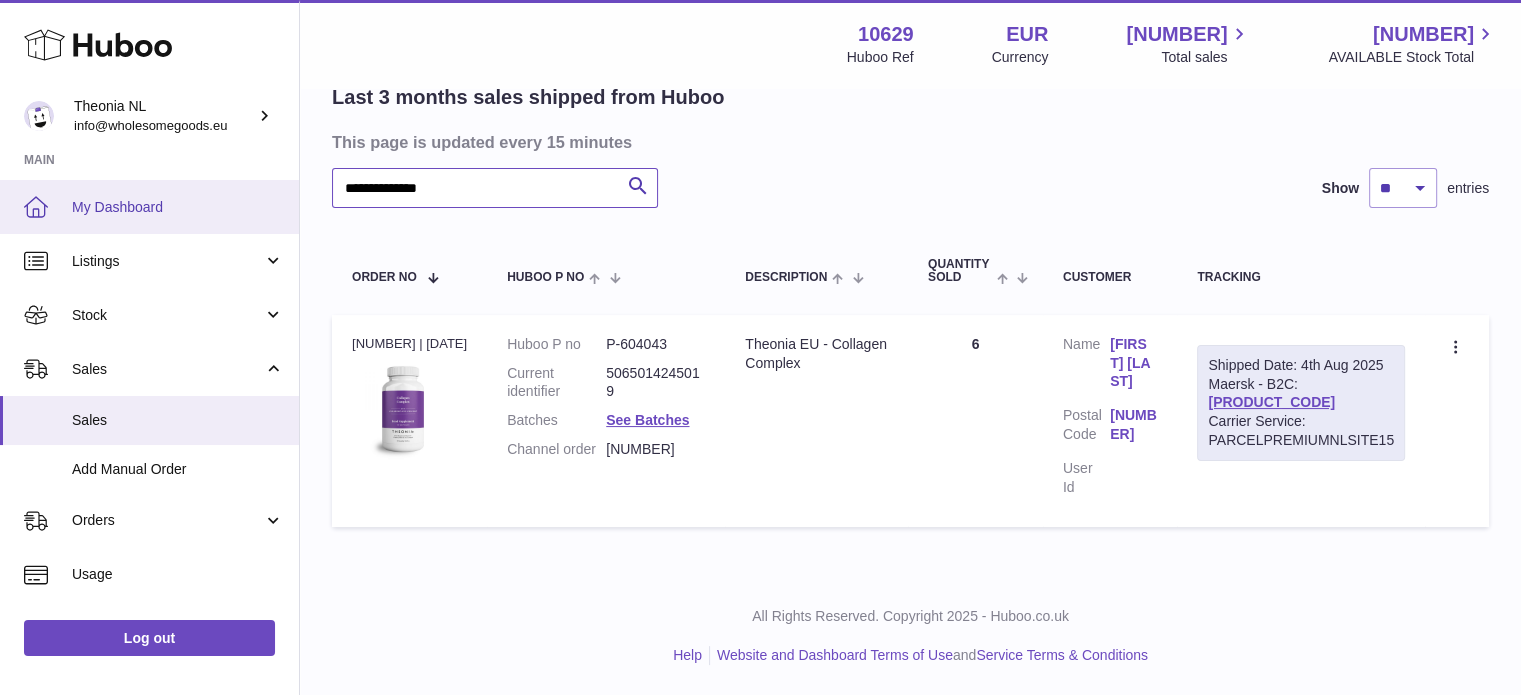 drag, startPoint x: 558, startPoint y: 187, endPoint x: 87, endPoint y: 215, distance: 471.83154 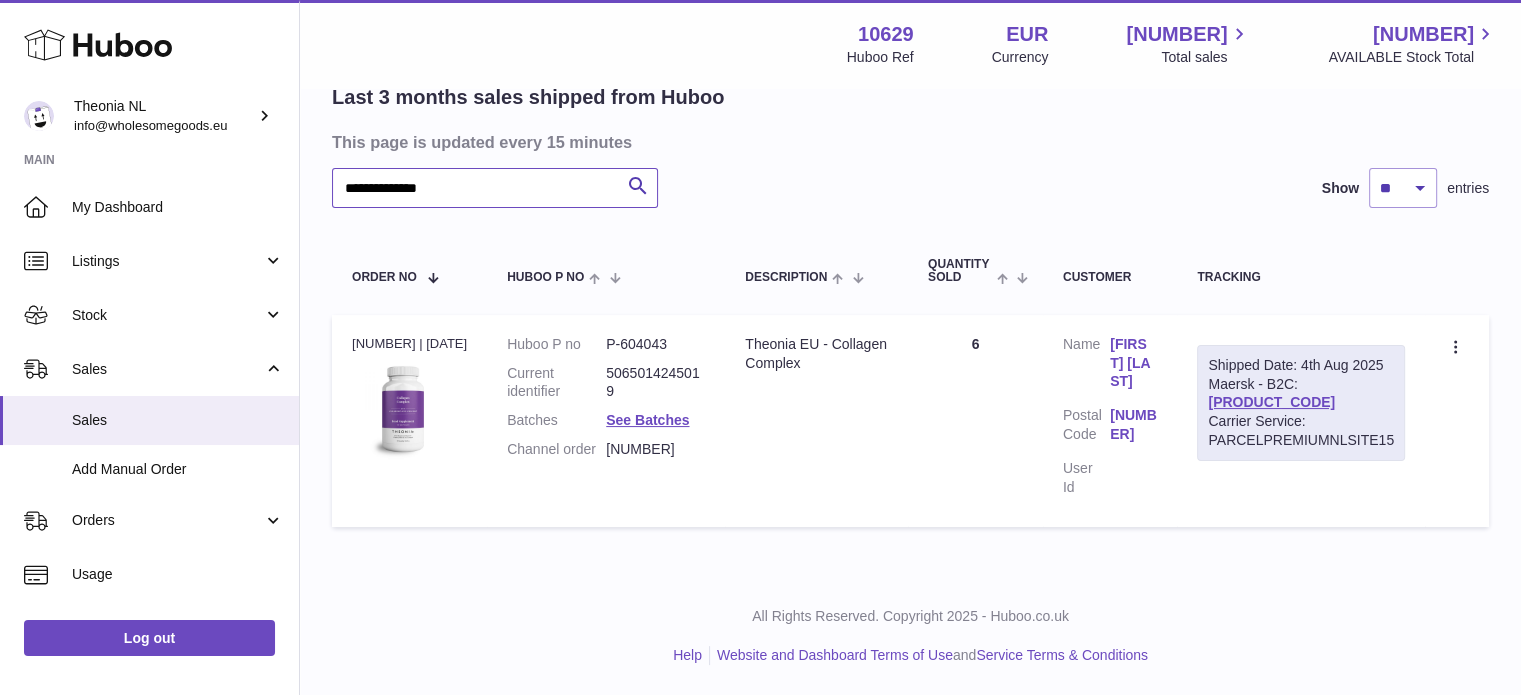 paste 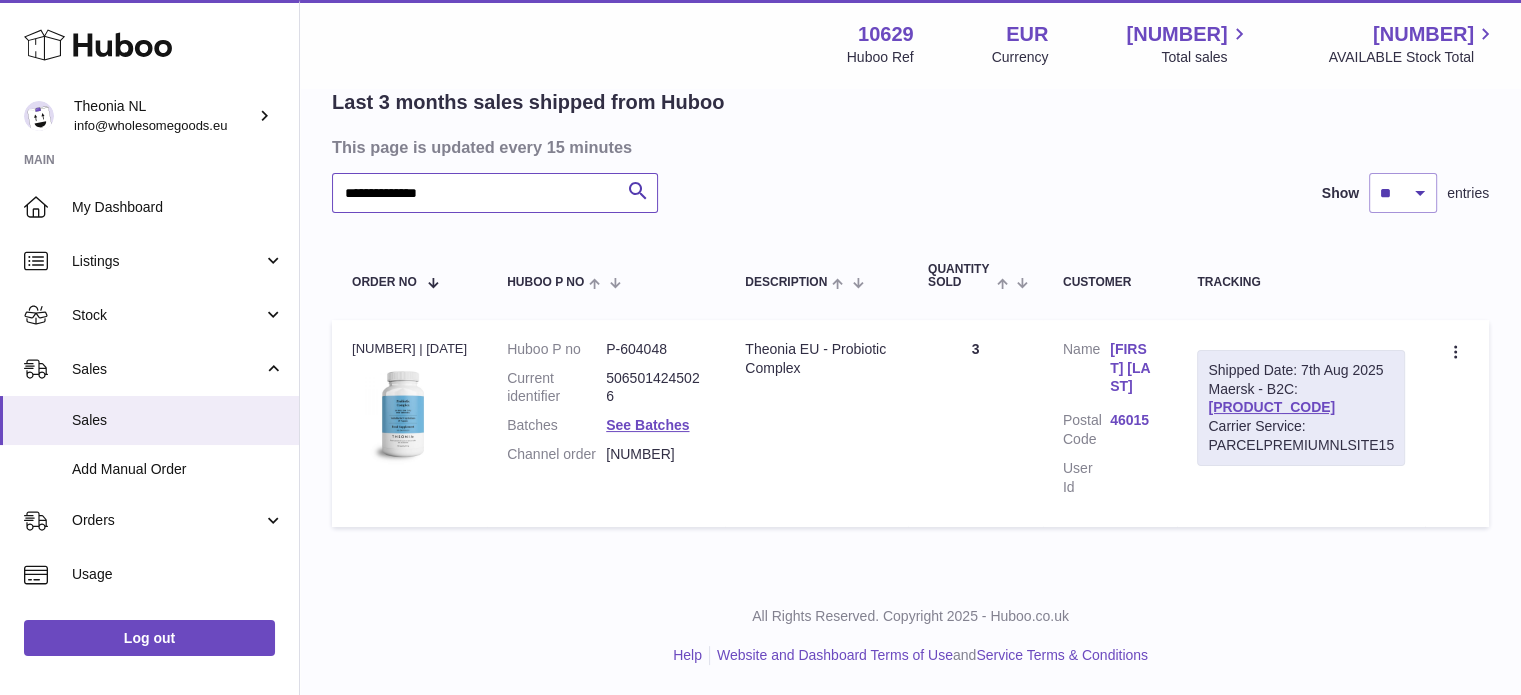 scroll, scrollTop: 152, scrollLeft: 0, axis: vertical 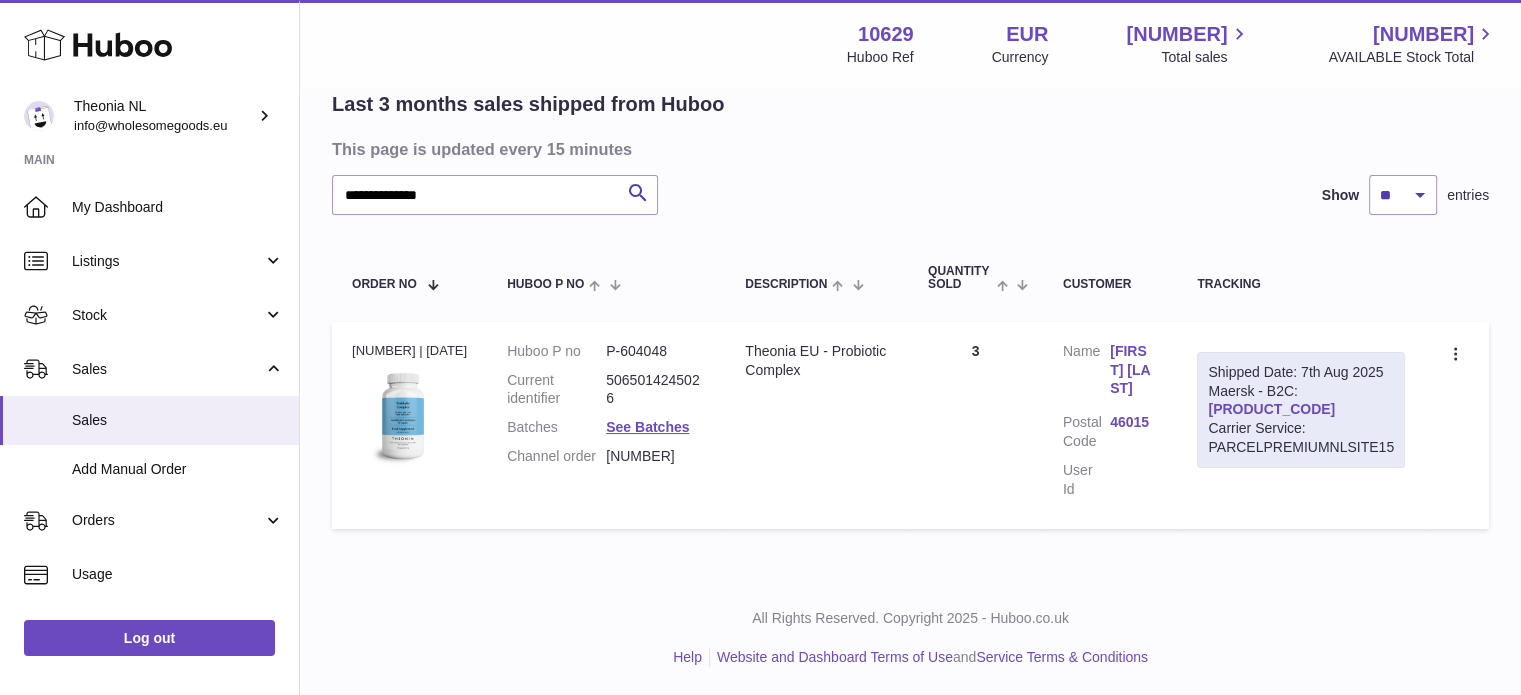 click on "TYPQWPI00450458" at bounding box center [1271, 409] 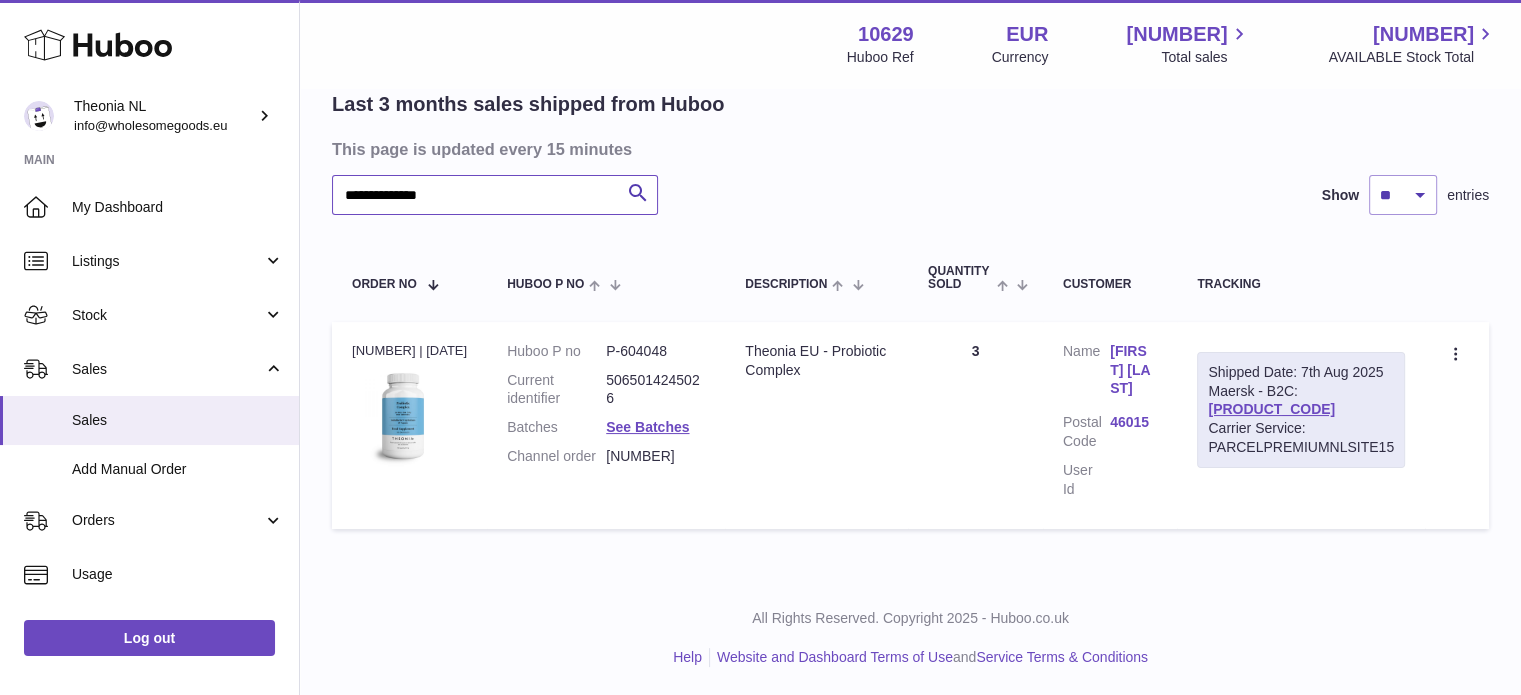 drag, startPoint x: 521, startPoint y: 203, endPoint x: 308, endPoint y: 280, distance: 226.49062 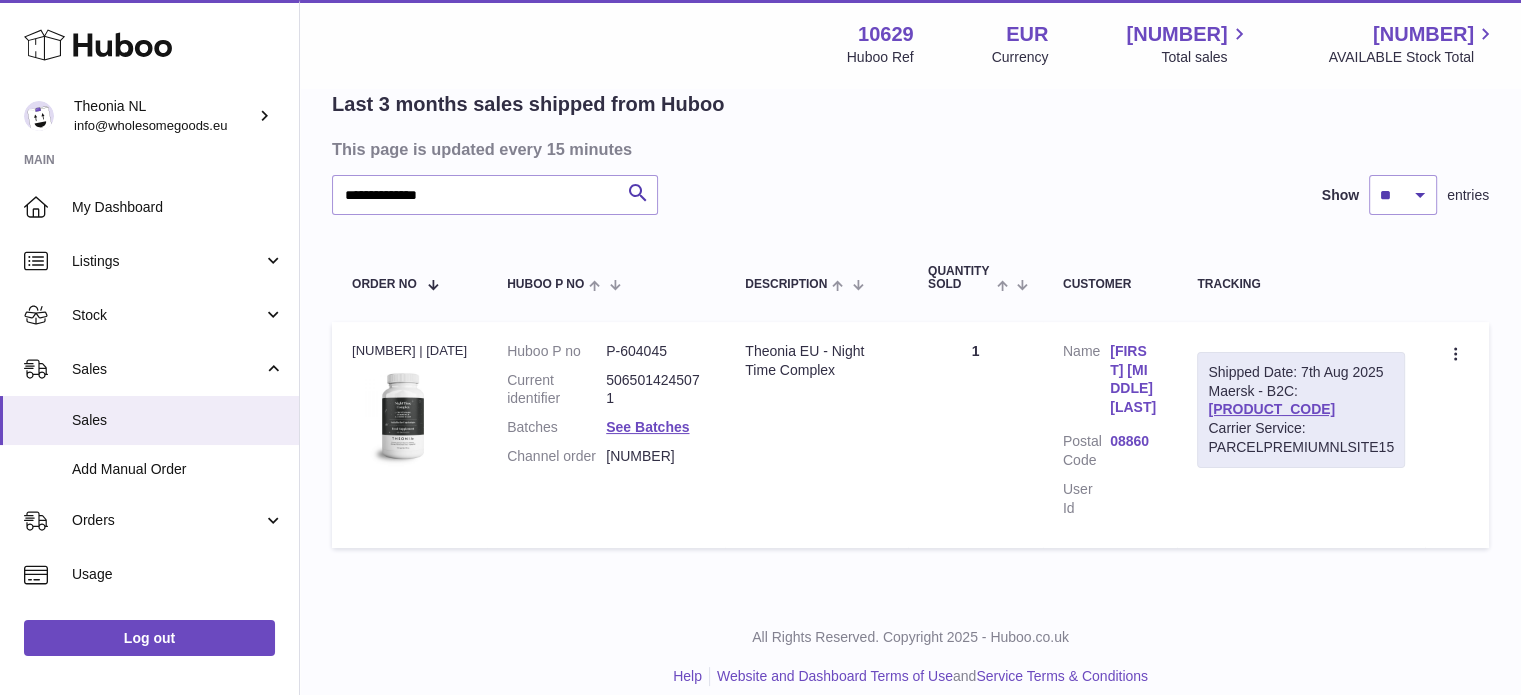 click on "TYPQWPI00450446" at bounding box center (1271, 409) 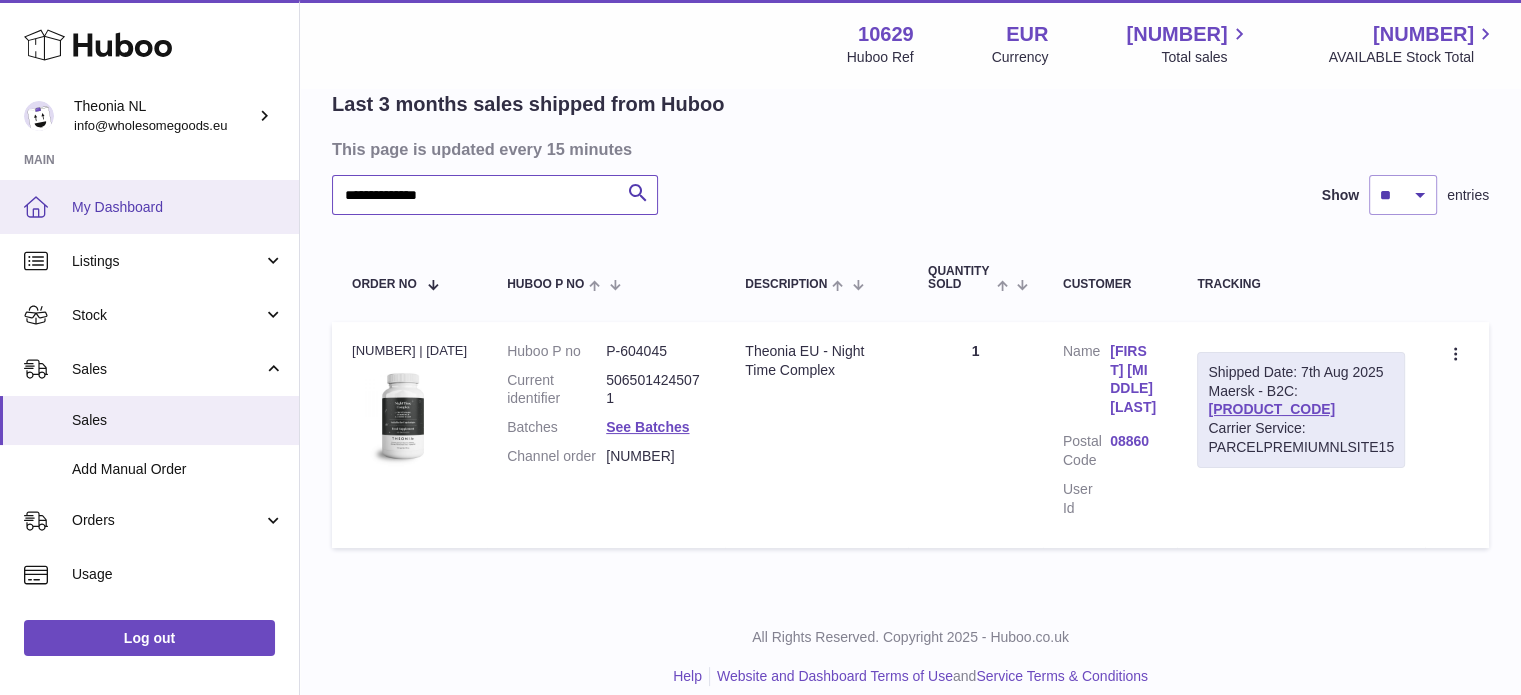 drag, startPoint x: 606, startPoint y: 190, endPoint x: 0, endPoint y: 203, distance: 606.1394 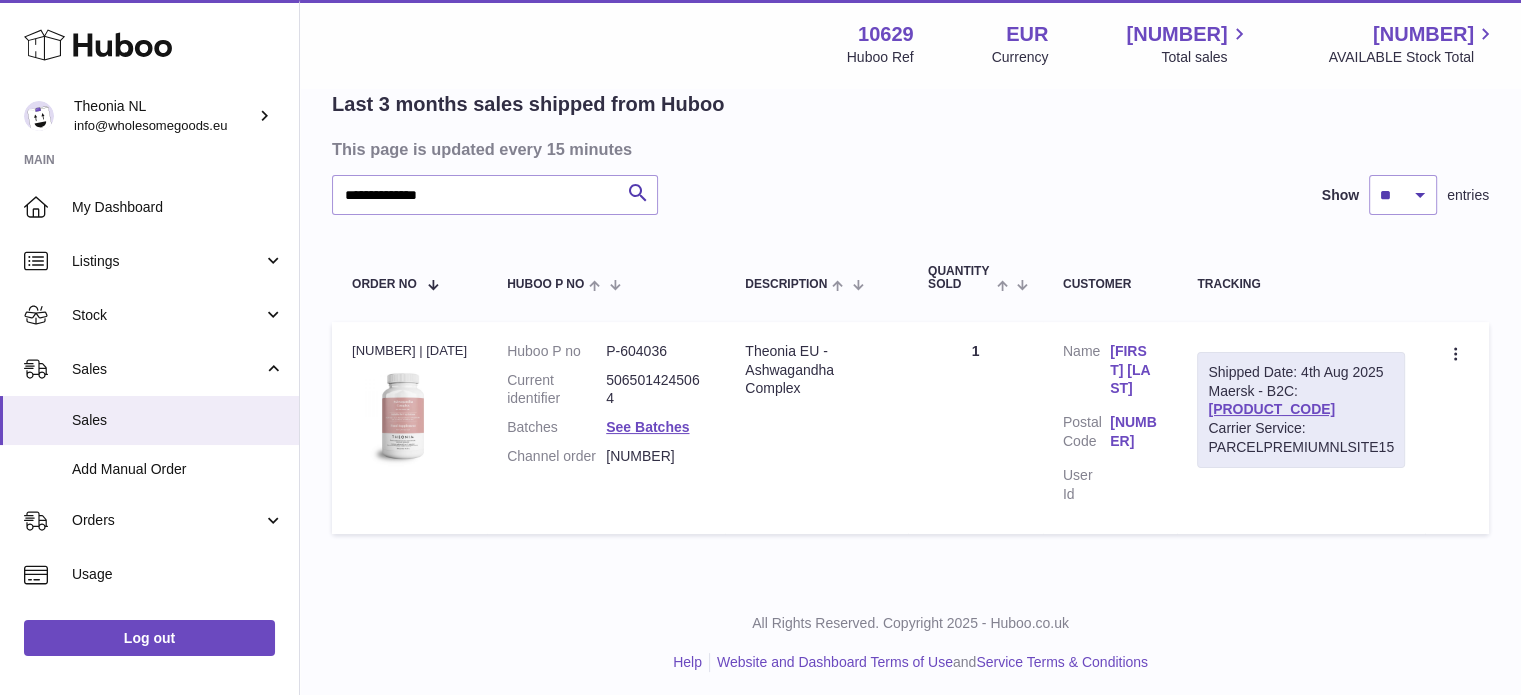 click on "TYPQWPI00448761" at bounding box center (1271, 409) 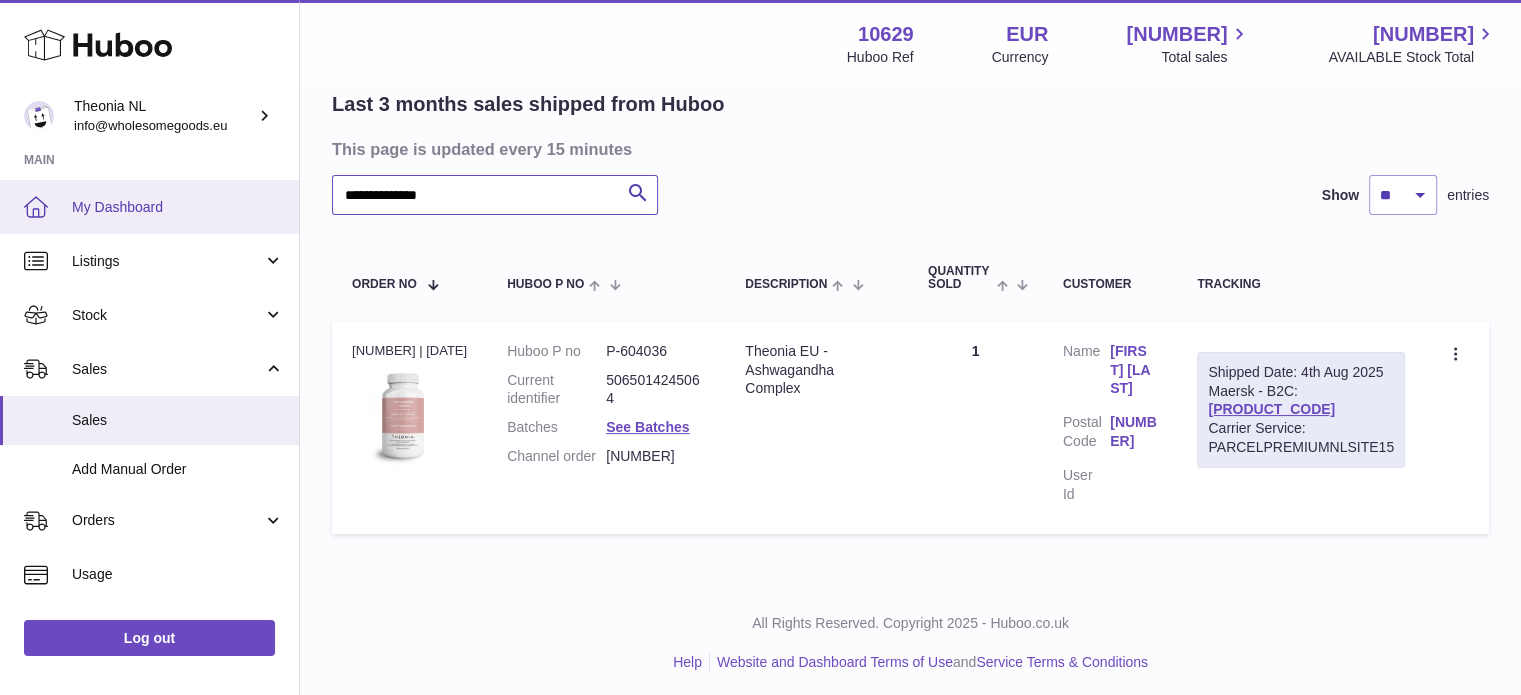 drag, startPoint x: 513, startPoint y: 192, endPoint x: 0, endPoint y: 224, distance: 513.9971 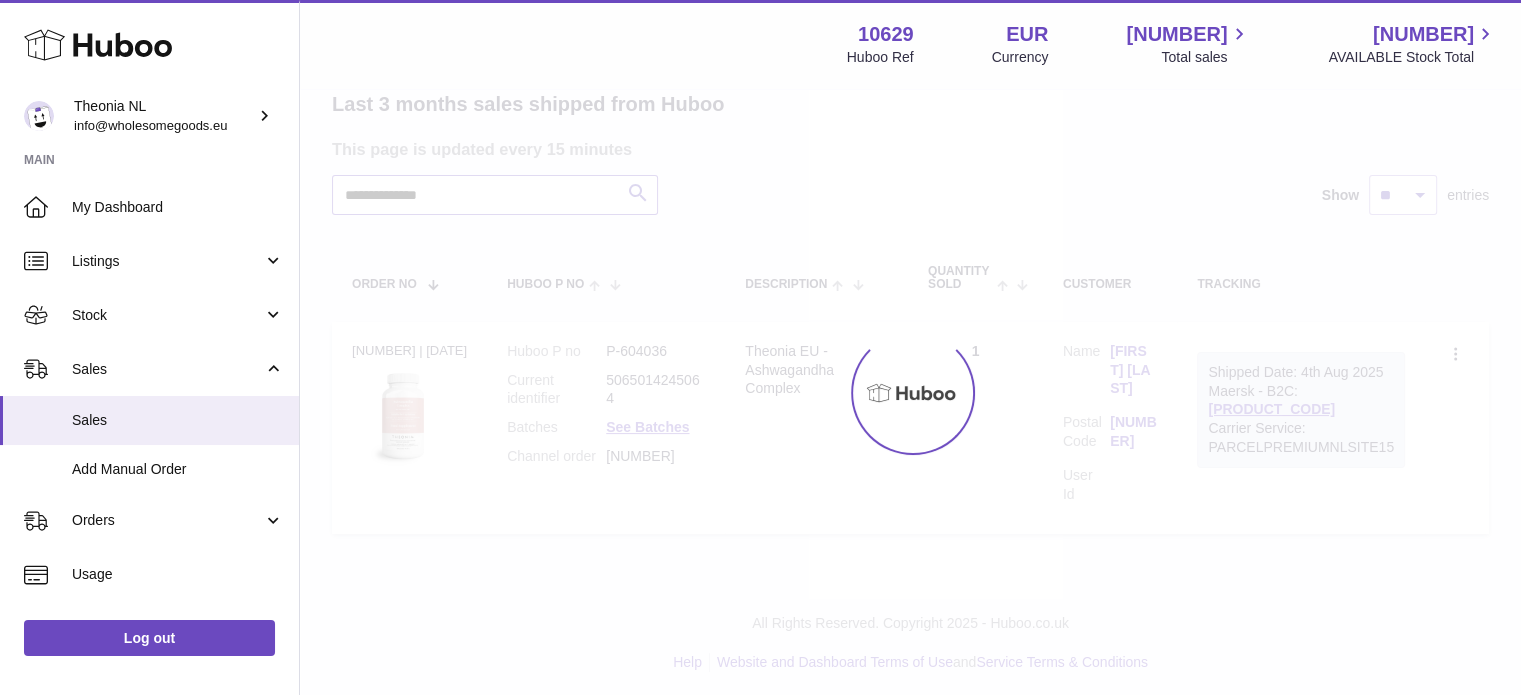 scroll, scrollTop: 138, scrollLeft: 0, axis: vertical 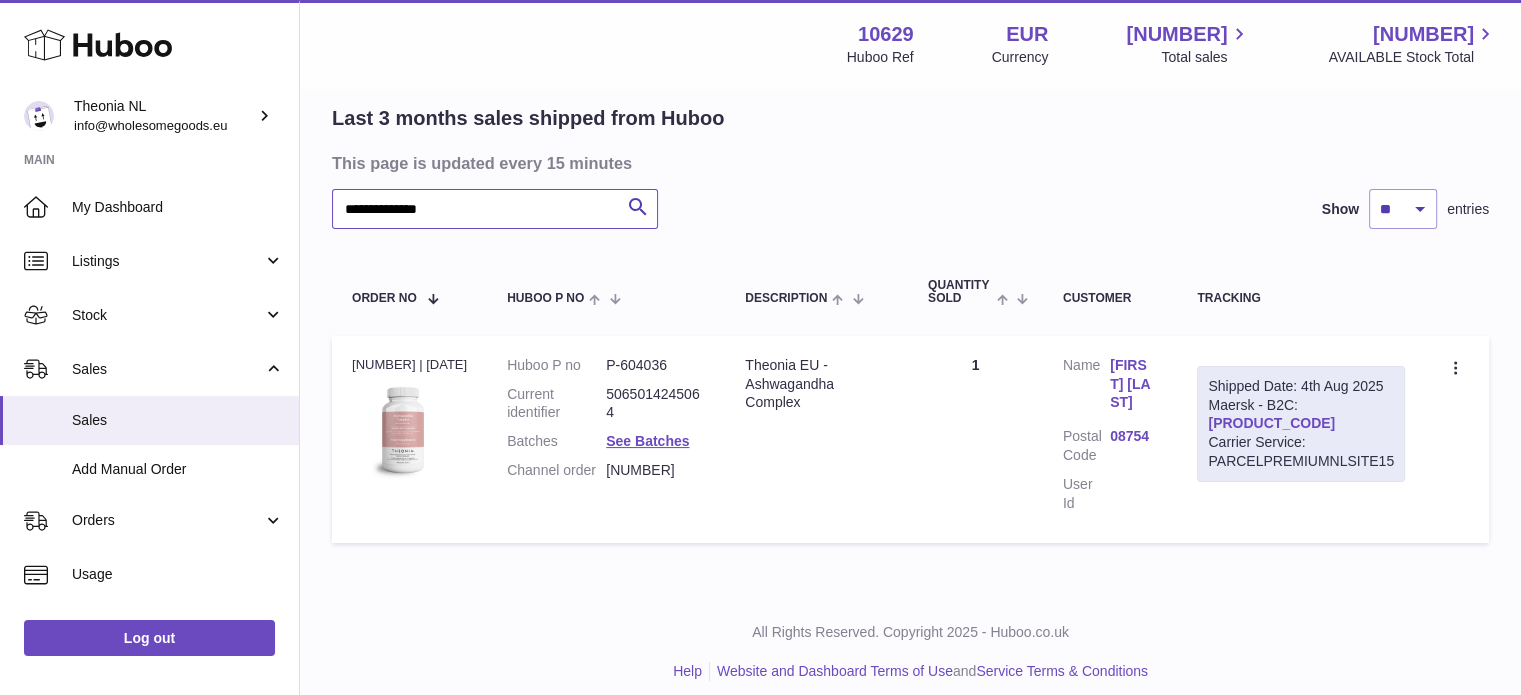 type on "**********" 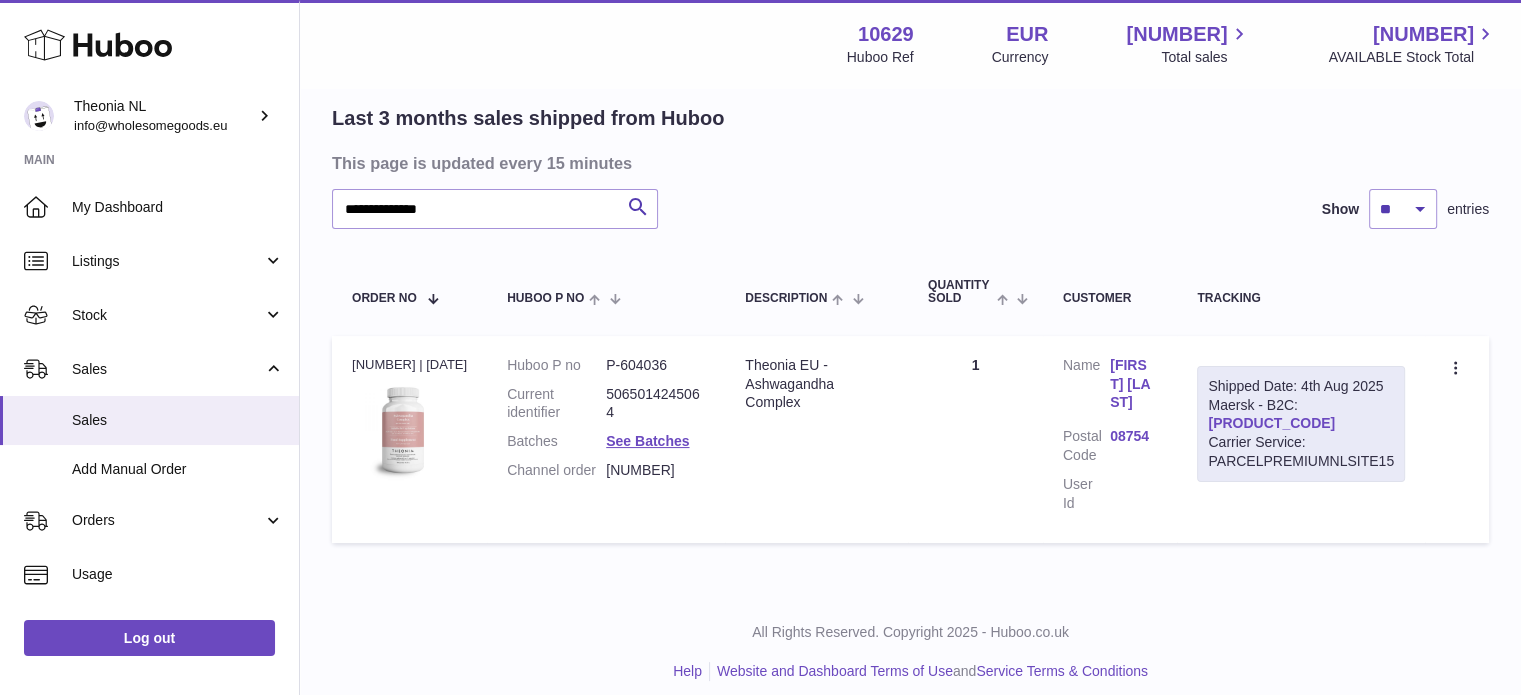 click on "TYPQWPI00448784" at bounding box center [1271, 423] 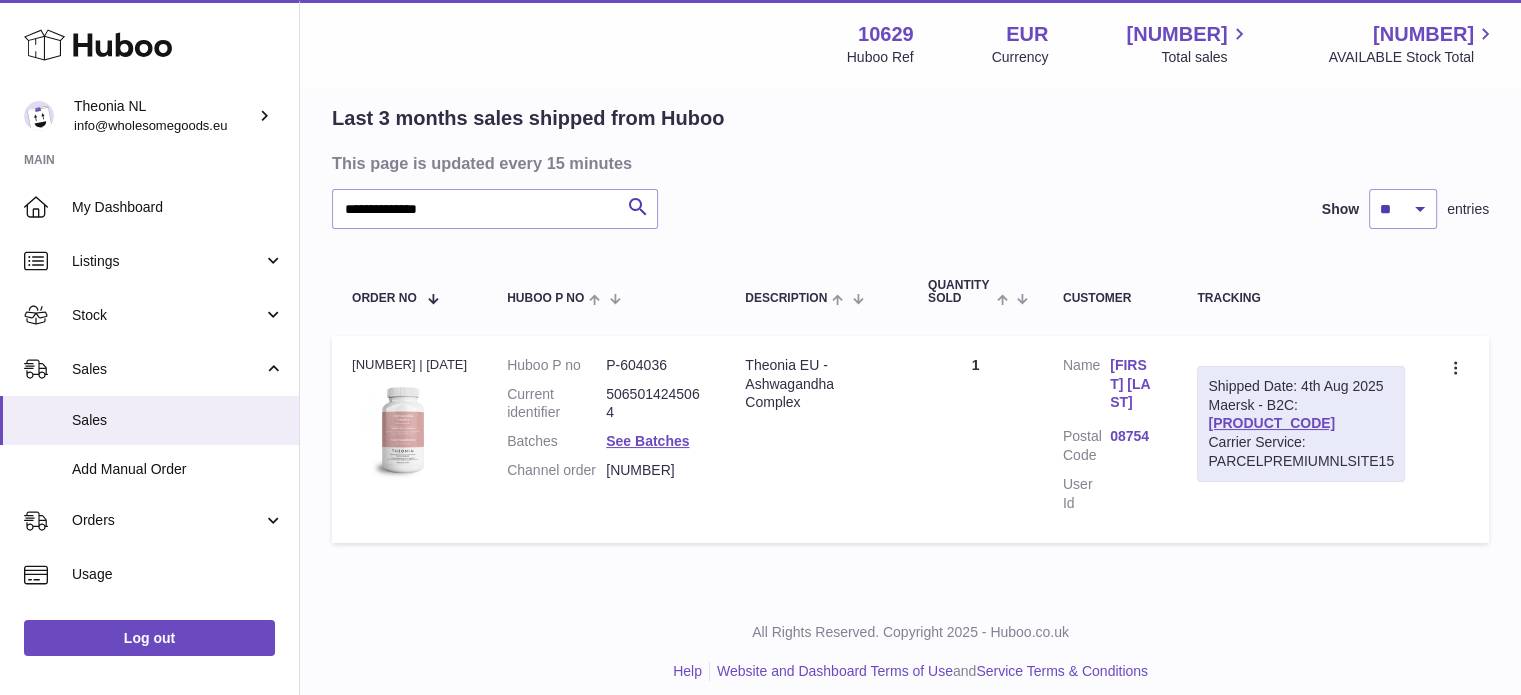 scroll, scrollTop: 0, scrollLeft: 0, axis: both 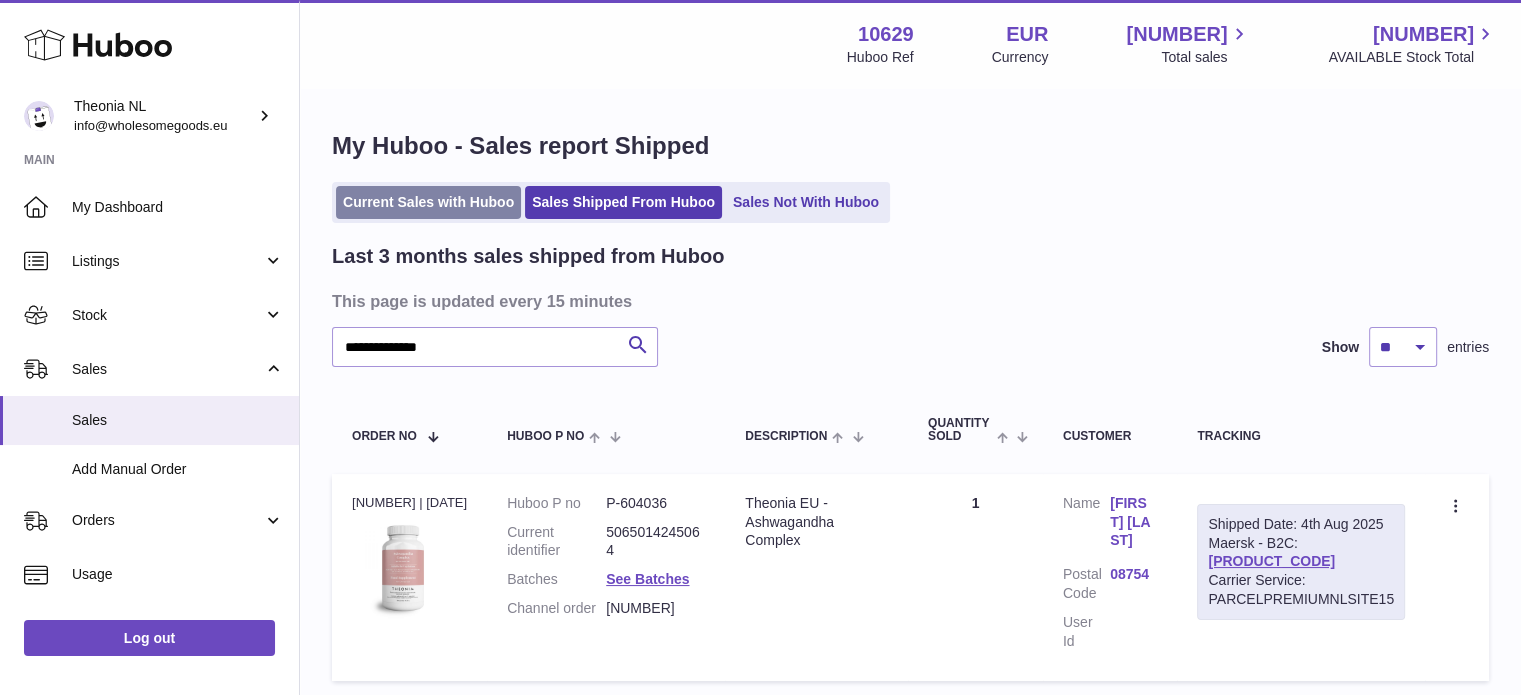 click on "Current Sales with Huboo" at bounding box center [428, 202] 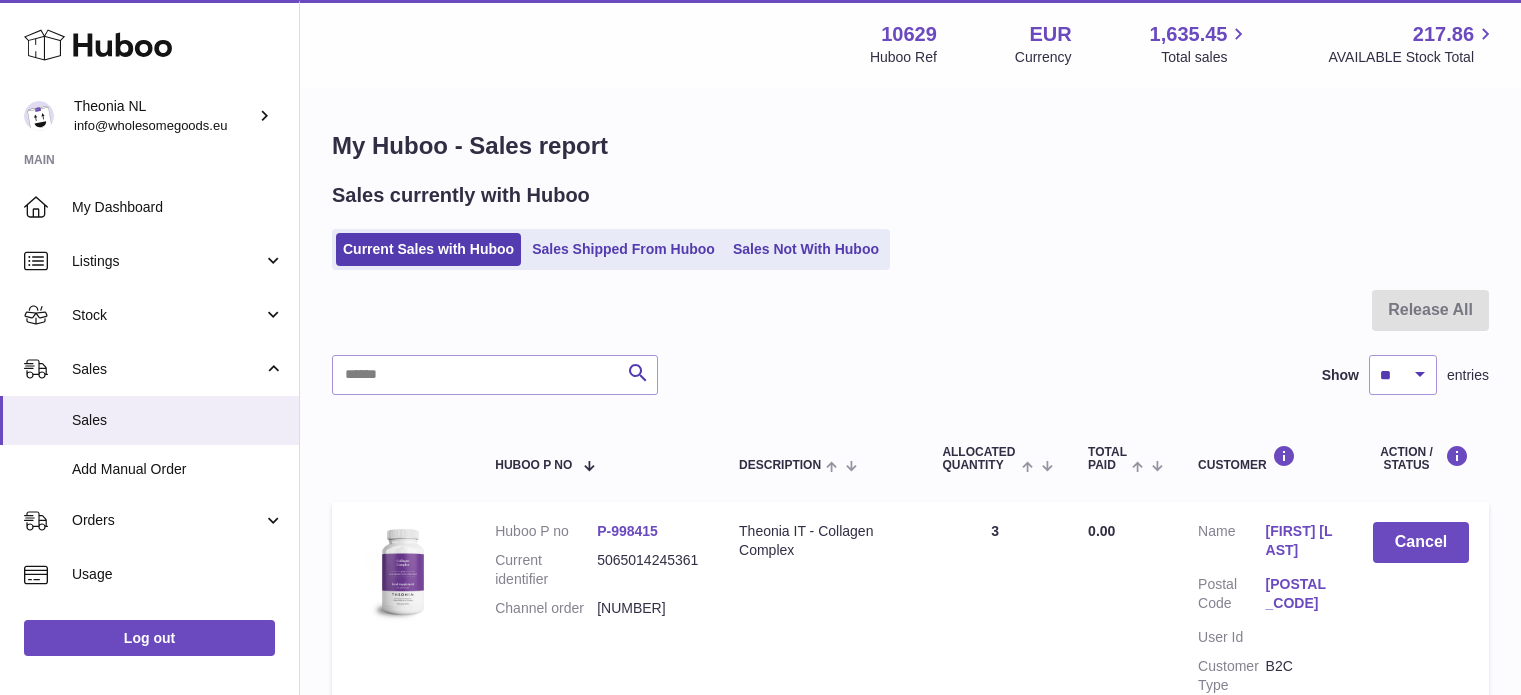 scroll, scrollTop: 0, scrollLeft: 0, axis: both 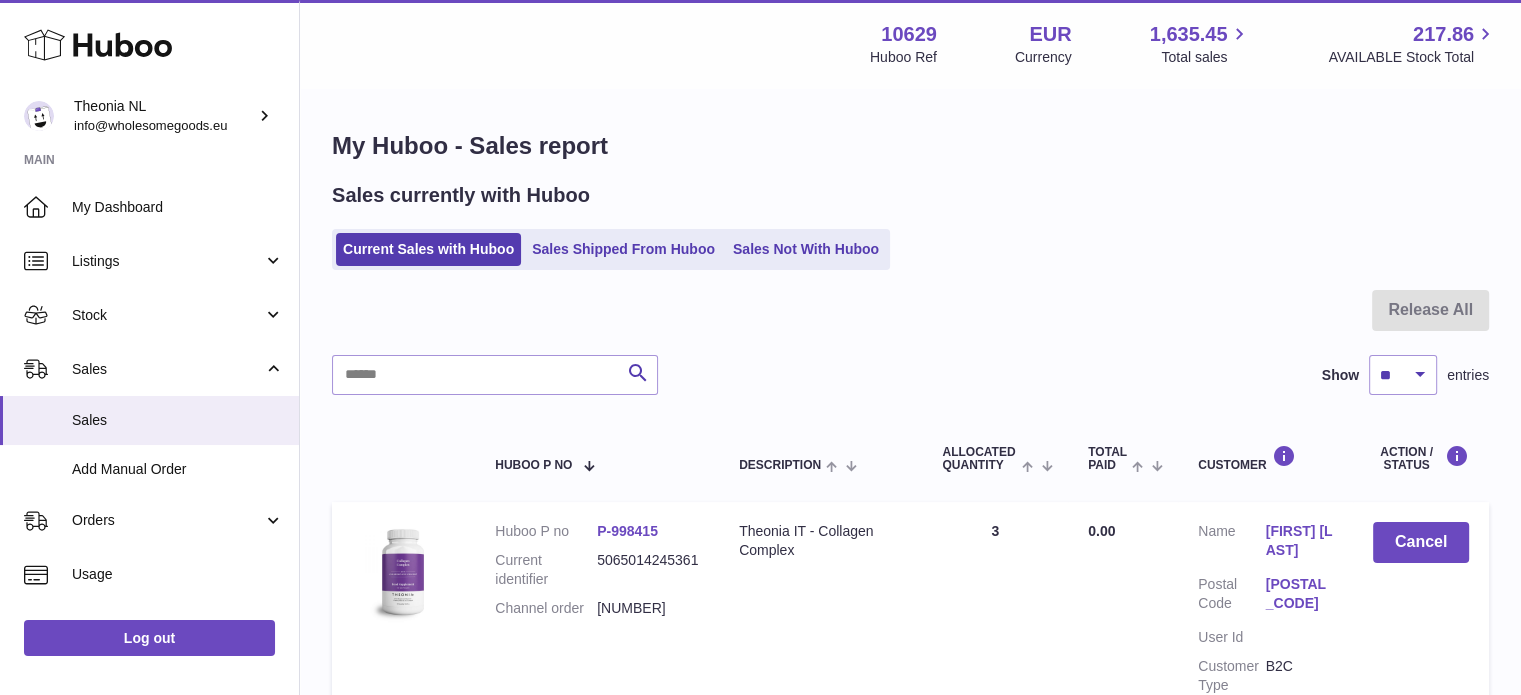 click at bounding box center (910, 322) 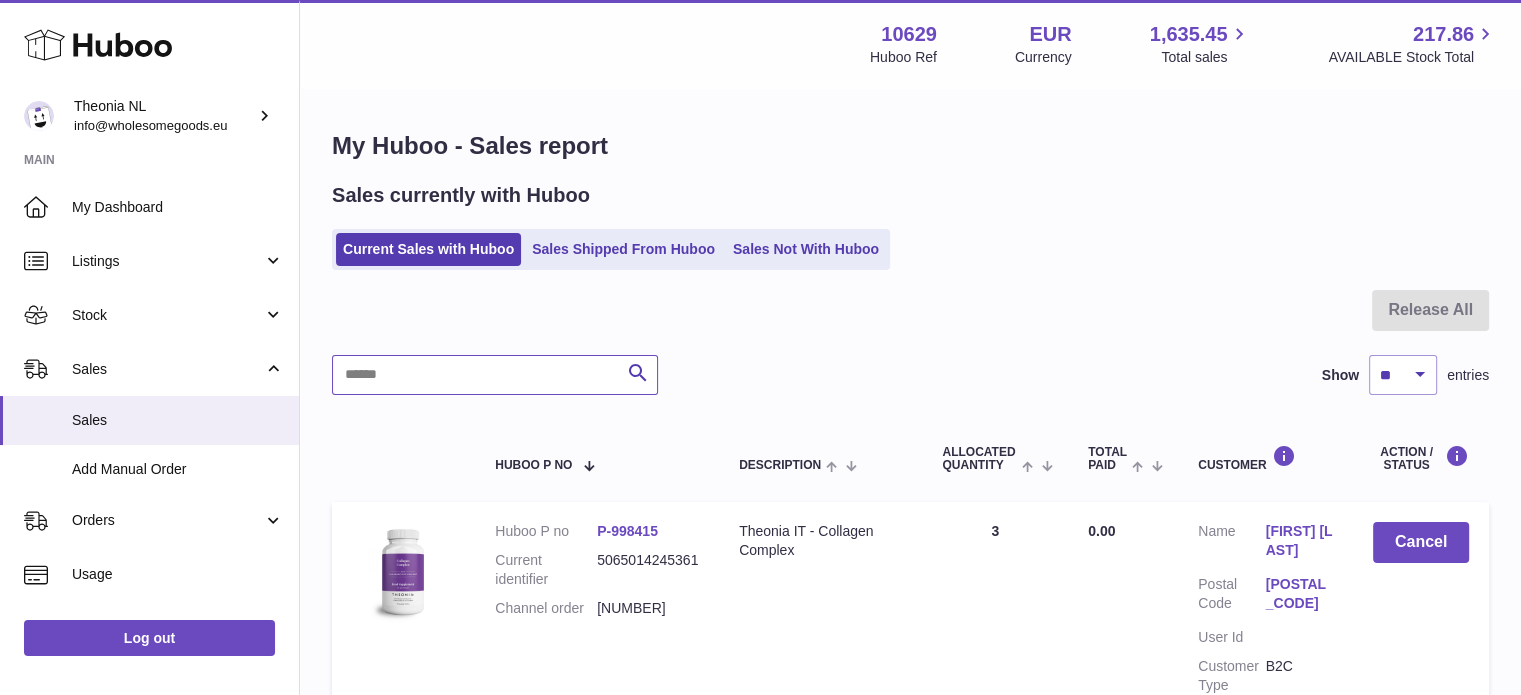 click at bounding box center [495, 375] 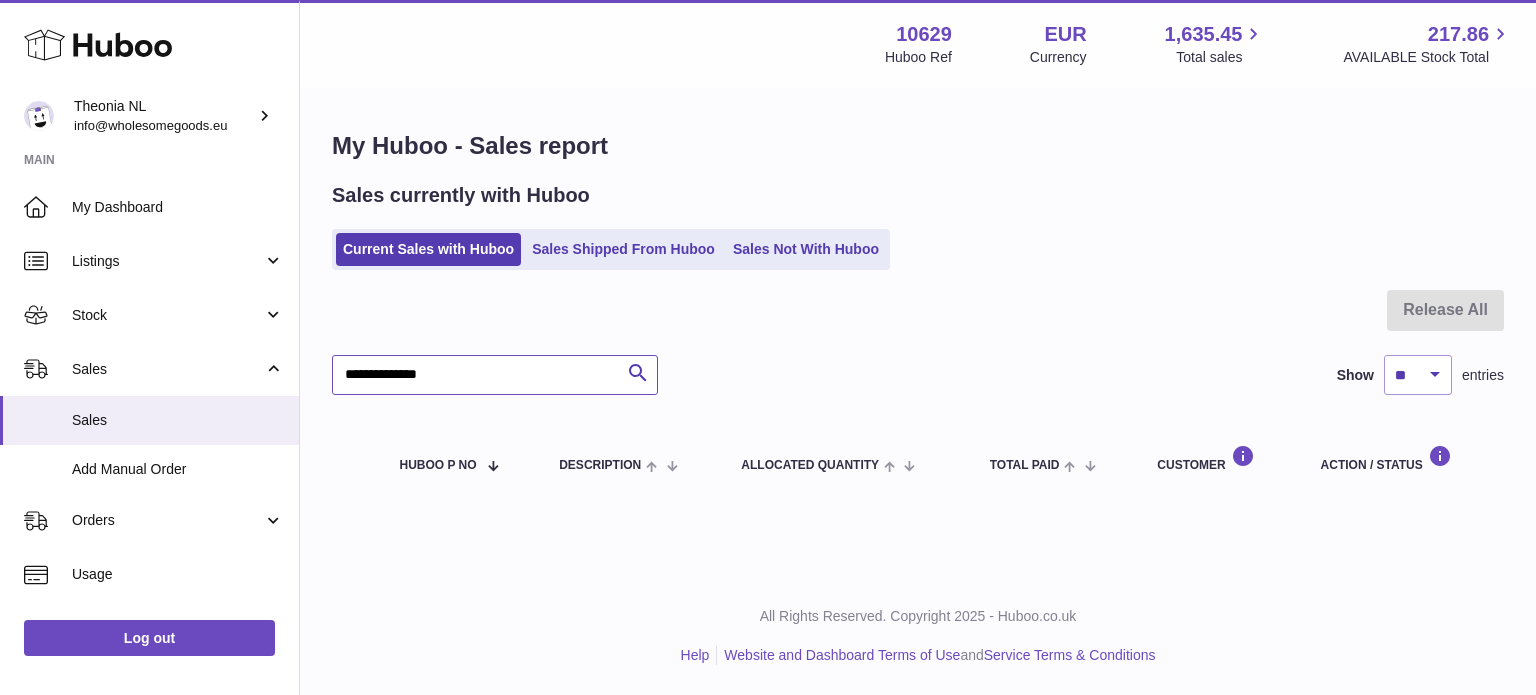 type on "**********" 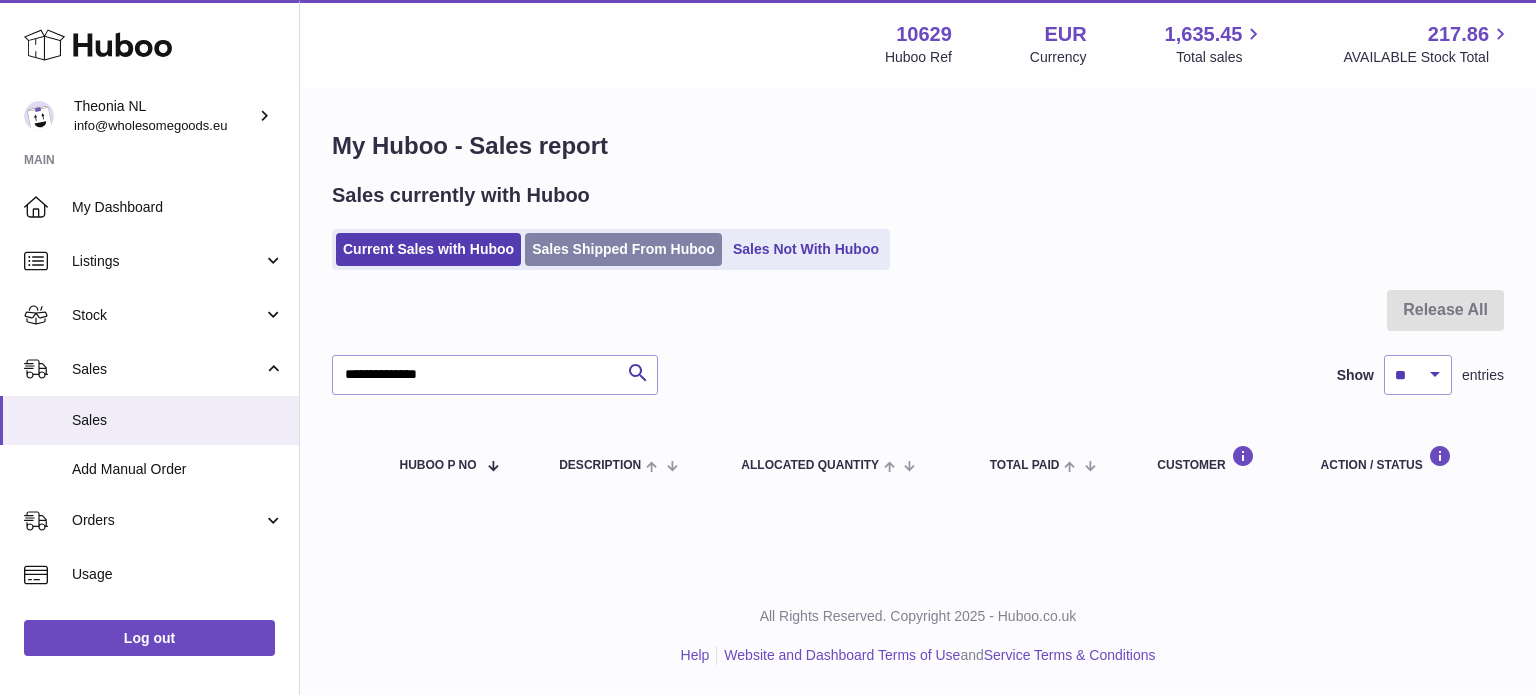 click on "Sales Shipped From Huboo" at bounding box center (623, 249) 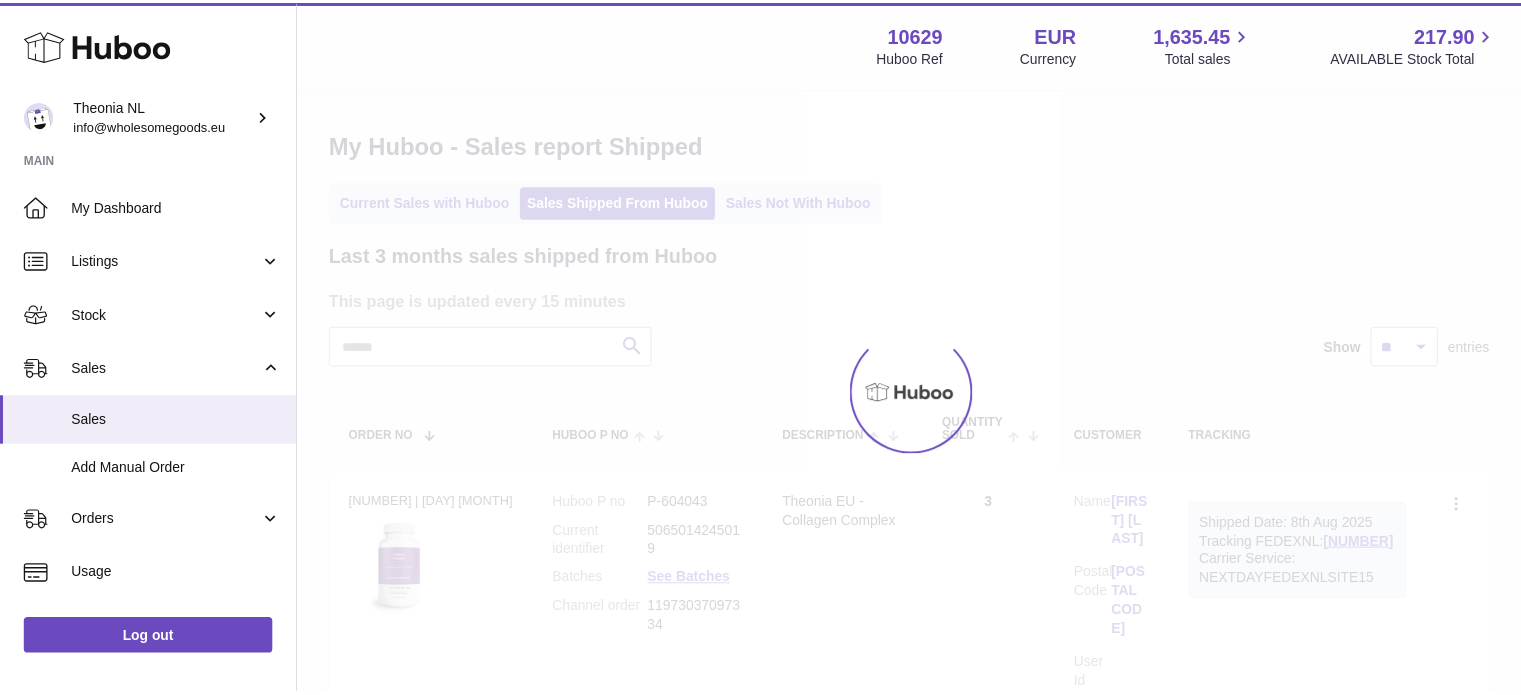 scroll, scrollTop: 0, scrollLeft: 0, axis: both 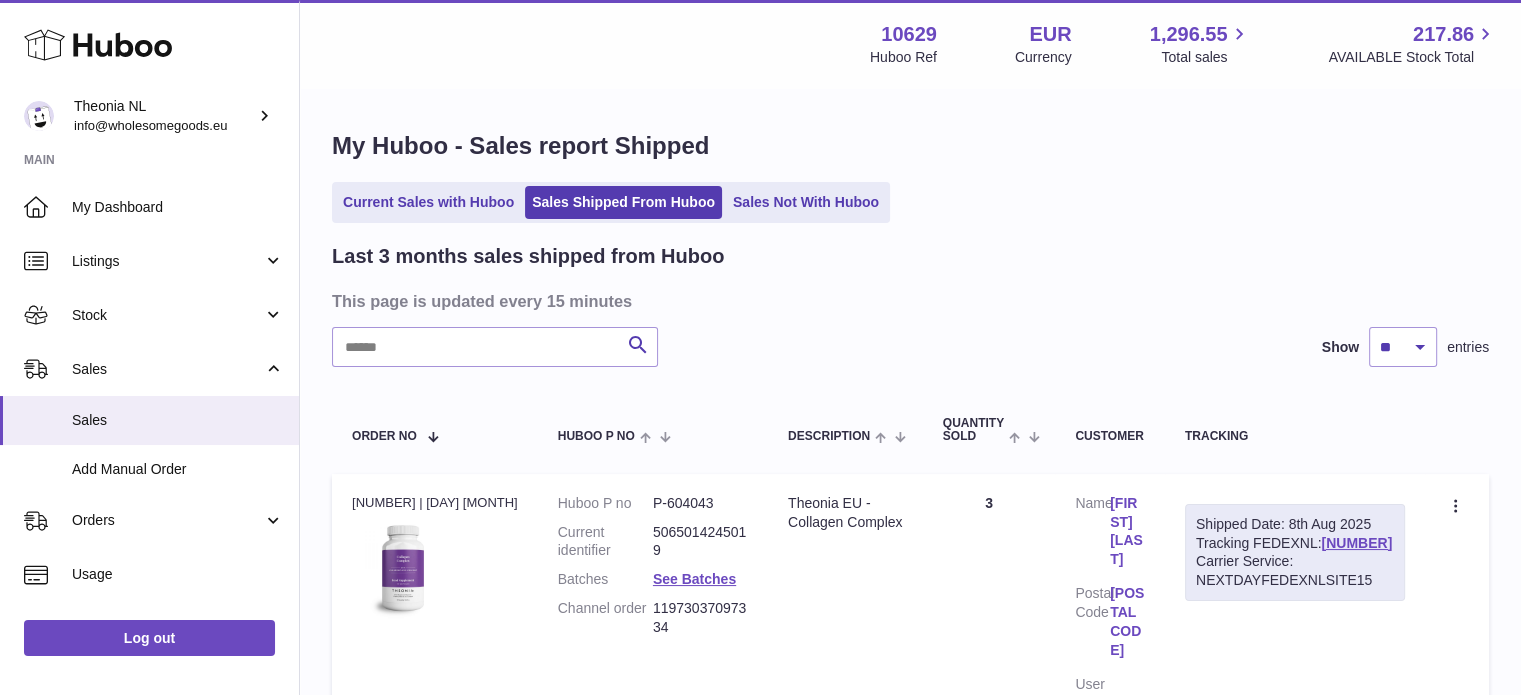 click on "Last 3 months sales shipped from Huboo     This page is updated every 15 minutes       Search
Show
** ** **
entries
Order No       Huboo P no       Description       Quantity Sold
Customer
Tracking
Order no
[NUMBER] | [DAY] [MONTH]
Huboo P no   P-604043   Current identifier   [NUMBER]   Batches   See Batches
Channel order
[NUMBER]     Description
Theonia EU - Collagen Complex
Quantity
3
Customer  Name   [FIRST] [LAST]   Postal Code   [POSTAL CODE]   User Id
Shipped Date: [DAY] [MONTH] [YEAR]
Tracking FEDEXNL:
[TRACKING]
Carrier Service: NEXTDAYFEDEXNLSITE15
Create a ticket
Order no     Huboo P no   P-604049" at bounding box center (910, 1718) 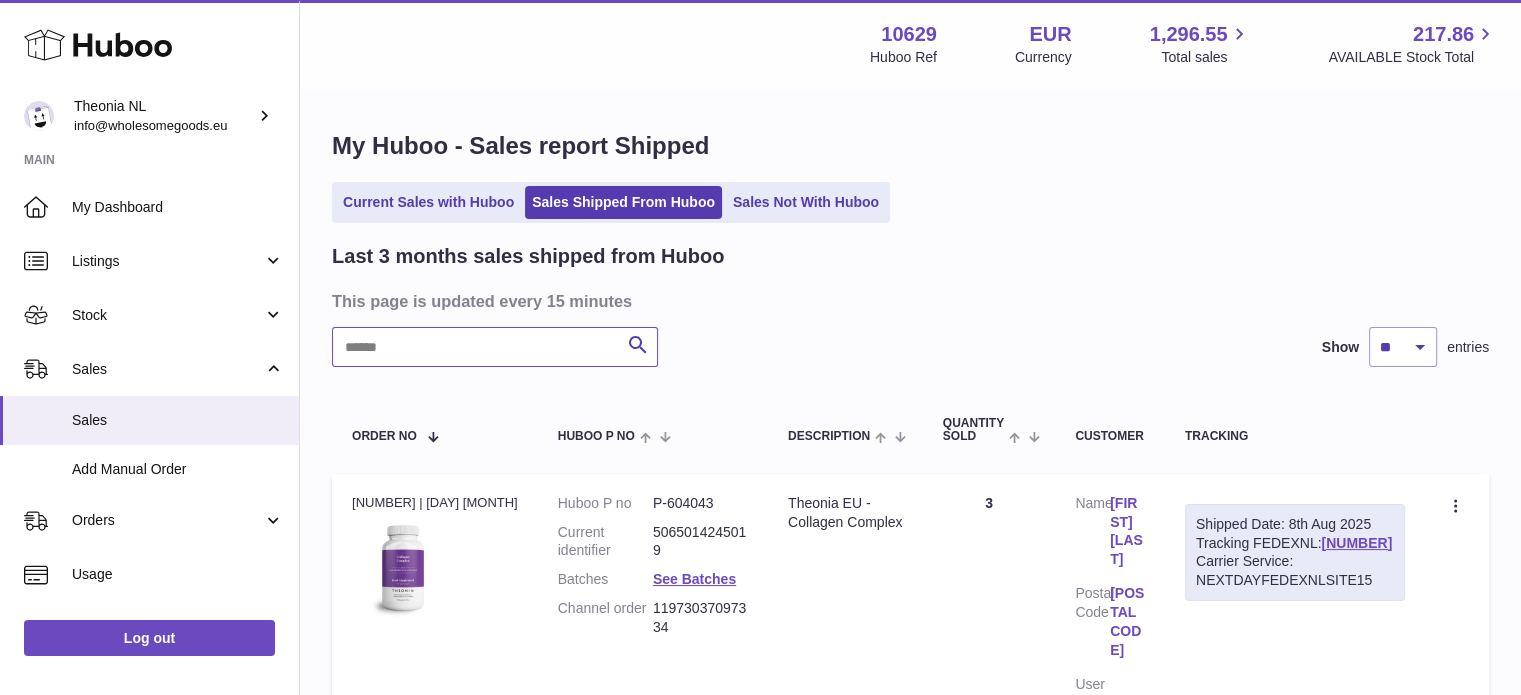 click at bounding box center [495, 347] 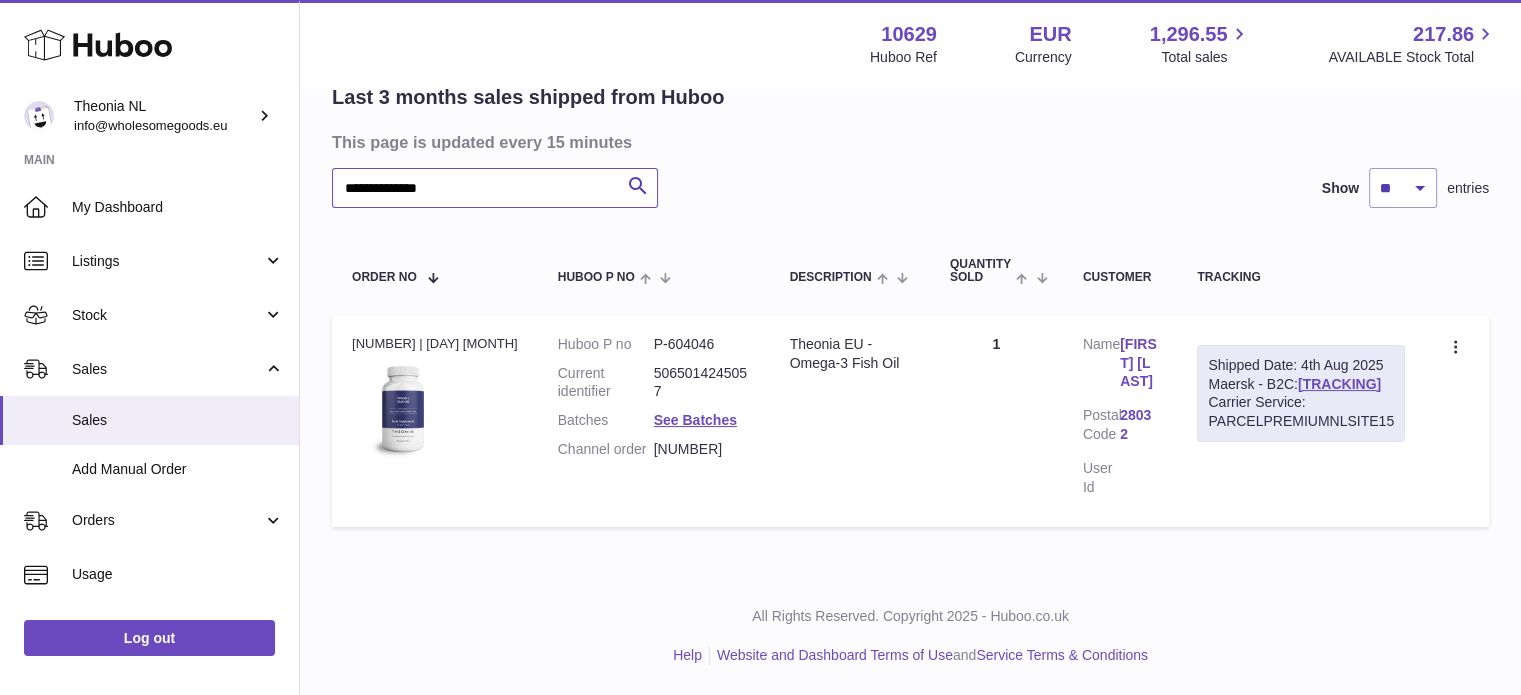 scroll, scrollTop: 152, scrollLeft: 0, axis: vertical 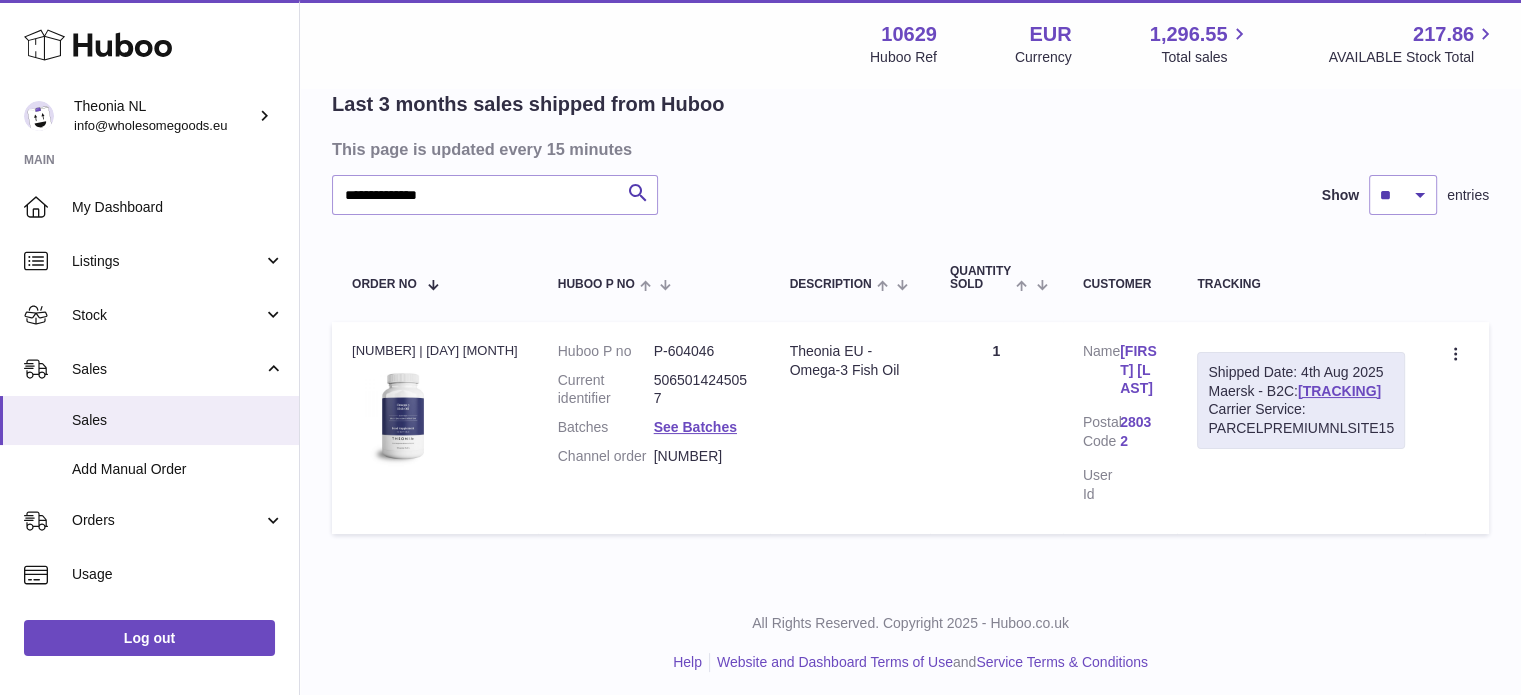 click on "Shipped Date: [DAY] [MONTH] [YEAR]
Maersk - B2C:
[TRACKING]
Carrier Service: PARCELPREMIUMNLSITE15" at bounding box center [1301, 401] 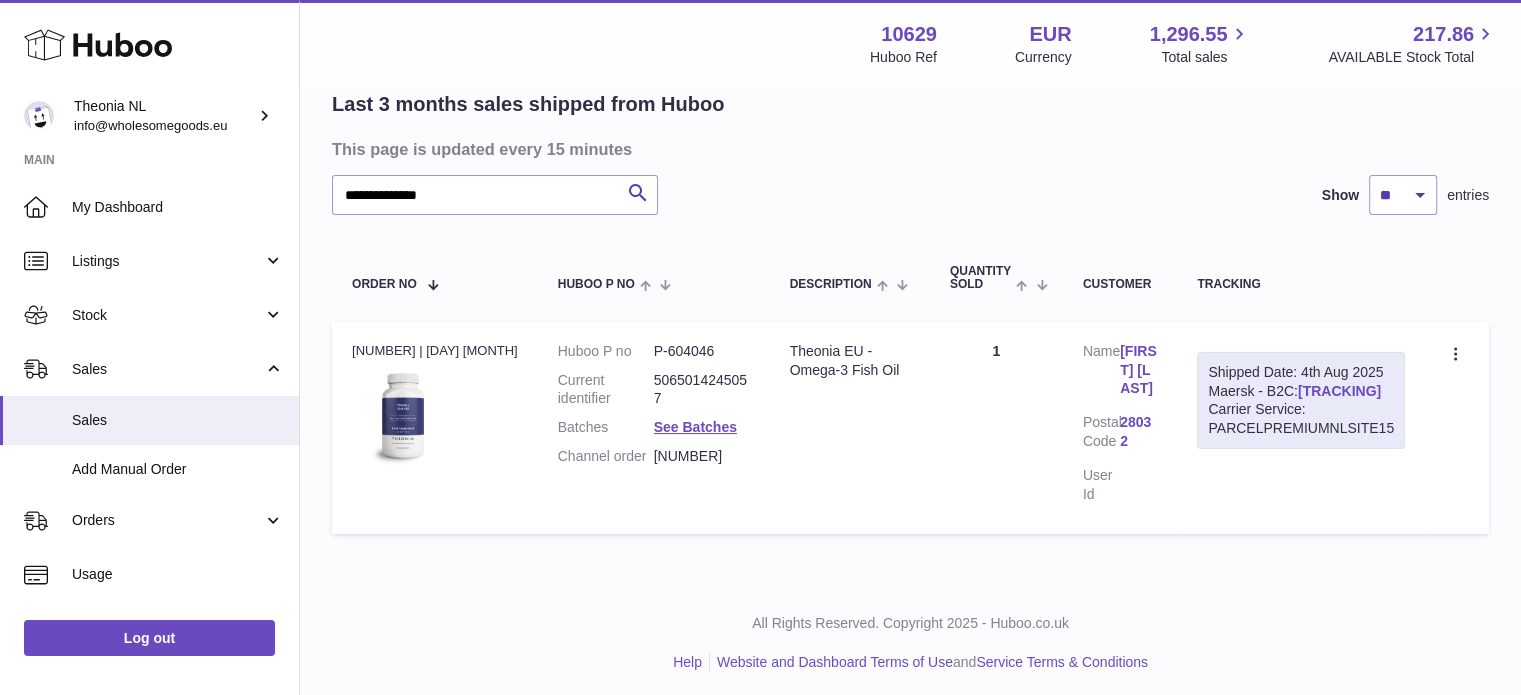 click on "[TRACKING]" at bounding box center [1339, 391] 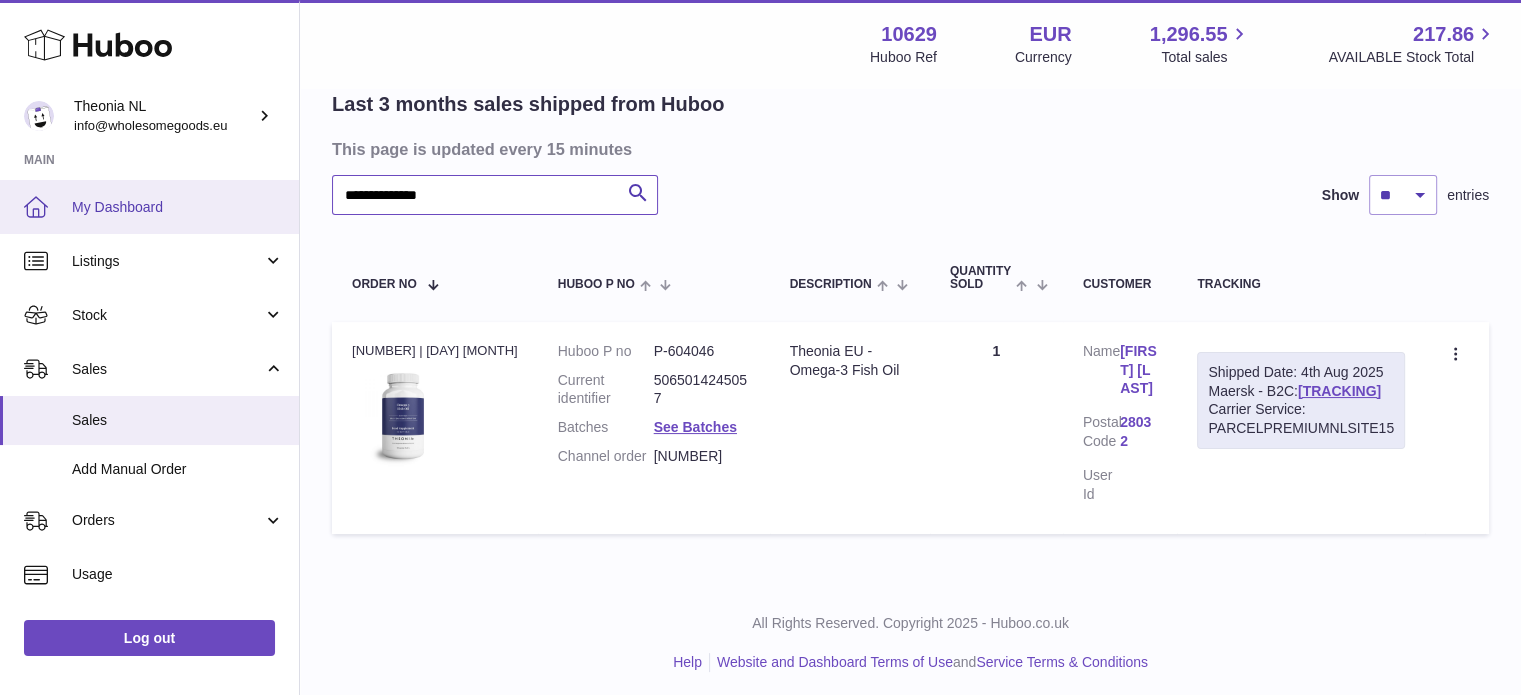 drag, startPoint x: 539, startPoint y: 215, endPoint x: 134, endPoint y: 231, distance: 405.31592 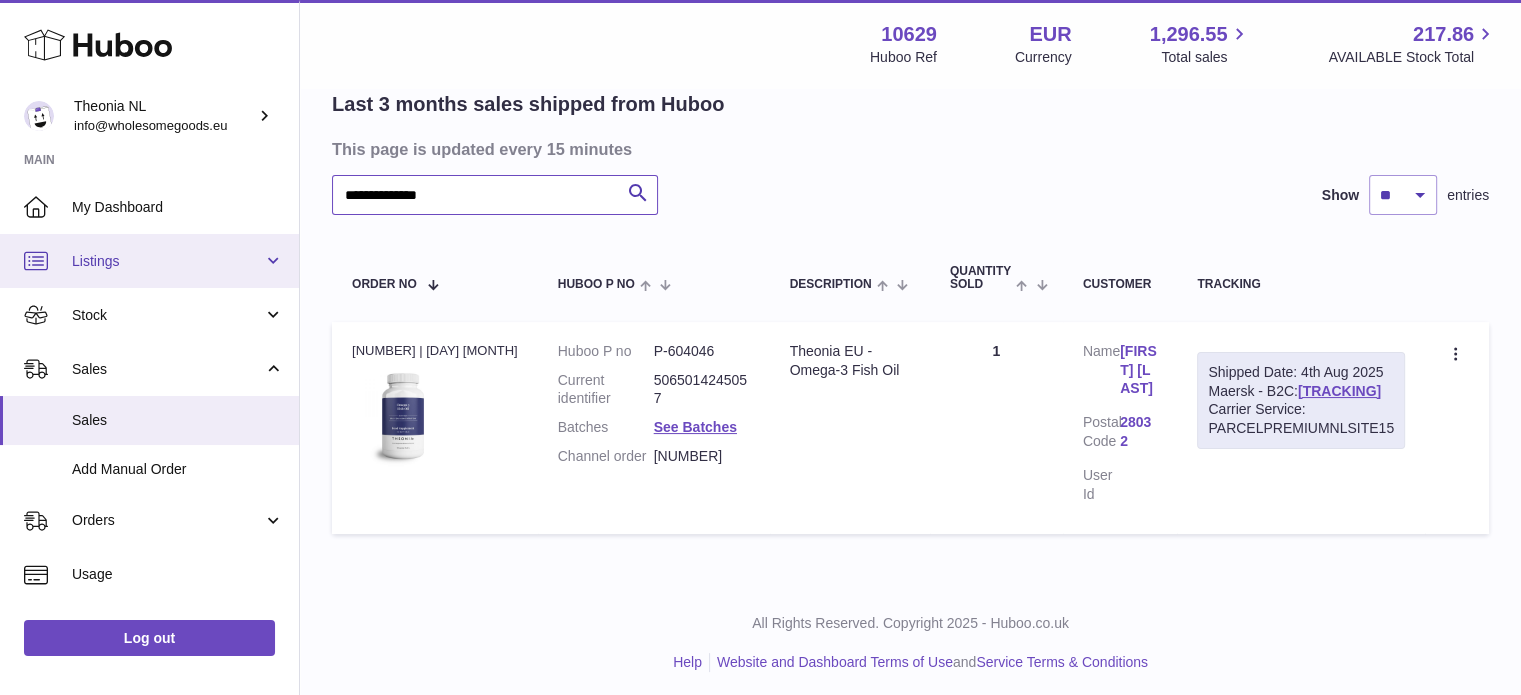 paste 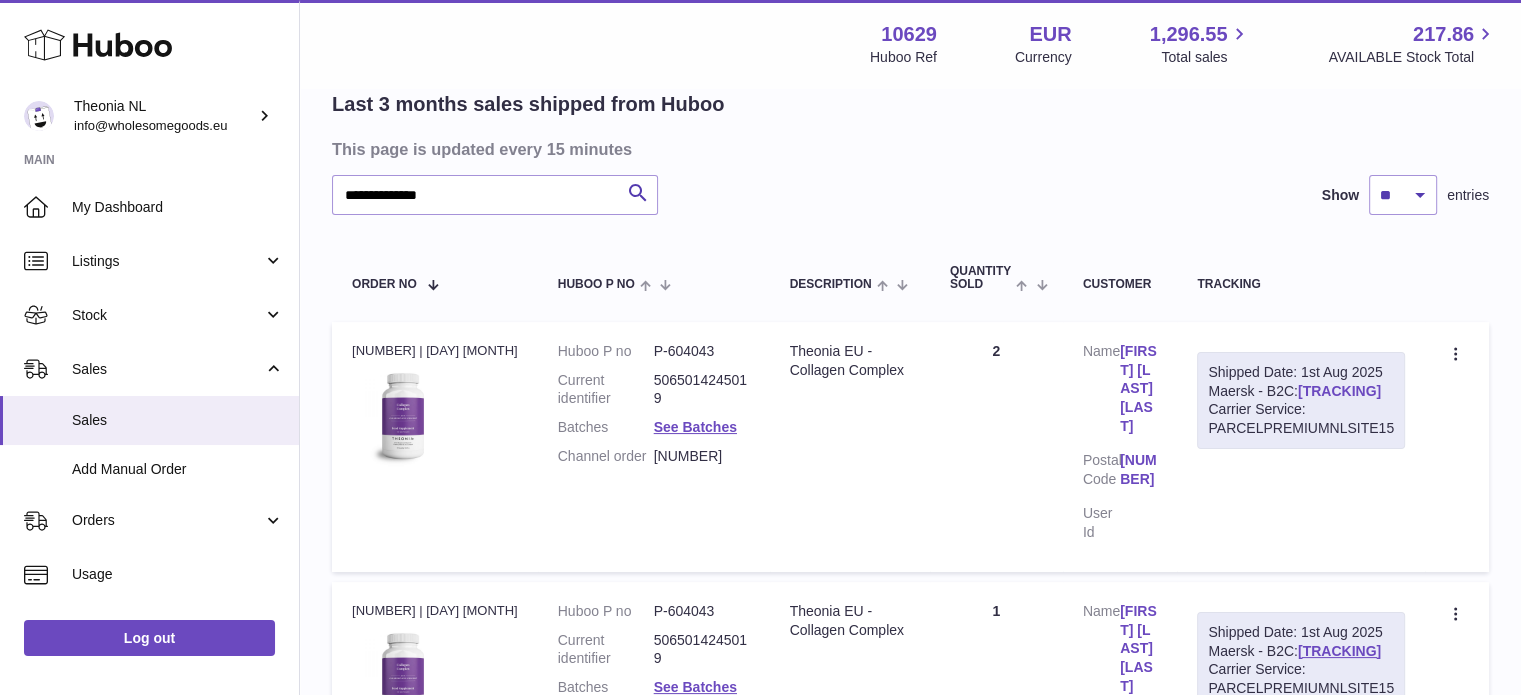 click on "[TRACKING]" at bounding box center [1339, 391] 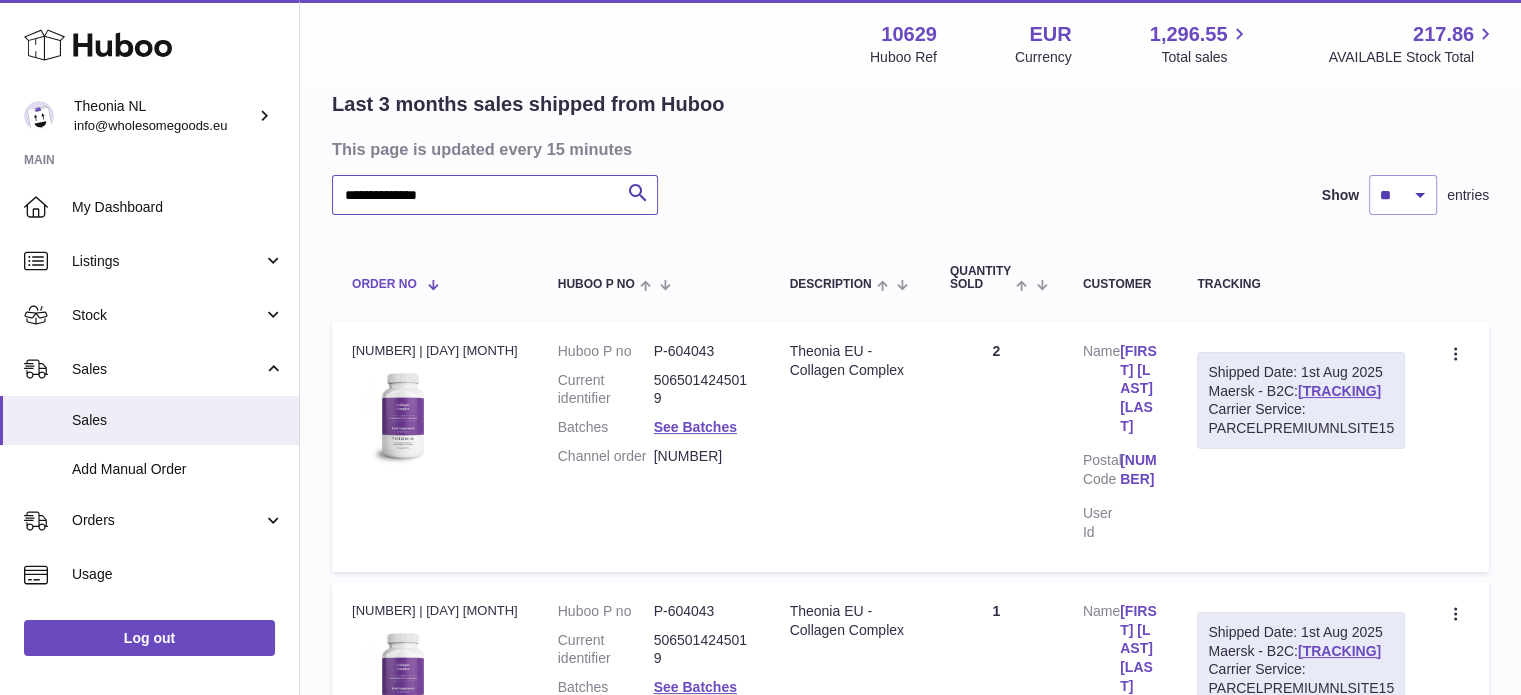drag, startPoint x: 431, startPoint y: 197, endPoint x: 452, endPoint y: 273, distance: 78.84795 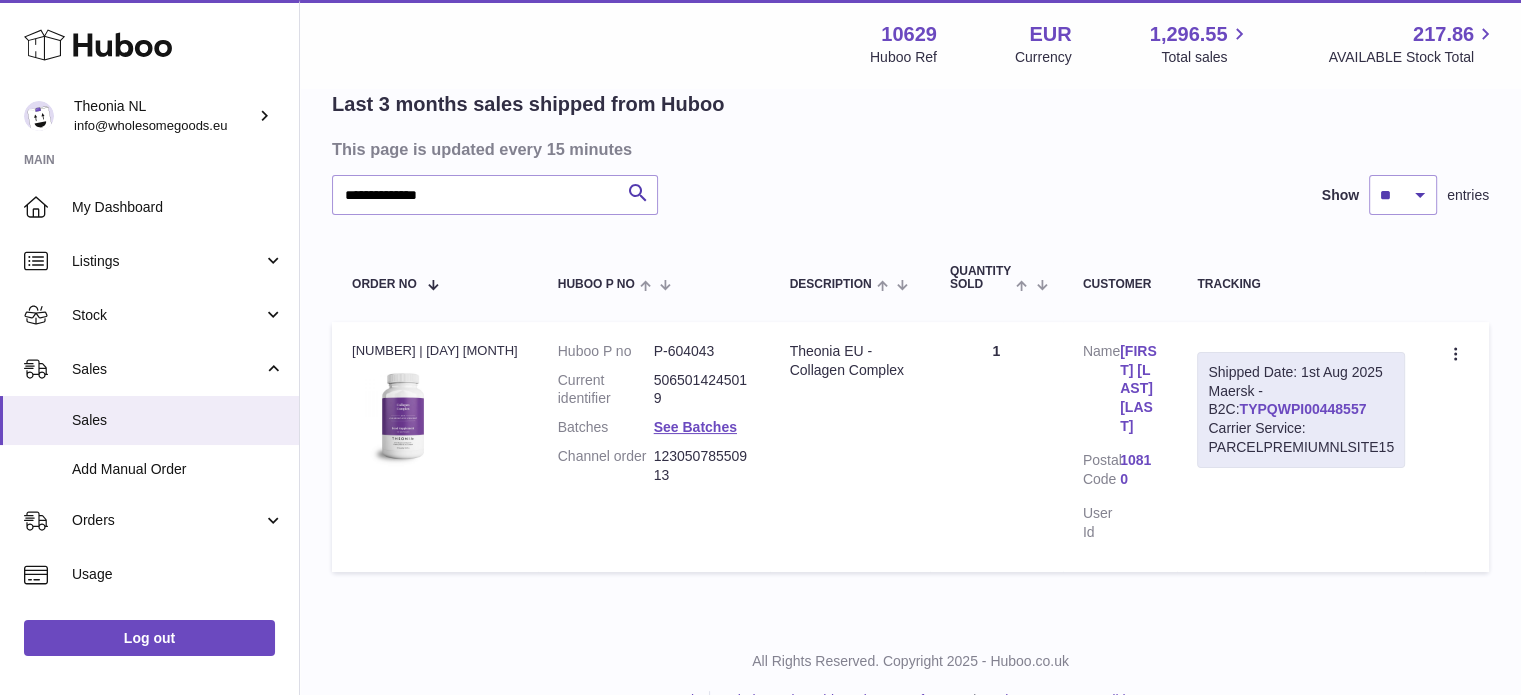 click on "TYPQWPI00448557" at bounding box center (1302, 409) 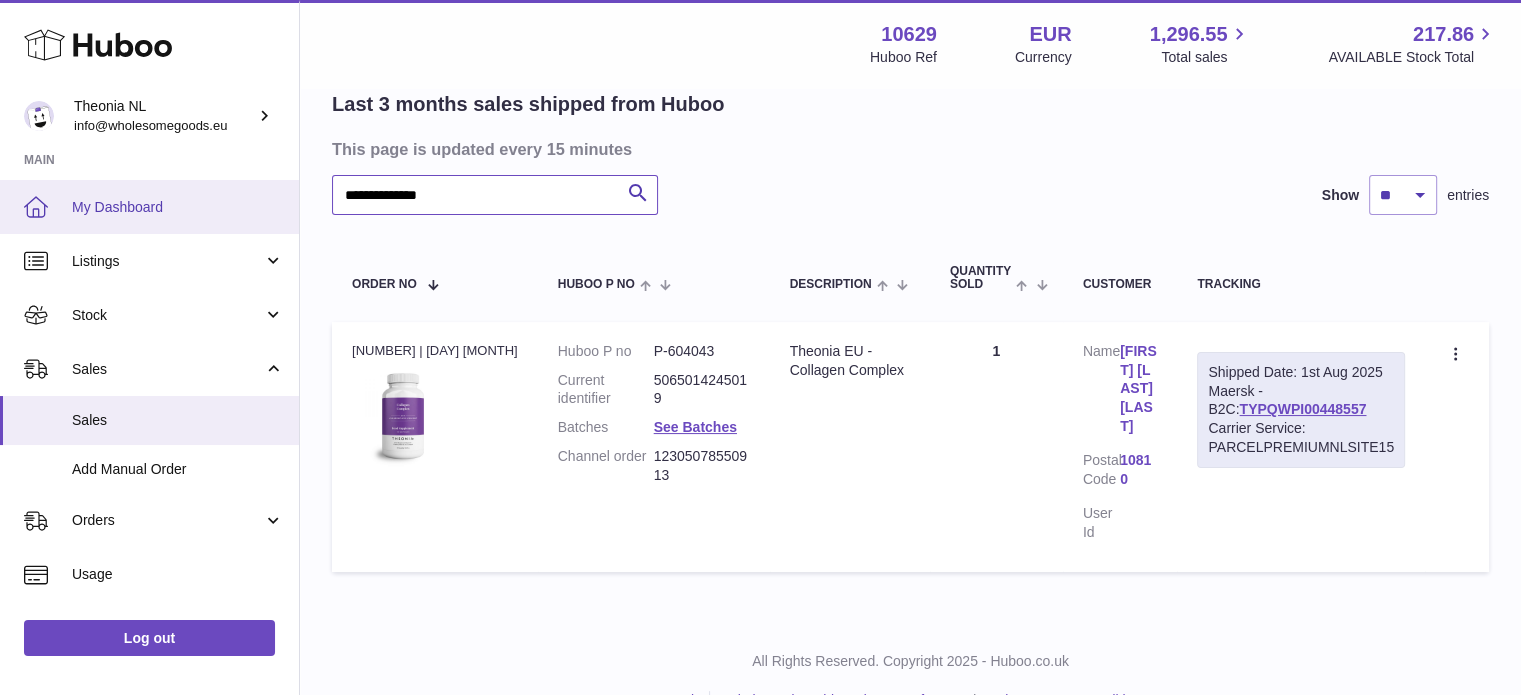 drag, startPoint x: 312, startPoint y: 187, endPoint x: 238, endPoint y: 187, distance: 74 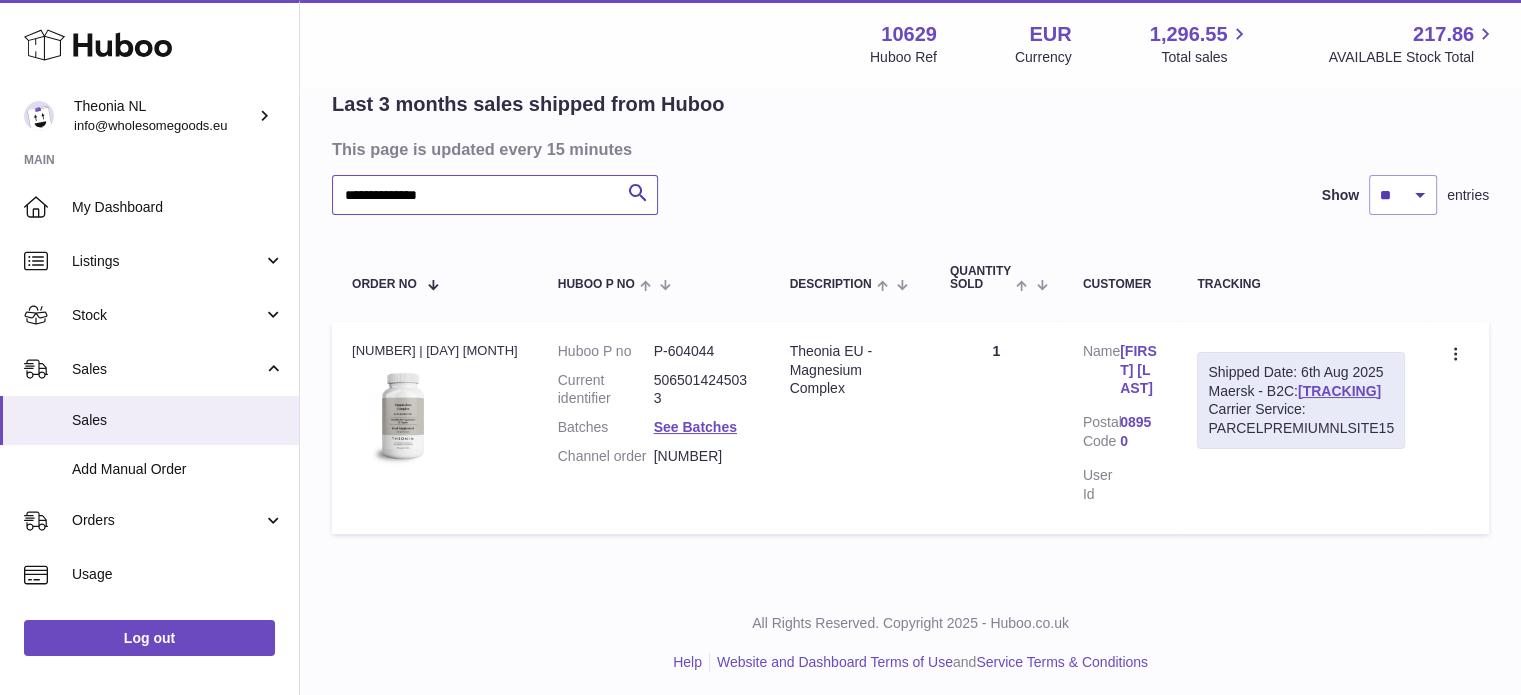 type on "**********" 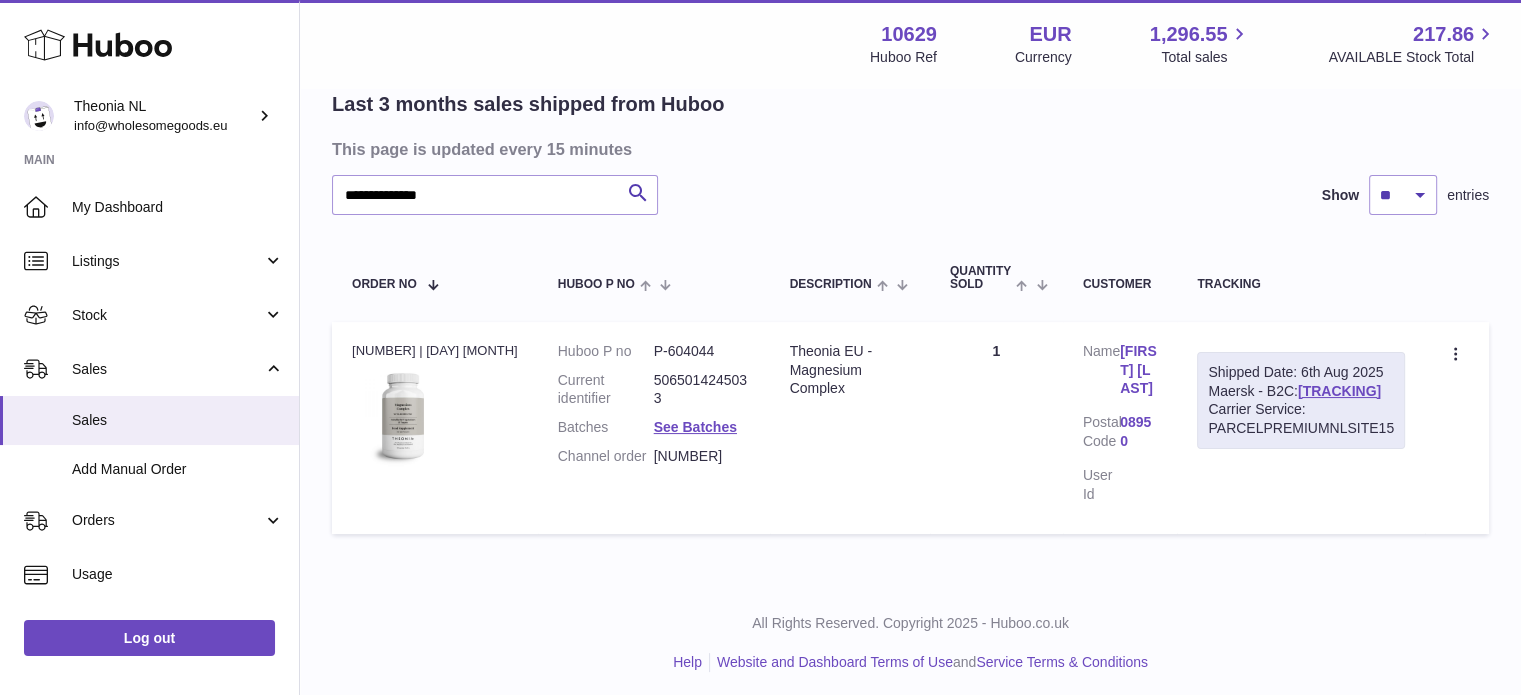 click on "Shipped Date: [DAY] [MONTH] [YEAR]
Maersk - B2C:
[TRACKING]
Carrier Service: PARCELPREMIUMNLSITE15" at bounding box center (1301, 401) 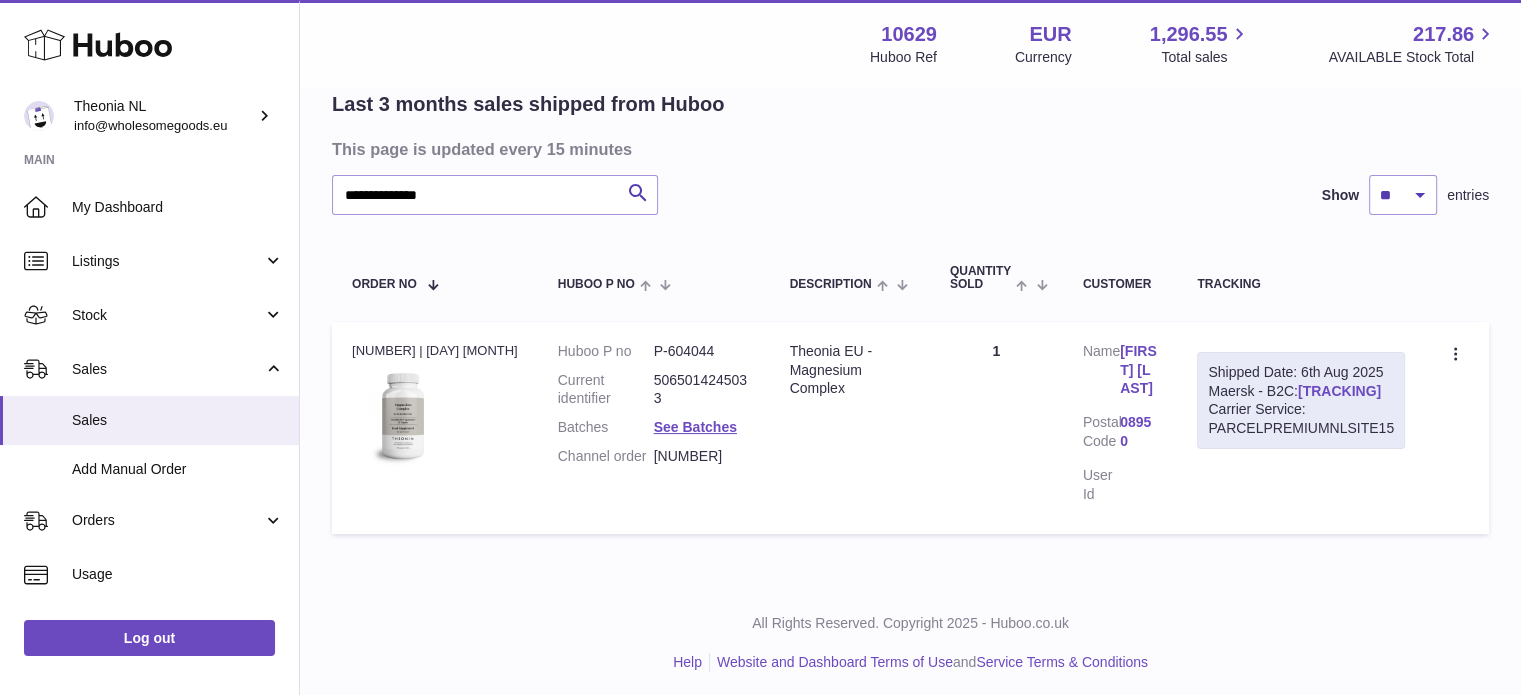click on "TYPQWPI00450080" at bounding box center [1339, 391] 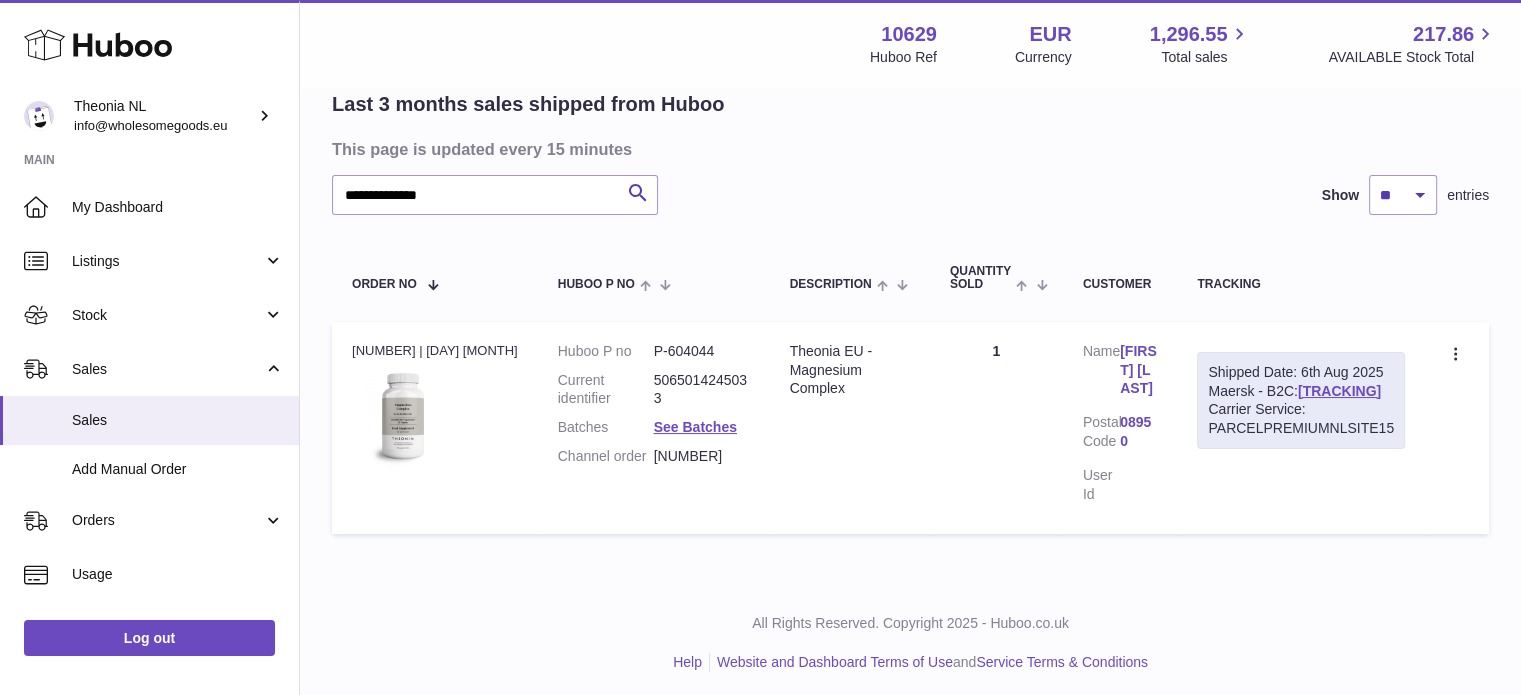 scroll, scrollTop: 0, scrollLeft: 0, axis: both 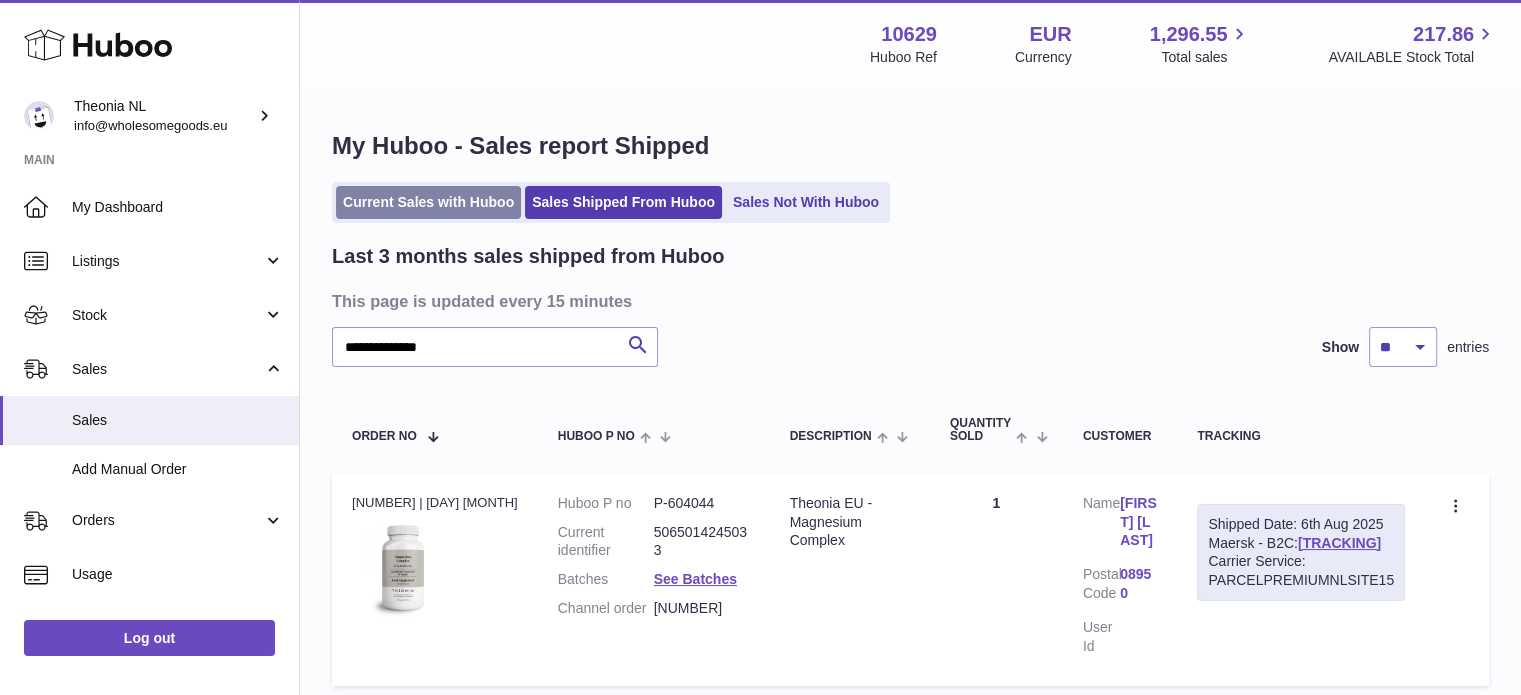 click on "Current Sales with Huboo" at bounding box center [428, 202] 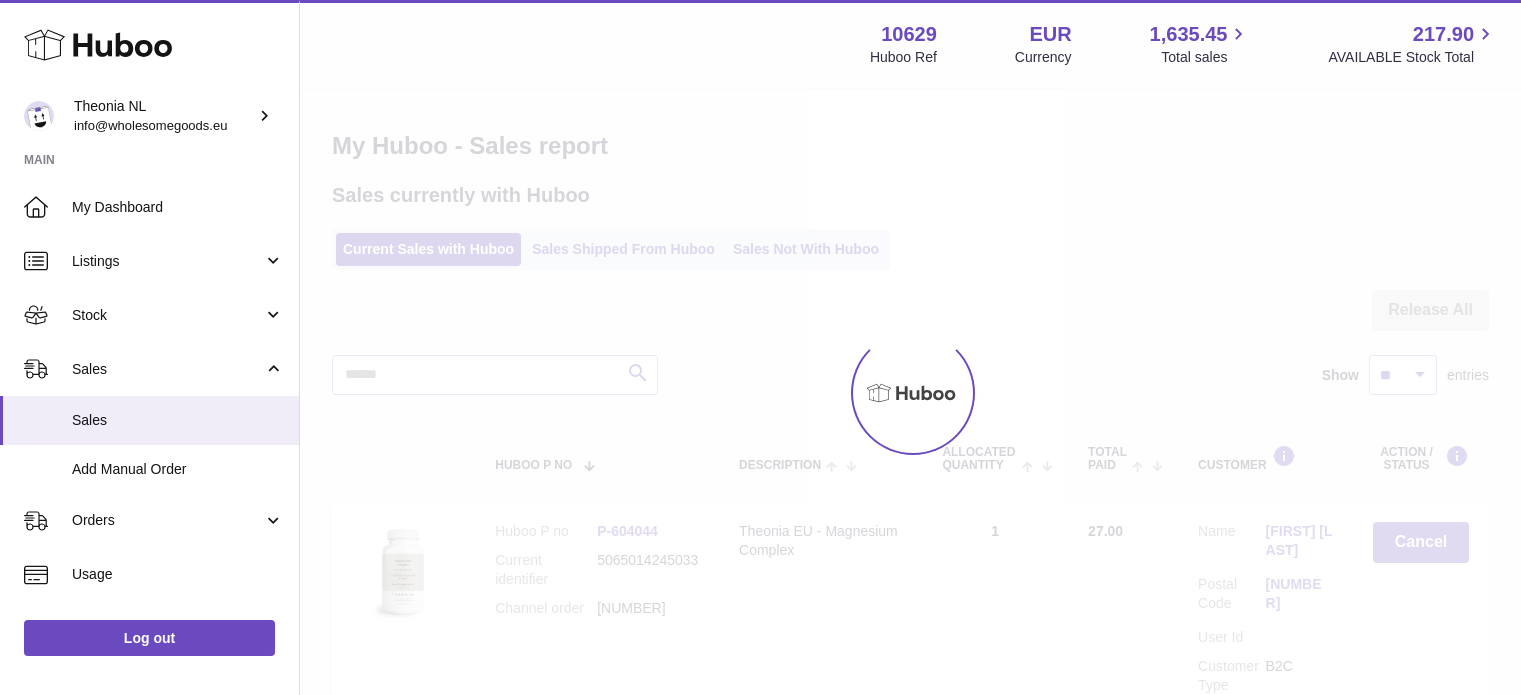 scroll, scrollTop: 0, scrollLeft: 0, axis: both 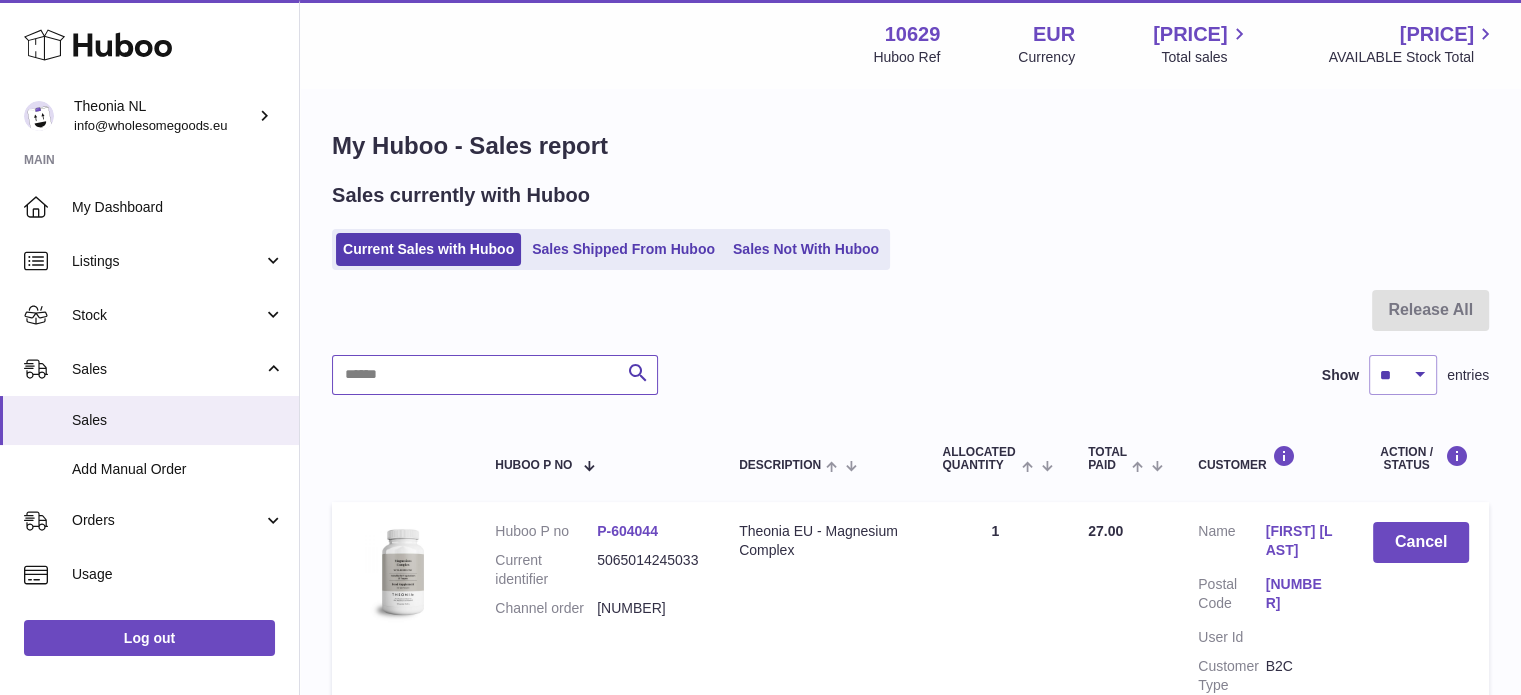click at bounding box center [495, 375] 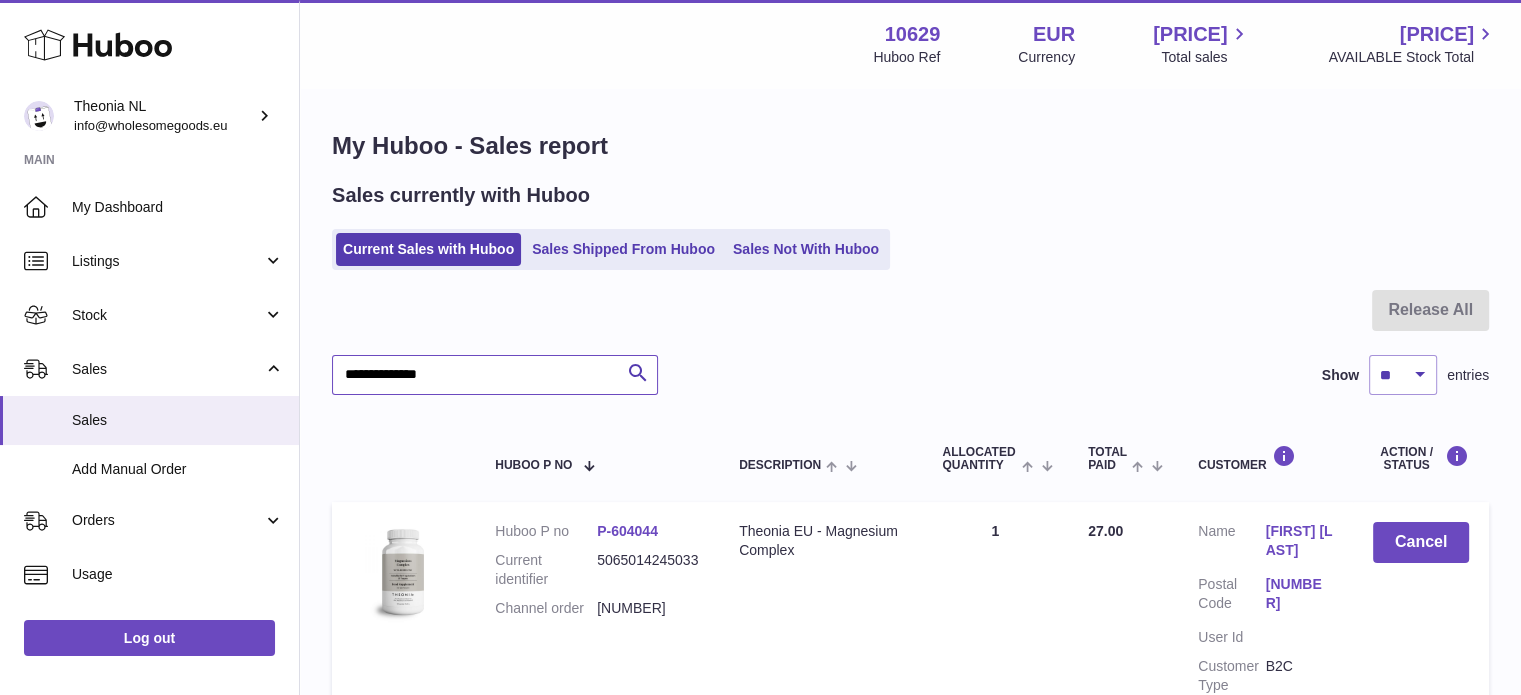 scroll, scrollTop: 300, scrollLeft: 0, axis: vertical 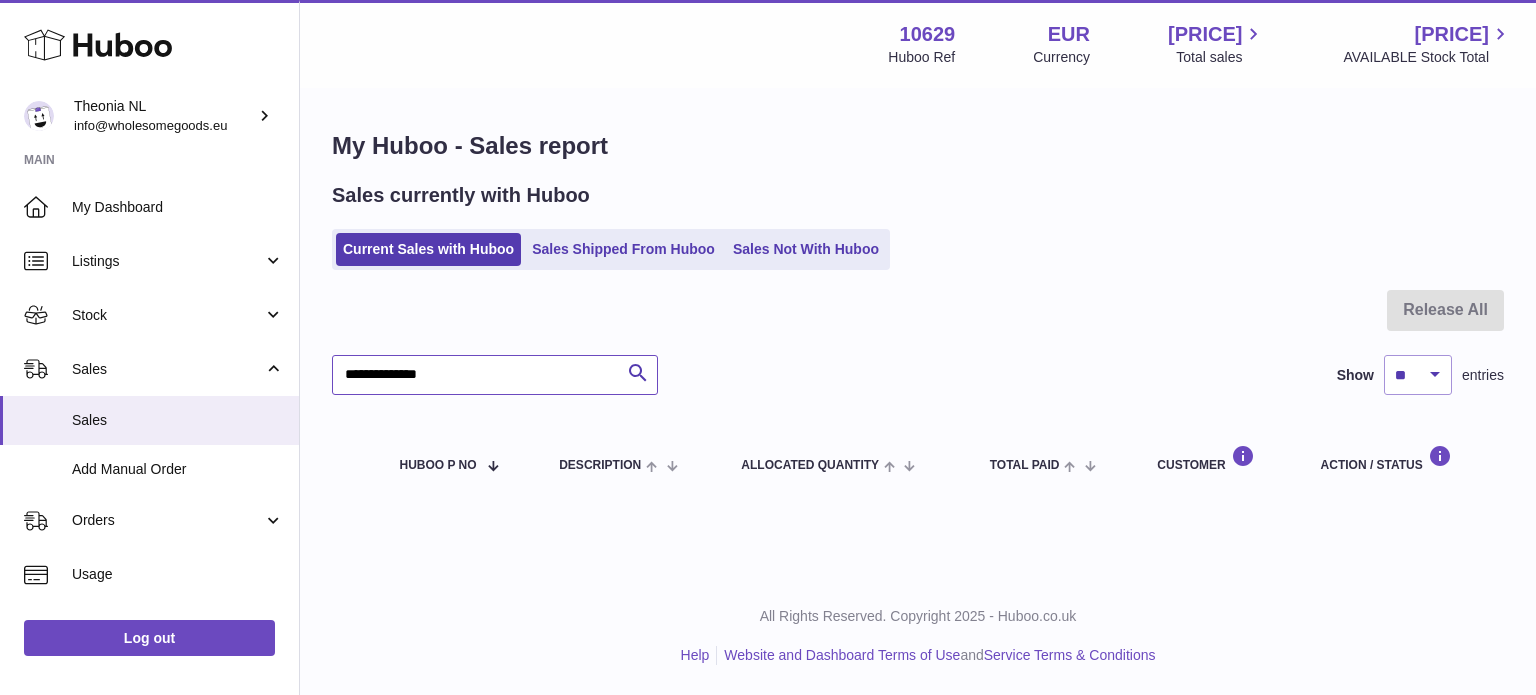 type on "**********" 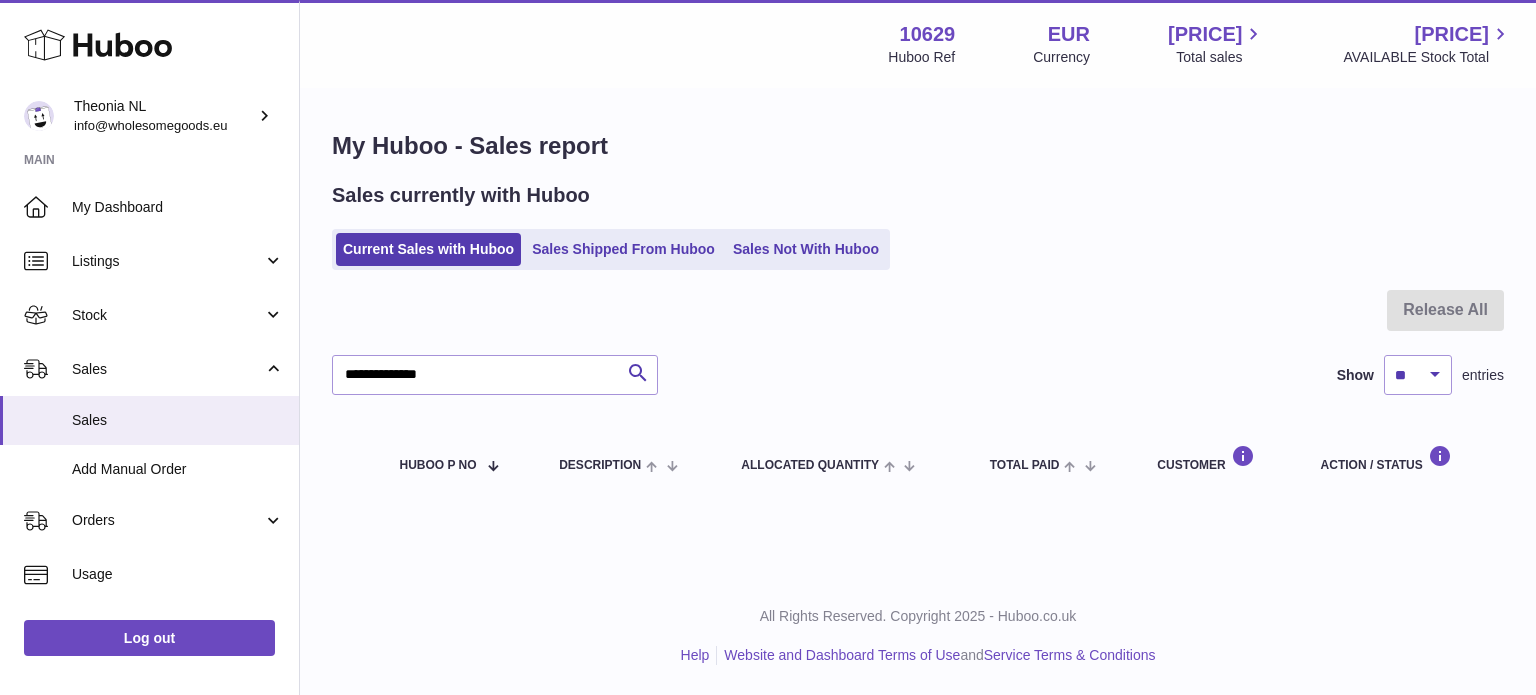 click on "**********" at bounding box center (918, 316) 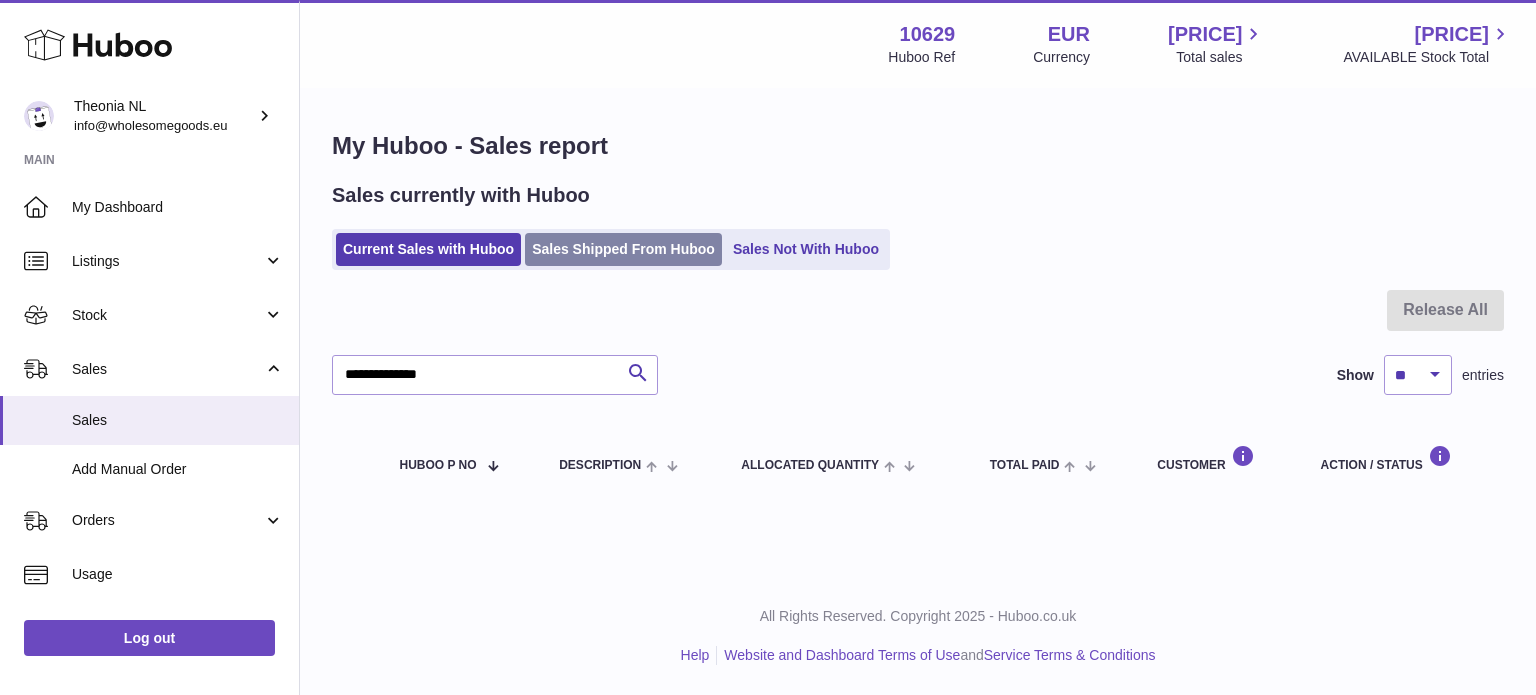click on "Sales Shipped From Huboo" at bounding box center [623, 249] 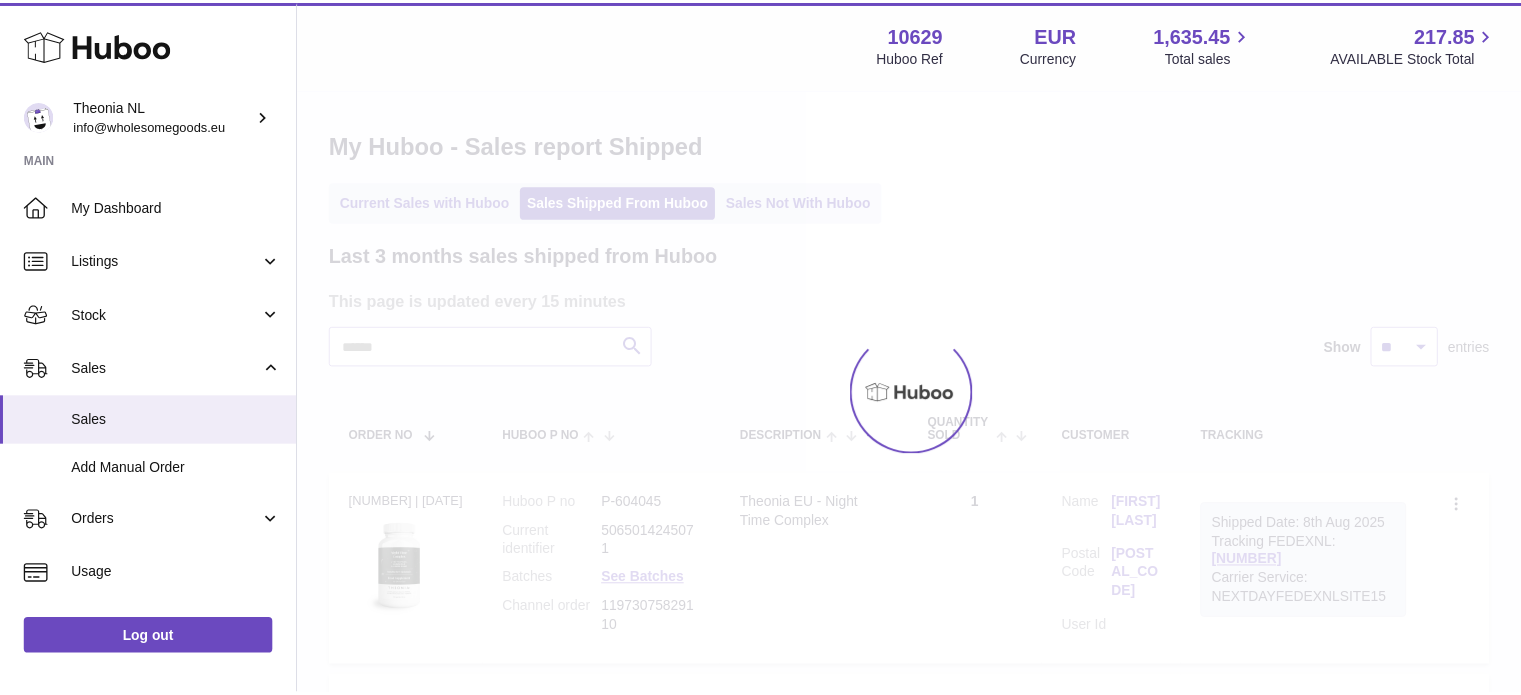scroll, scrollTop: 0, scrollLeft: 0, axis: both 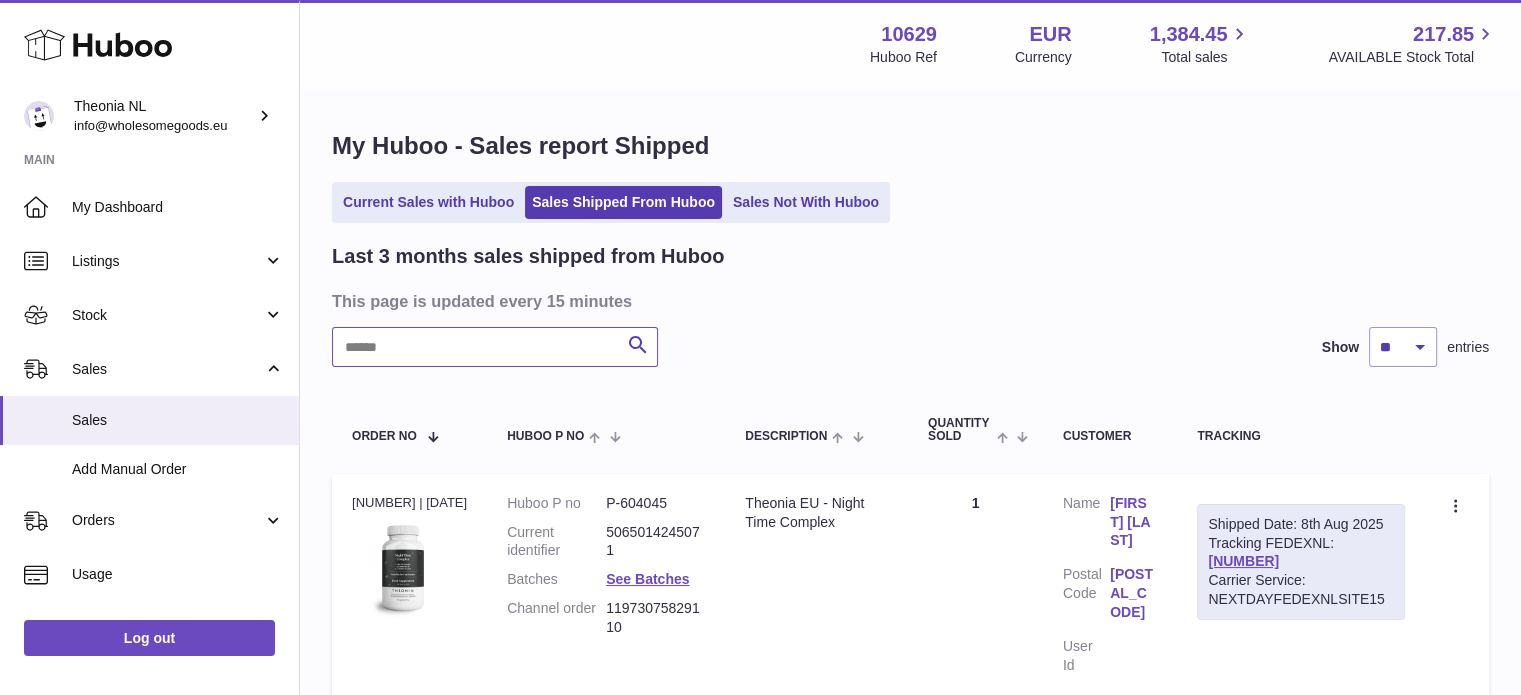 click at bounding box center (495, 347) 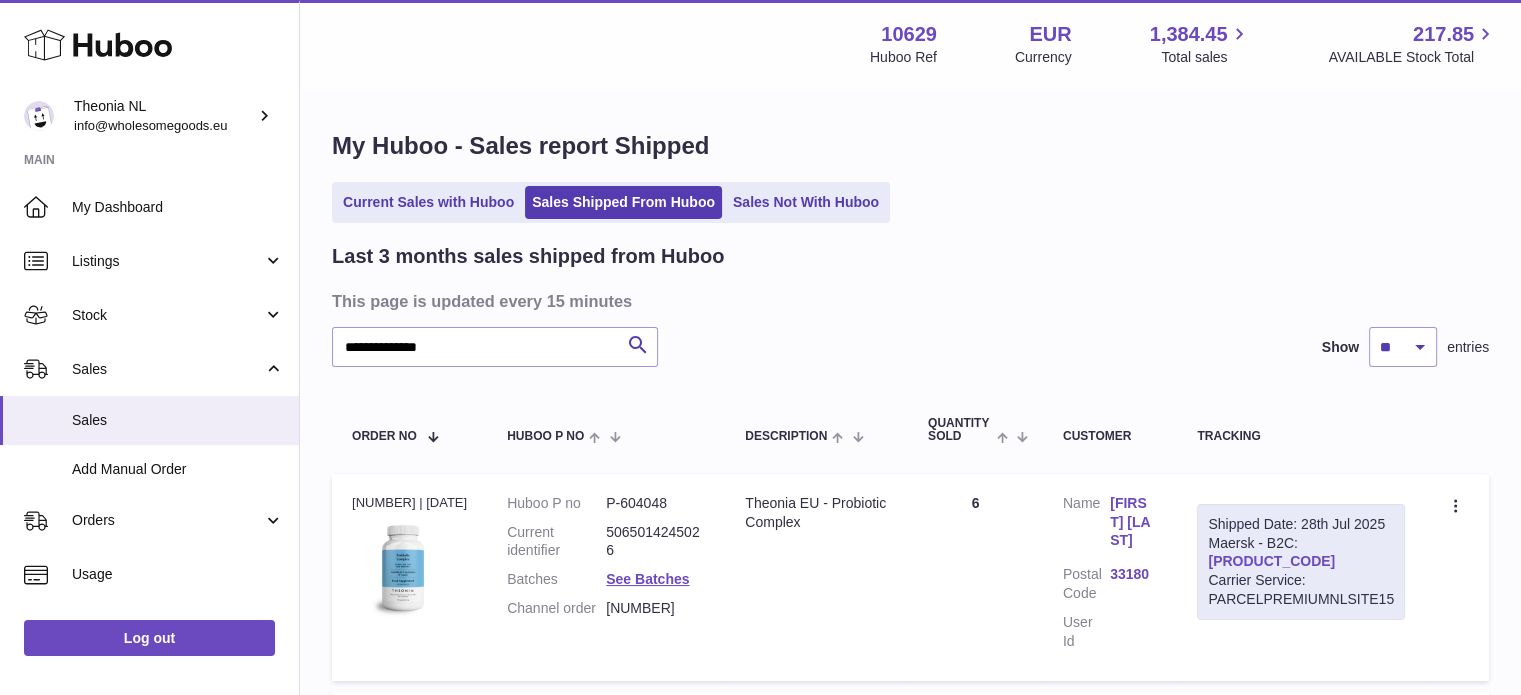 click on "TYPQWPI00445301" at bounding box center (1271, 561) 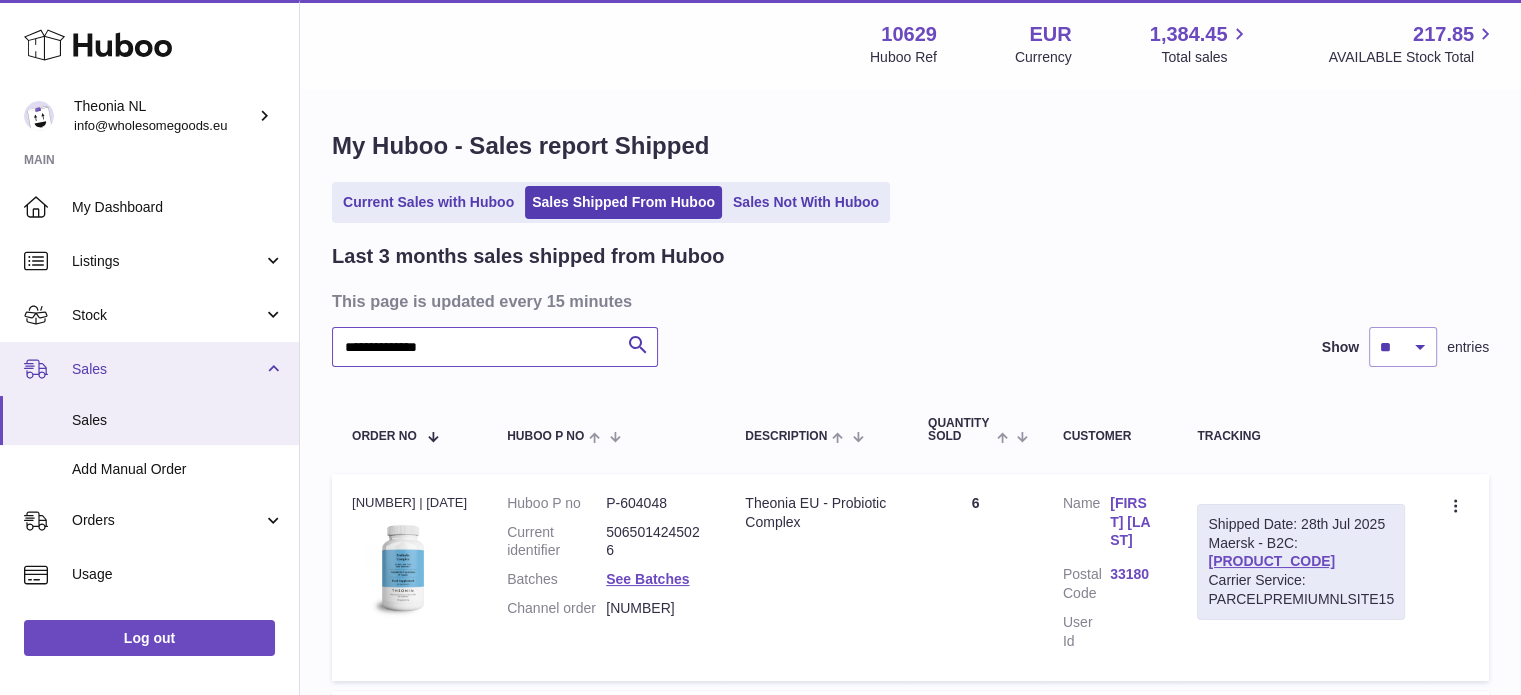 drag, startPoint x: 569, startPoint y: 338, endPoint x: 0, endPoint y: 365, distance: 569.64026 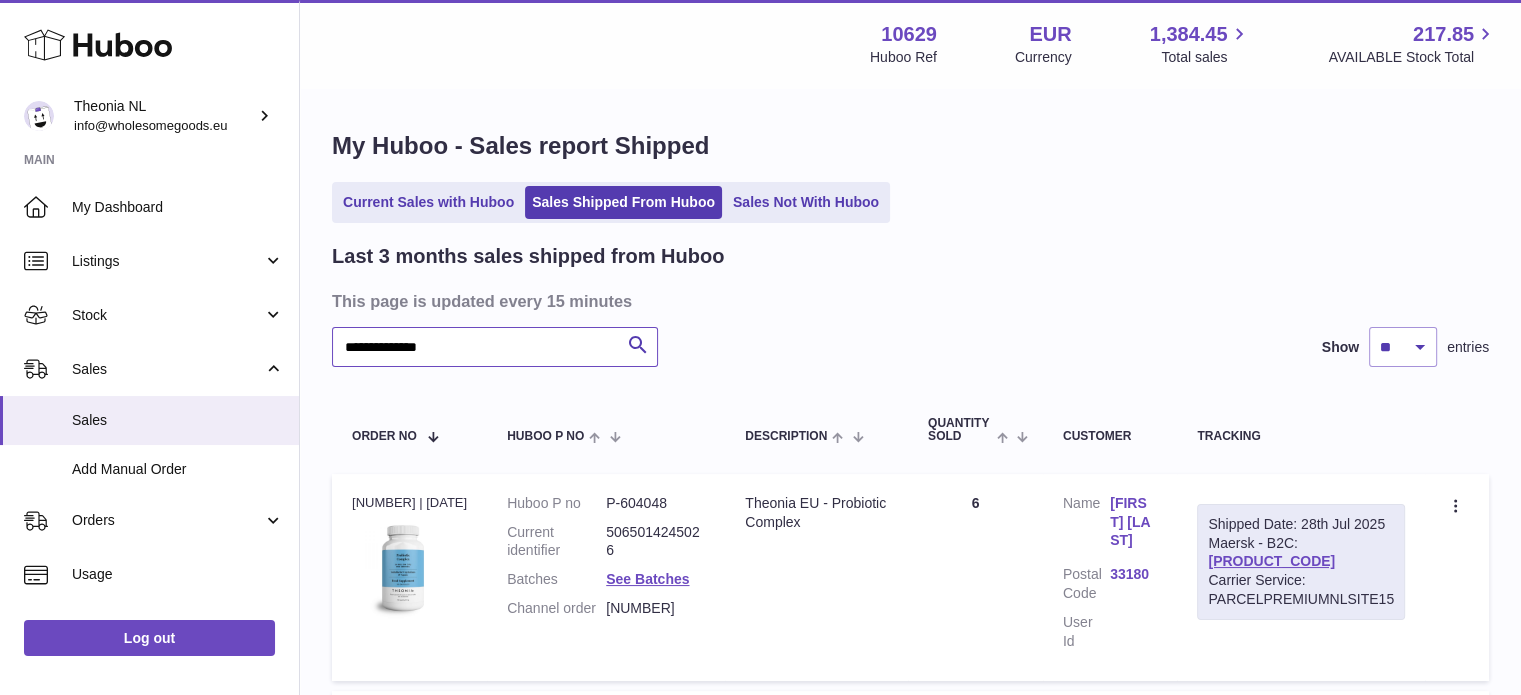 paste 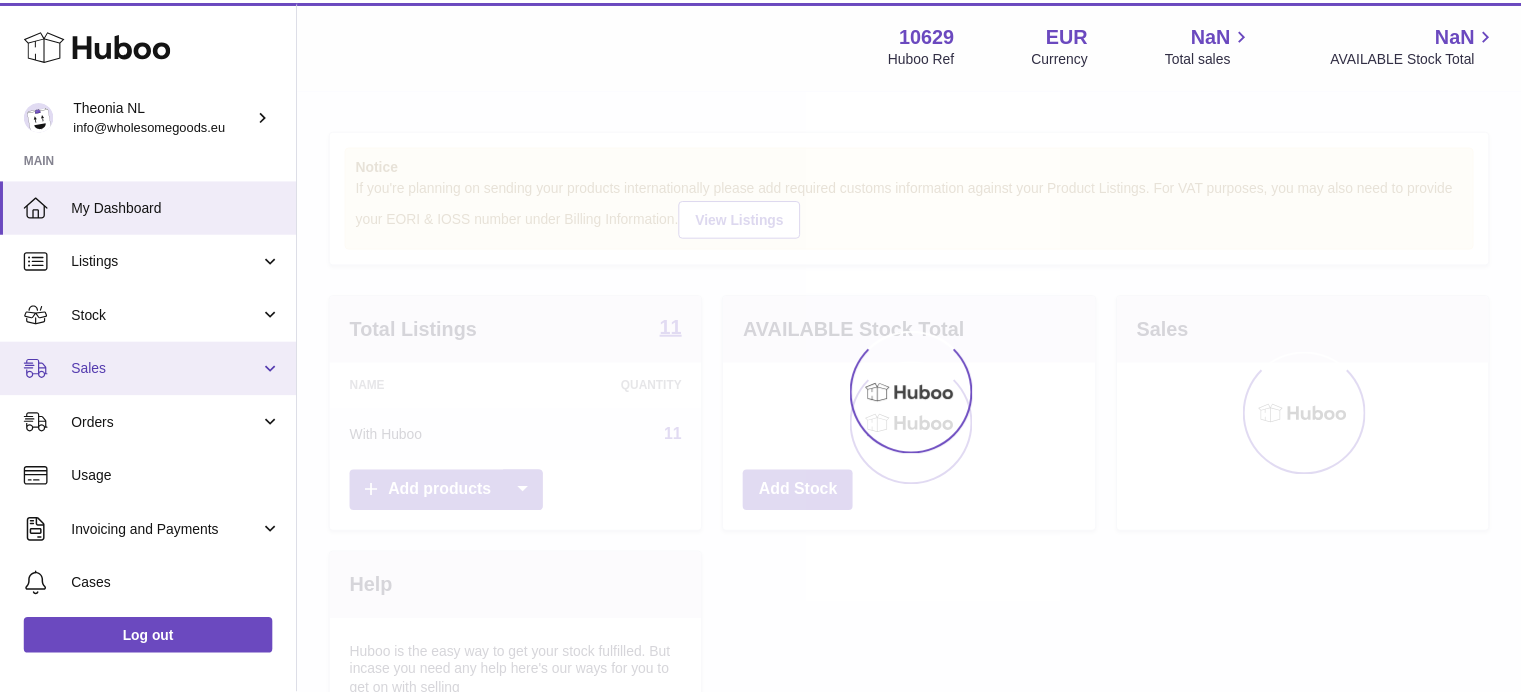 scroll, scrollTop: 0, scrollLeft: 0, axis: both 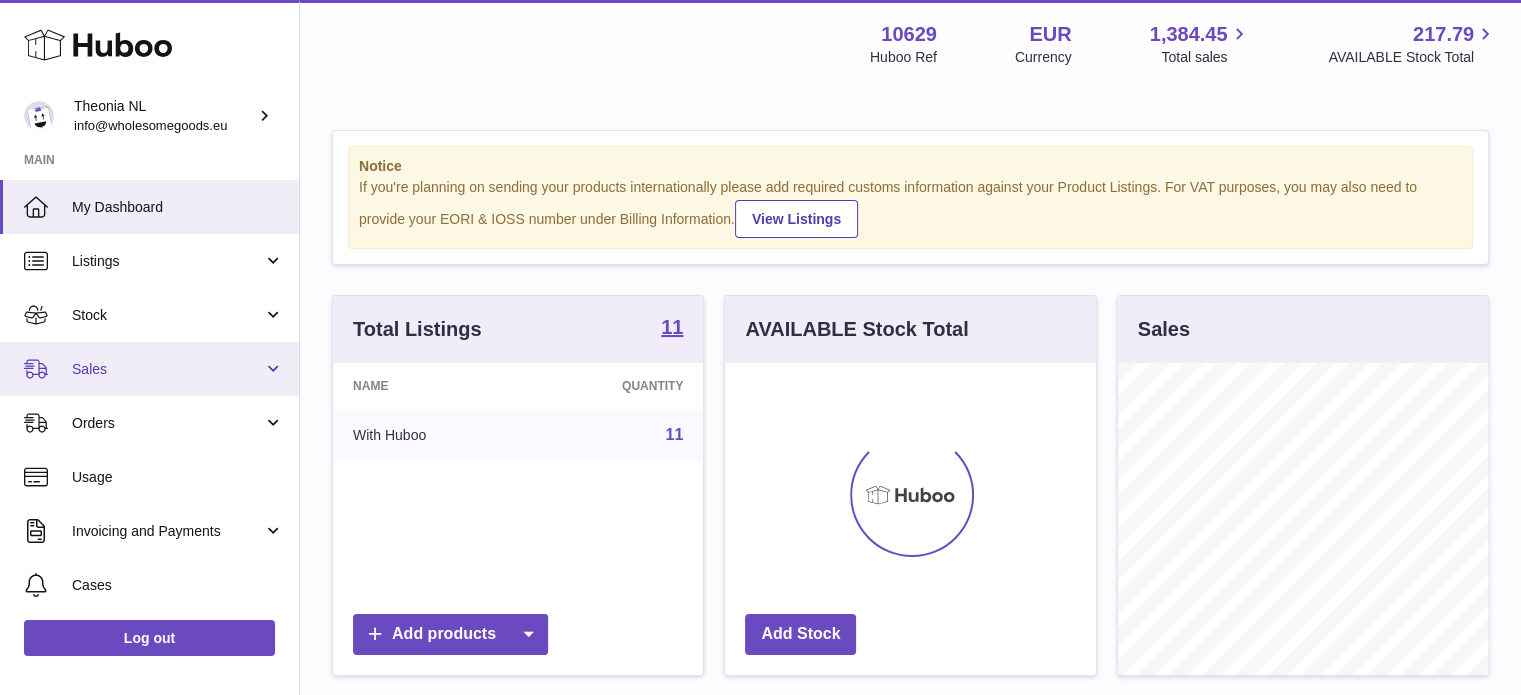 click on "Sales" at bounding box center (167, 369) 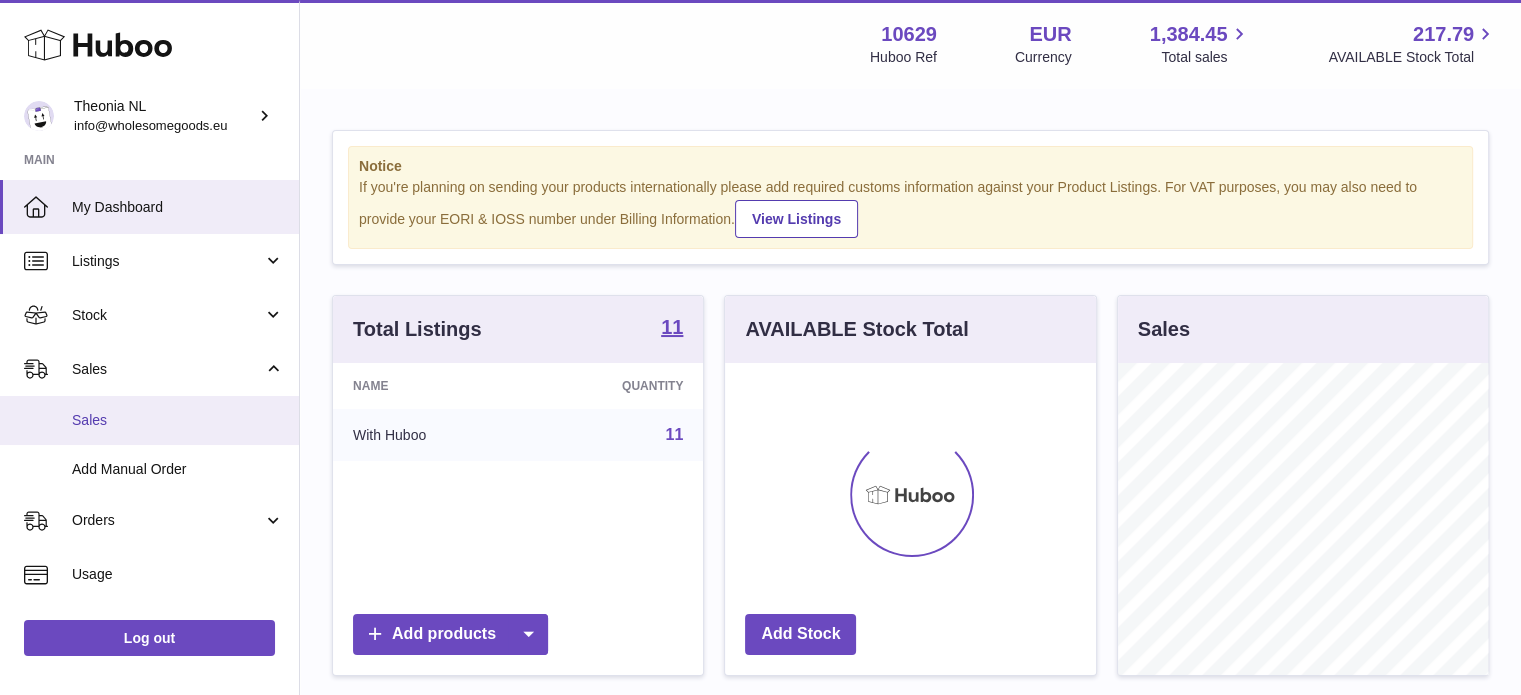click on "Sales" at bounding box center (178, 420) 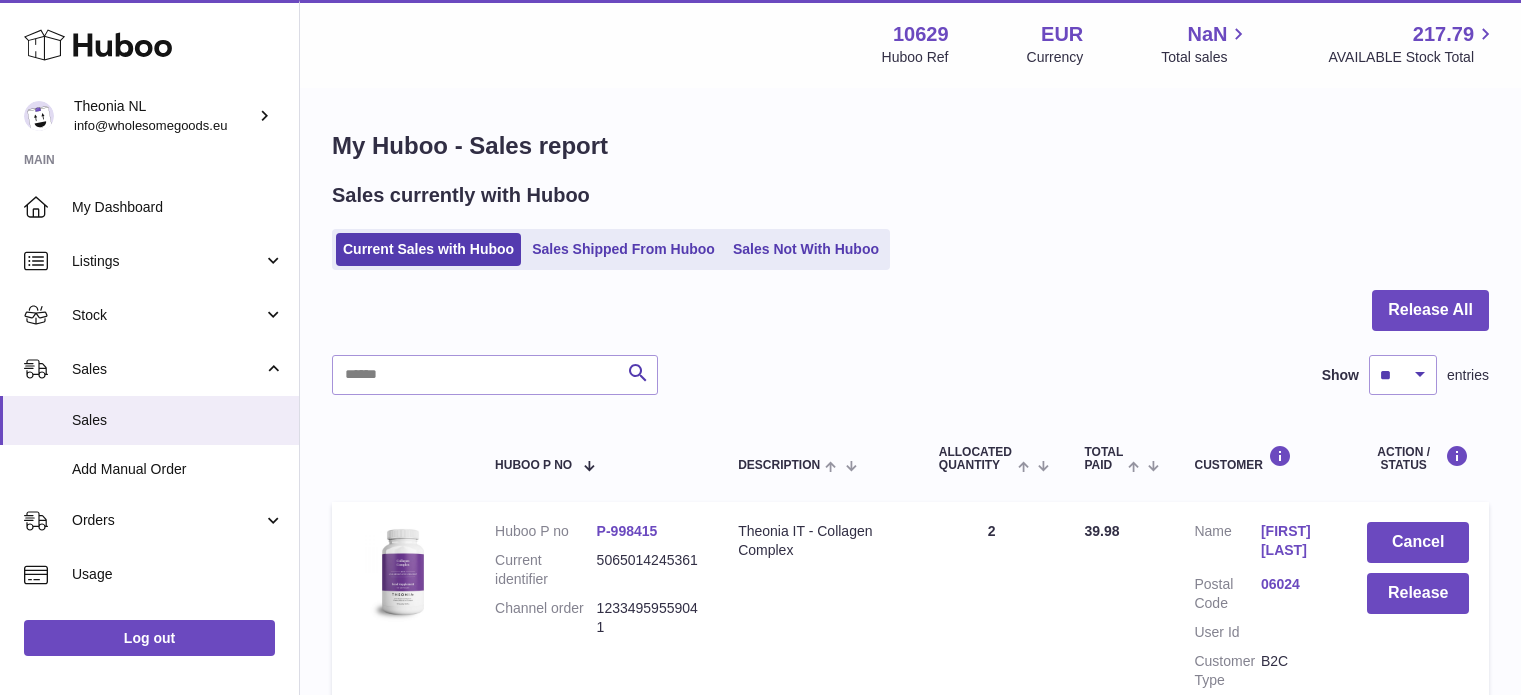 scroll, scrollTop: 0, scrollLeft: 0, axis: both 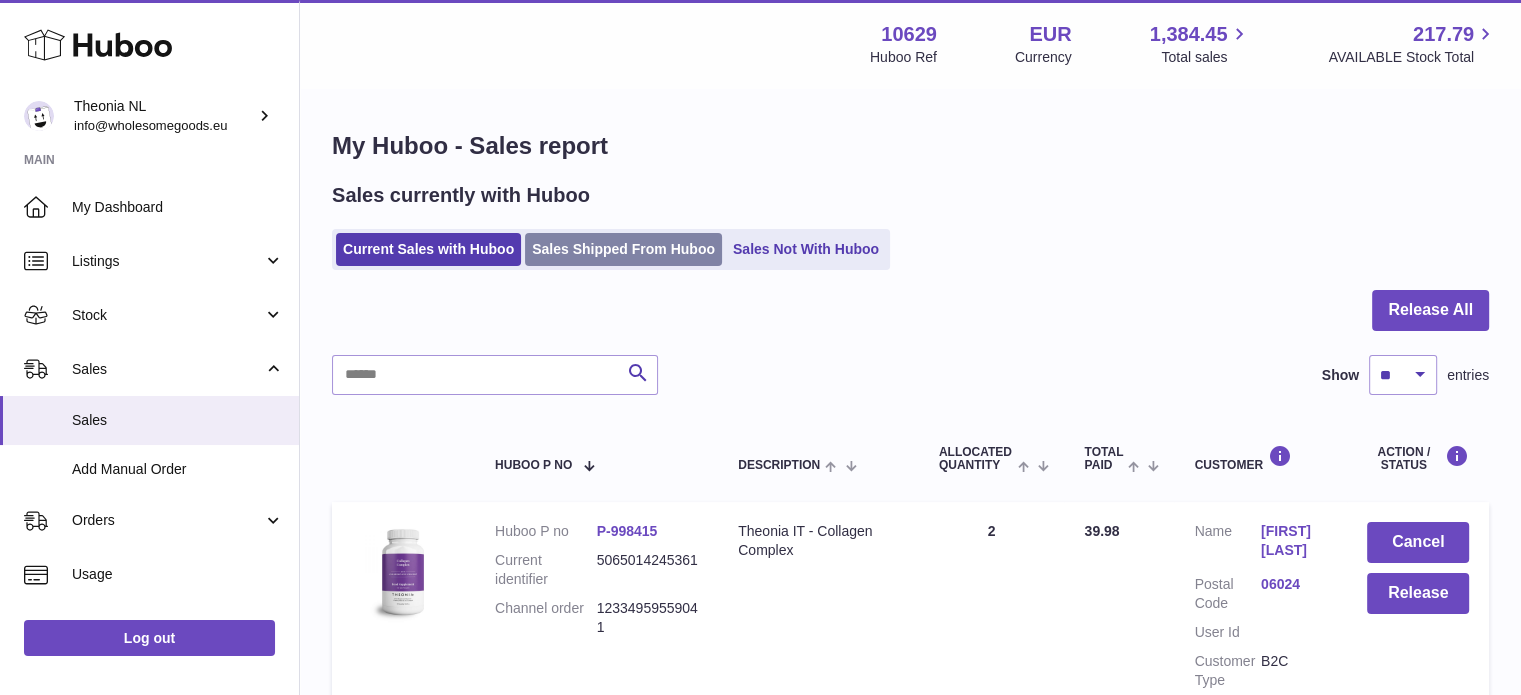 click on "Sales Shipped From Huboo" at bounding box center (623, 249) 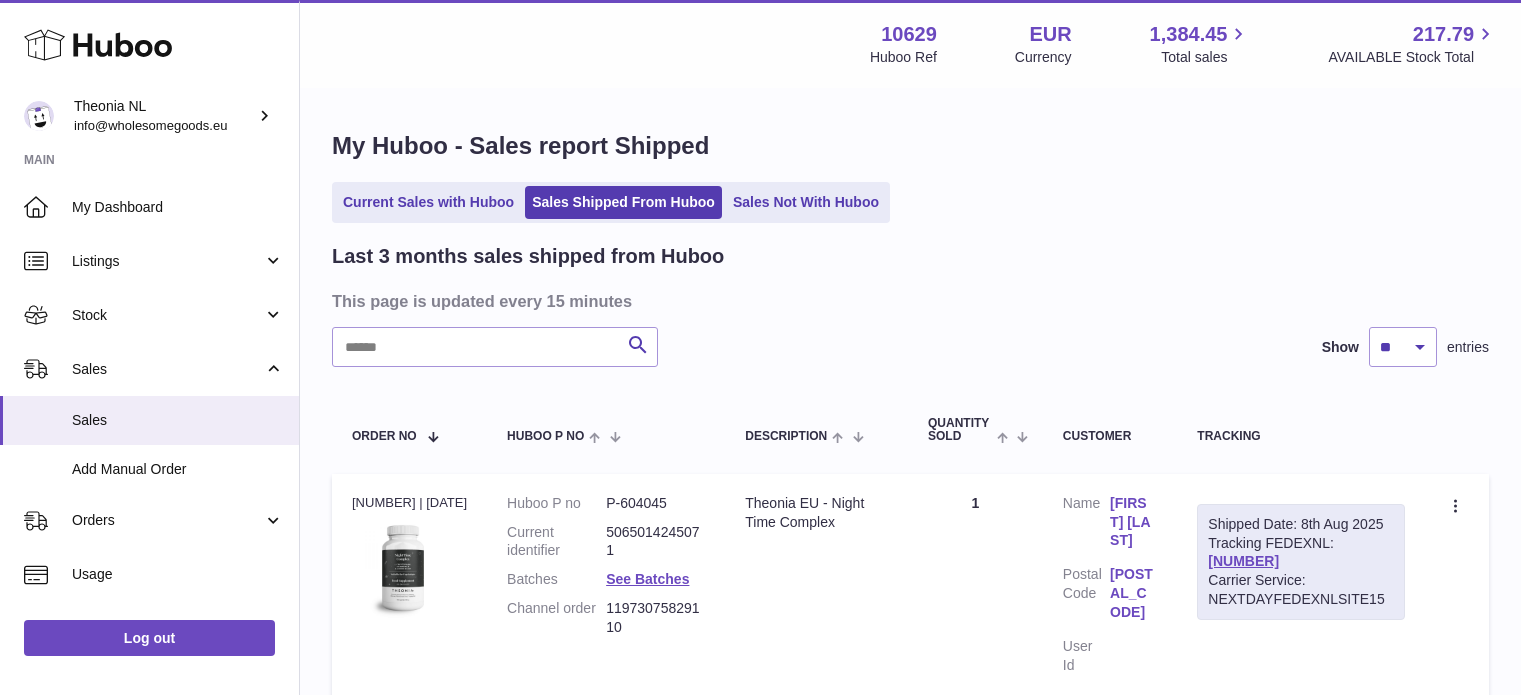scroll, scrollTop: 0, scrollLeft: 0, axis: both 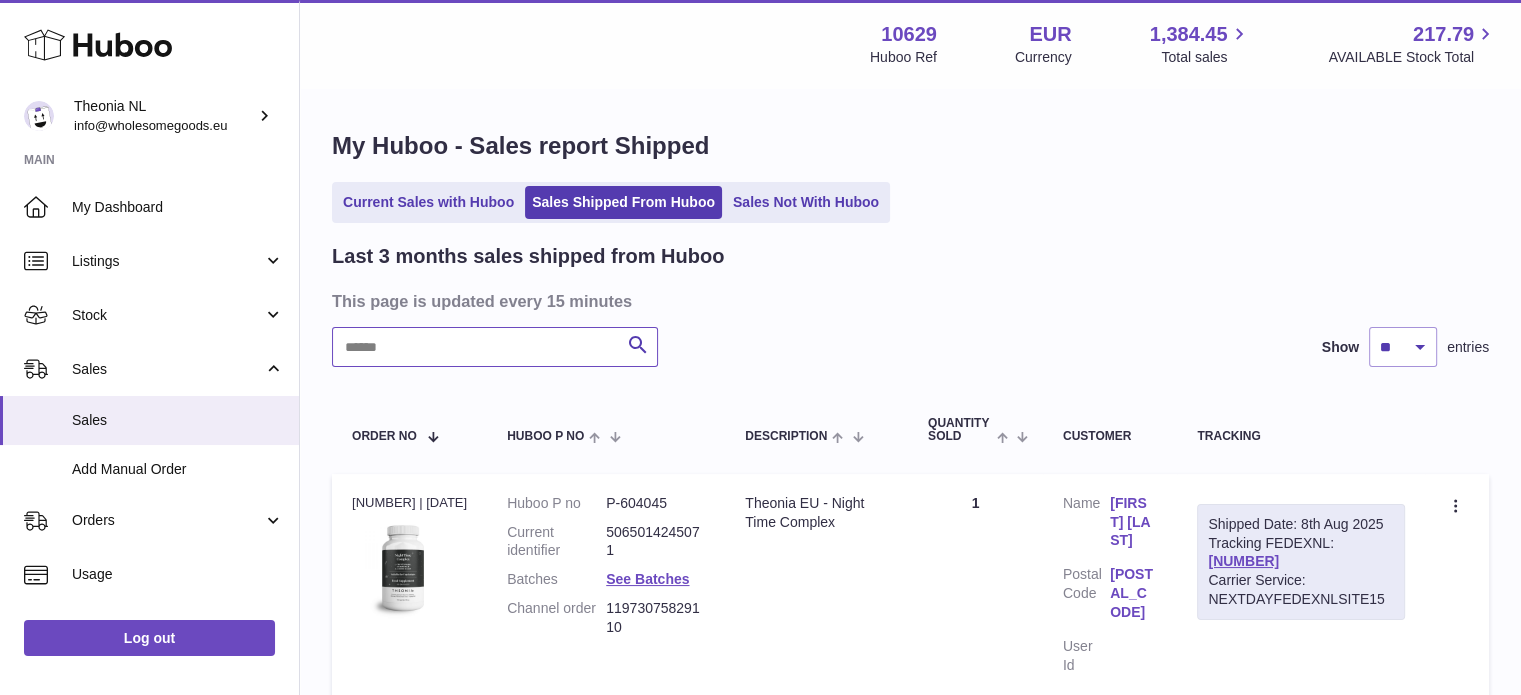 click at bounding box center [495, 347] 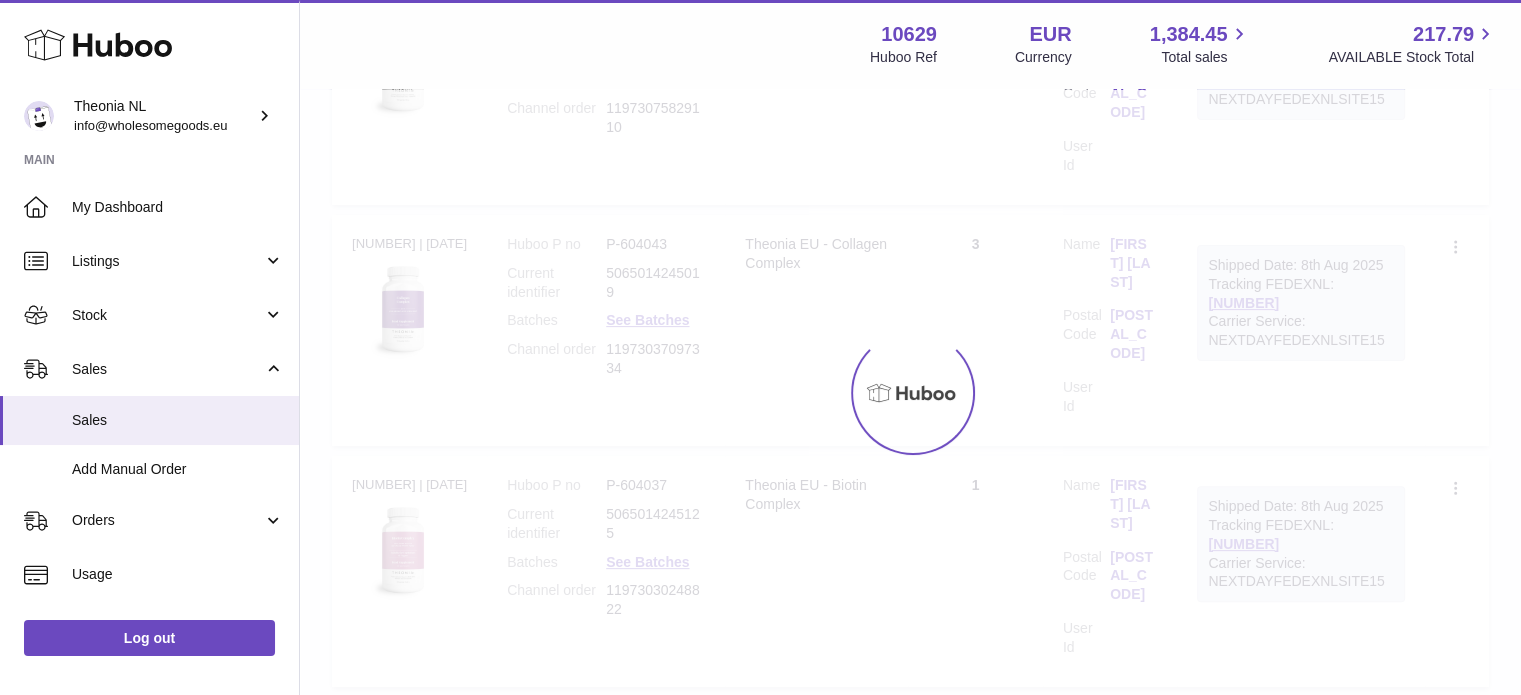 scroll, scrollTop: 138, scrollLeft: 0, axis: vertical 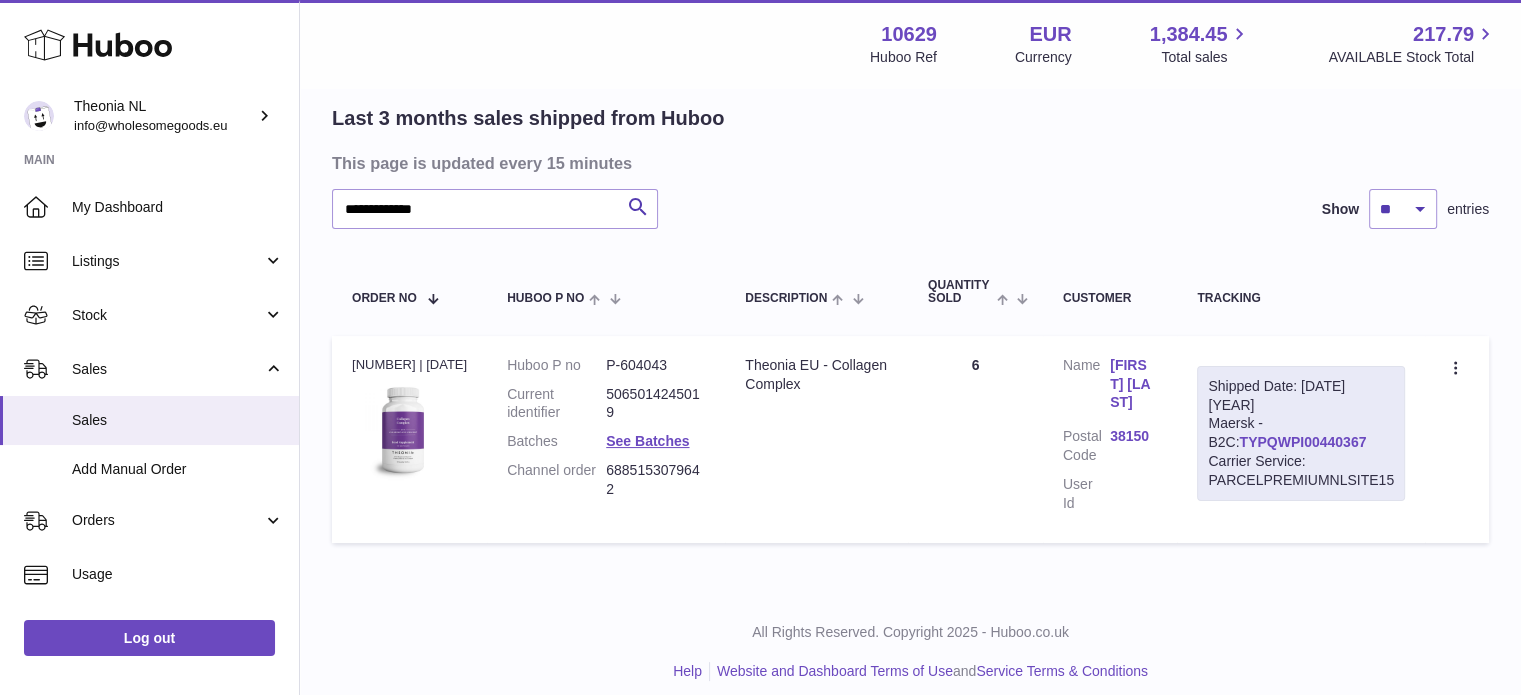 click on "TYPQWPI00440367" at bounding box center [1302, 442] 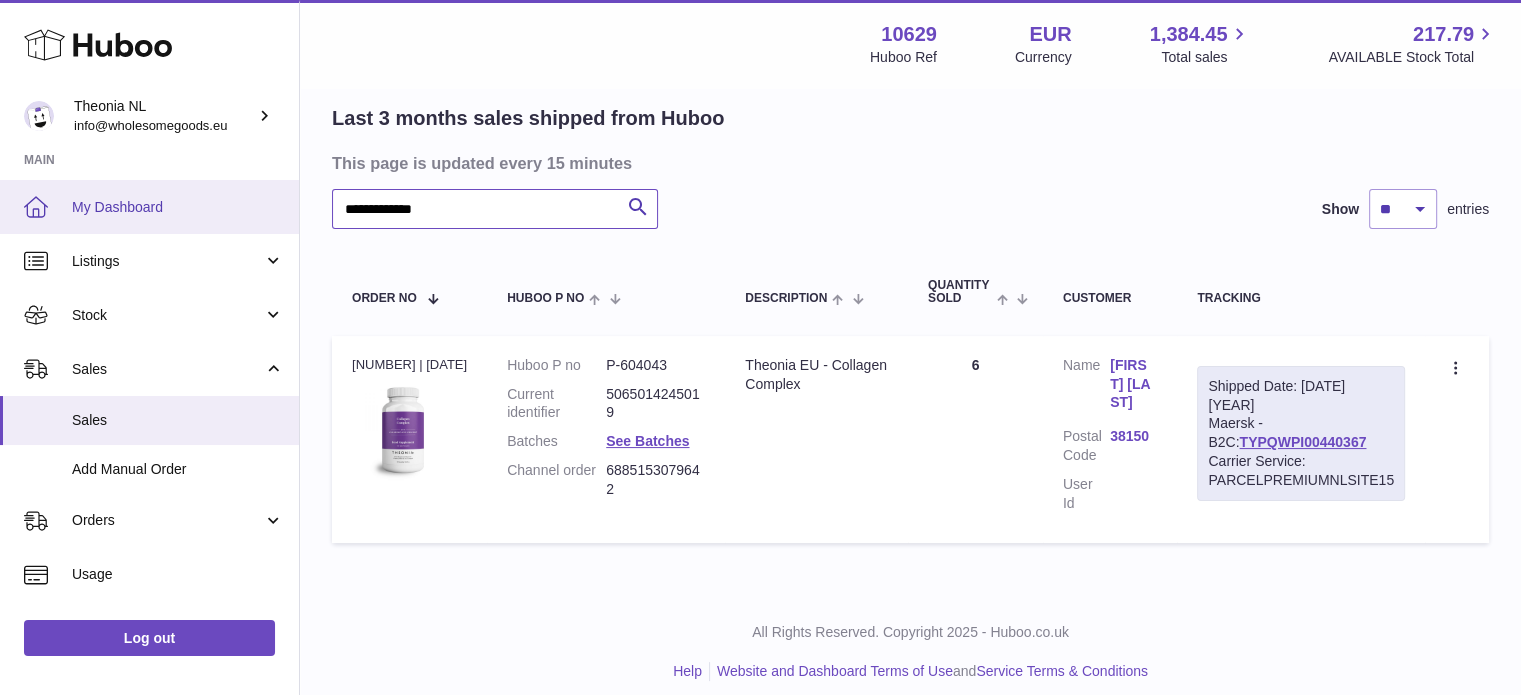click on "**********" at bounding box center [760, 286] 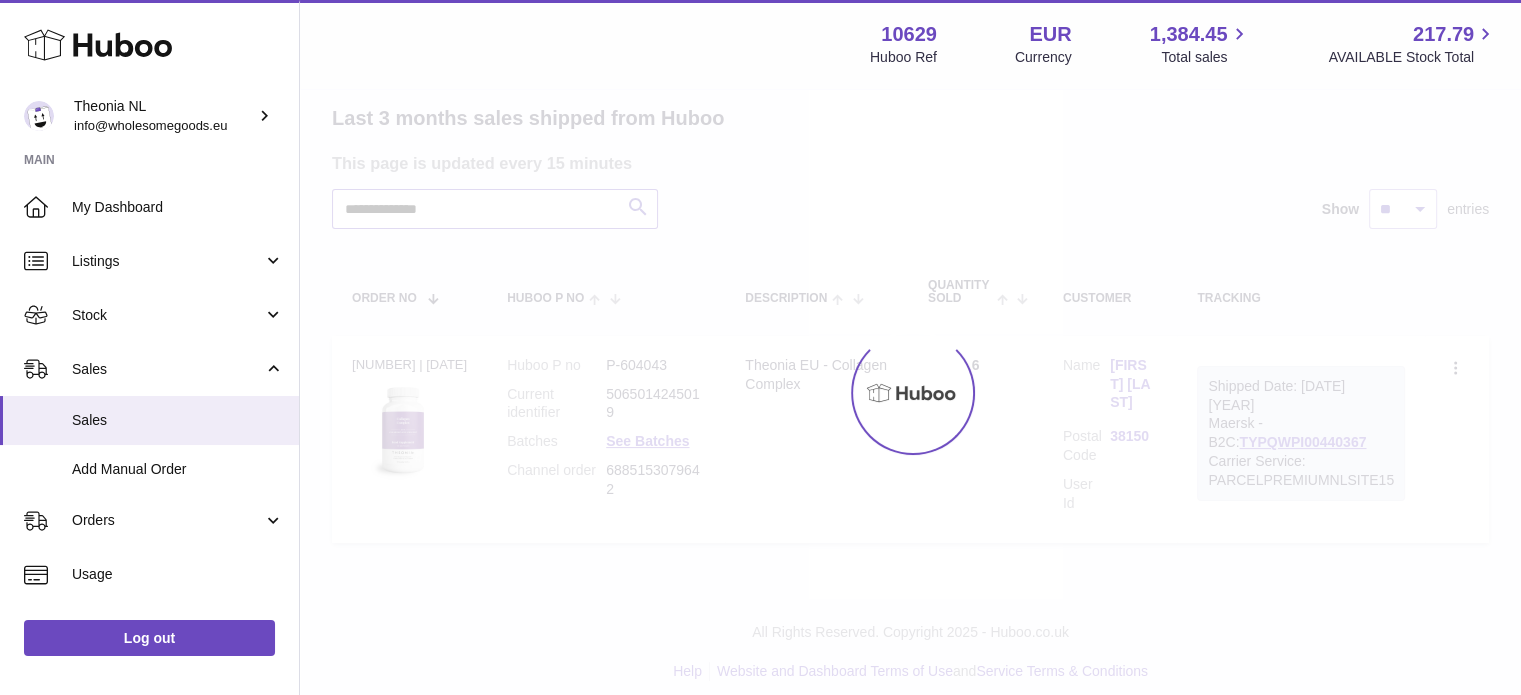 scroll, scrollTop: 0, scrollLeft: 0, axis: both 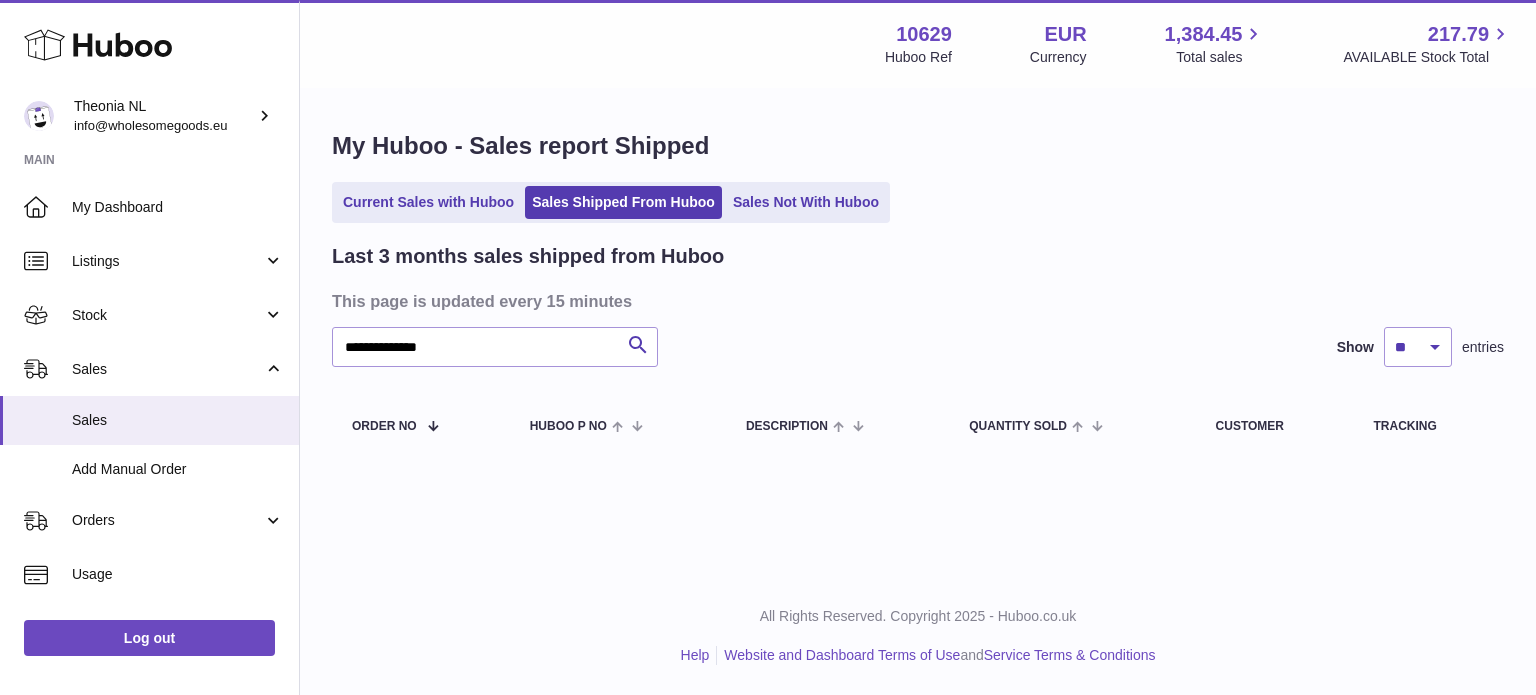 click on "All Rights Reserved. Copyright 2025 - Huboo.co.uk   Help
Website and Dashboard Terms of Use
and
Service Terms & Conditions" at bounding box center (918, 636) 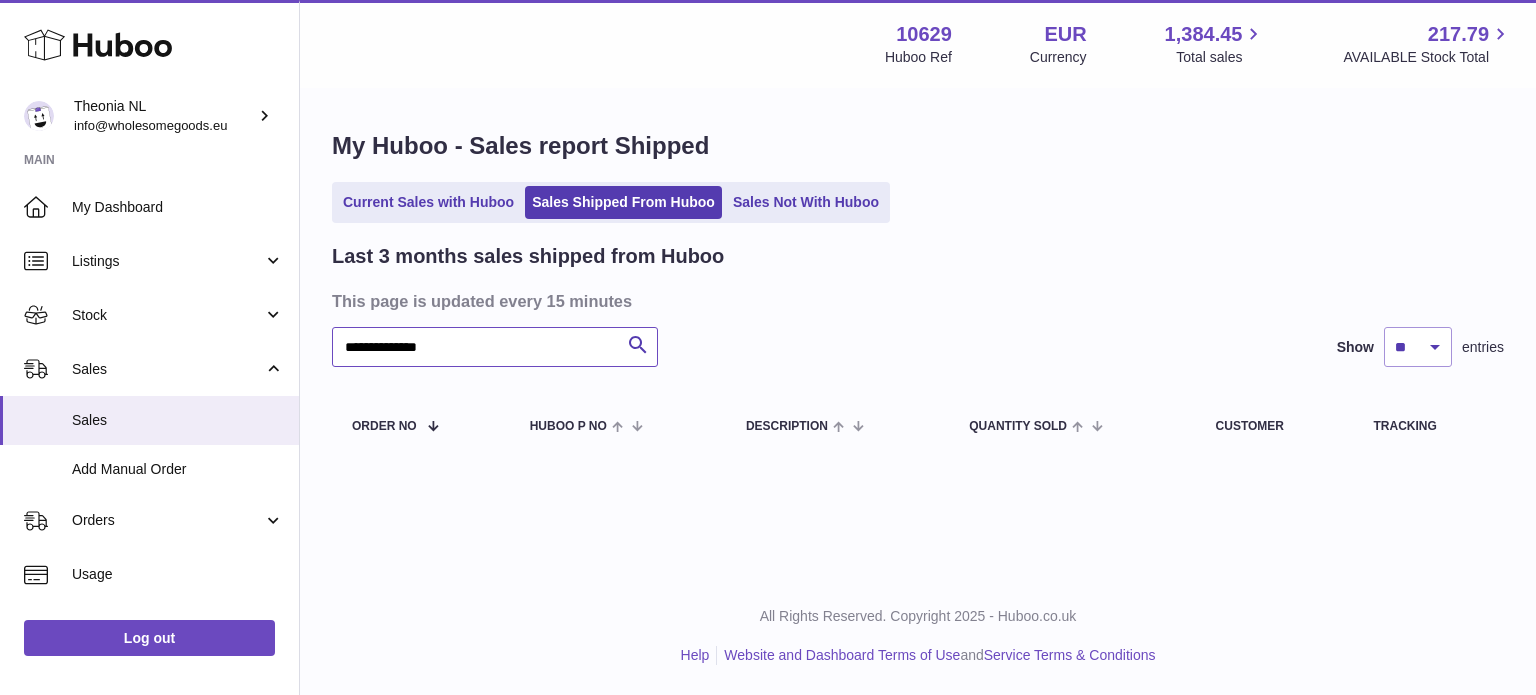 drag, startPoint x: 233, startPoint y: 354, endPoint x: 460, endPoint y: 387, distance: 229.38614 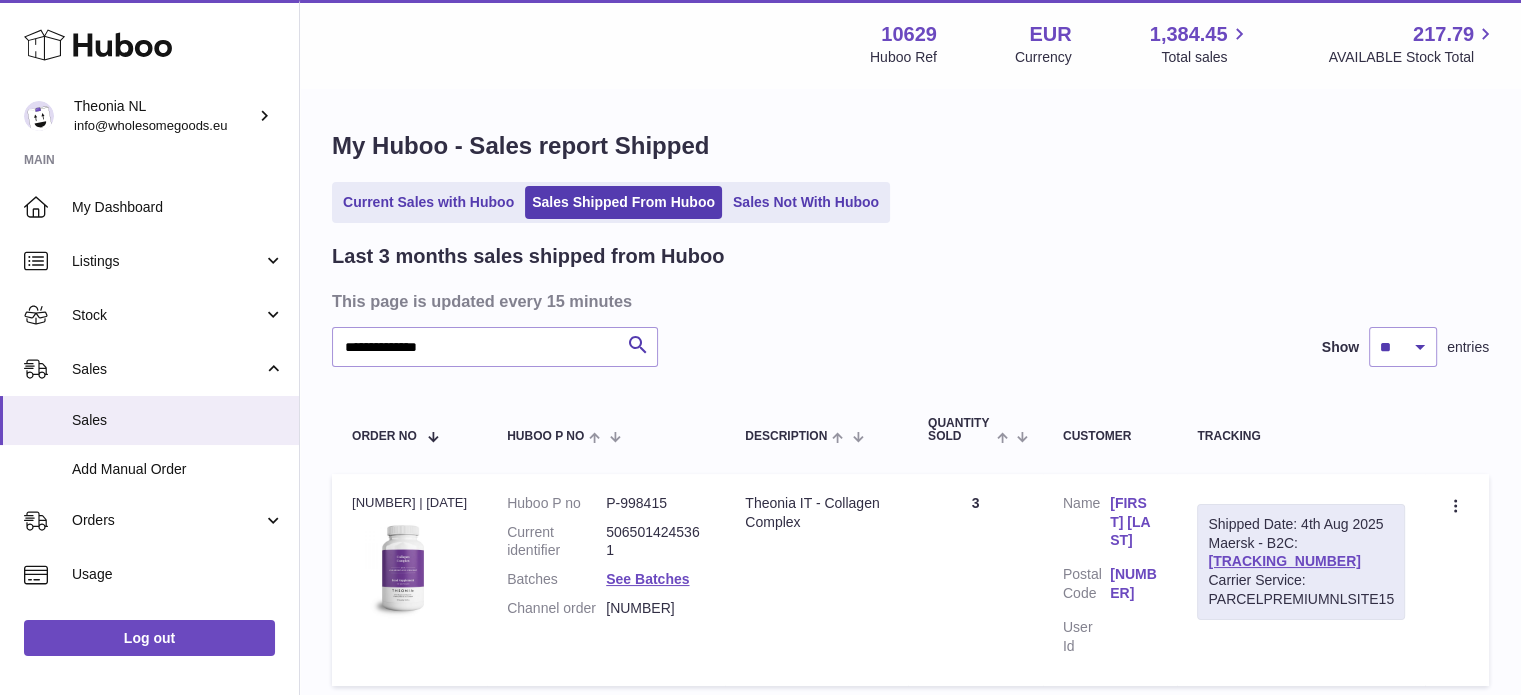 click on "Shipped Date: [DATE] [YEAR]
Maersk - B2C:
[TRACKING_NUMBER]
Carrier Service: PARCELPREMIUMNLSITE15" at bounding box center [1301, 562] 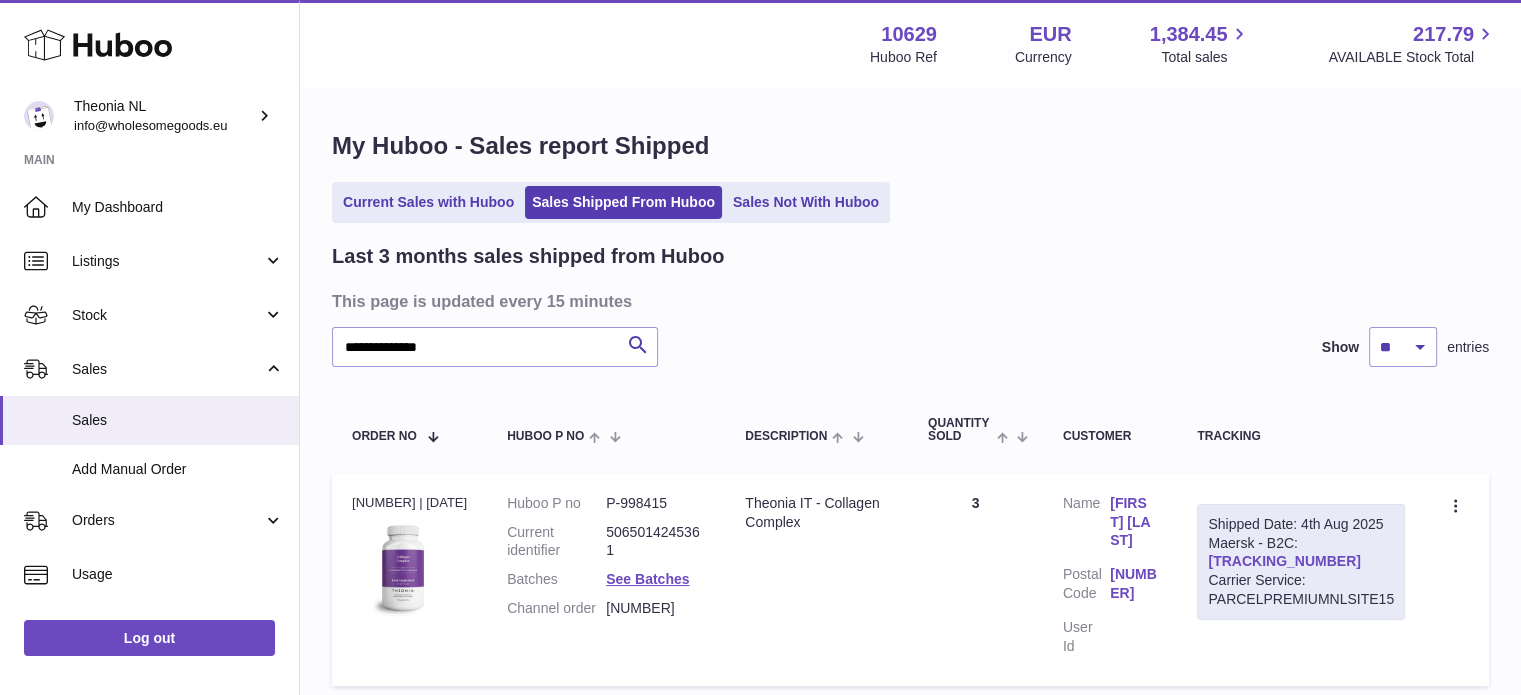 click on "[TRACKING_NUMBER]" at bounding box center [1284, 561] 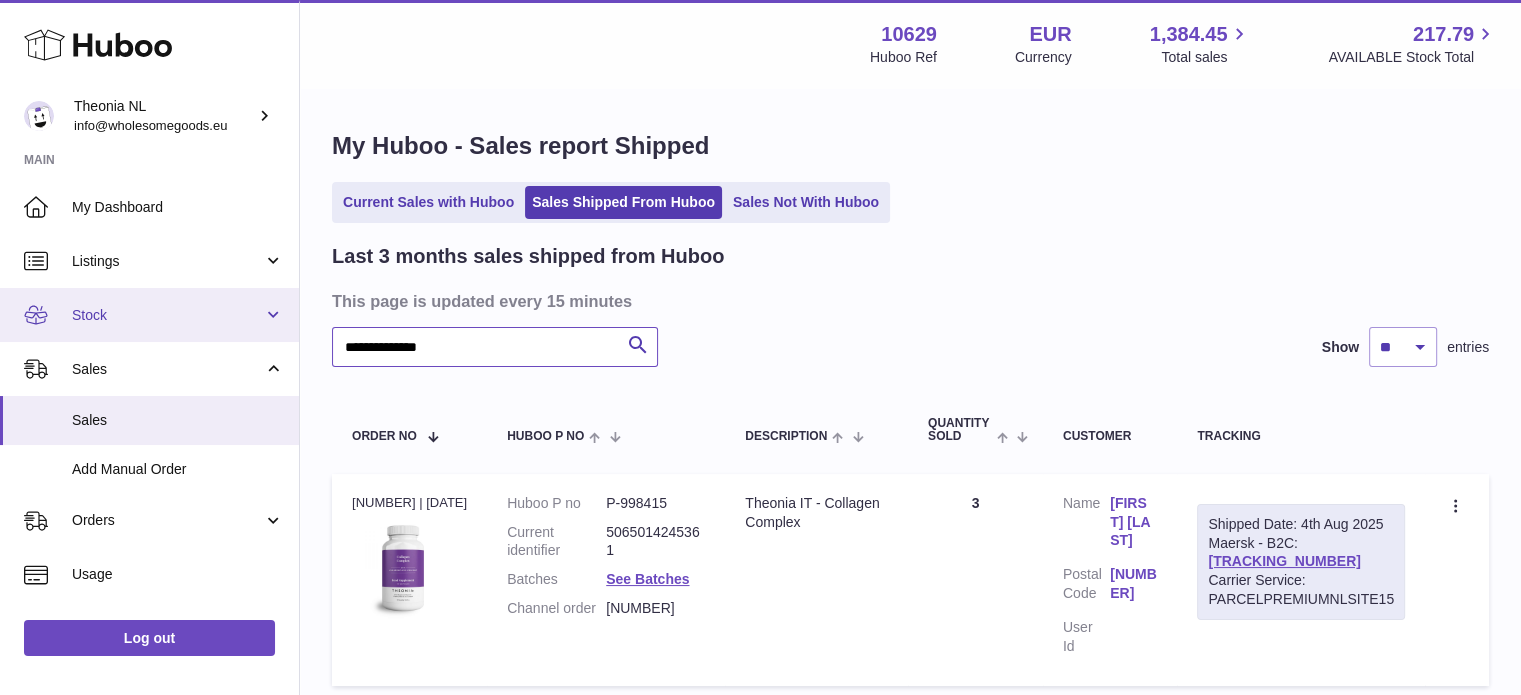 drag, startPoint x: 464, startPoint y: 350, endPoint x: 2, endPoint y: 310, distance: 463.72836 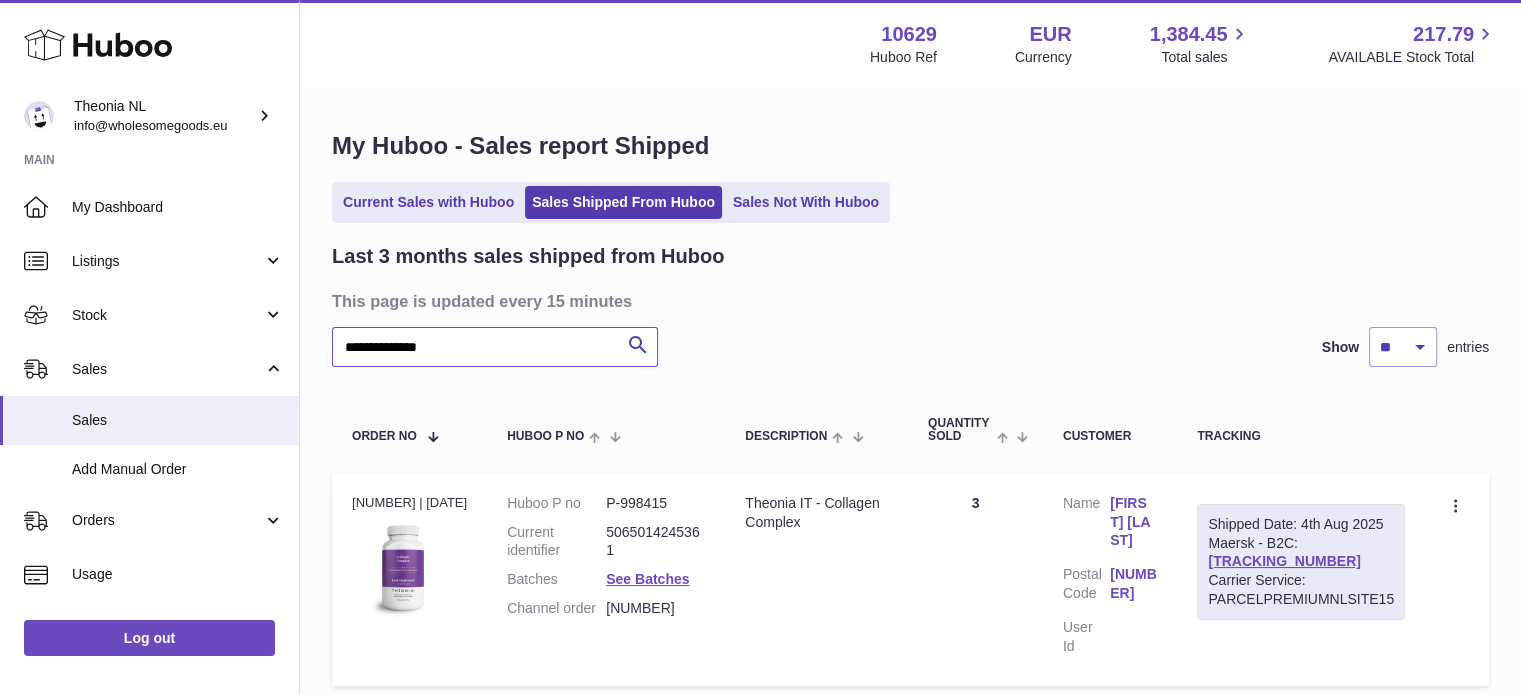 paste 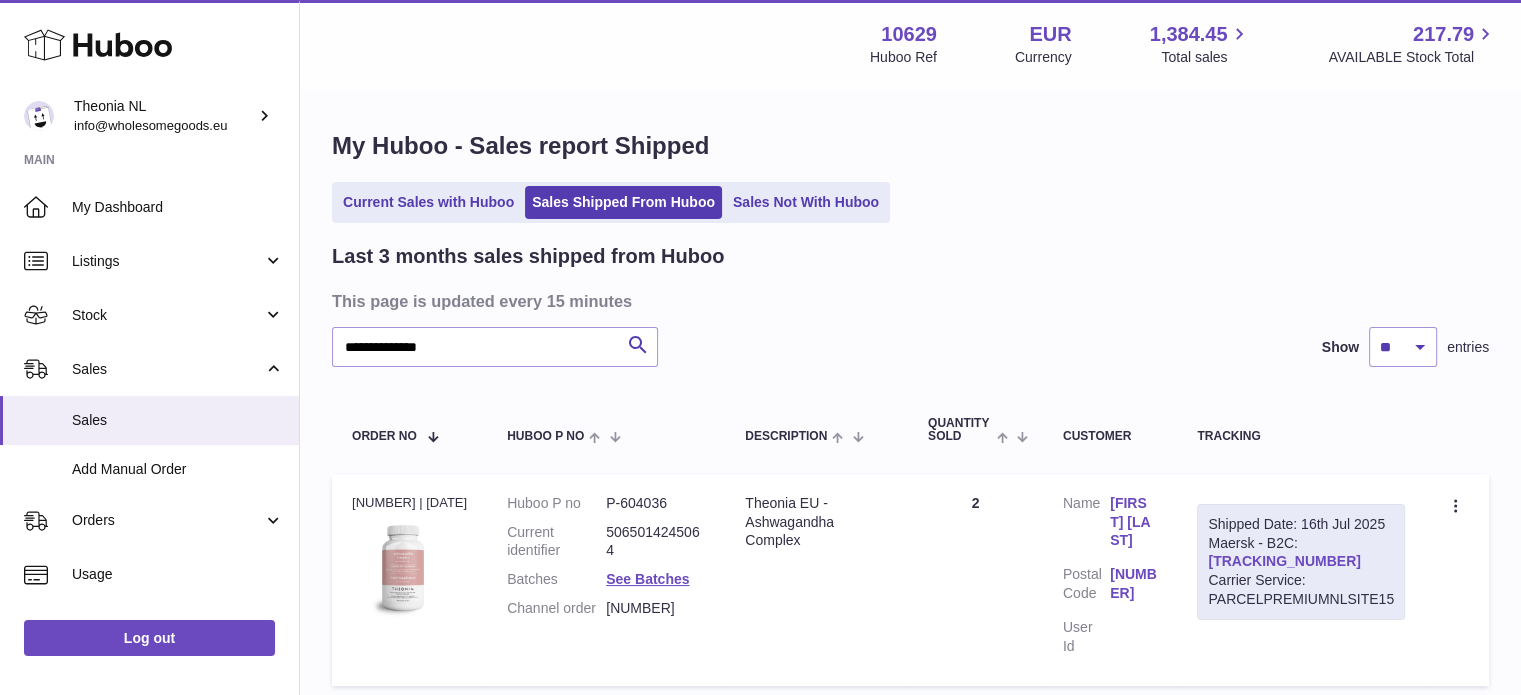 click on "[TRACKING_NUMBER]" at bounding box center [1284, 561] 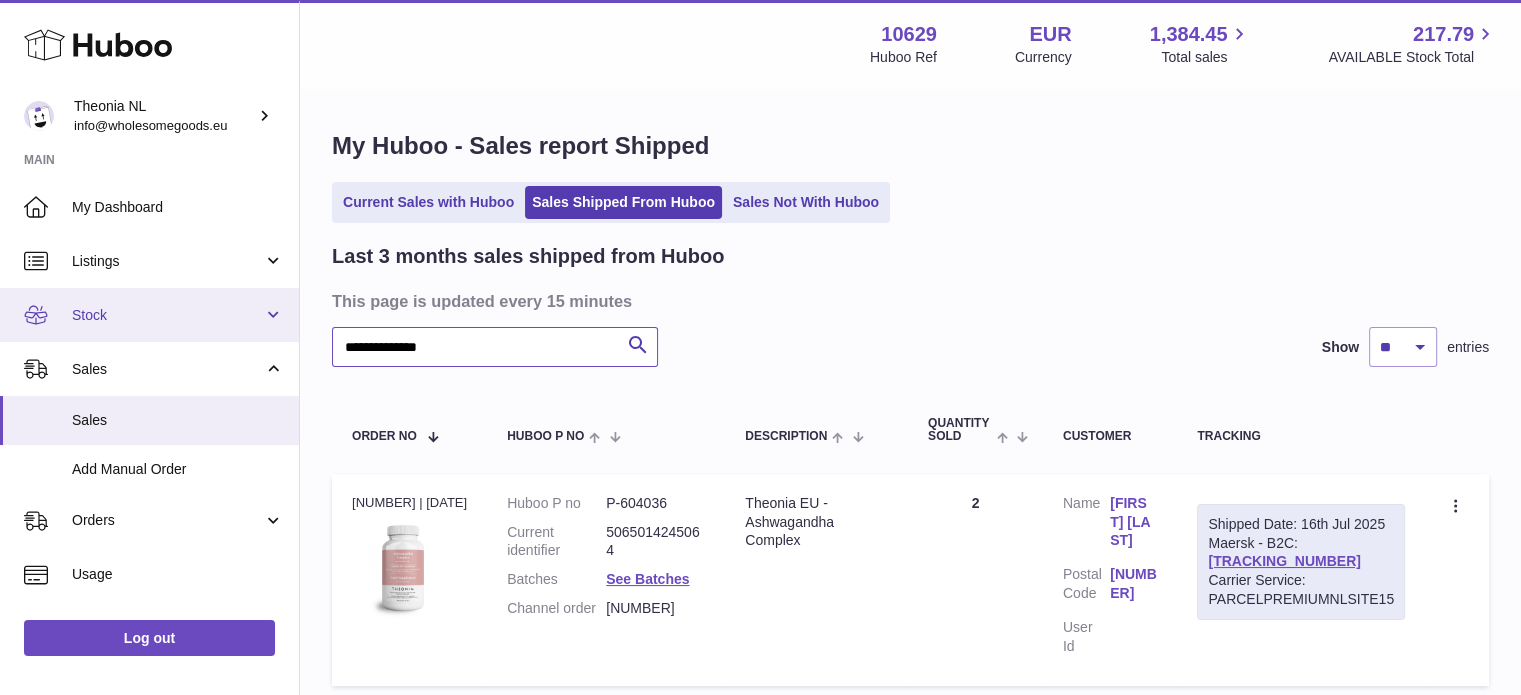 drag, startPoint x: 594, startPoint y: 348, endPoint x: 90, endPoint y: 323, distance: 504.61966 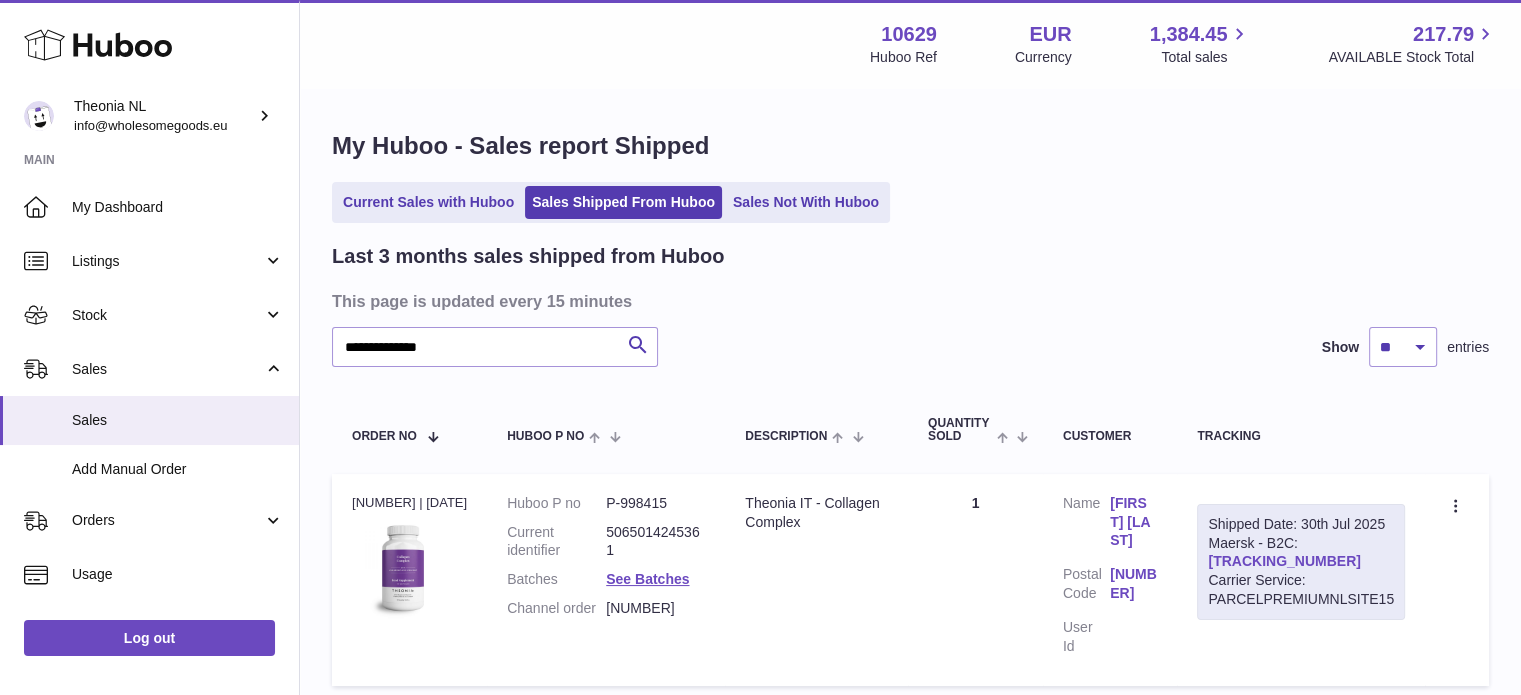 click on "[TRACKING_NUMBER]" at bounding box center (1284, 561) 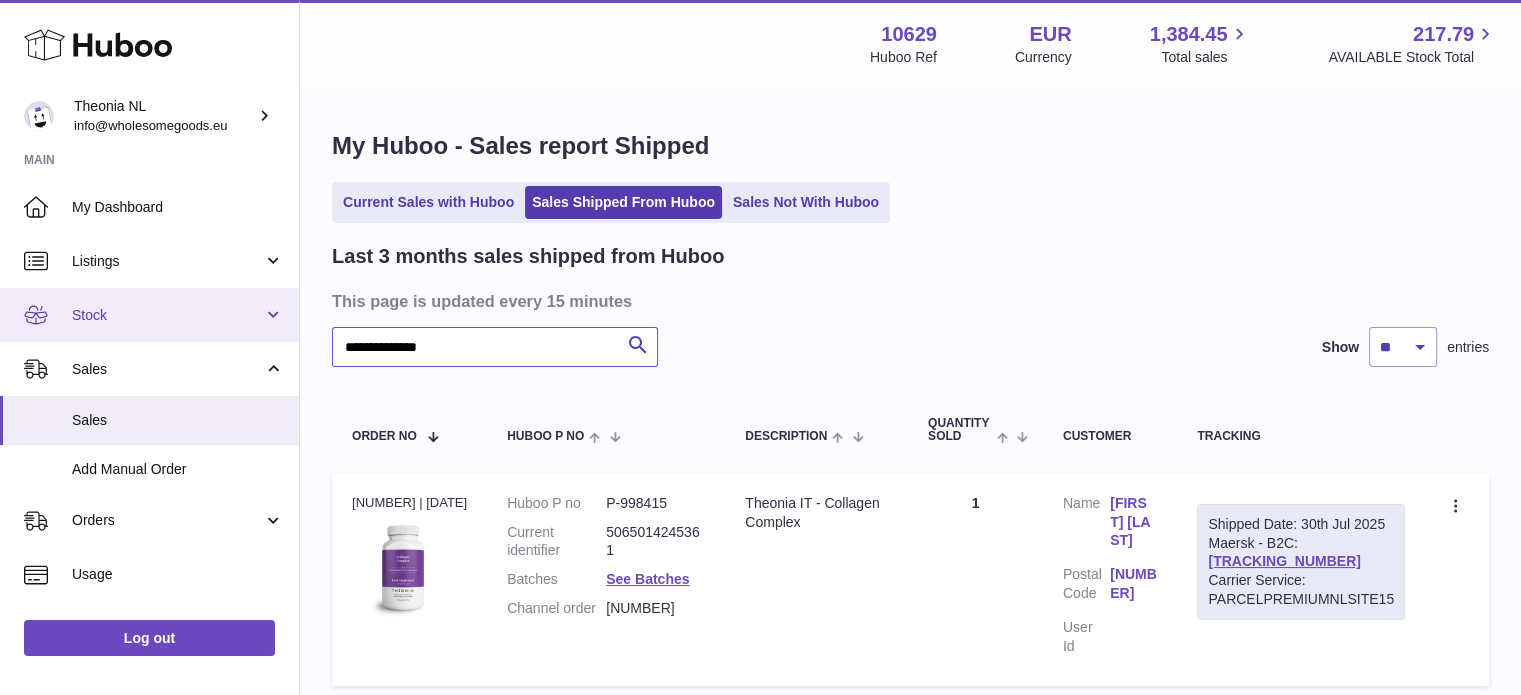 click on "**********" at bounding box center [760, 427] 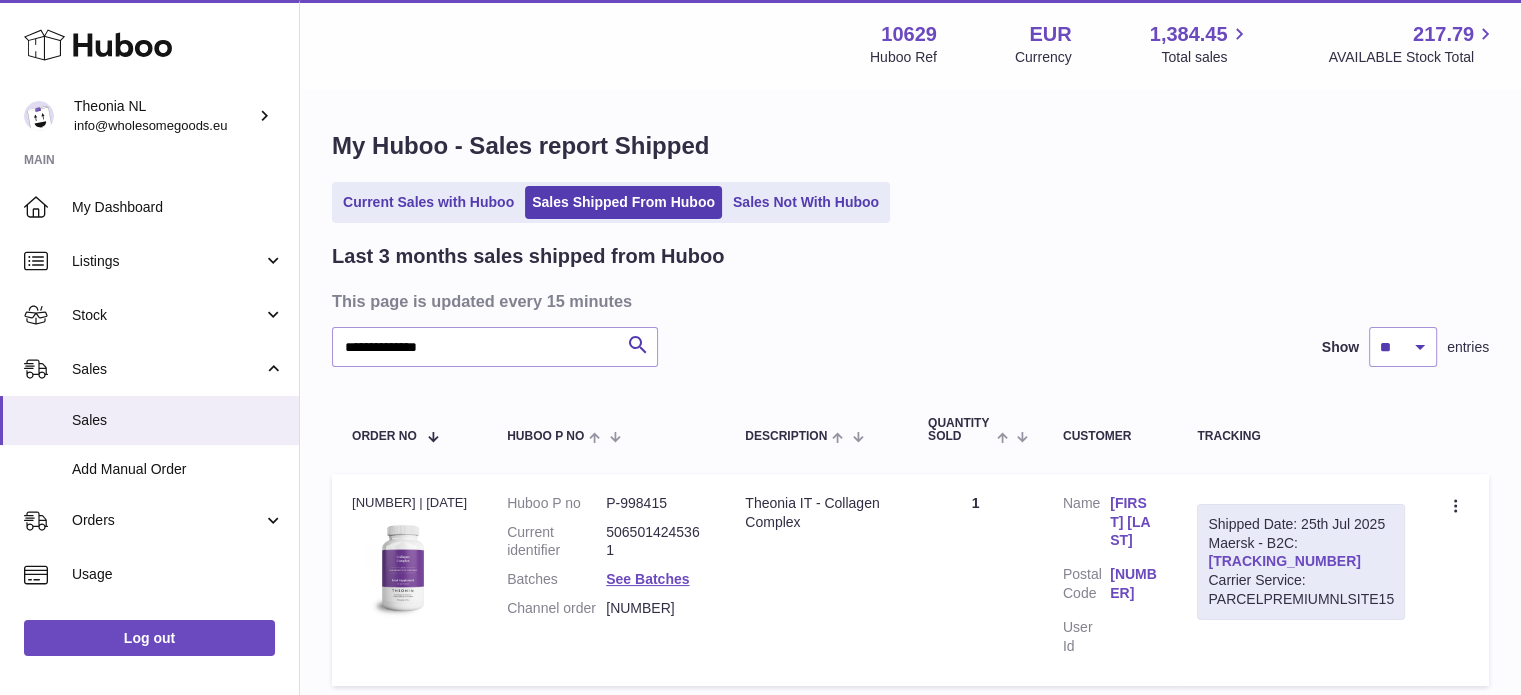click on "TYPQWPI00443963" at bounding box center [1284, 561] 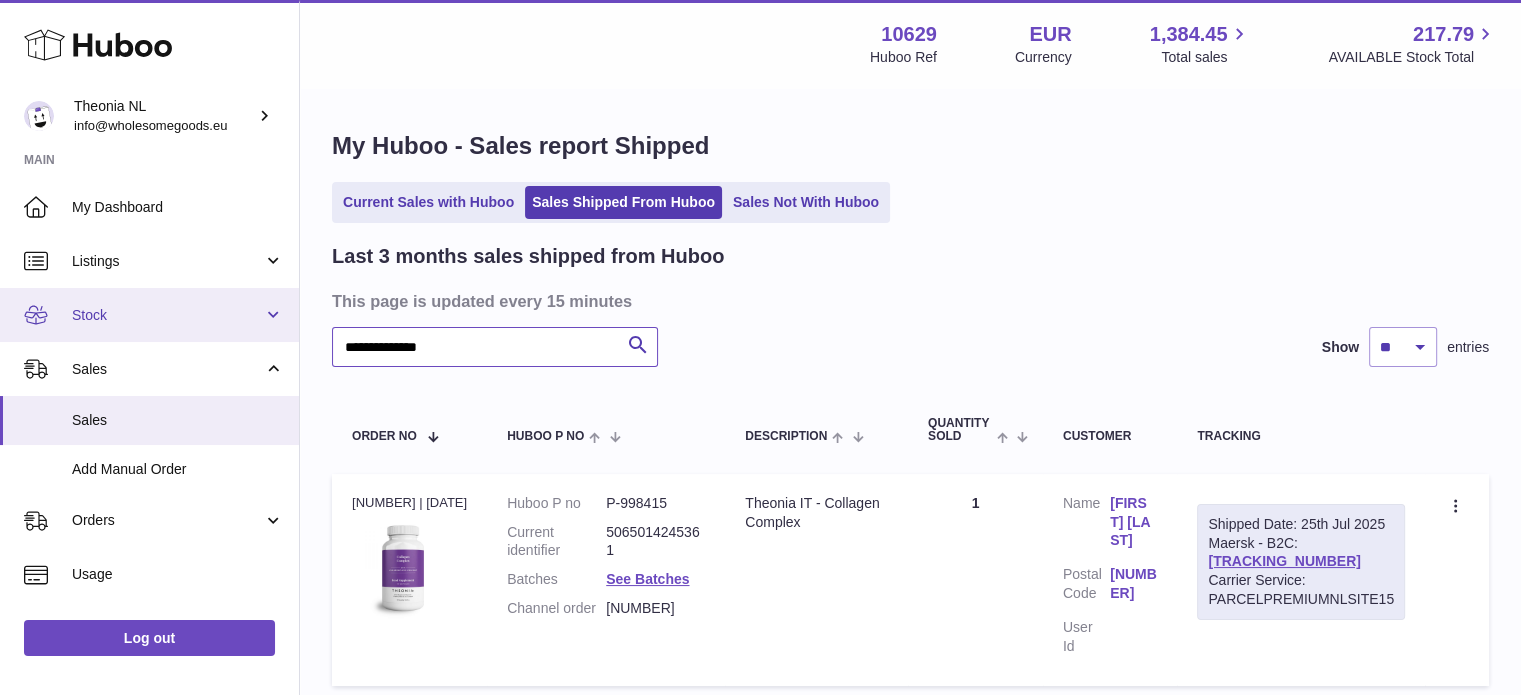 drag, startPoint x: 576, startPoint y: 335, endPoint x: 107, endPoint y: 312, distance: 469.56363 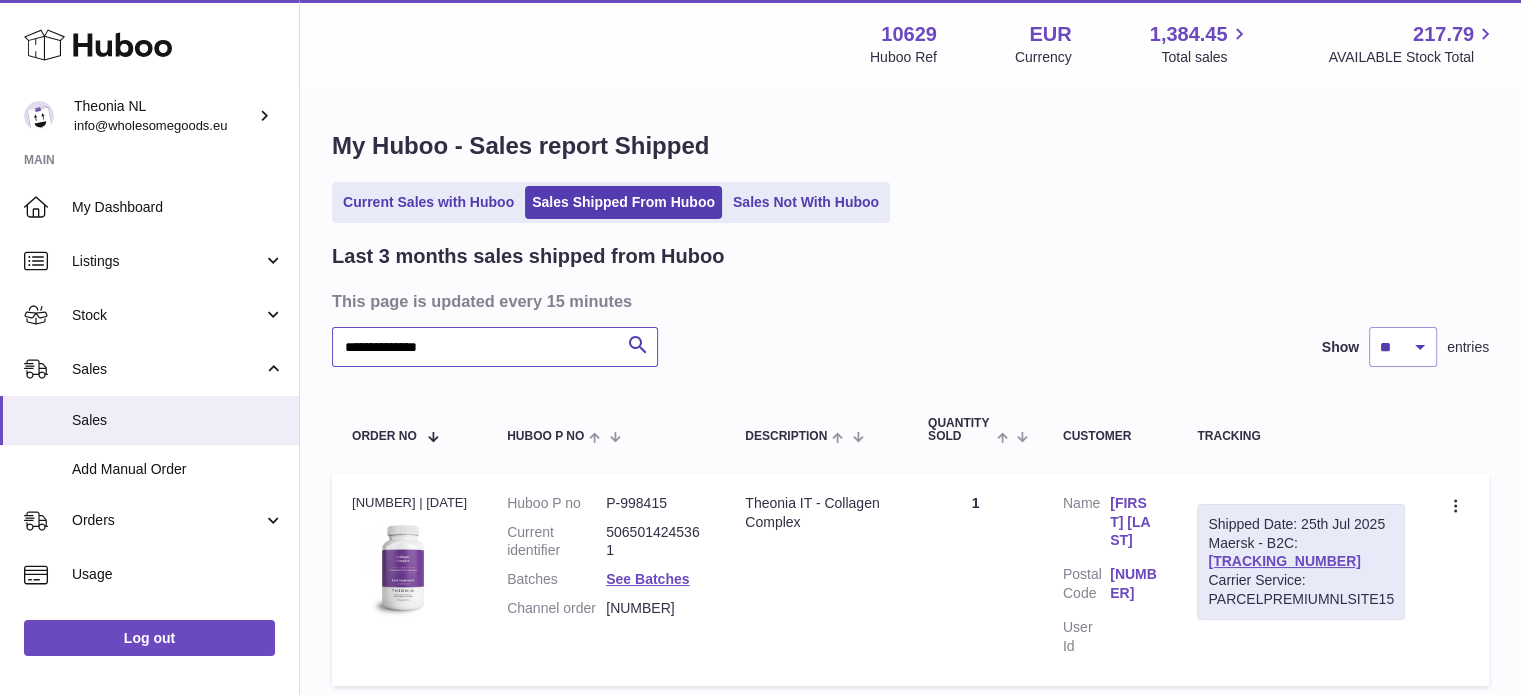 scroll, scrollTop: 152, scrollLeft: 0, axis: vertical 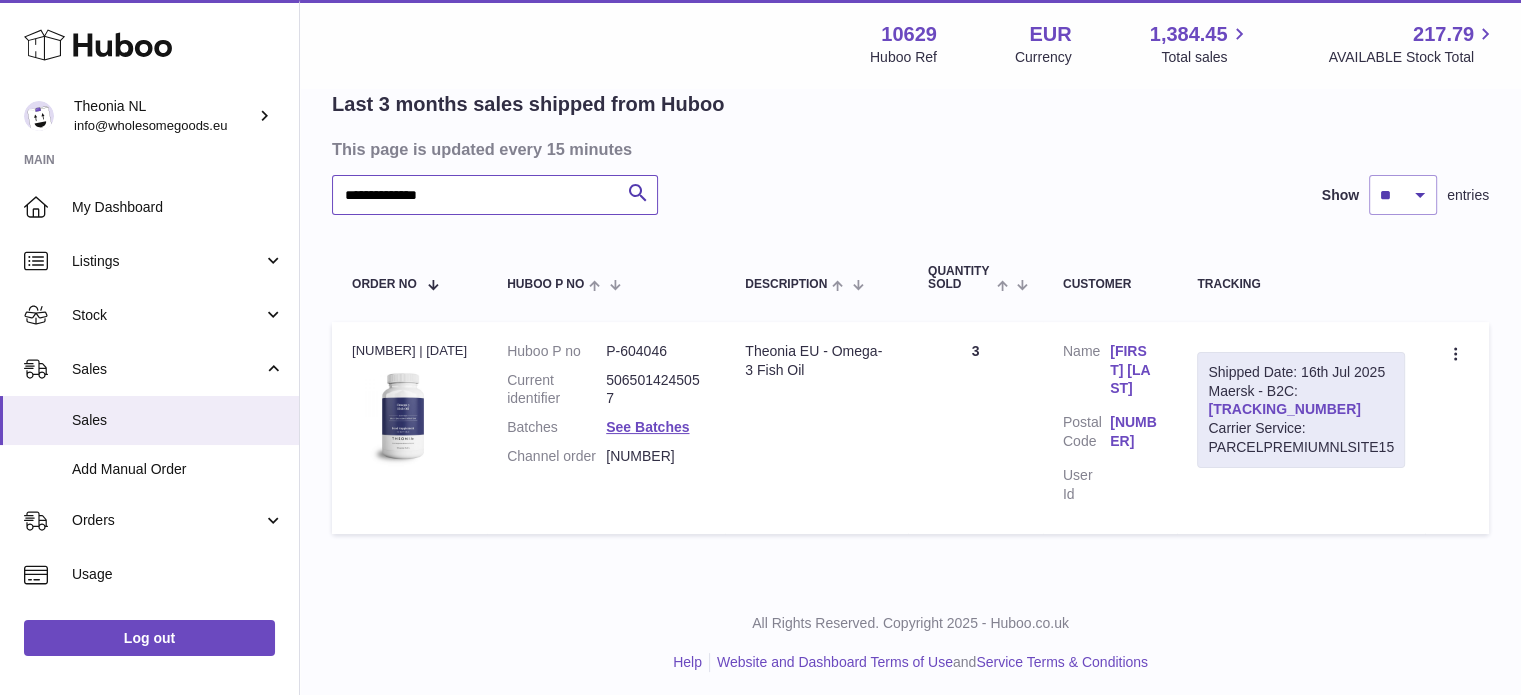 type on "**********" 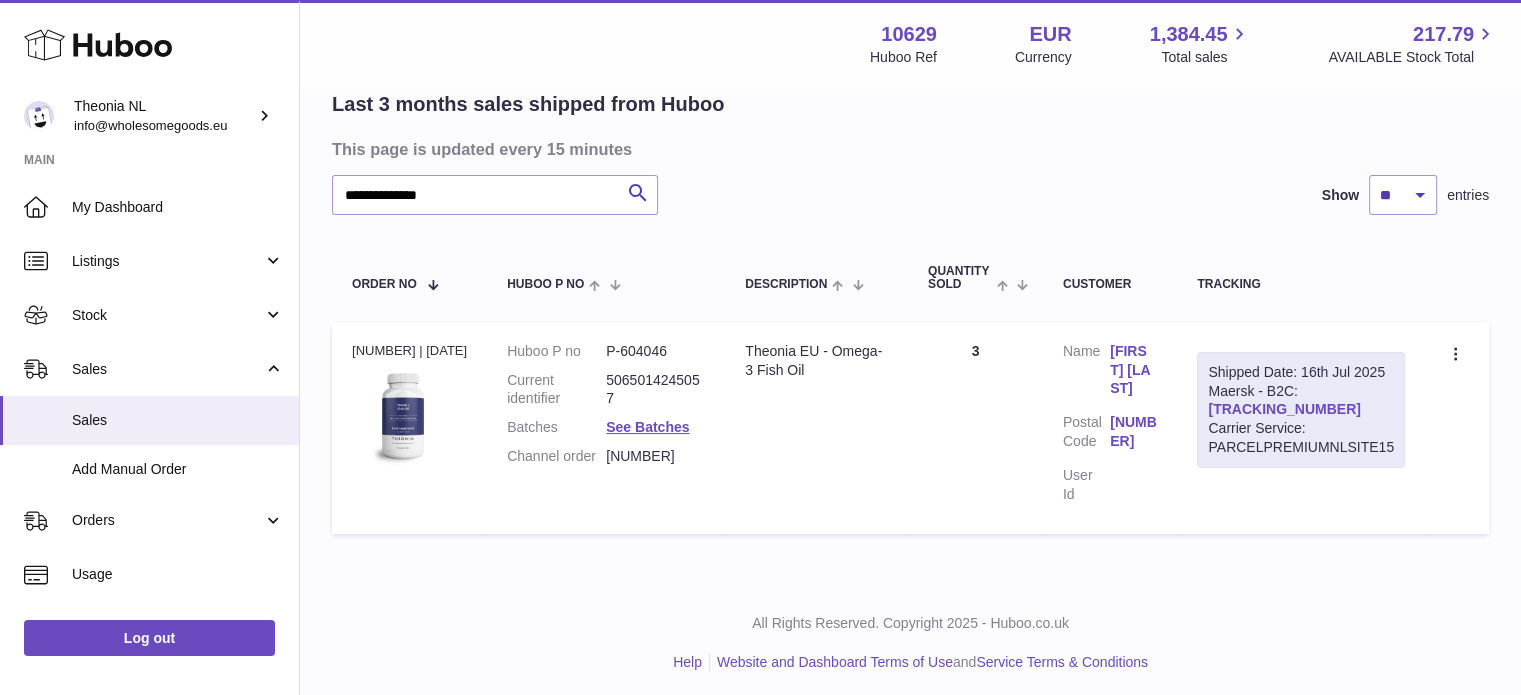 click on "[CREDIT CARD]" at bounding box center (1284, 409) 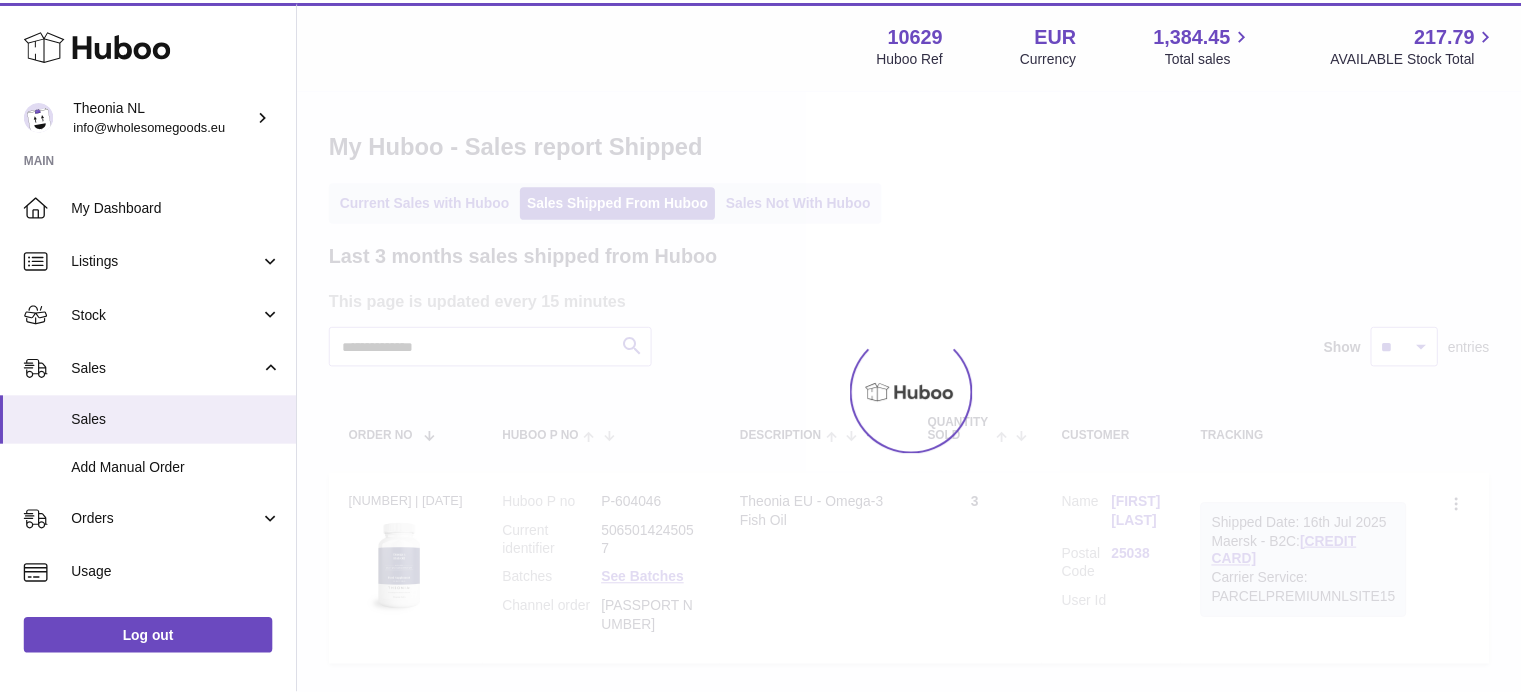 scroll, scrollTop: 0, scrollLeft: 0, axis: both 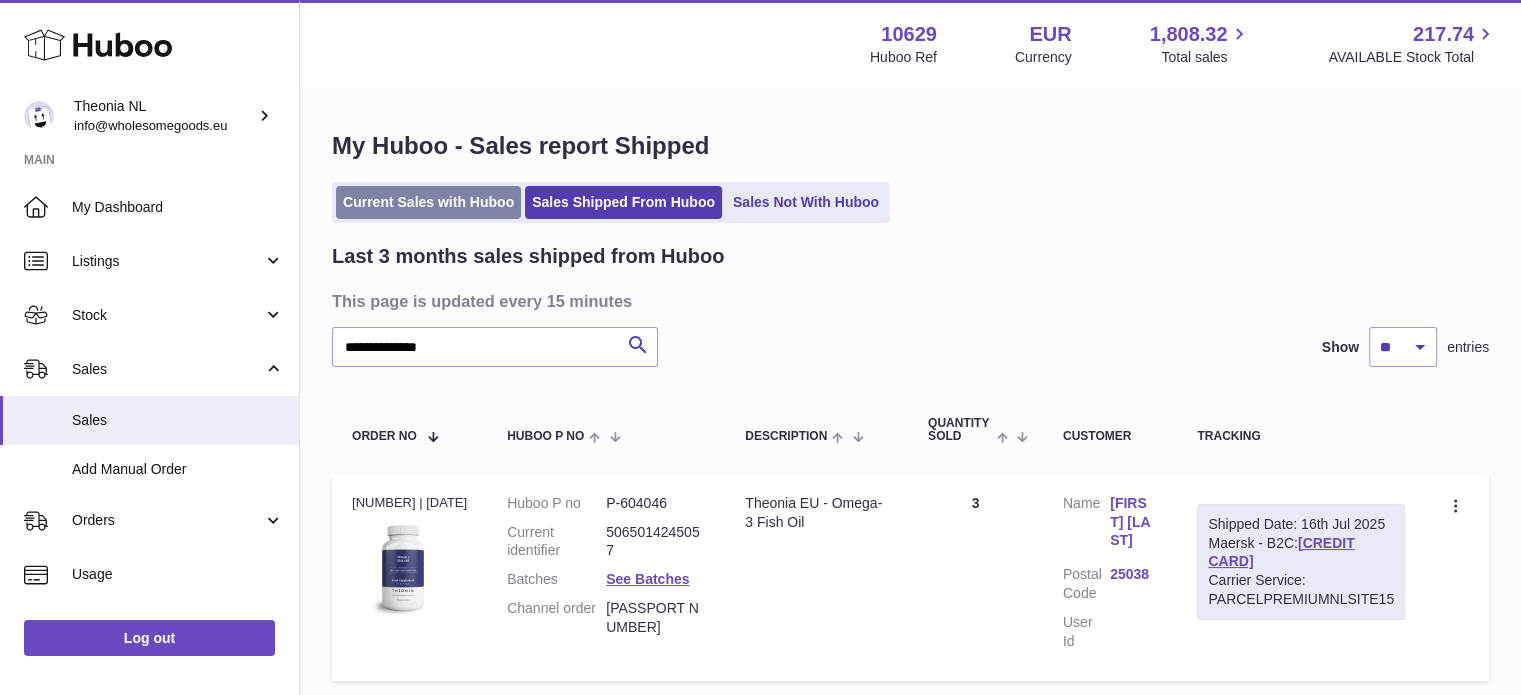 click on "Current Sales with Huboo" at bounding box center (428, 202) 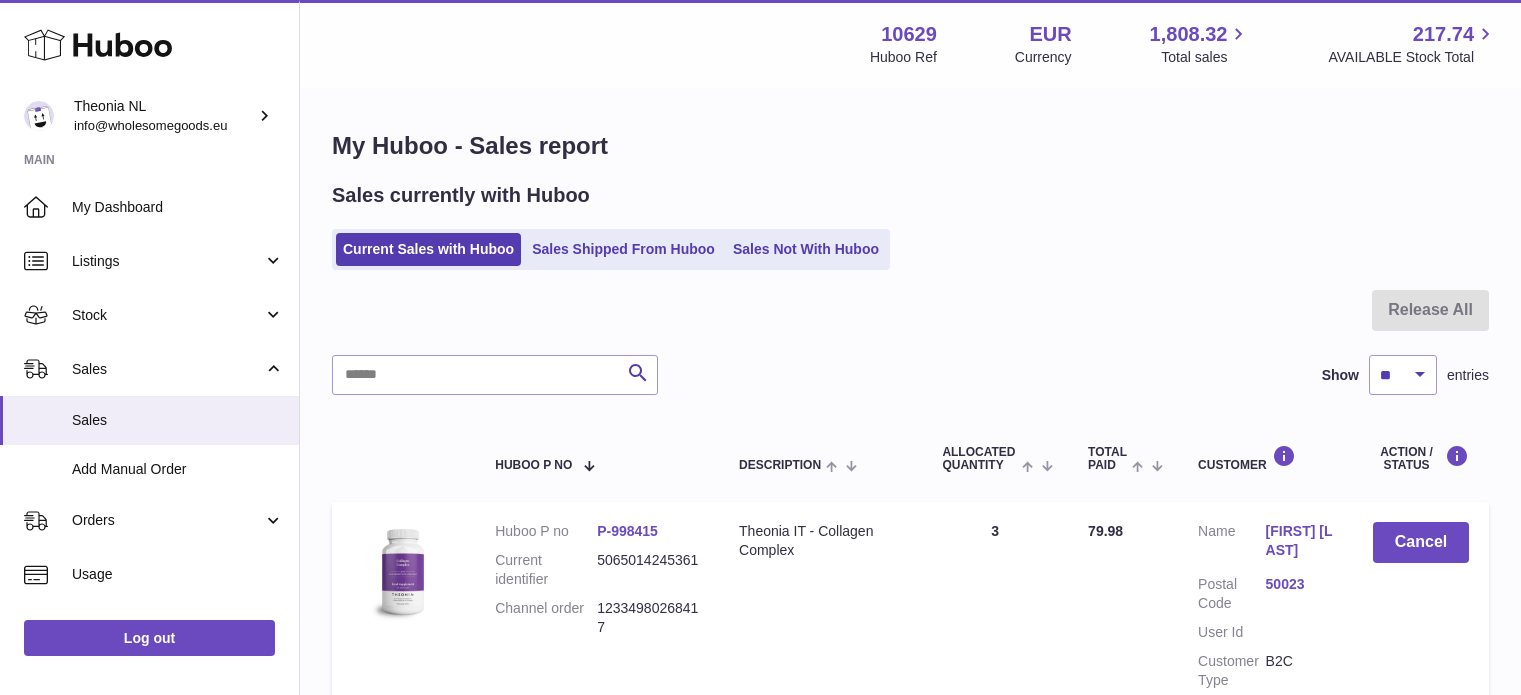 scroll, scrollTop: 0, scrollLeft: 0, axis: both 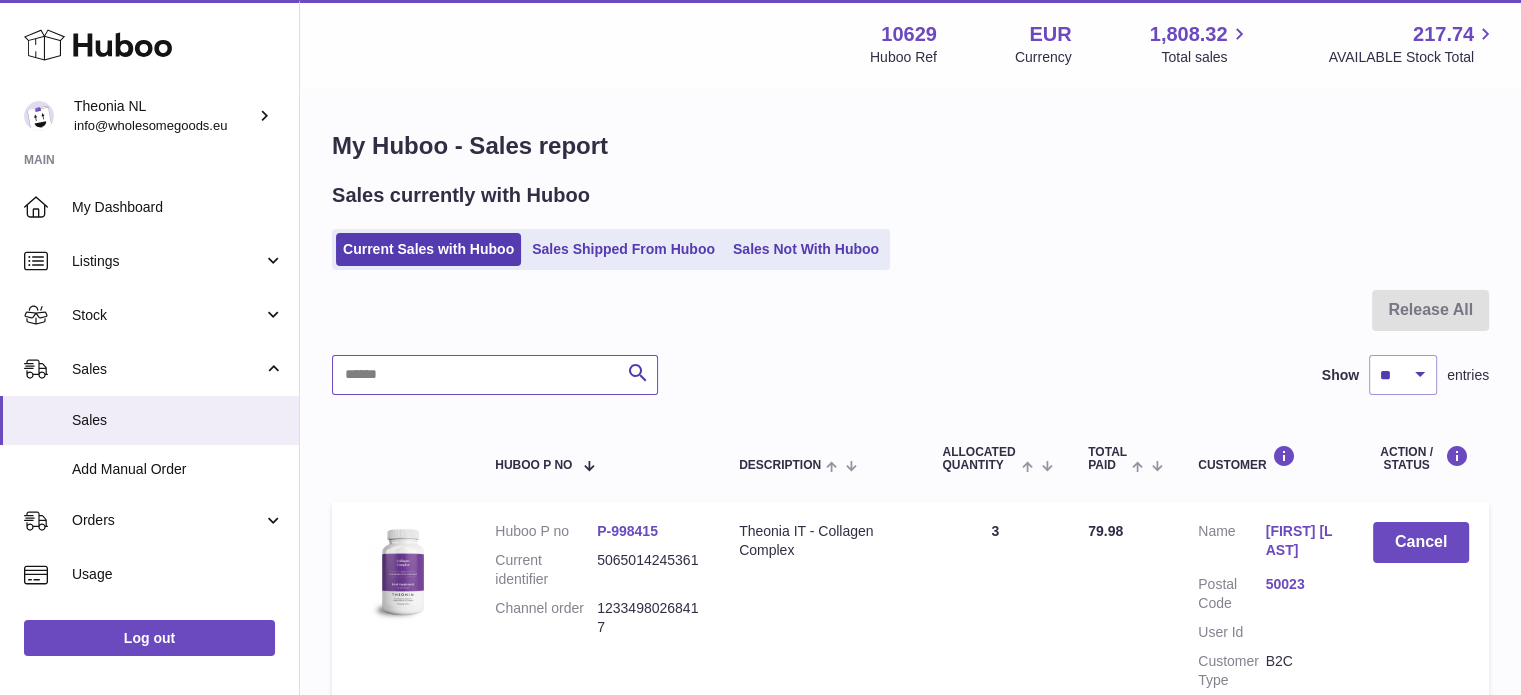 click at bounding box center [495, 375] 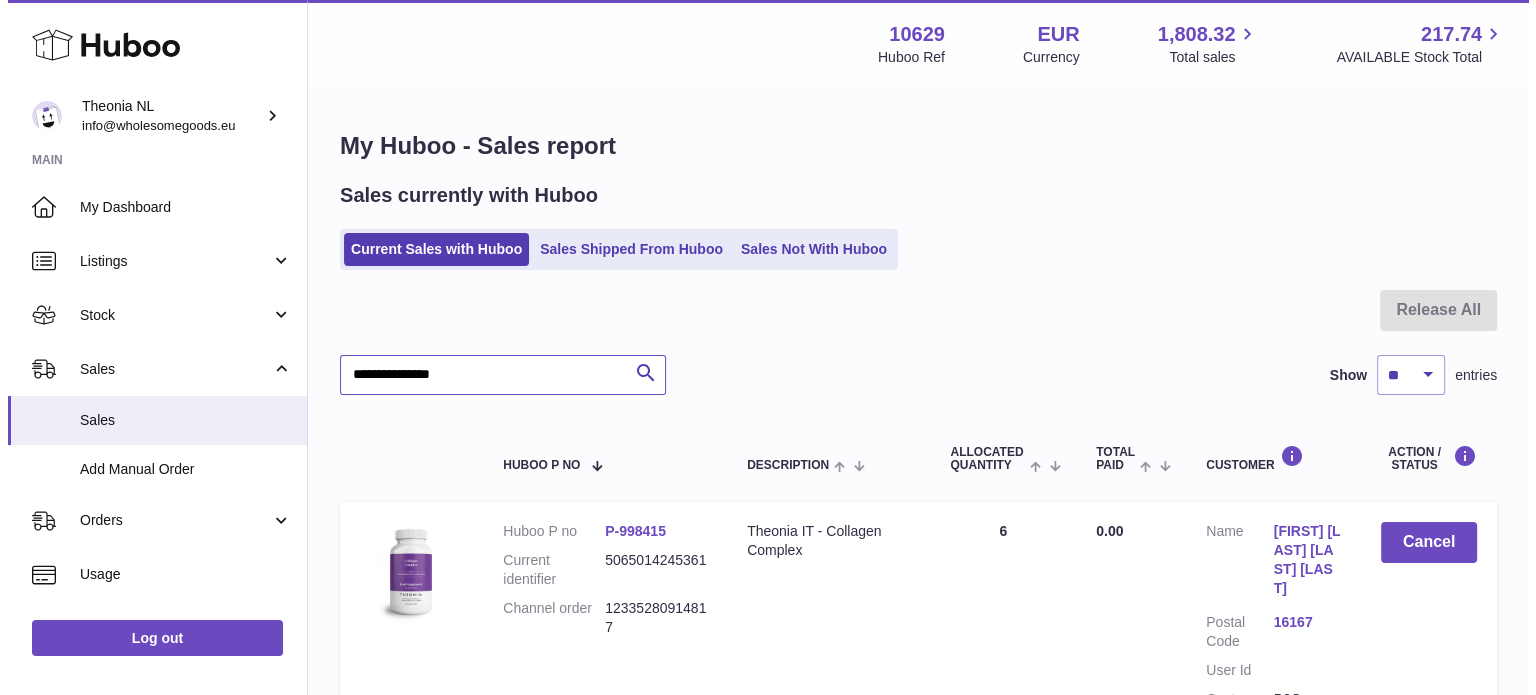 scroll, scrollTop: 228, scrollLeft: 0, axis: vertical 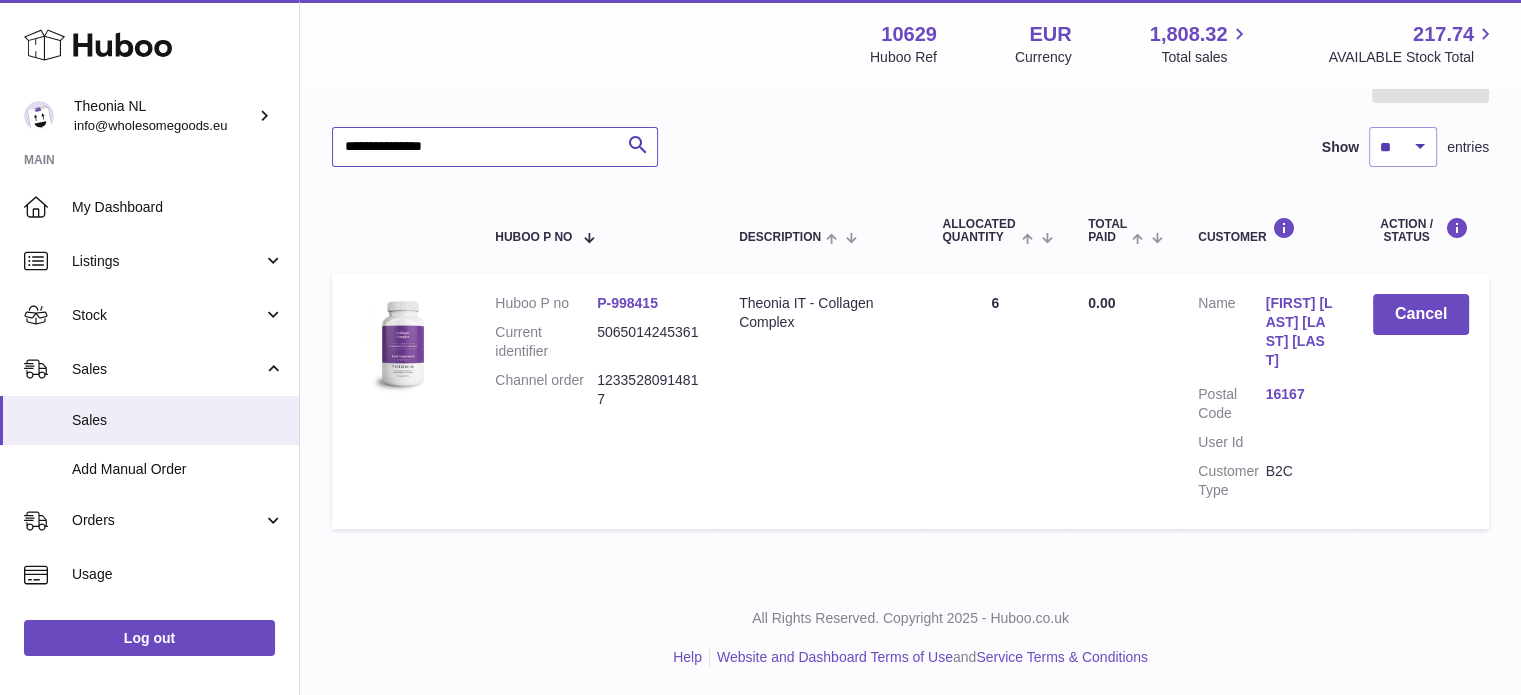 type on "**********" 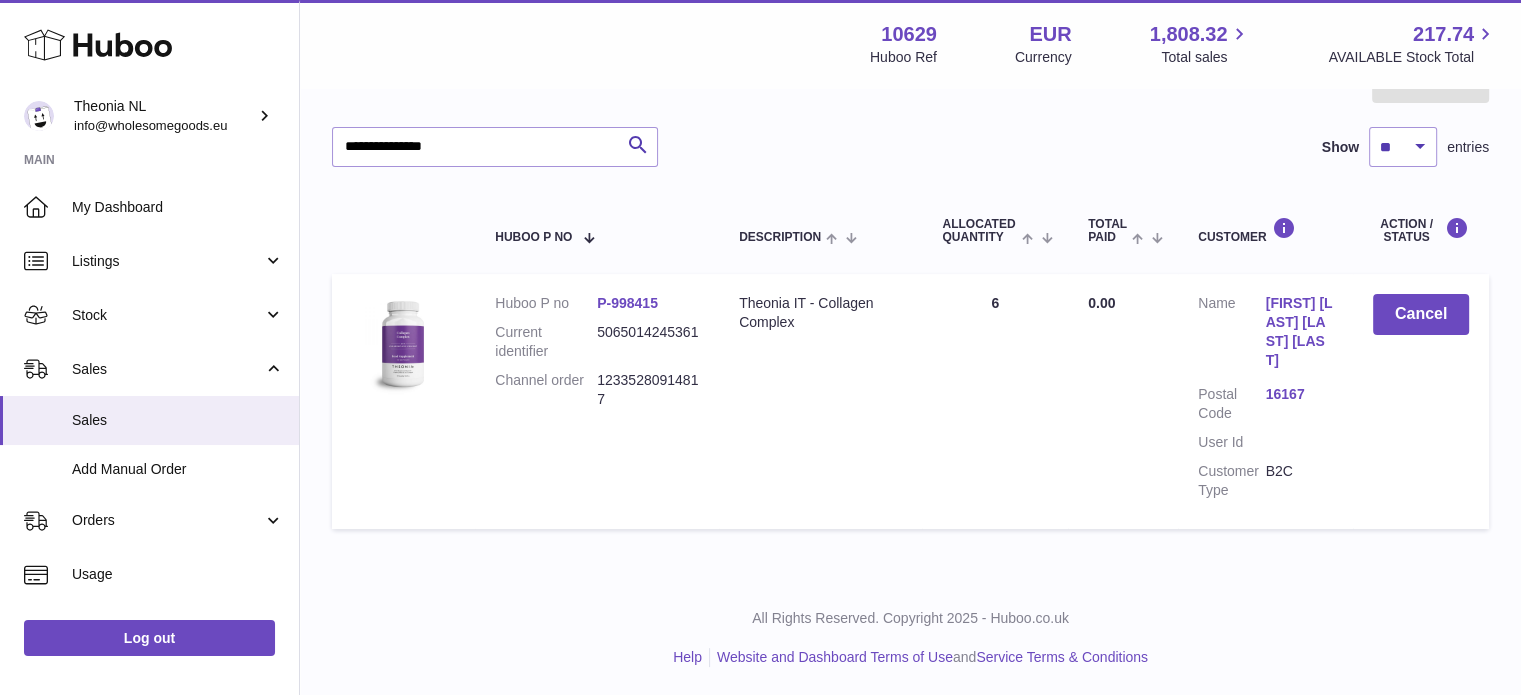 click on "16167" at bounding box center (1299, 394) 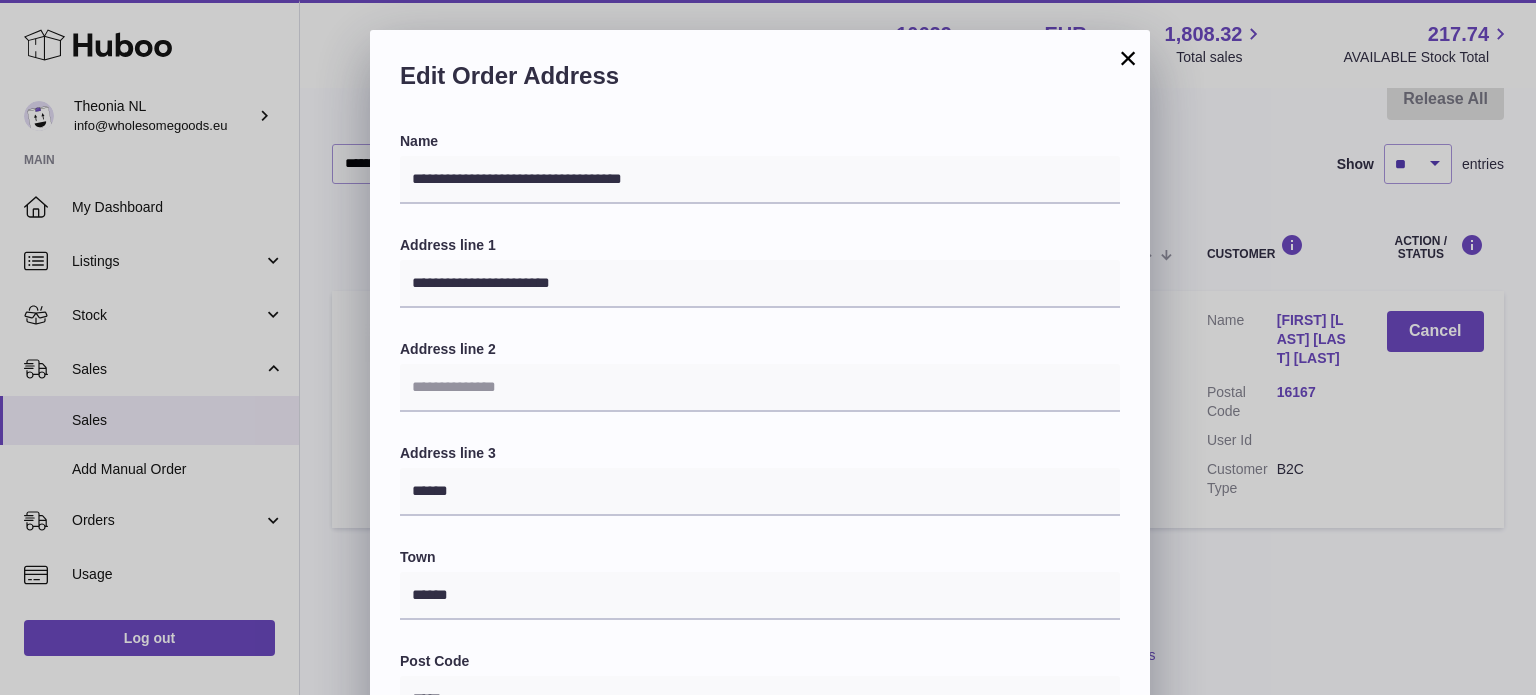 scroll, scrollTop: 564, scrollLeft: 0, axis: vertical 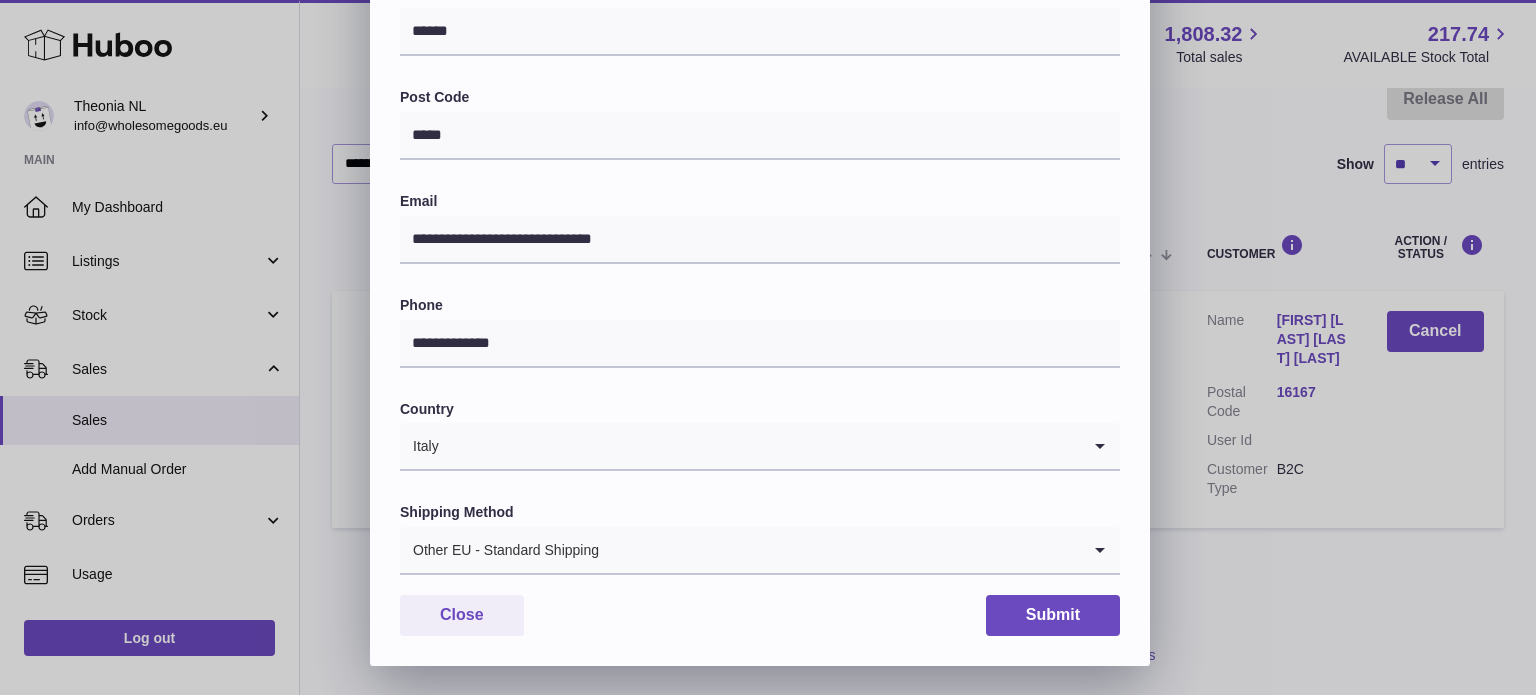 click at bounding box center [840, 550] 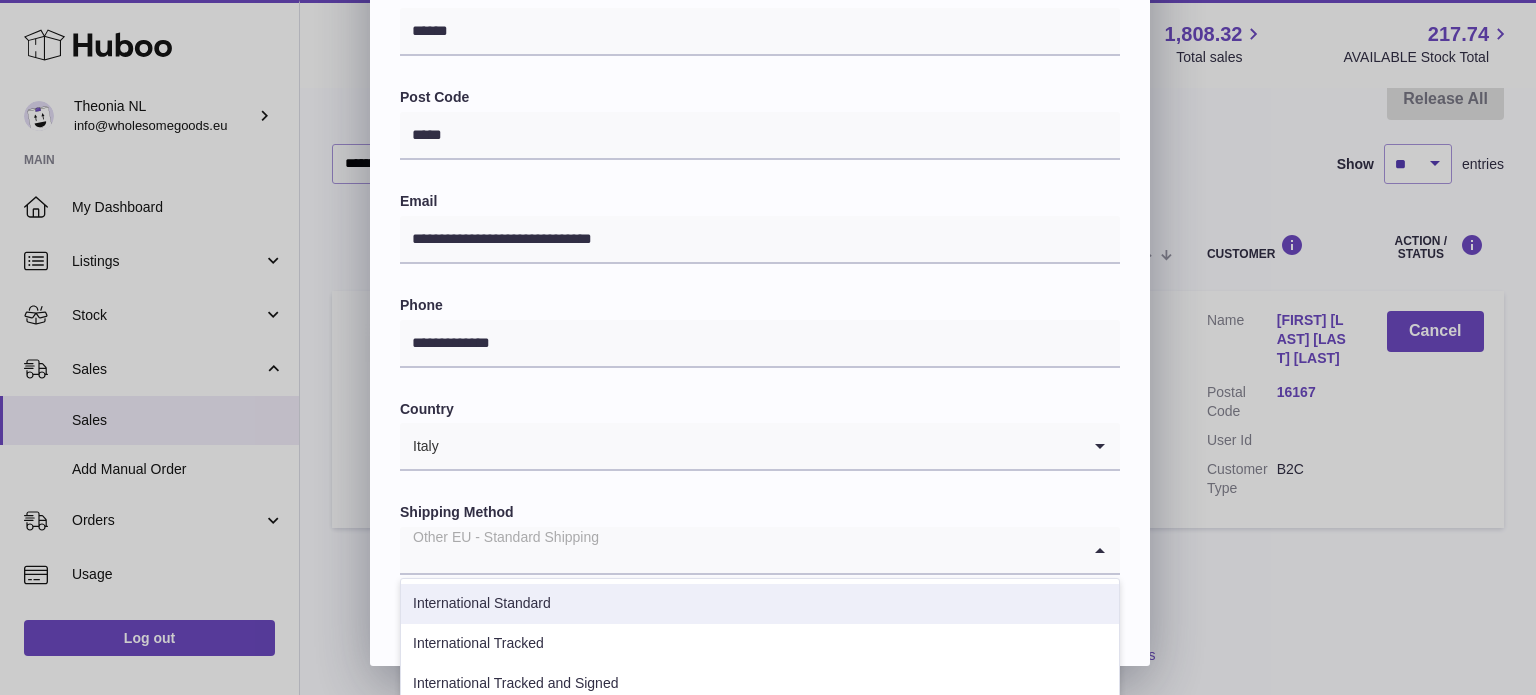 click on "International Tracked" at bounding box center [760, 644] 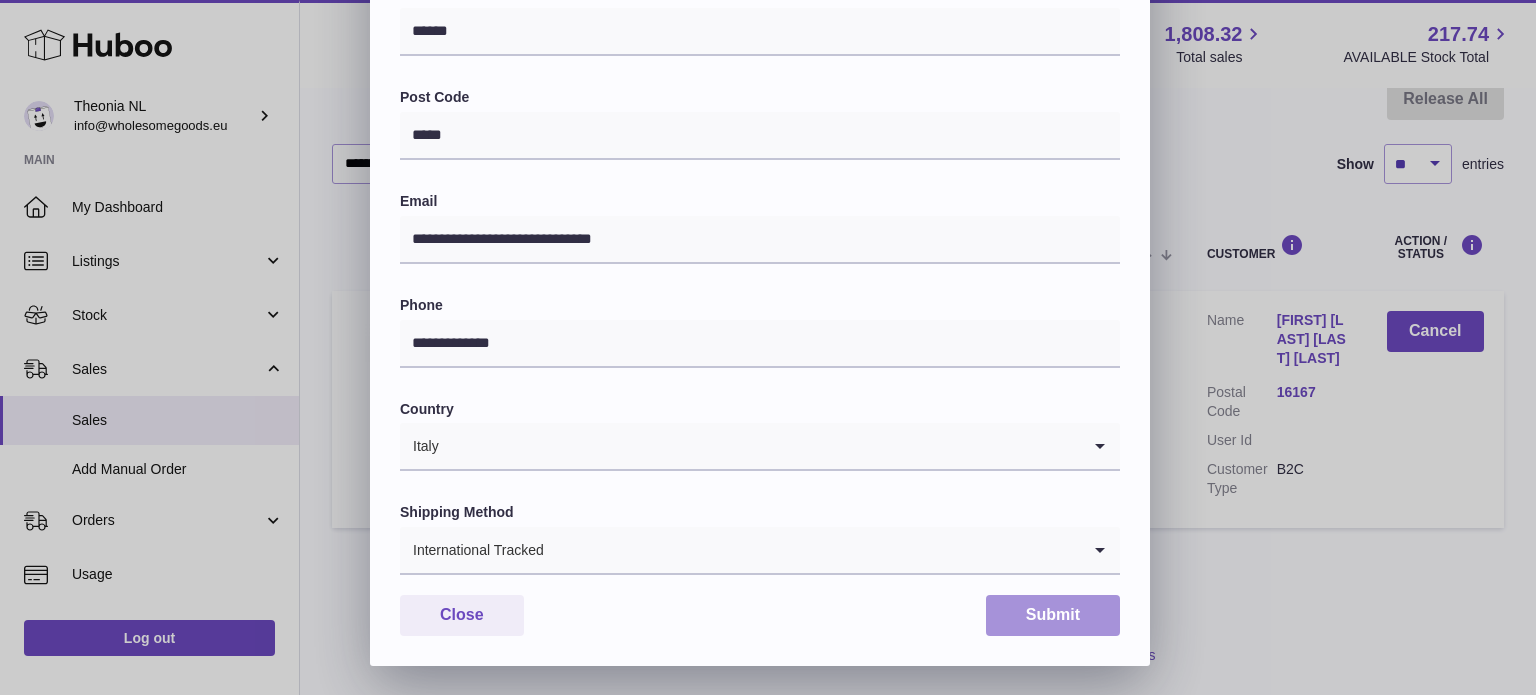 click on "Submit" at bounding box center (1053, 615) 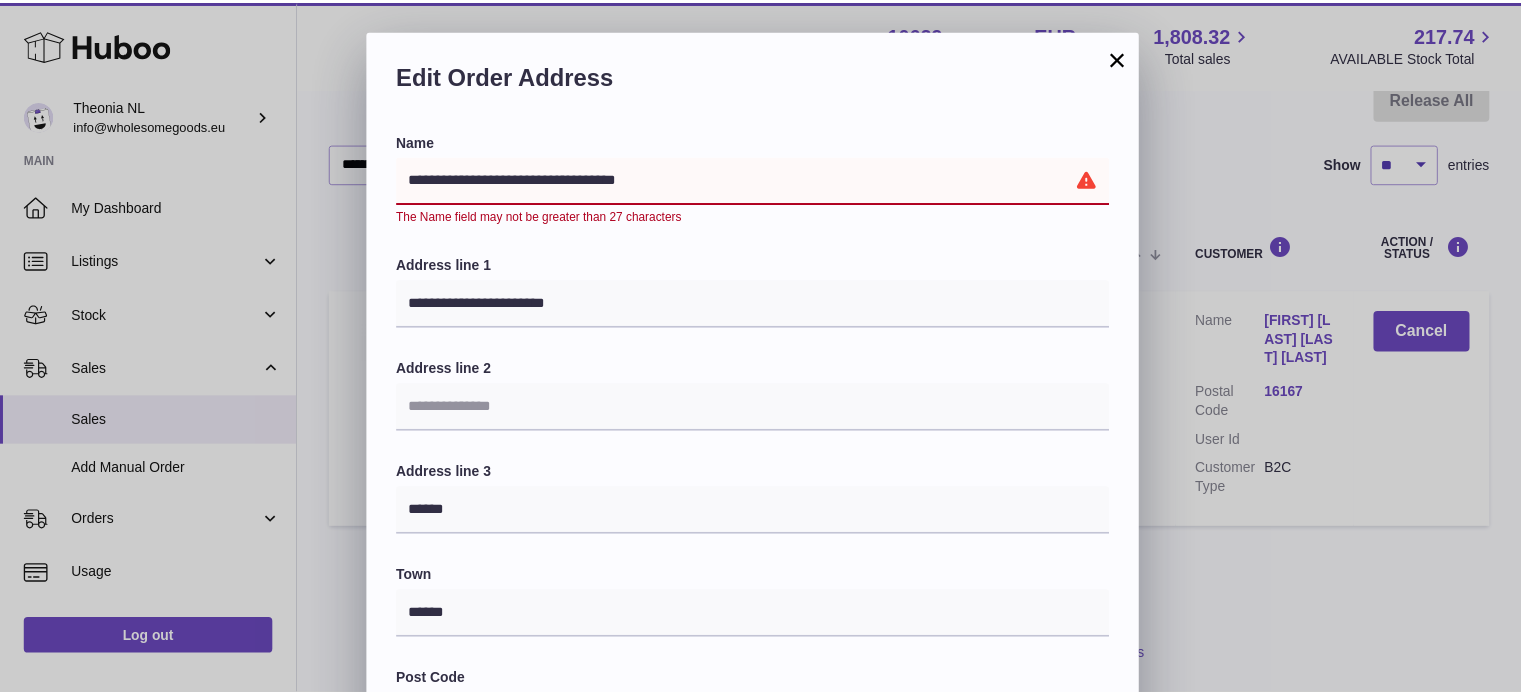 scroll, scrollTop: 585, scrollLeft: 0, axis: vertical 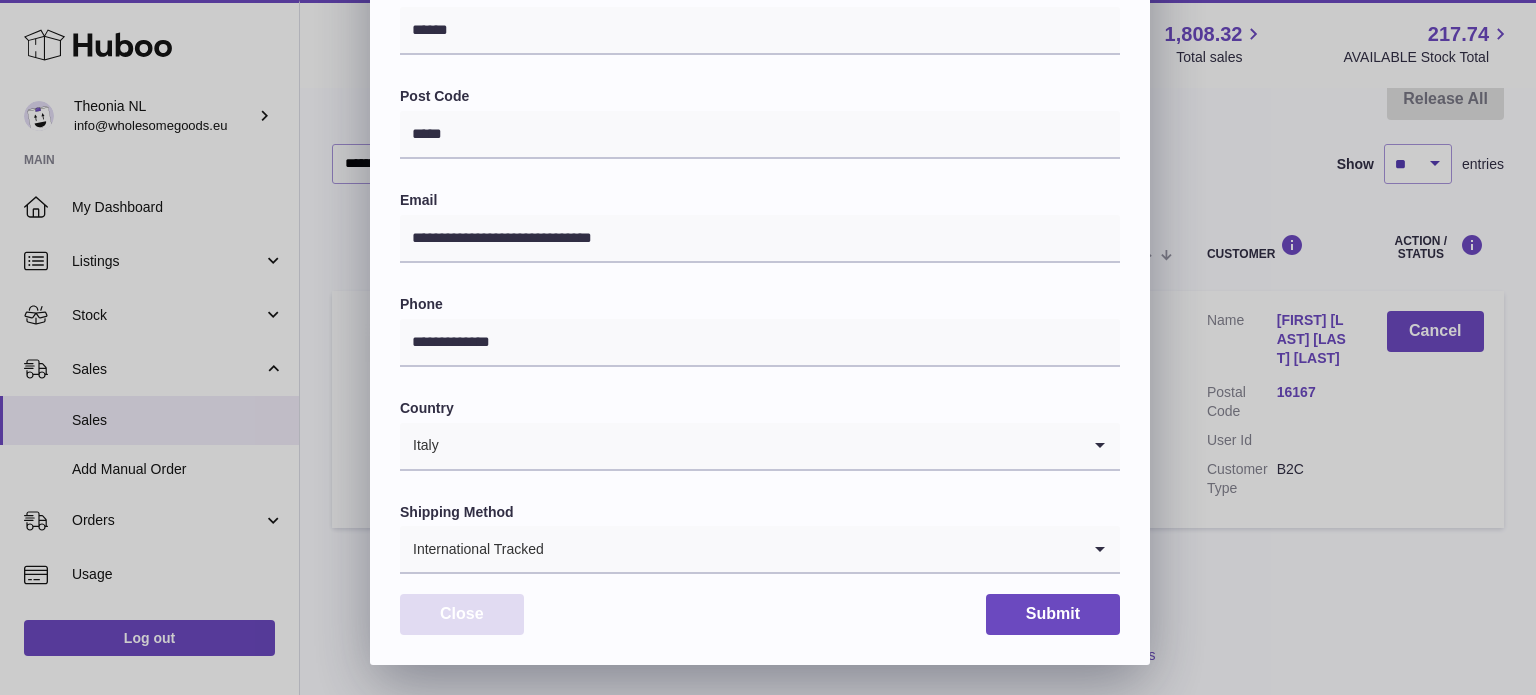 click on "Close" at bounding box center [462, 614] 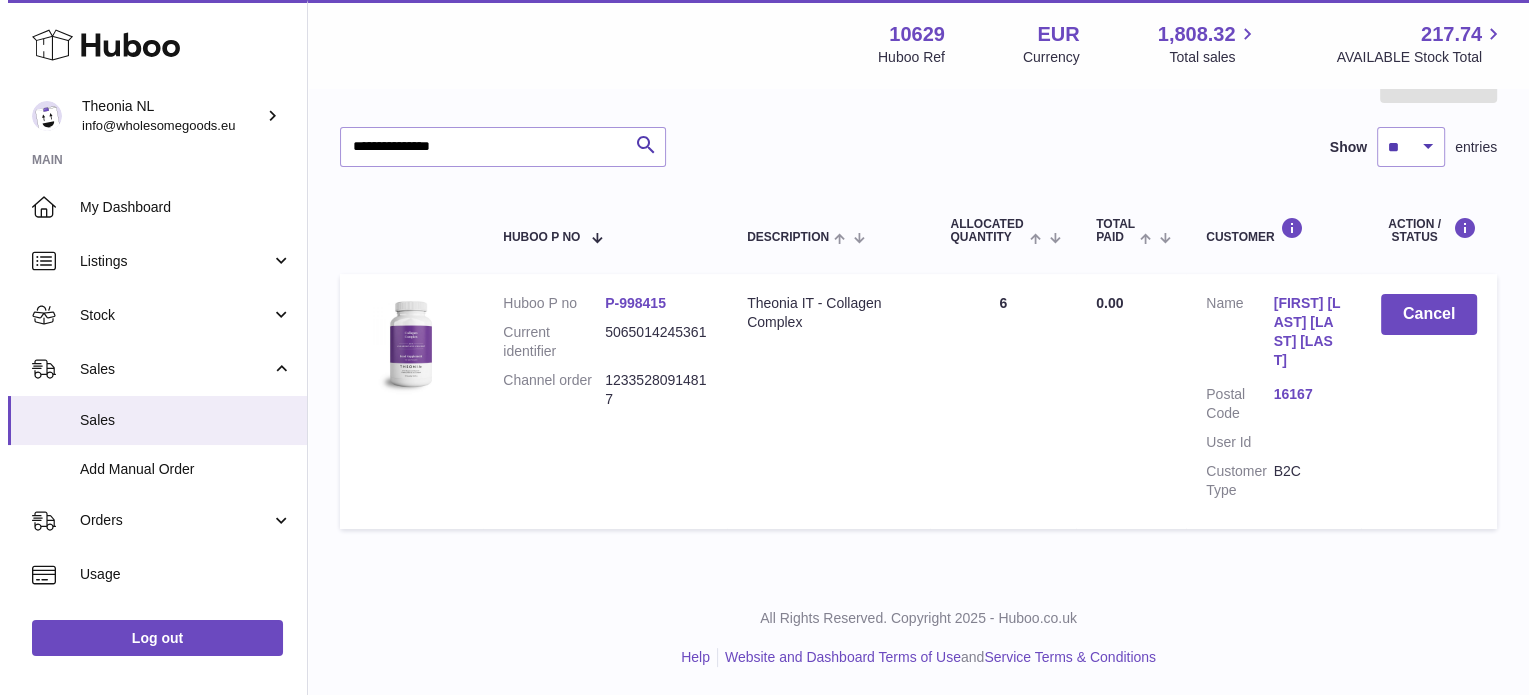 scroll, scrollTop: 0, scrollLeft: 0, axis: both 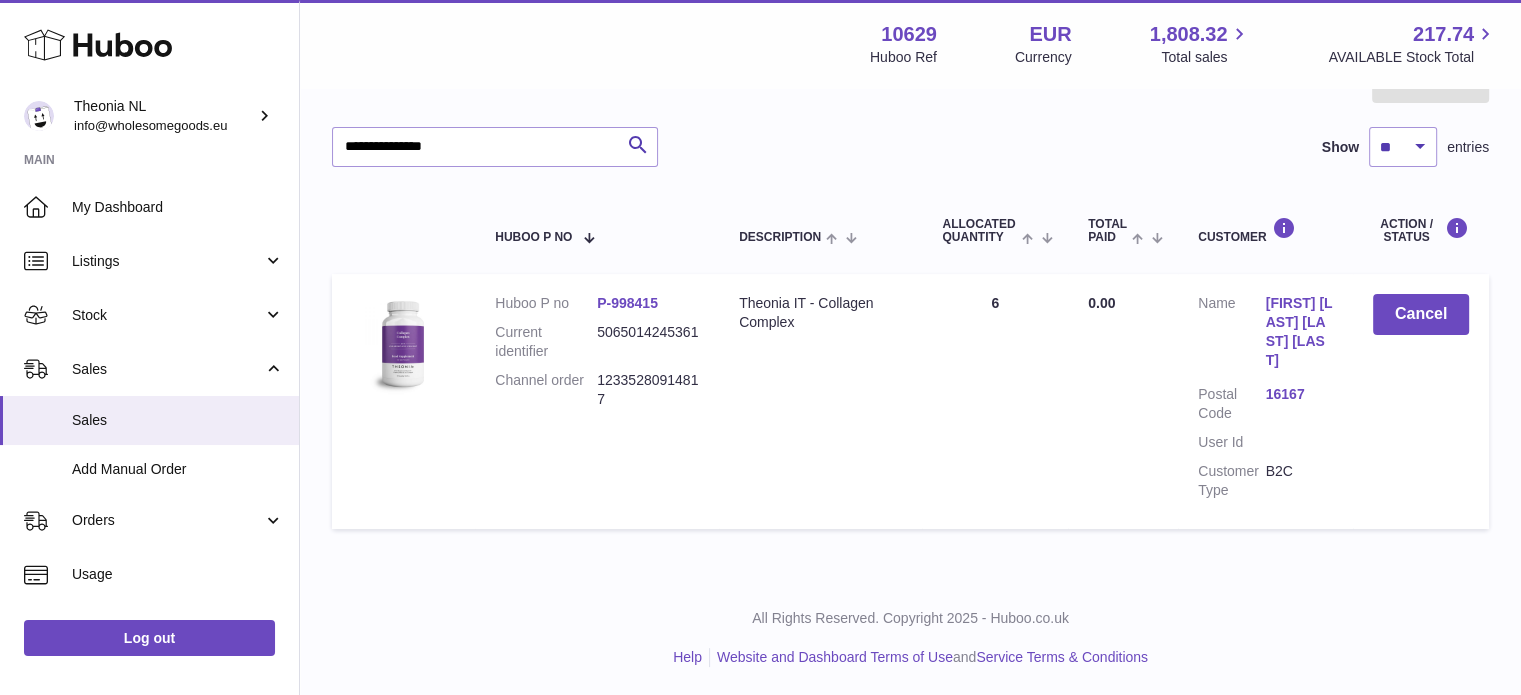 click on "[FIRST] [LAST] [LAST] [LAST]" at bounding box center (1299, 332) 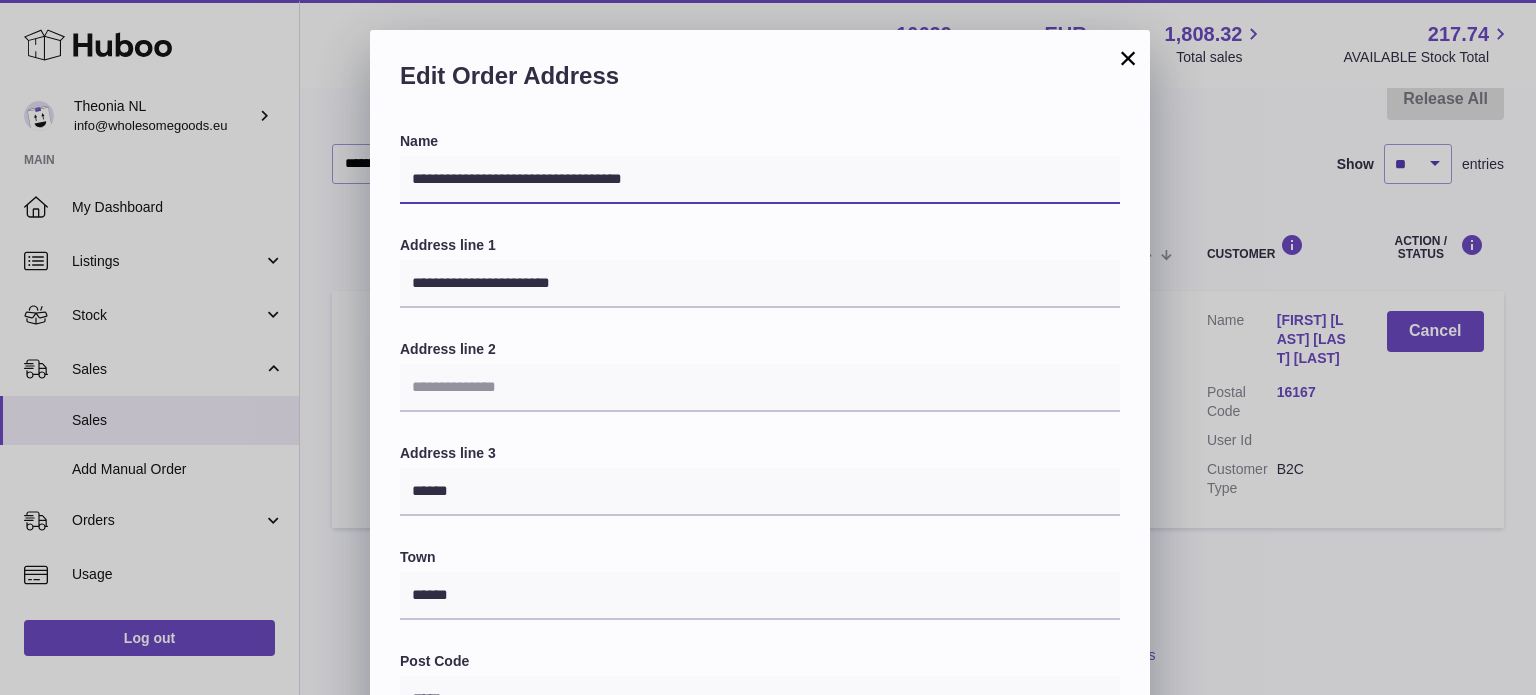 click on "**********" at bounding box center [760, 180] 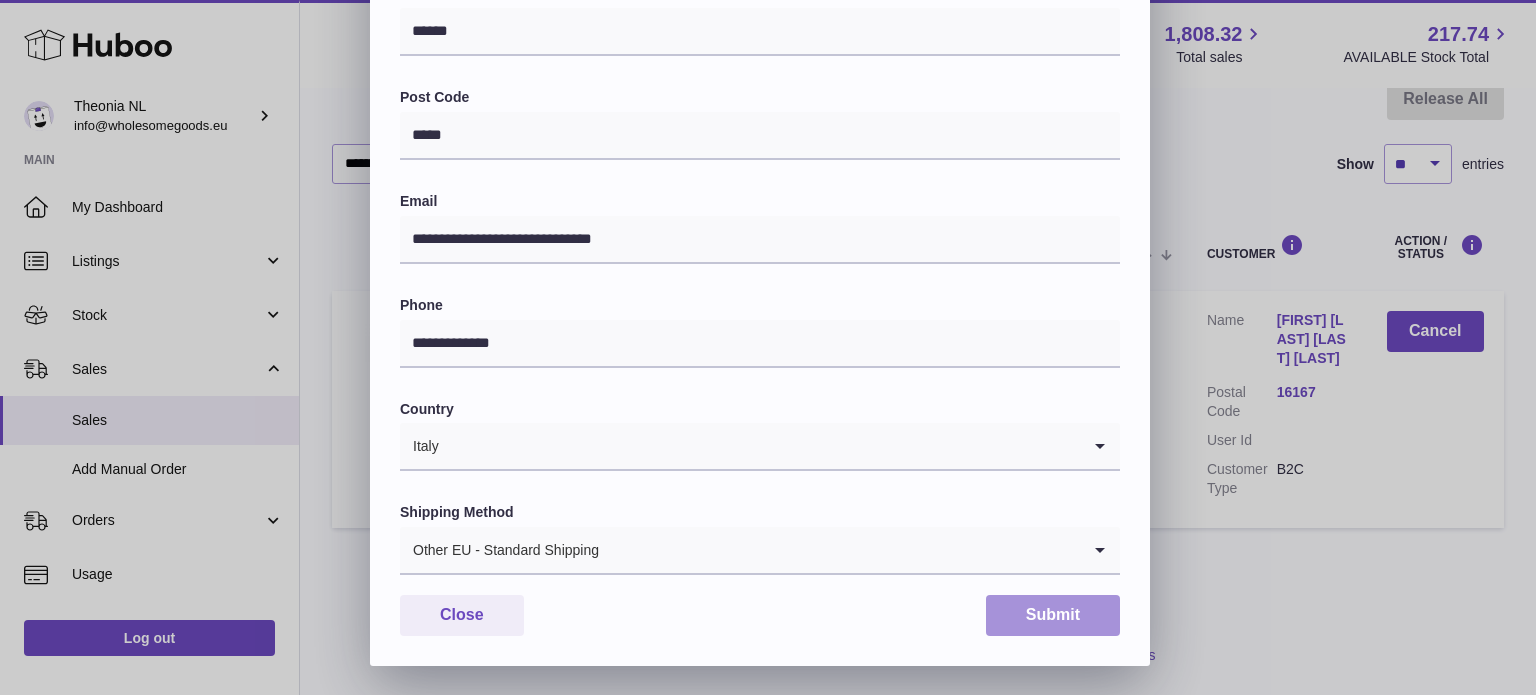 click on "Submit" at bounding box center (1053, 615) 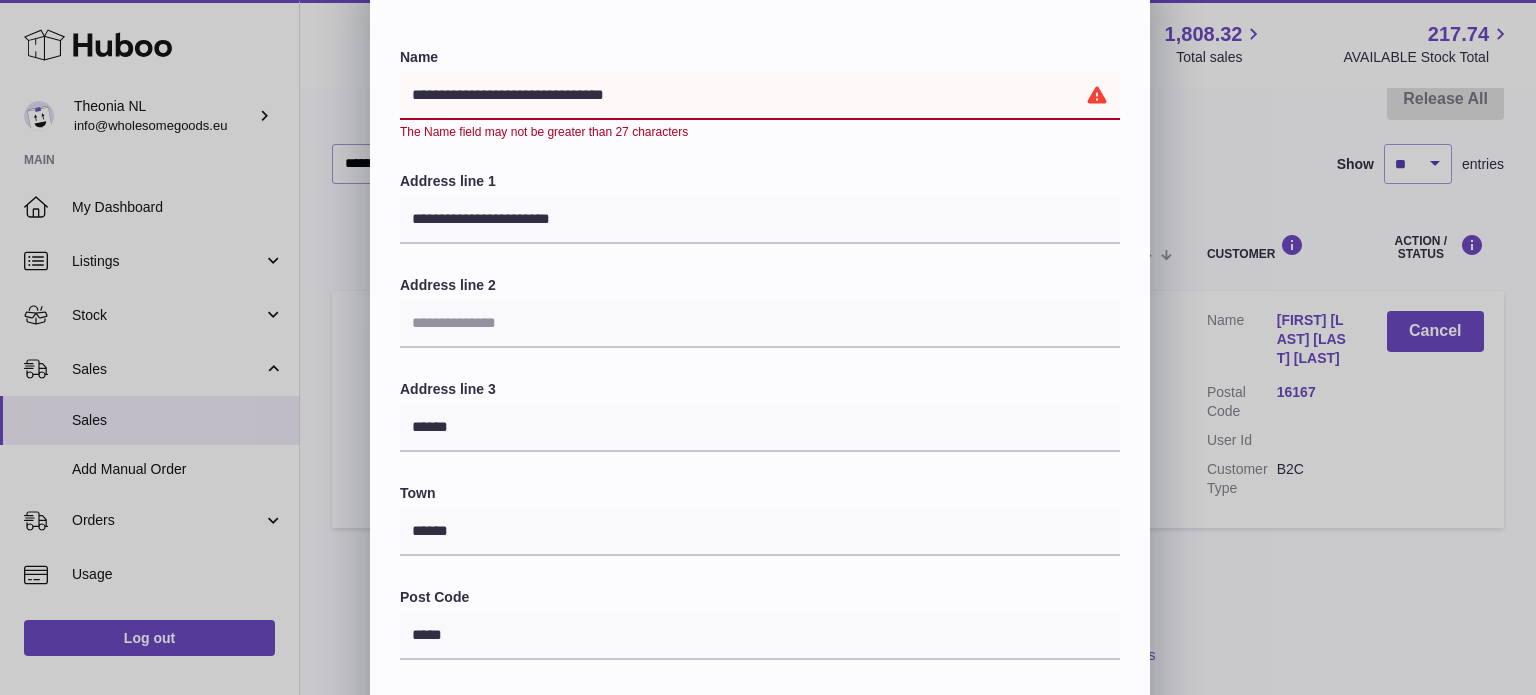 scroll, scrollTop: 0, scrollLeft: 0, axis: both 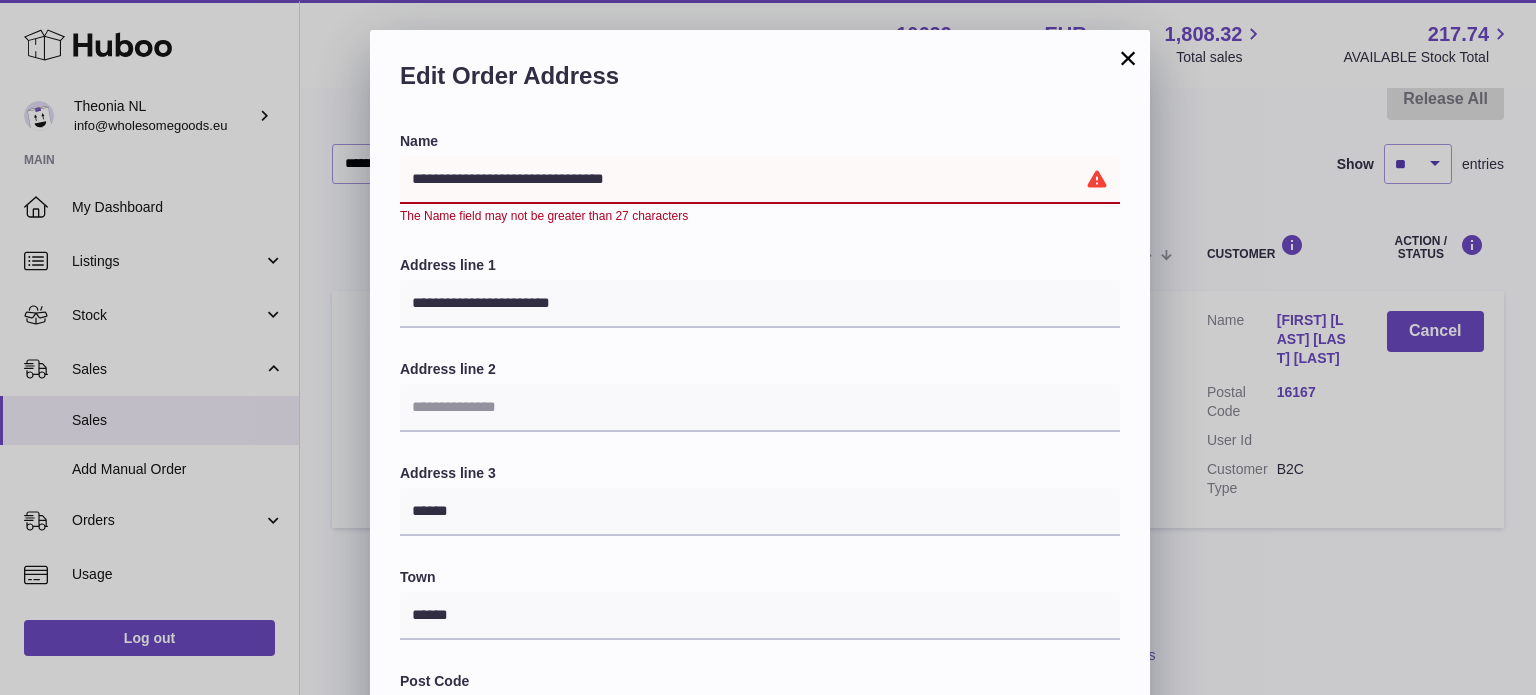 click on "**********" at bounding box center (760, 180) 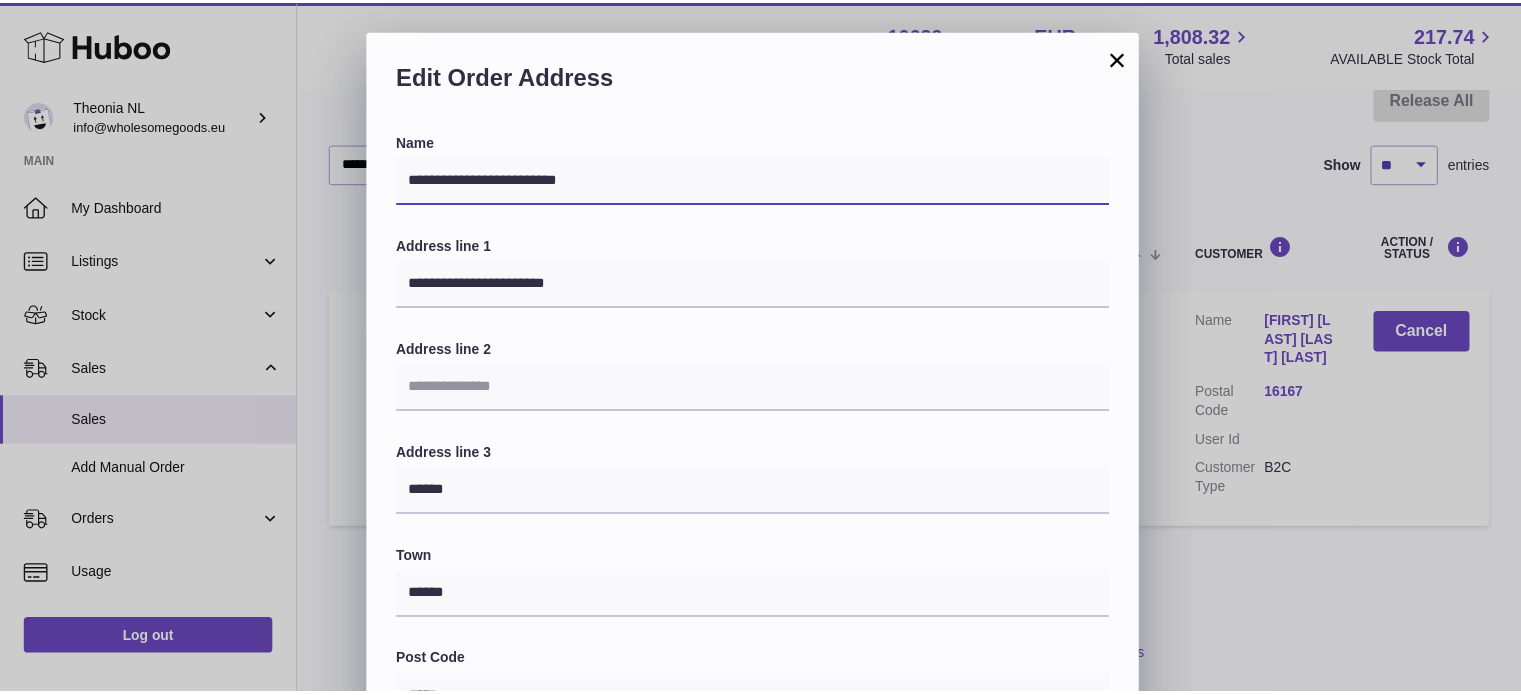 scroll, scrollTop: 564, scrollLeft: 0, axis: vertical 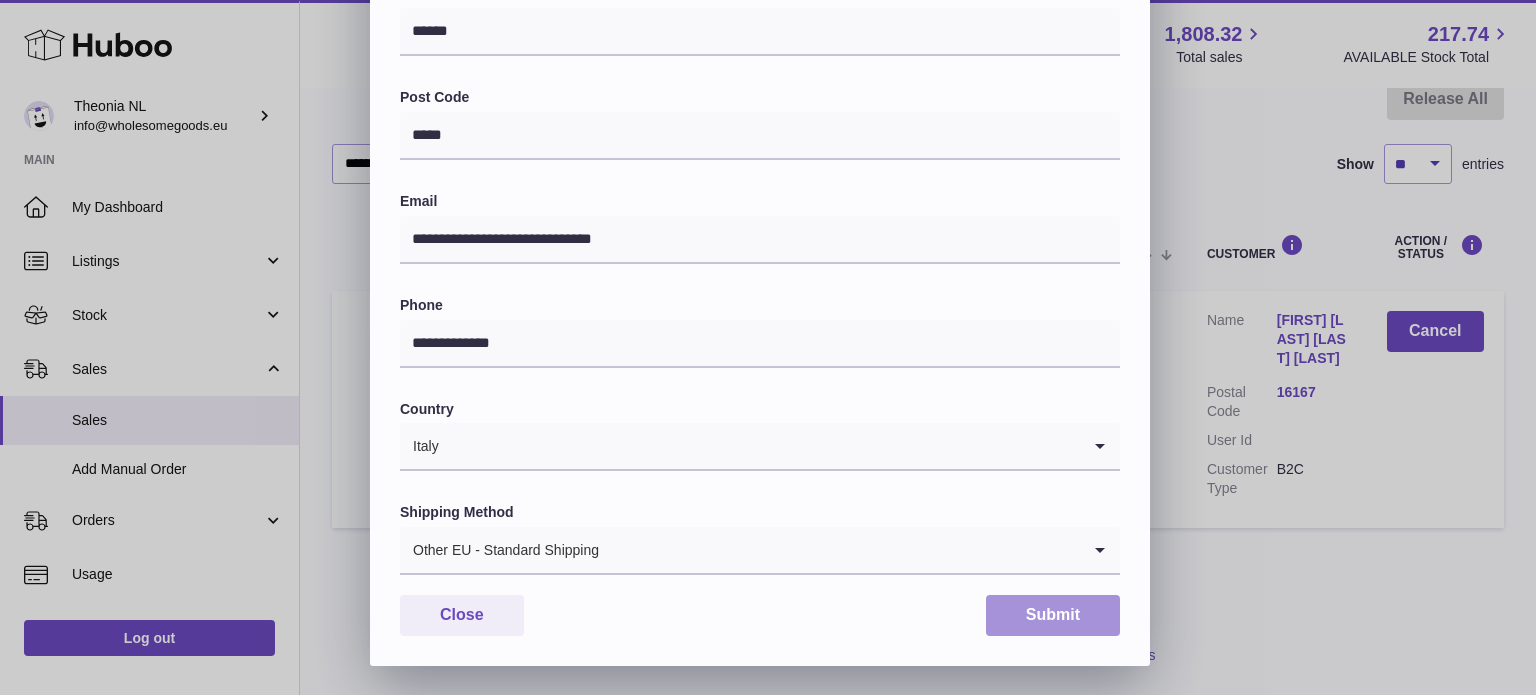 type on "**********" 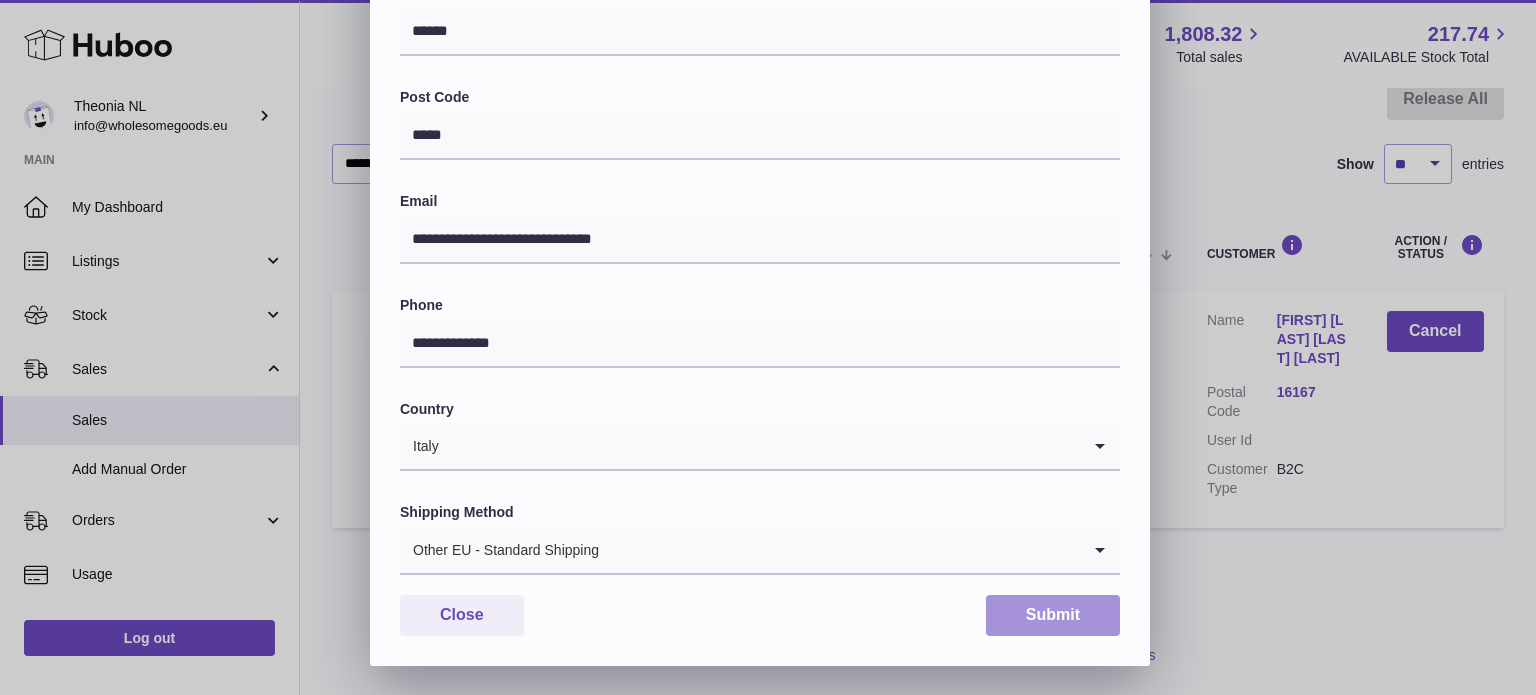 click on "Submit" at bounding box center (1053, 615) 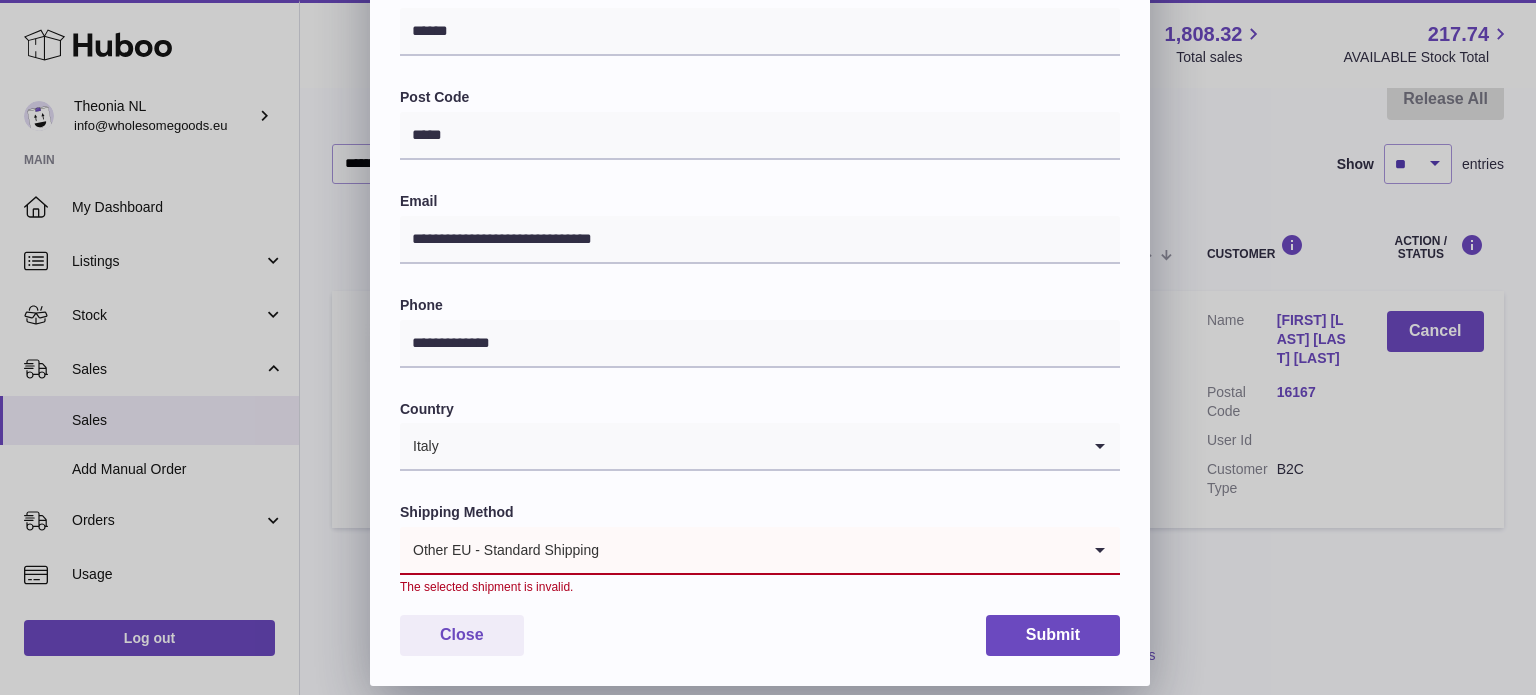 click on "Other EU - Standard Shipping" at bounding box center (740, 550) 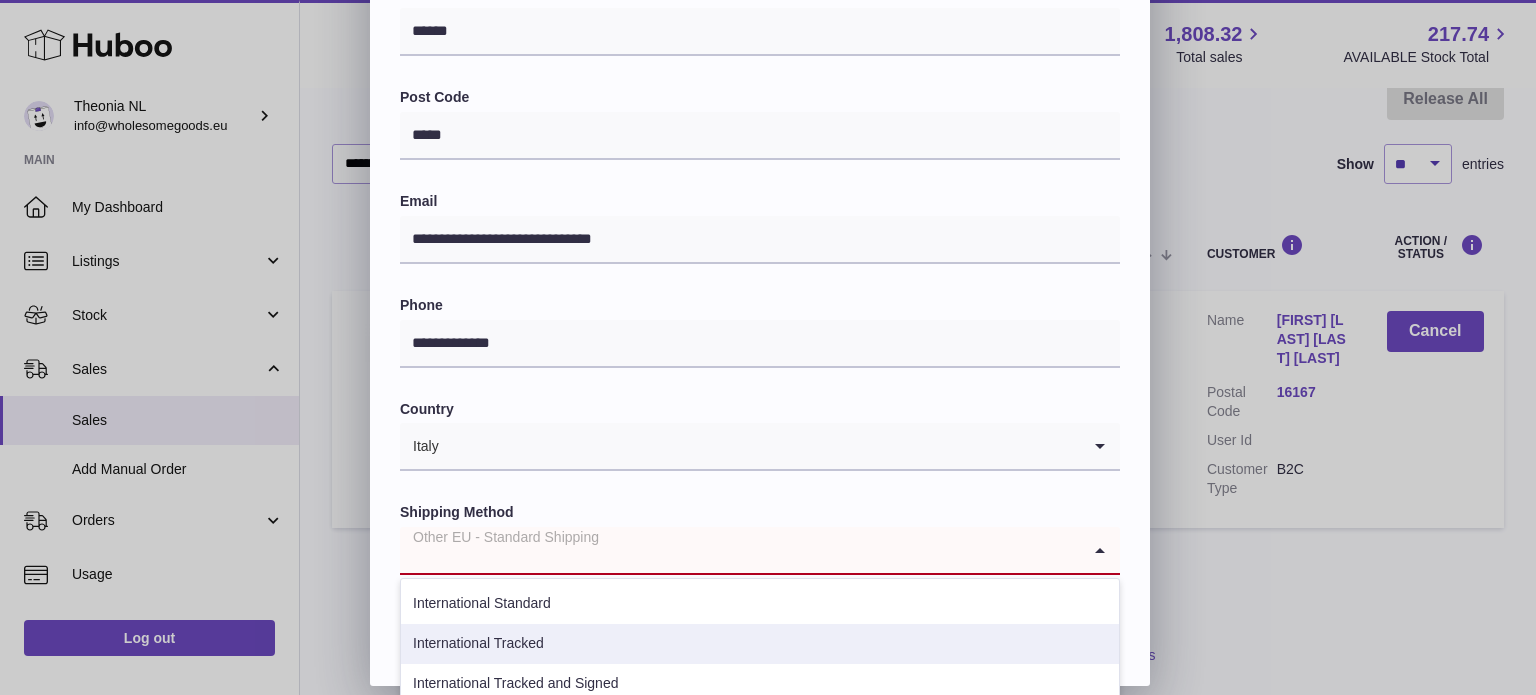 click on "International Tracked" at bounding box center [760, 644] 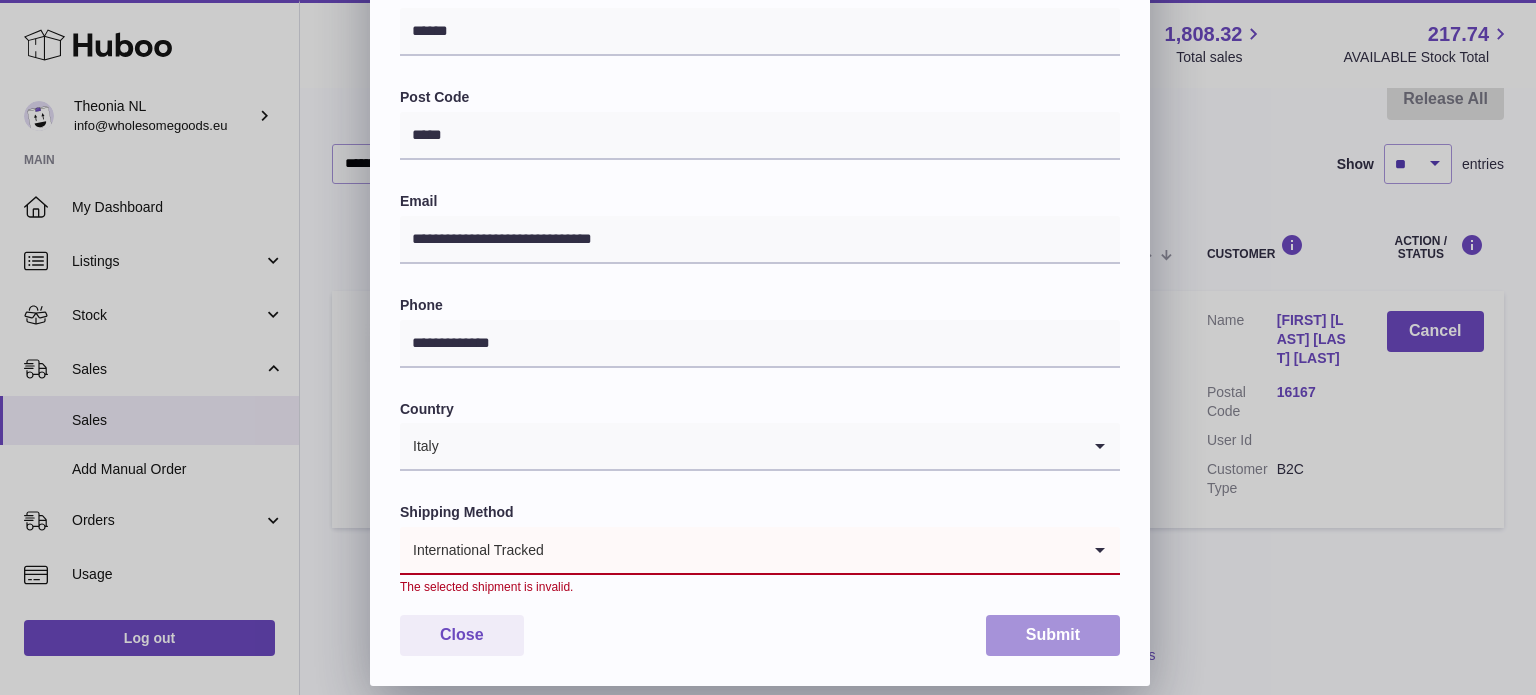 click on "Submit" at bounding box center [1053, 635] 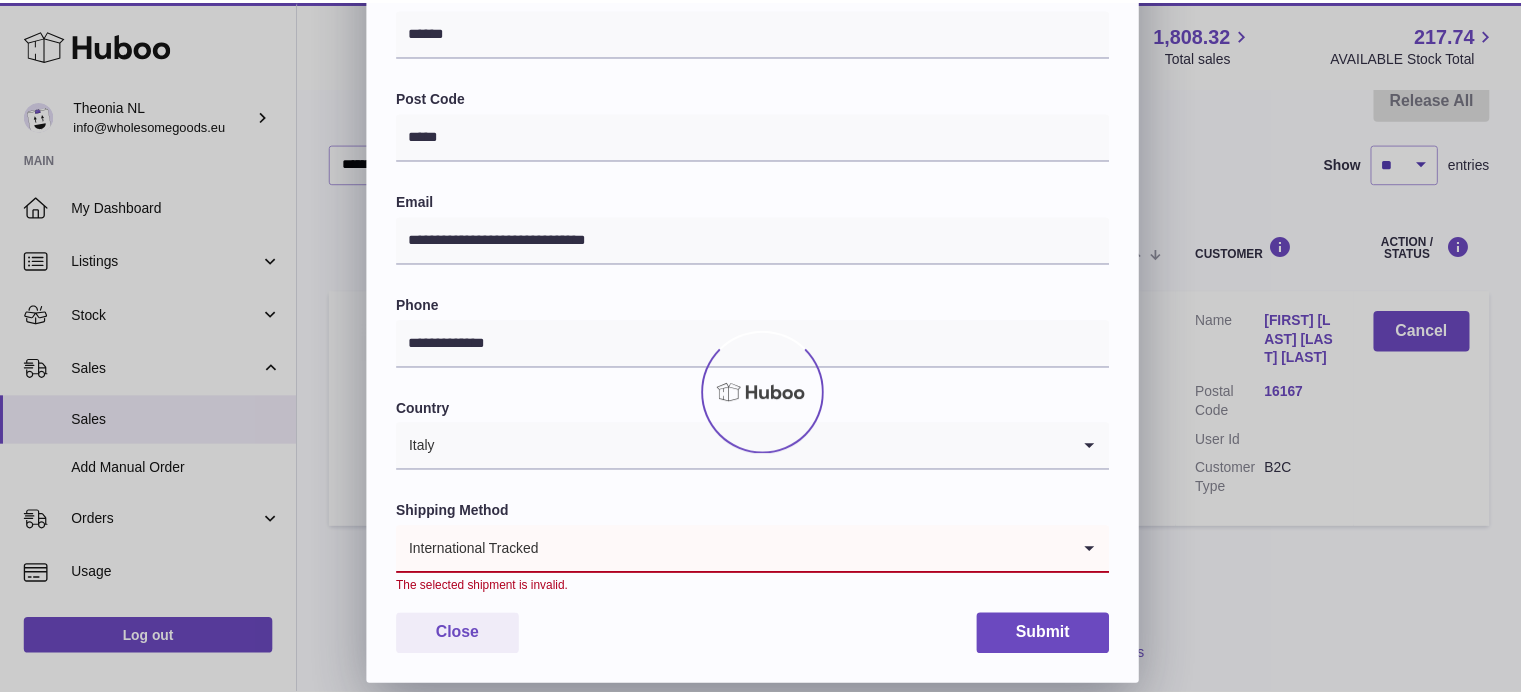 scroll, scrollTop: 0, scrollLeft: 0, axis: both 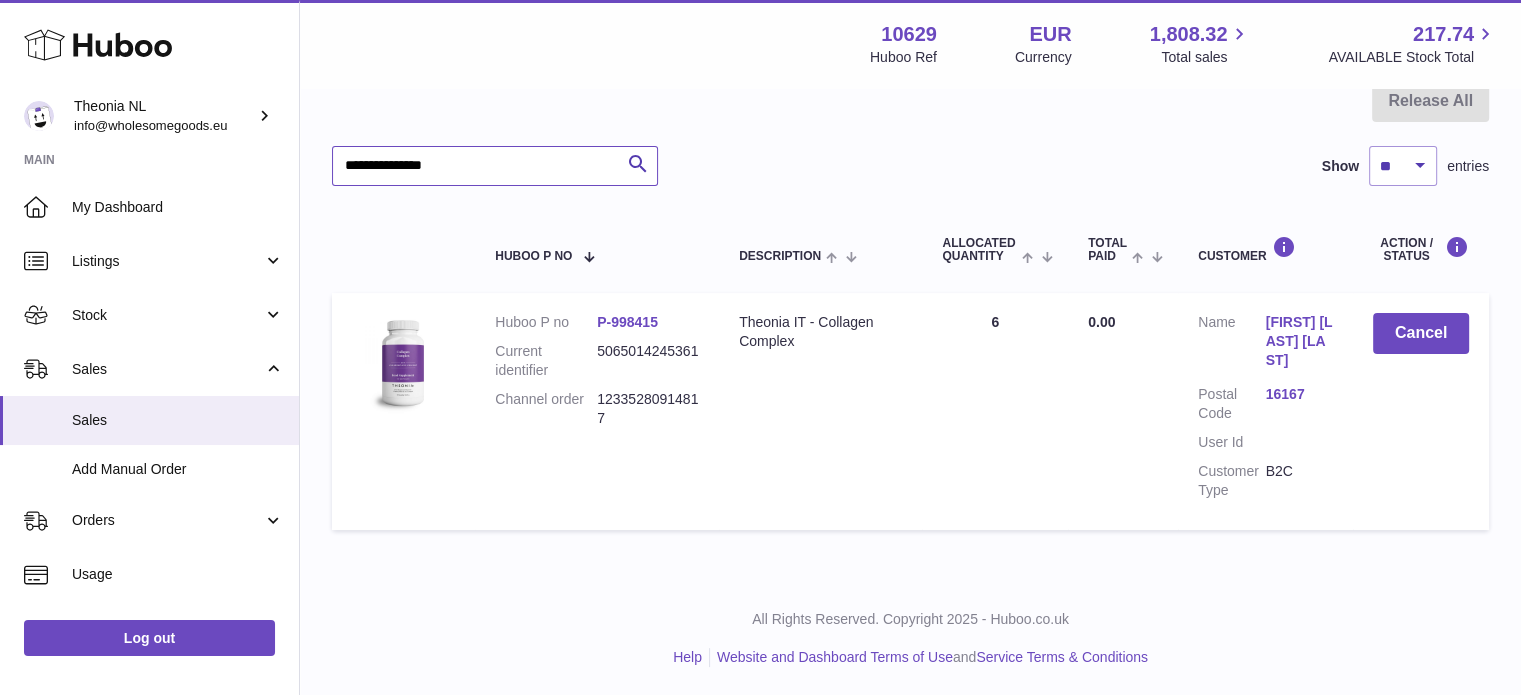 drag, startPoint x: 474, startPoint y: 175, endPoint x: 171, endPoint y: 174, distance: 303.00165 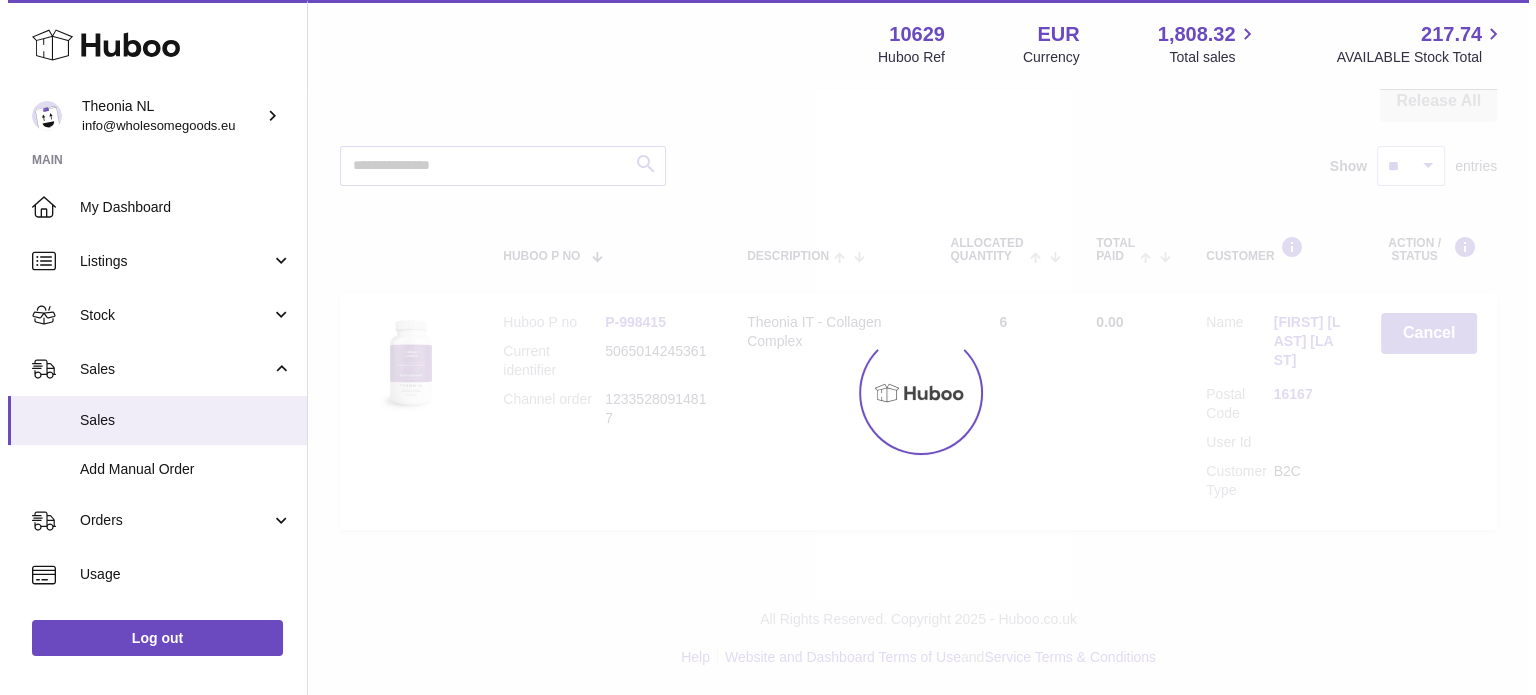 scroll, scrollTop: 191, scrollLeft: 0, axis: vertical 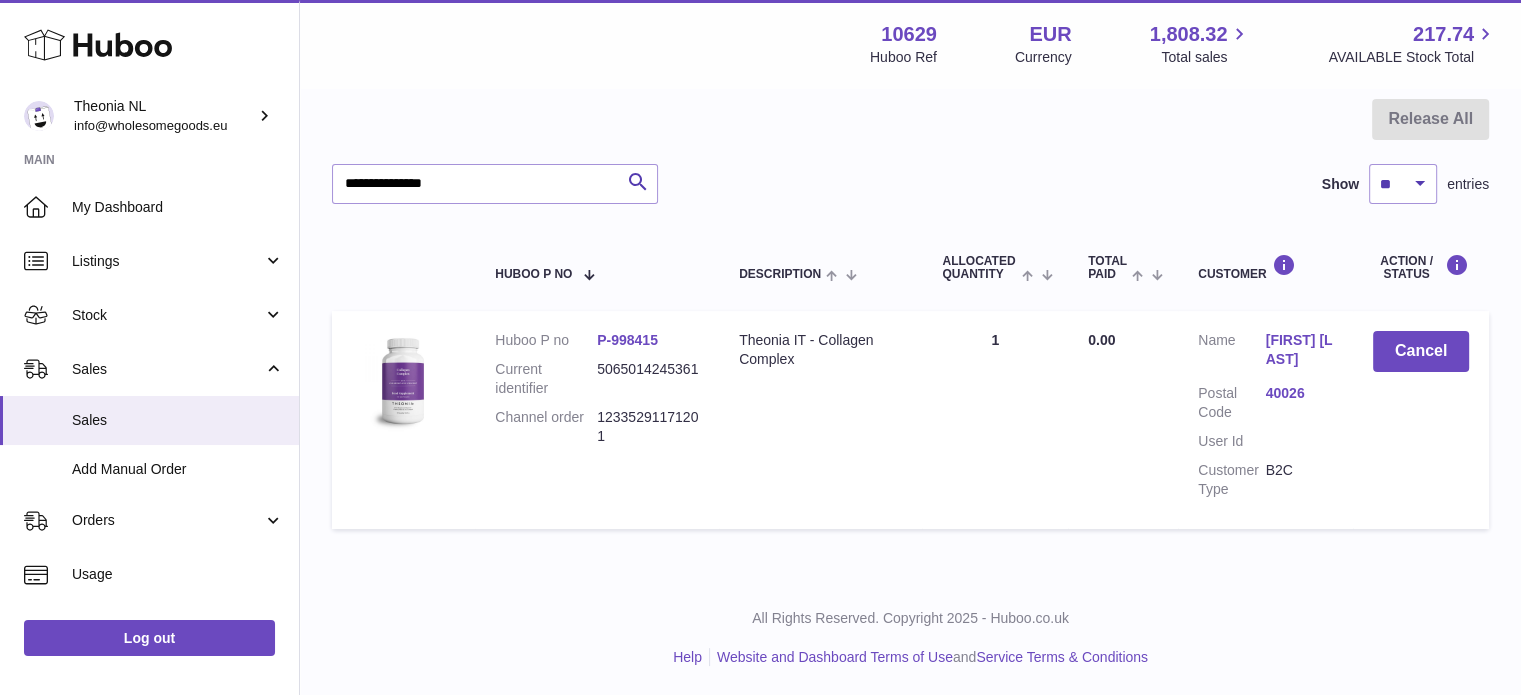 click on "40026" at bounding box center [1299, 393] 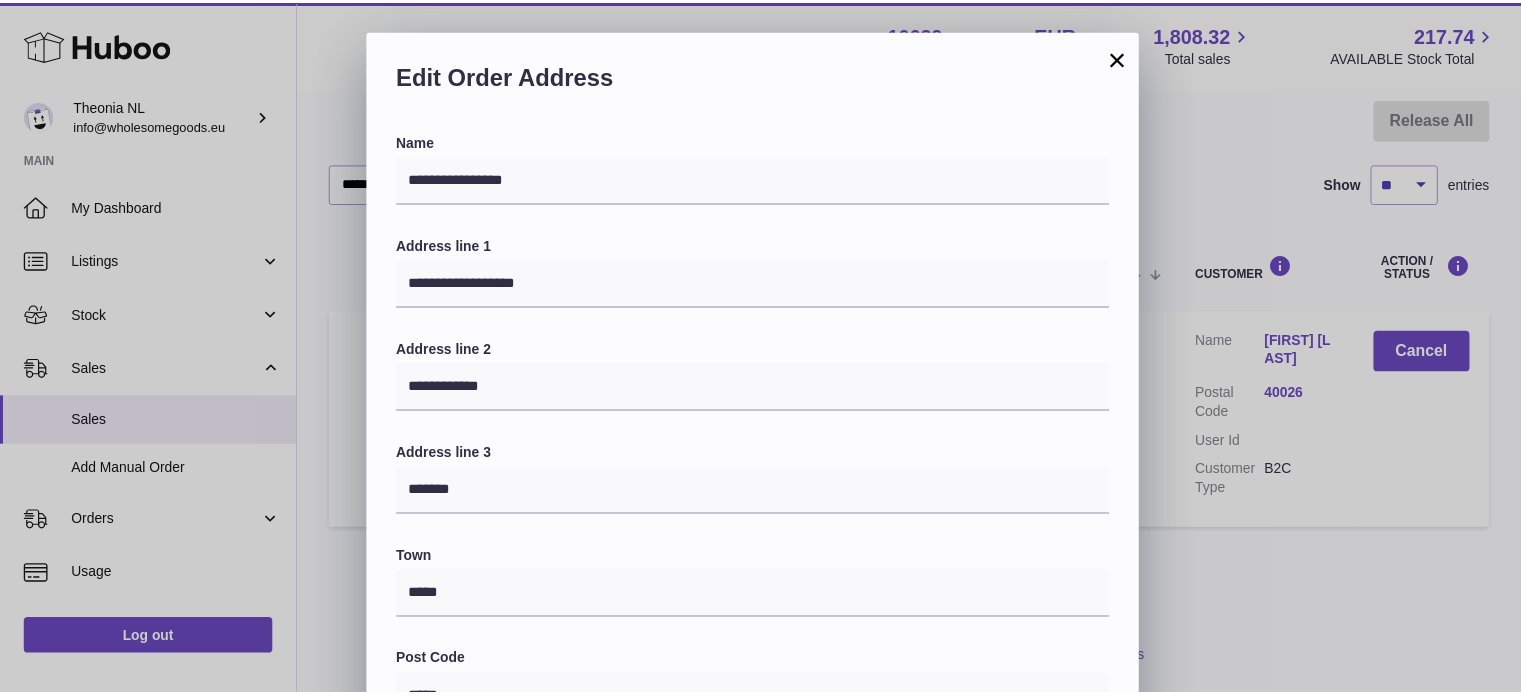 scroll, scrollTop: 564, scrollLeft: 0, axis: vertical 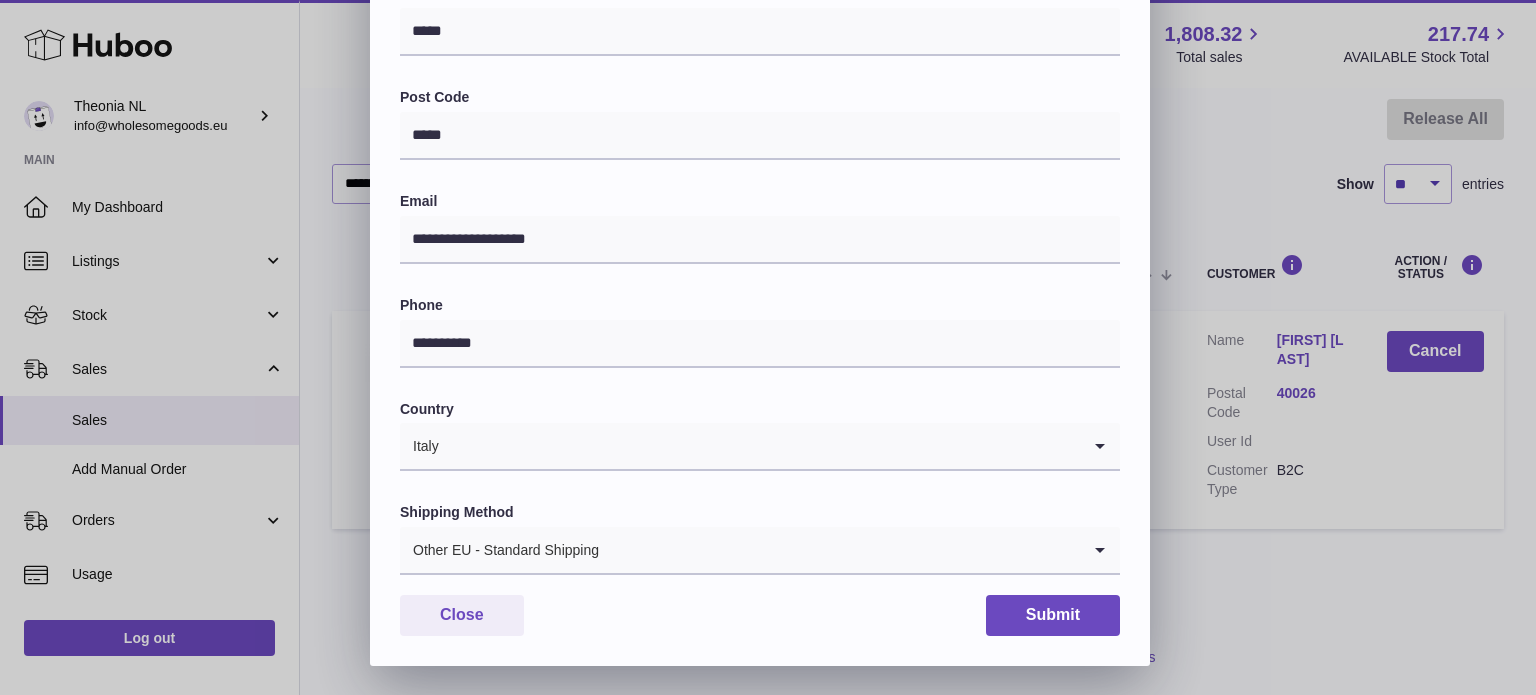 drag, startPoint x: 580, startPoint y: 585, endPoint x: 582, endPoint y: 573, distance: 12.165525 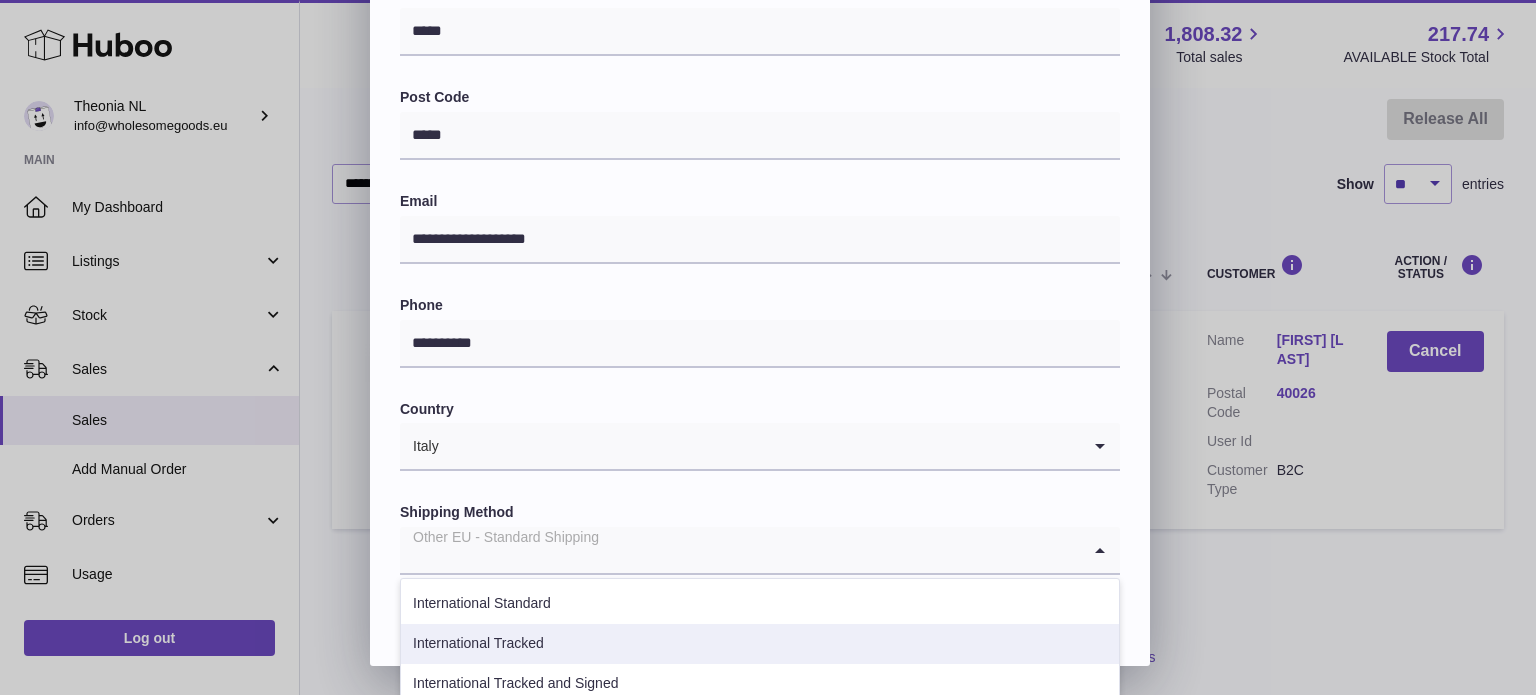 click on "International Tracked" at bounding box center (760, 644) 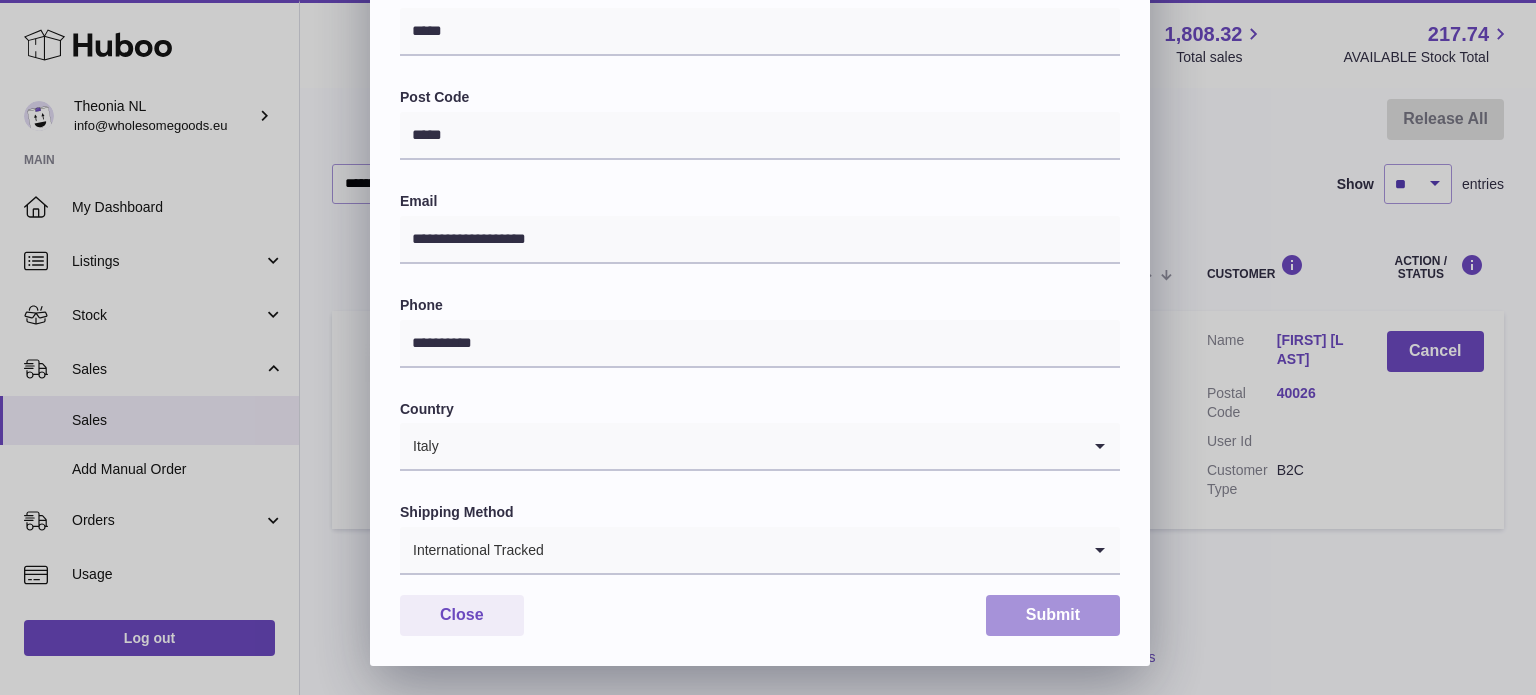 click on "Submit" at bounding box center [1053, 615] 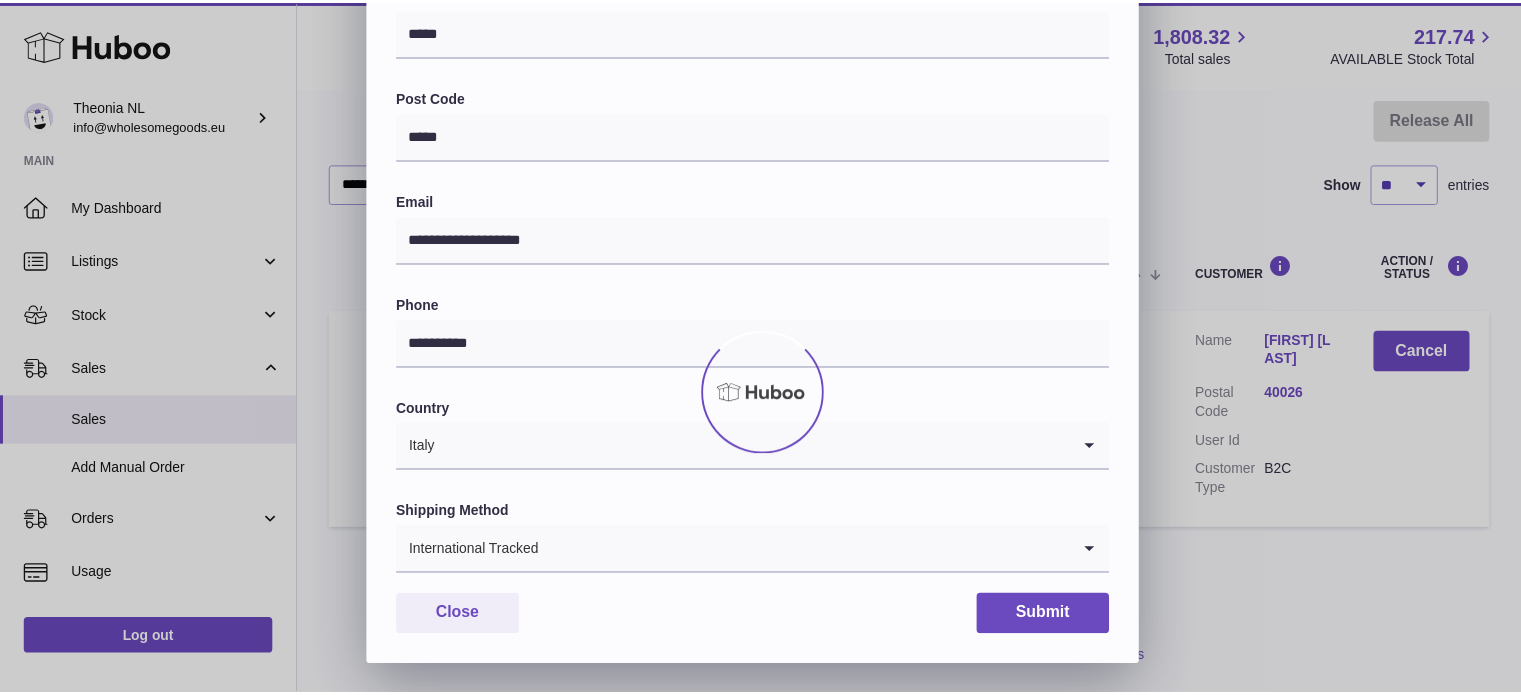 scroll, scrollTop: 0, scrollLeft: 0, axis: both 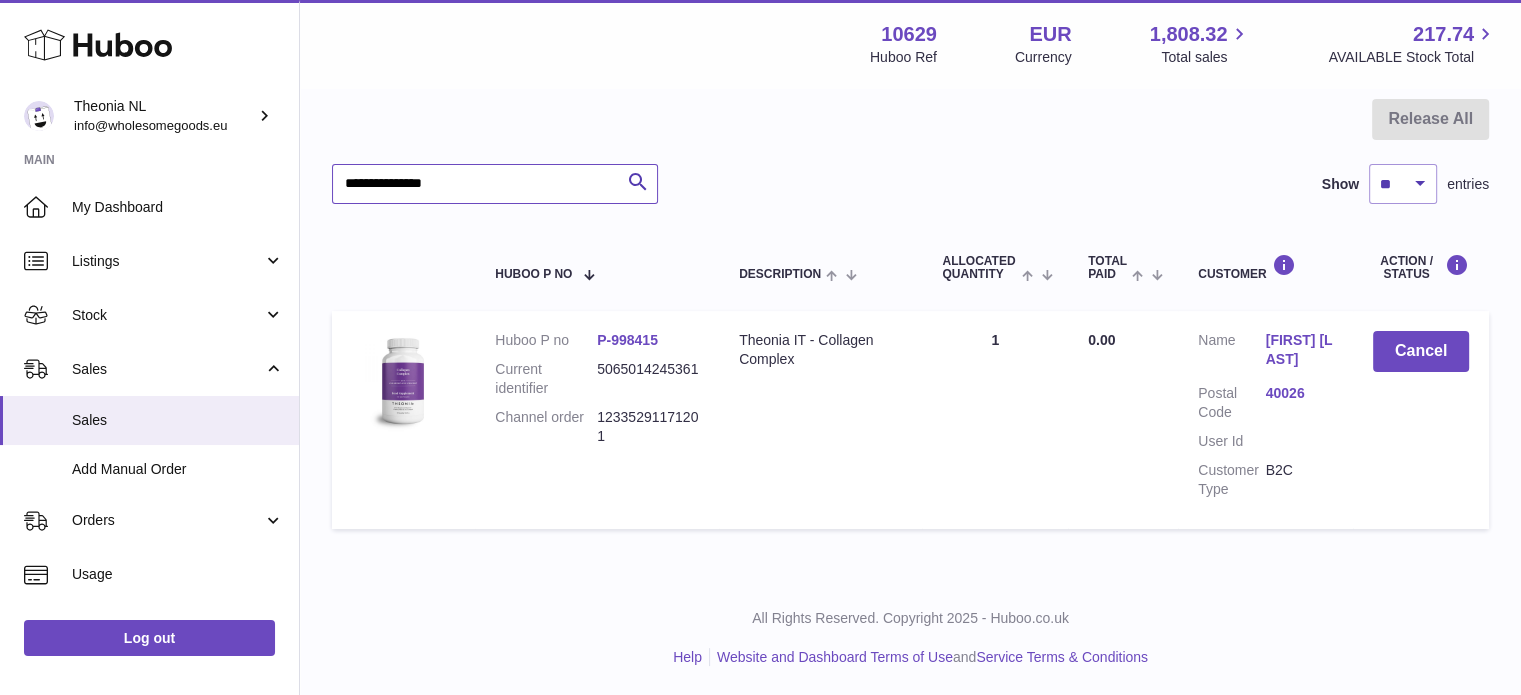 drag, startPoint x: 509, startPoint y: 187, endPoint x: 368, endPoint y: 195, distance: 141.22676 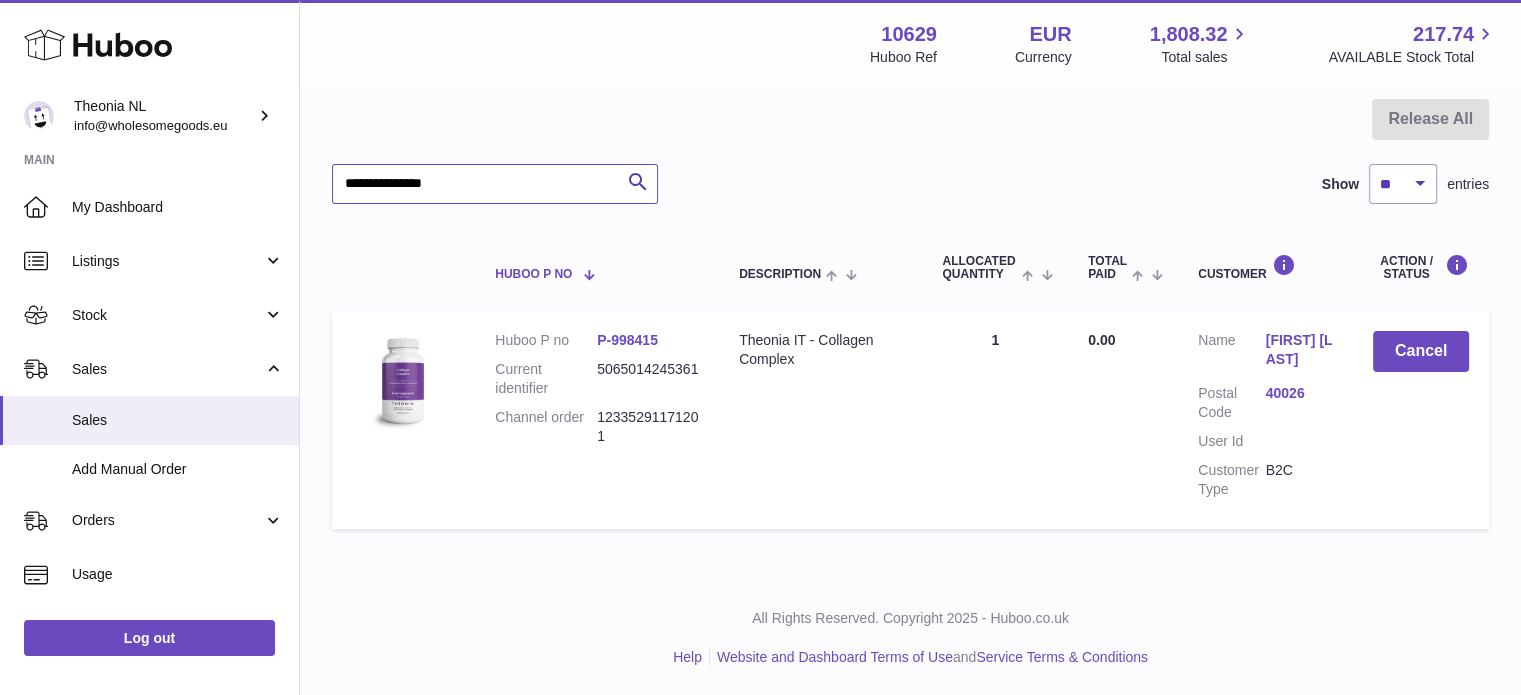 paste on "***" 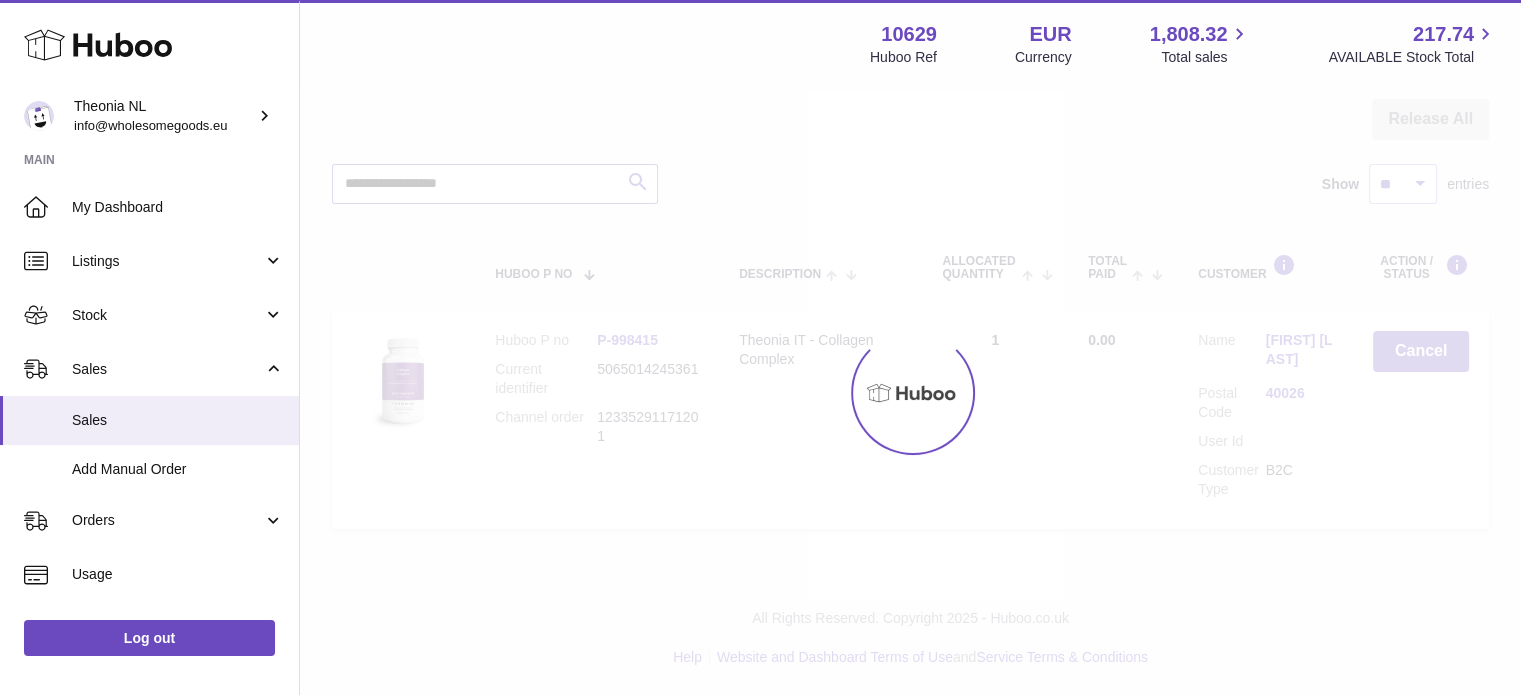 scroll, scrollTop: 0, scrollLeft: 0, axis: both 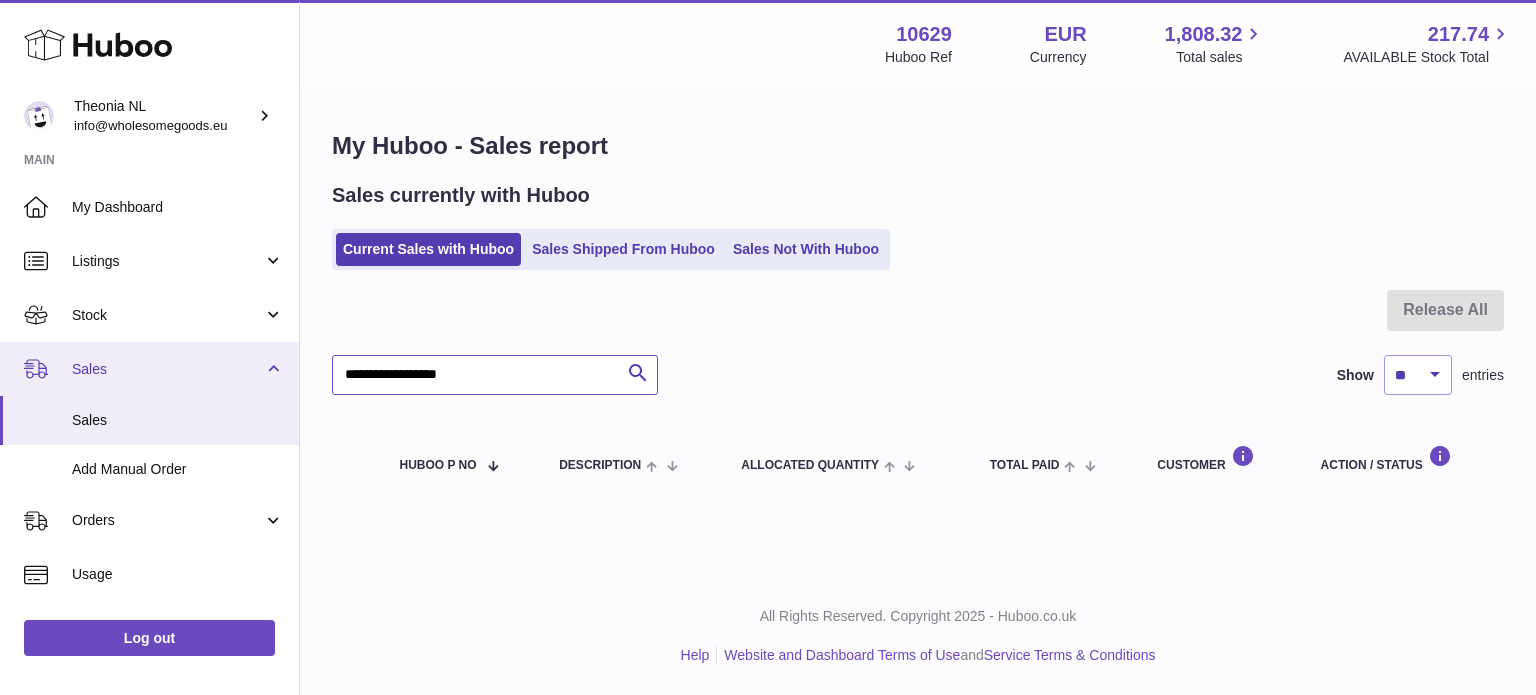 click on "Huboo
Theonia [COUNTRY]
info@wholesomegoods.eu     Main     My Dashboard       Listings     Not with Huboo Listings with Huboo Bundles   Stock     Stock Stock History Add Stock Delivery History ASN Uploads   Sales     Sales Add Manual Order   Orders     Orders Add Manual Order   Usage       Invoicing and Payments     Billing History Storage History Direct Debits Account Balance   Cases       Channels       Settings       Returns       Log out   Menu   Huboo     10629   Huboo Ref    EUR   Currency   1,808.32     Total sales   217.74     AVAILABLE Stock Total   Currency   EUR   Total sales   1,808.32   AVAILABLE Stock Total   217.74   My Huboo - Sales report   Sales currently with Huboo
Current Sales with Huboo
Sales Shipped From Huboo
Sales Not With Huboo
Release All
Search" at bounding box center (768, 347) 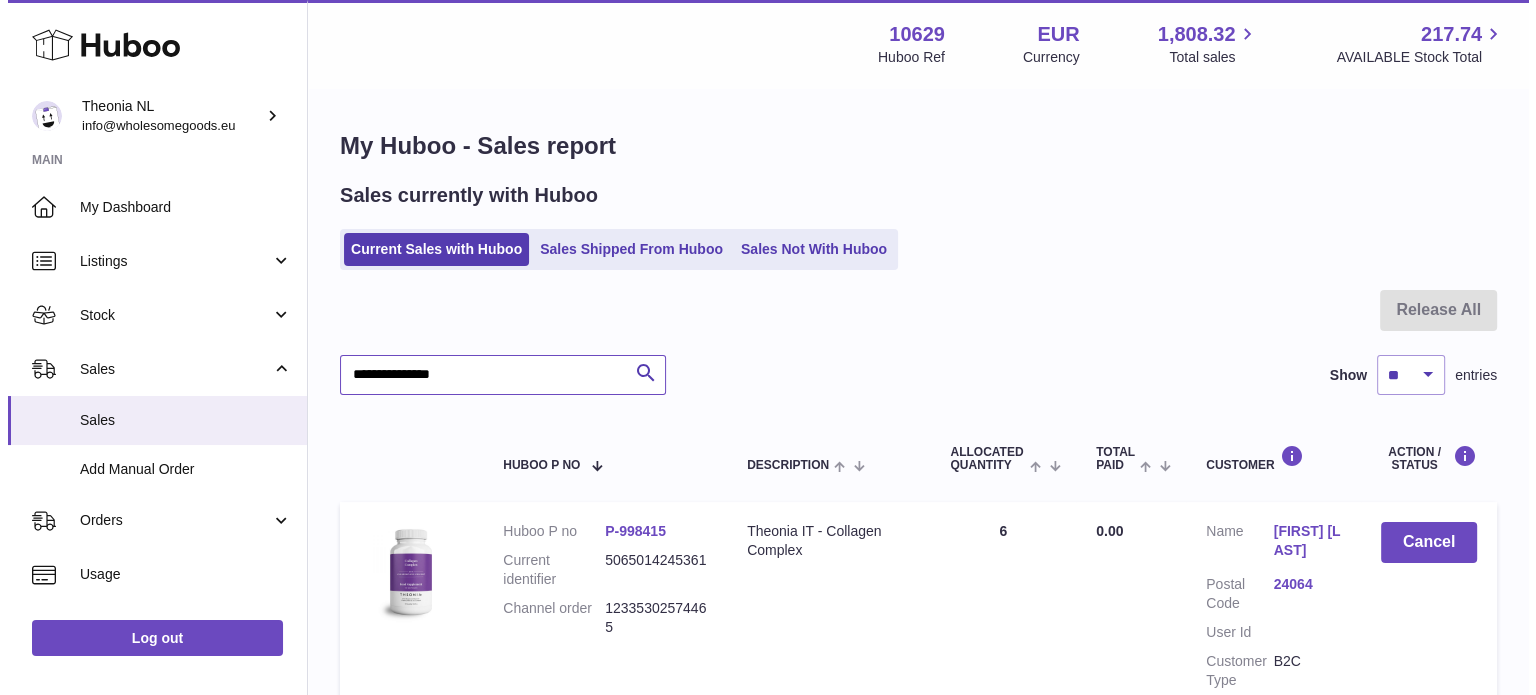 scroll, scrollTop: 191, scrollLeft: 0, axis: vertical 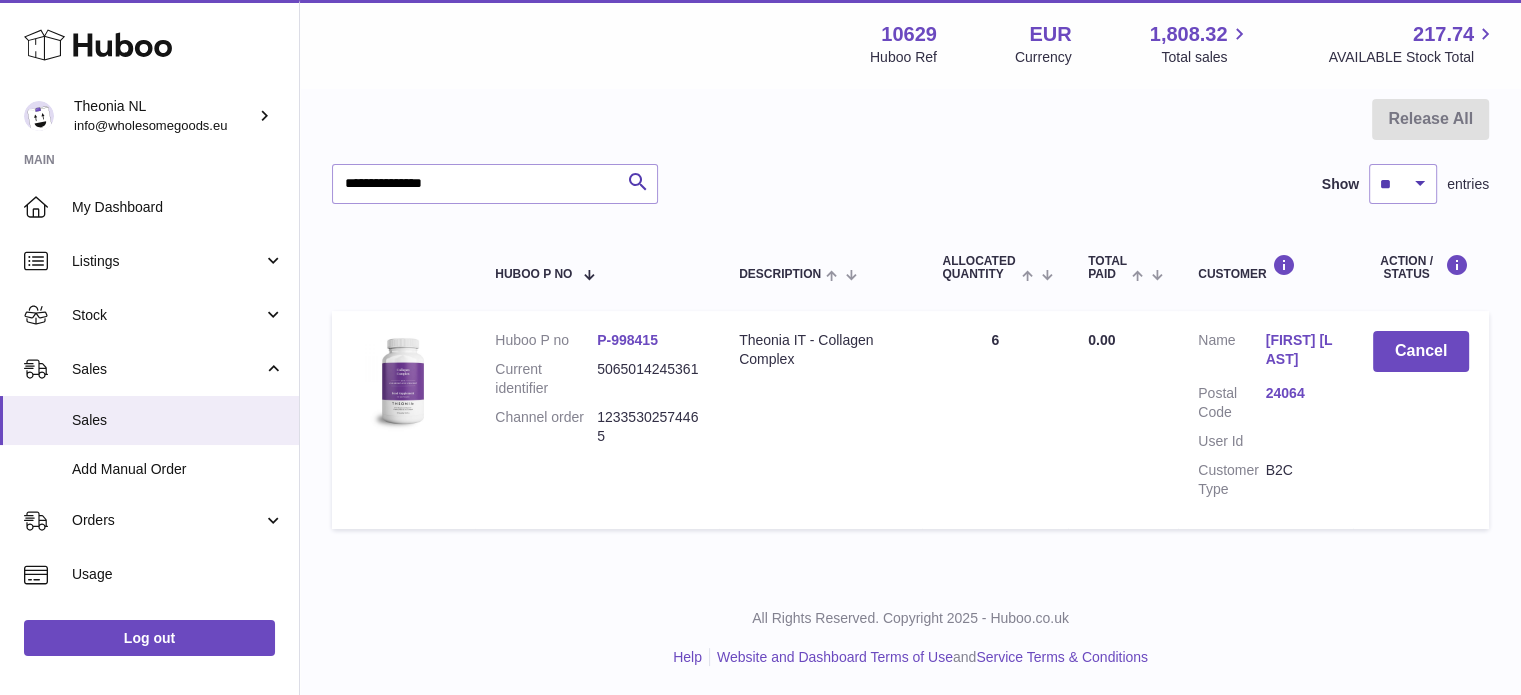 click on "24064" at bounding box center (1299, 403) 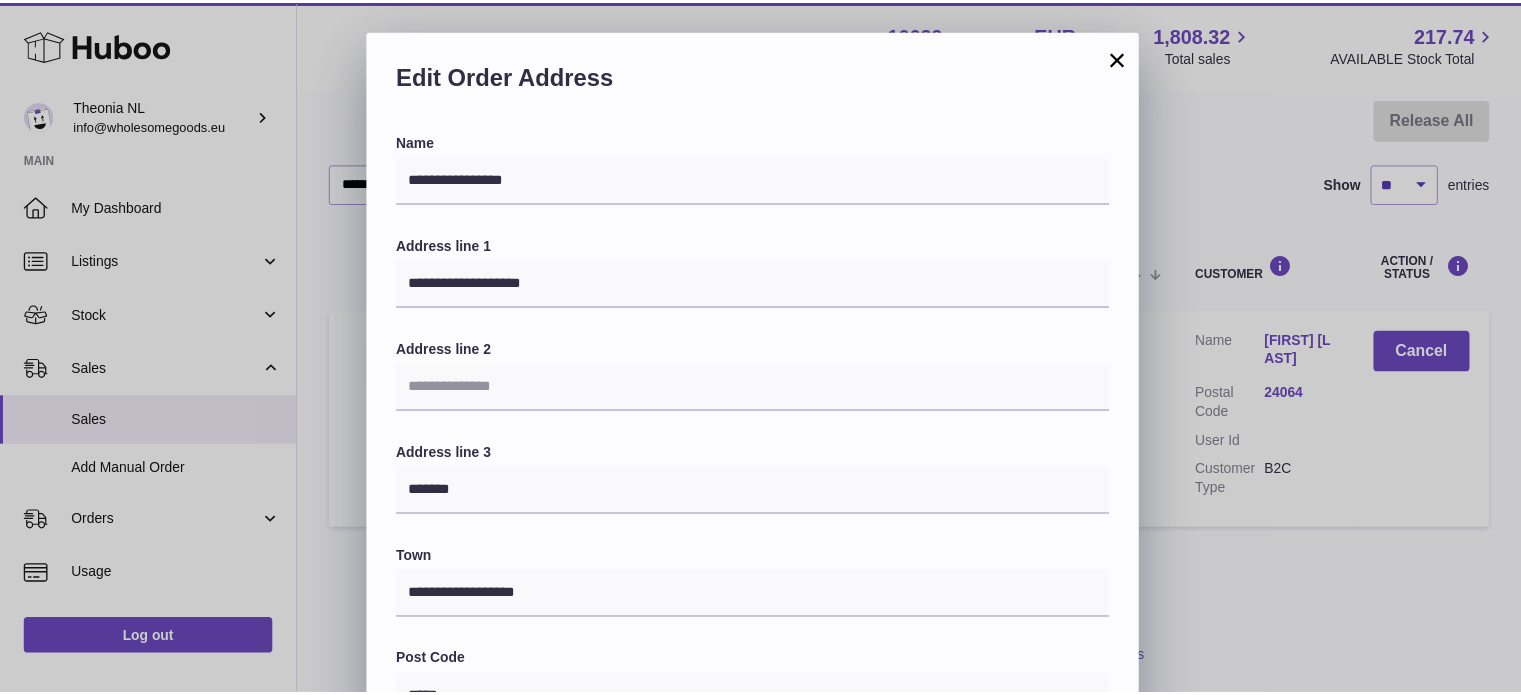 scroll, scrollTop: 564, scrollLeft: 0, axis: vertical 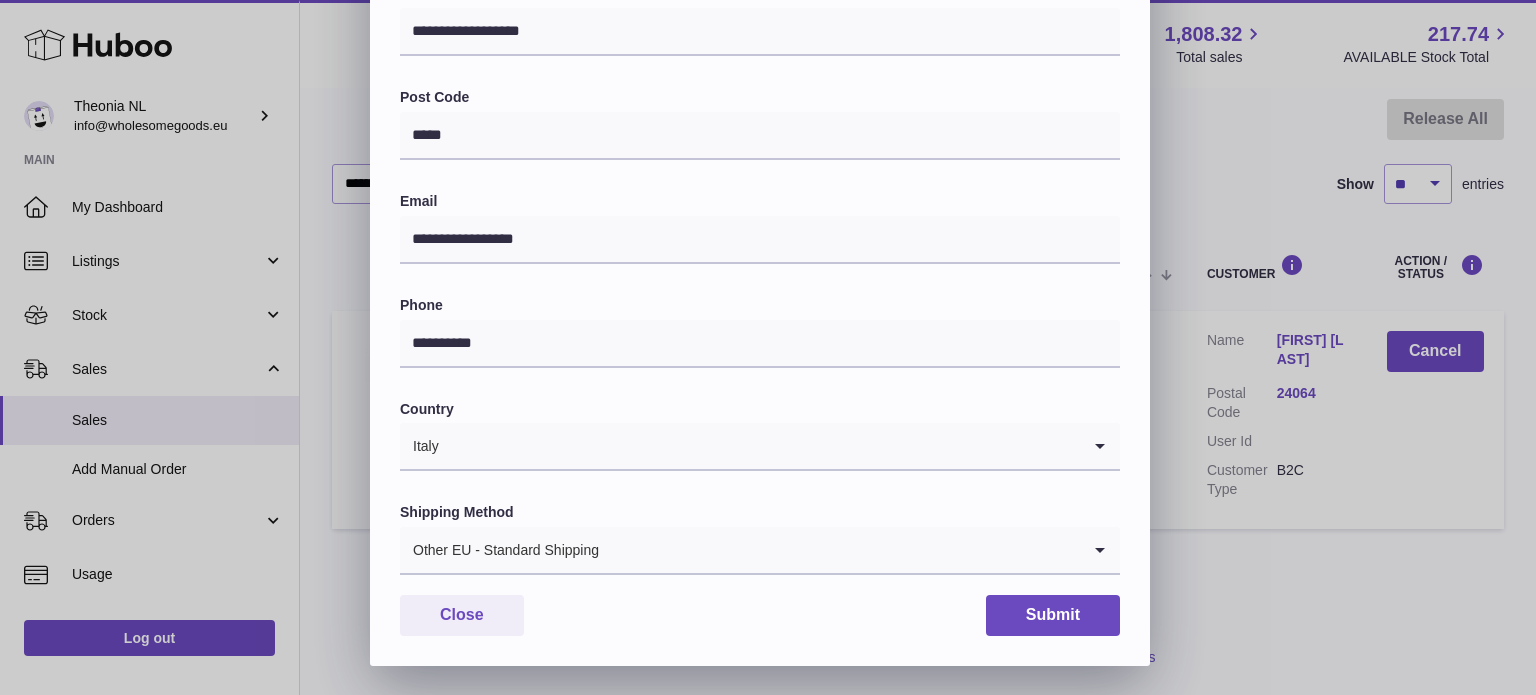 click on "Other EU - Standard Shipping" at bounding box center (740, 550) 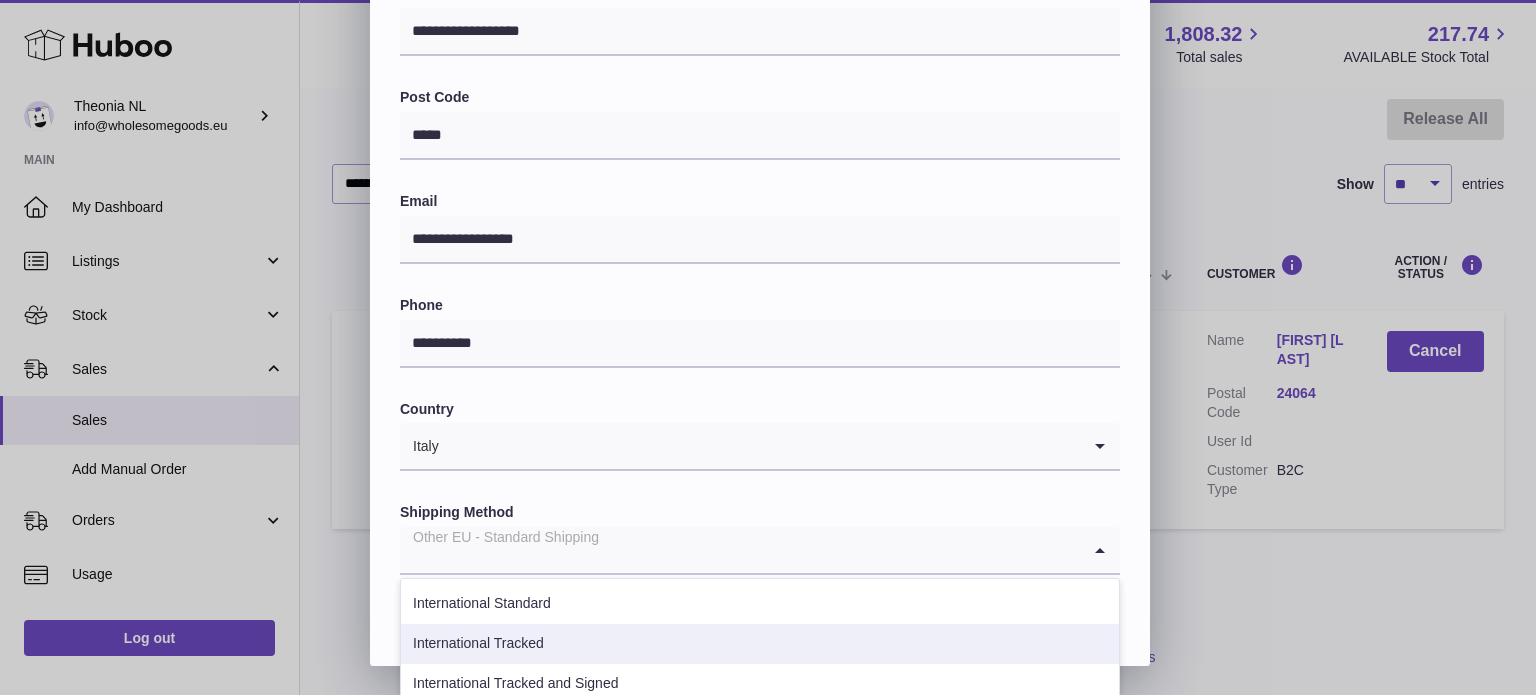 click on "International Tracked" at bounding box center [760, 644] 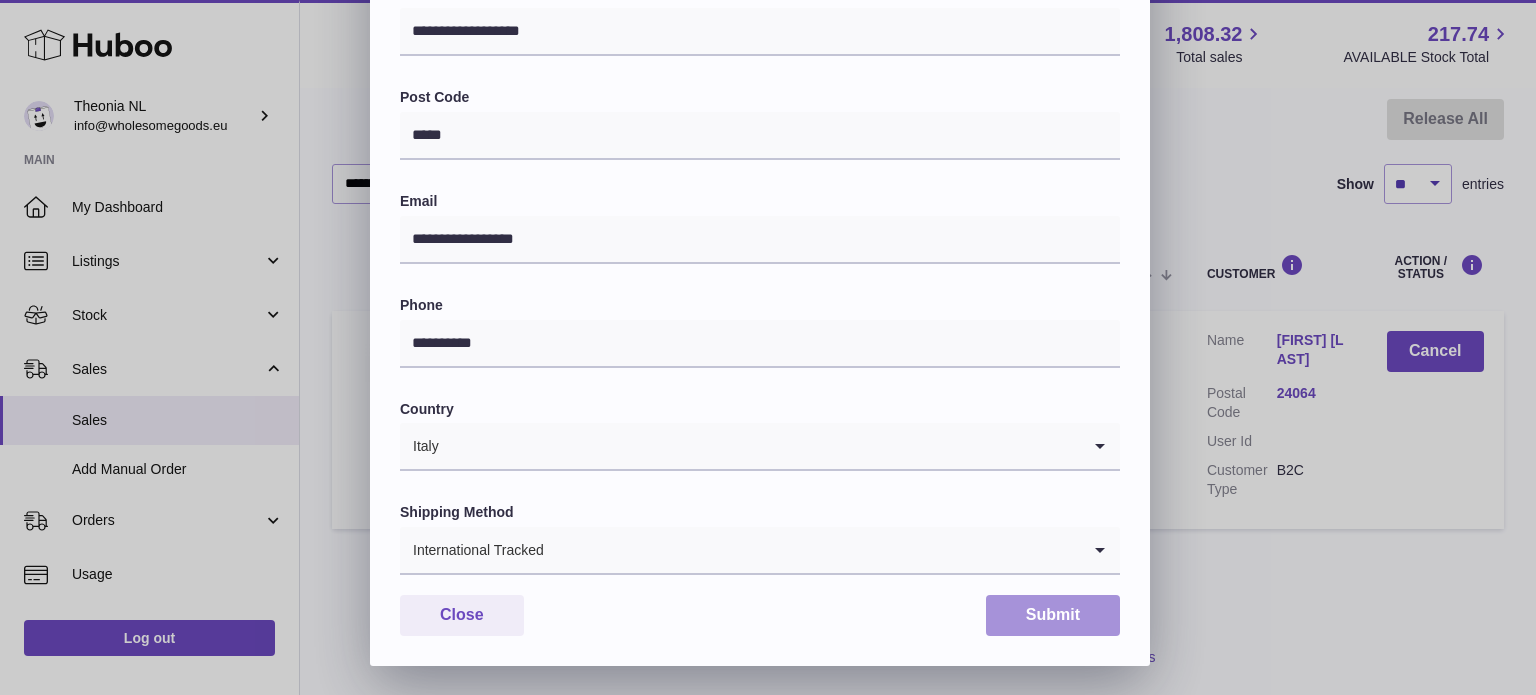 click on "Submit" at bounding box center (1053, 615) 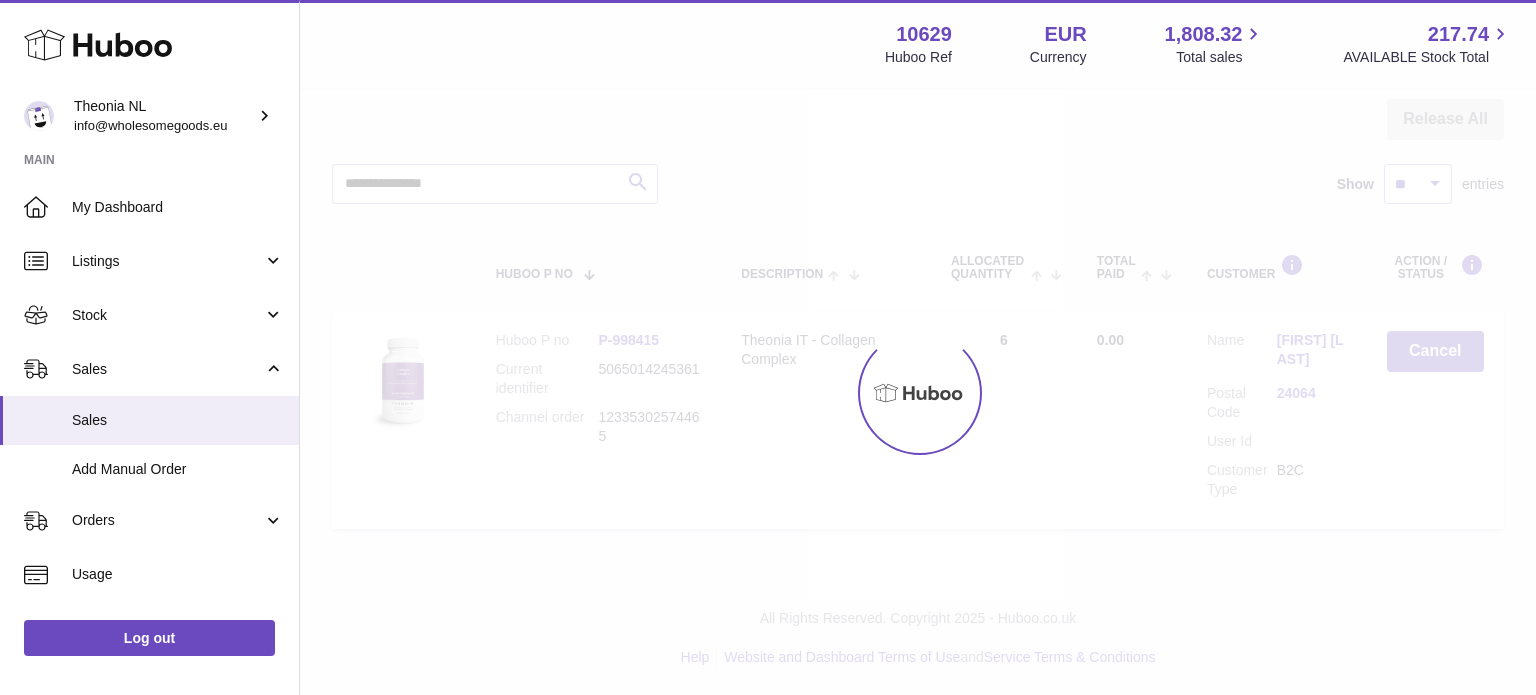 scroll, scrollTop: 0, scrollLeft: 0, axis: both 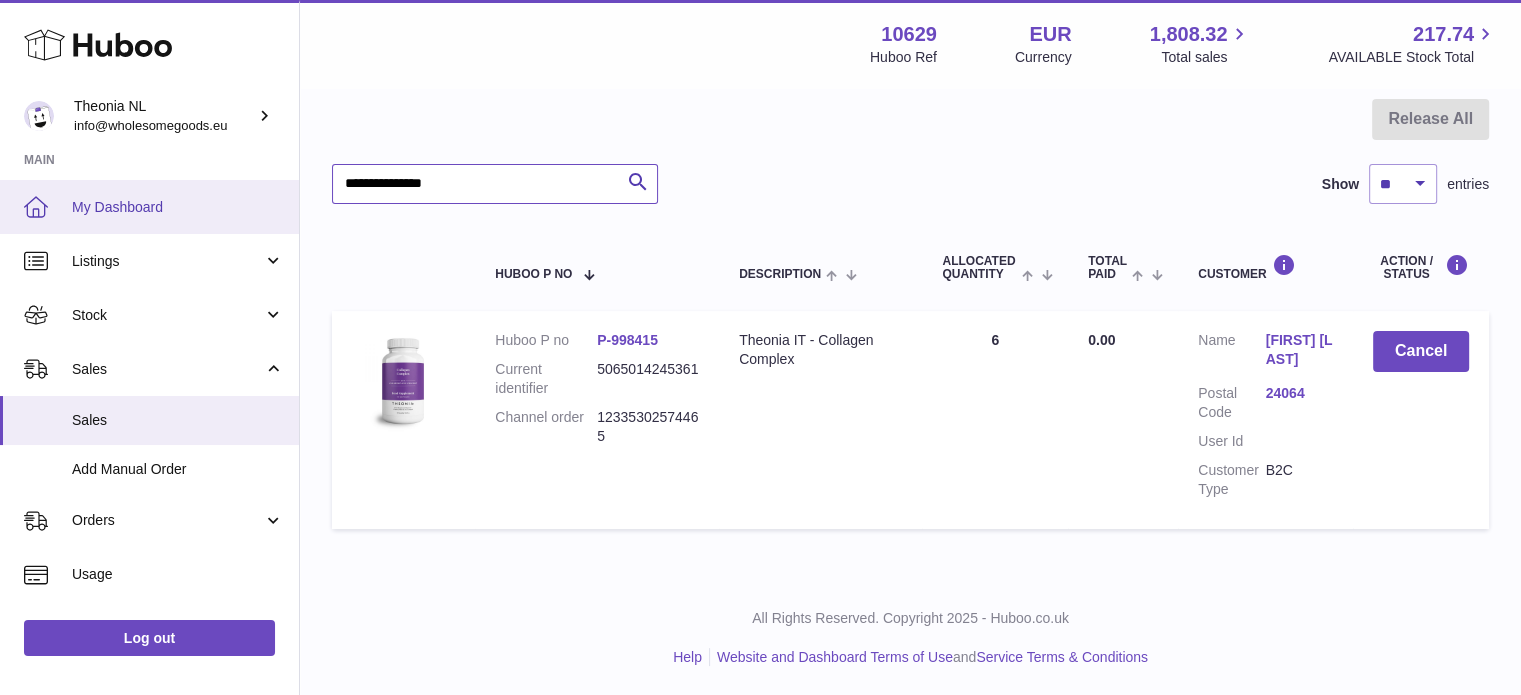 drag, startPoint x: 337, startPoint y: 195, endPoint x: 44, endPoint y: 202, distance: 293.08362 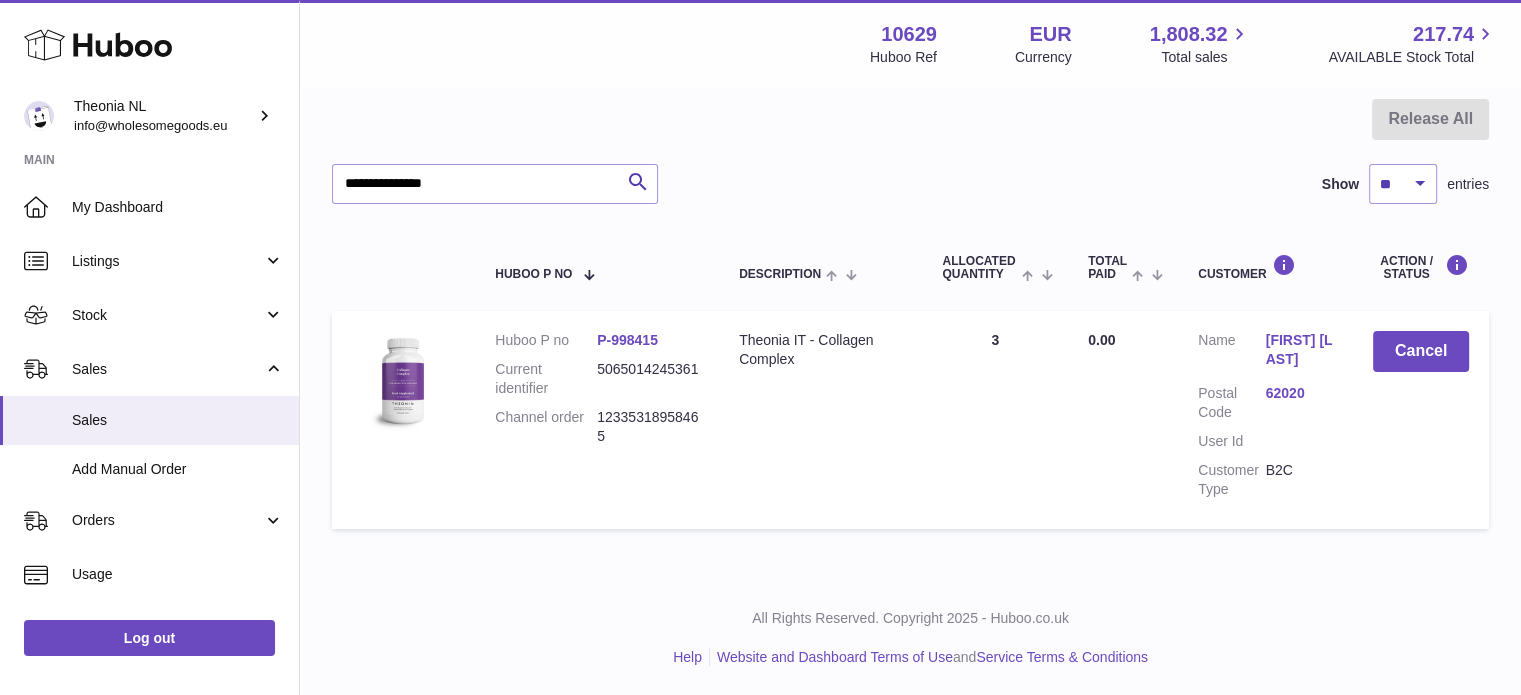 click on "62020" at bounding box center [1299, 393] 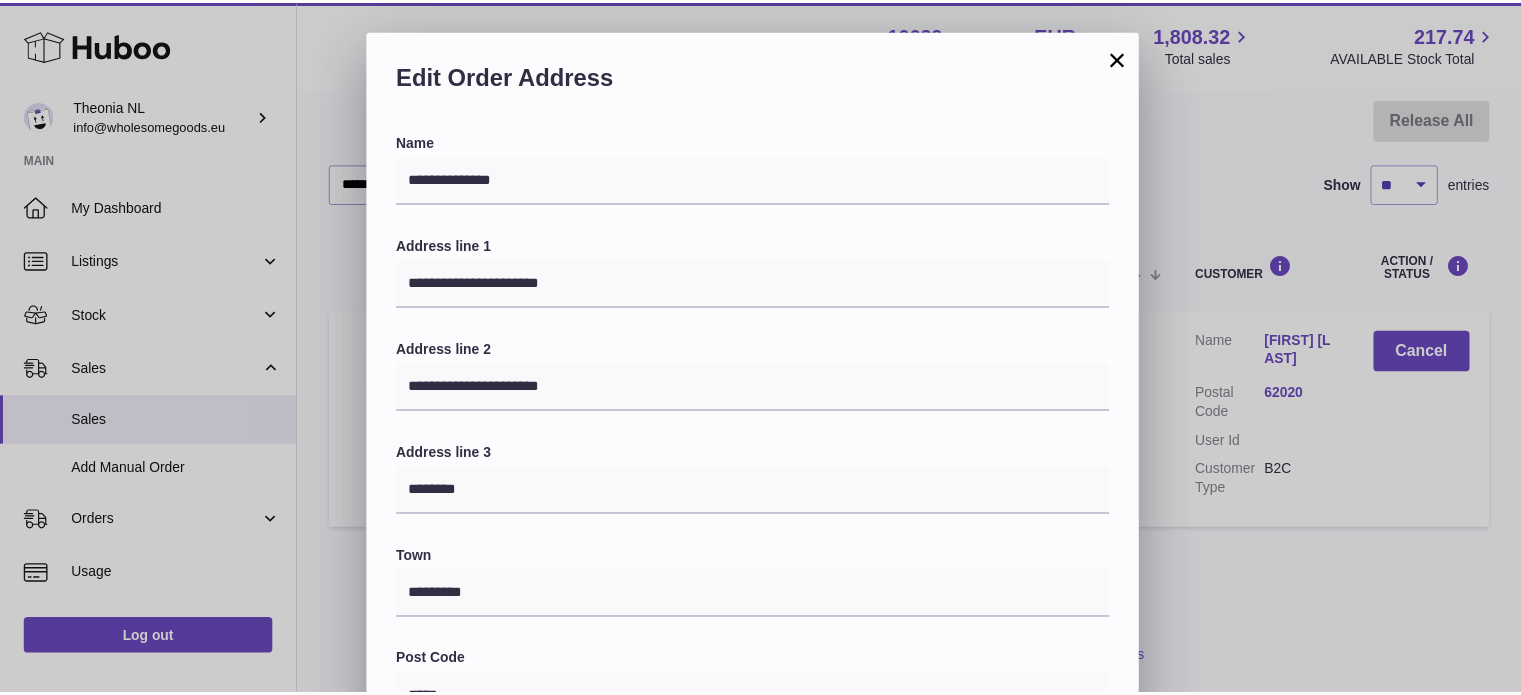 scroll, scrollTop: 564, scrollLeft: 0, axis: vertical 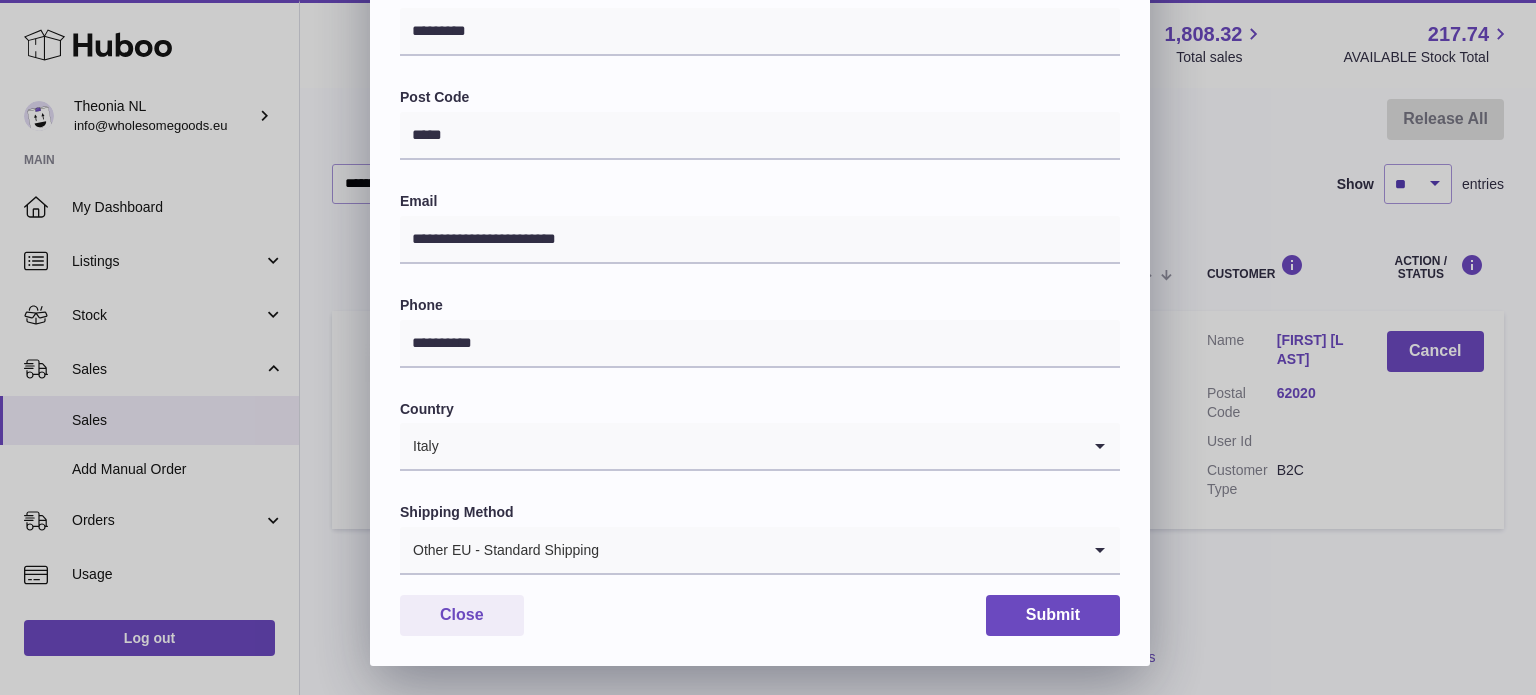 click on "Other EU - Standard Shipping" at bounding box center [740, 550] 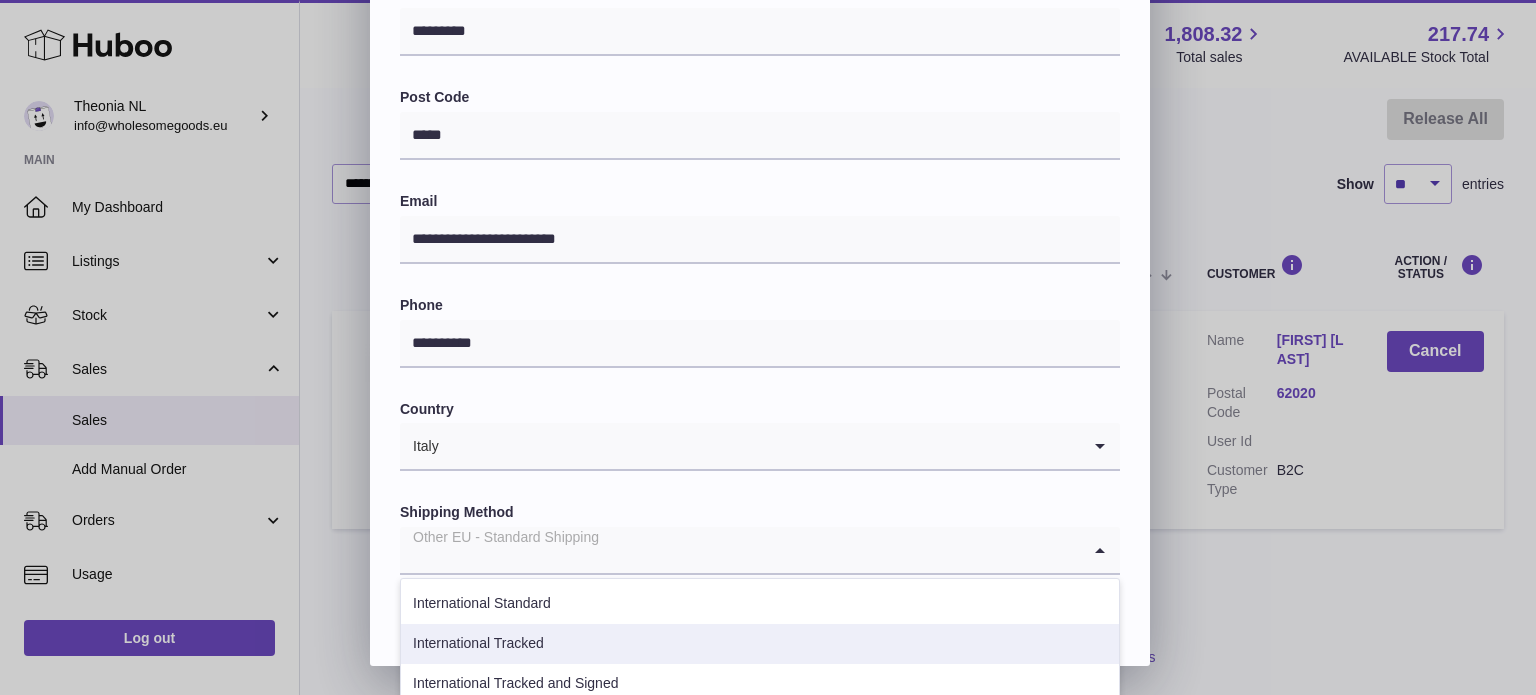 click on "International Tracked" at bounding box center [760, 644] 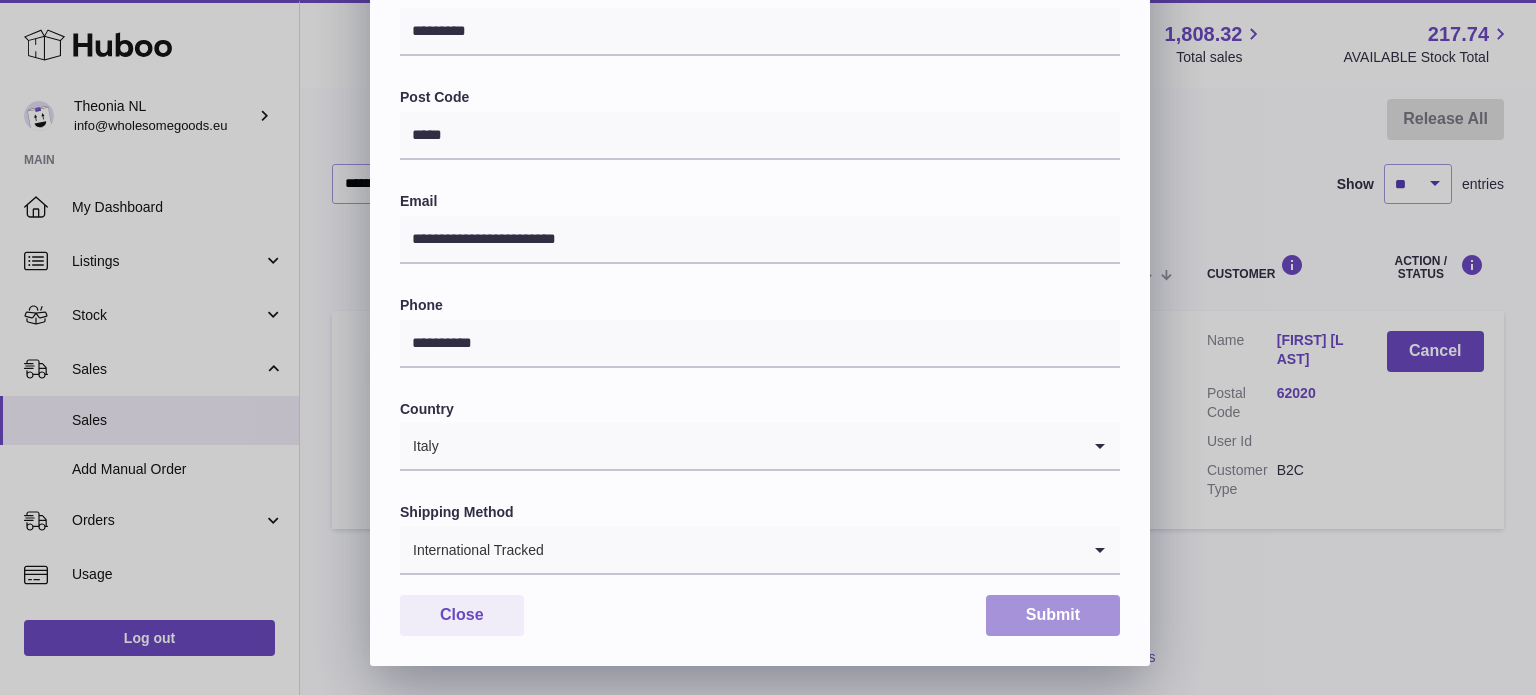 click on "Submit" at bounding box center (1053, 615) 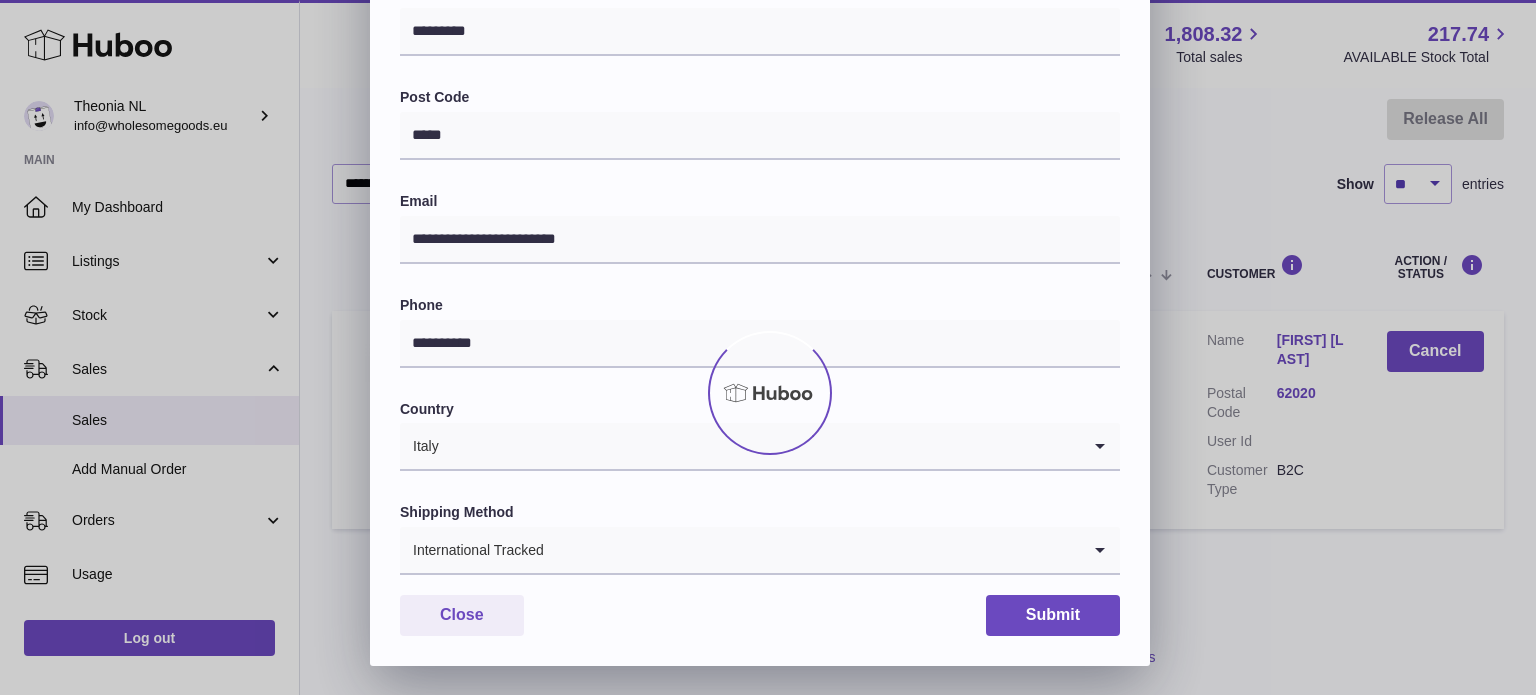 scroll, scrollTop: 0, scrollLeft: 0, axis: both 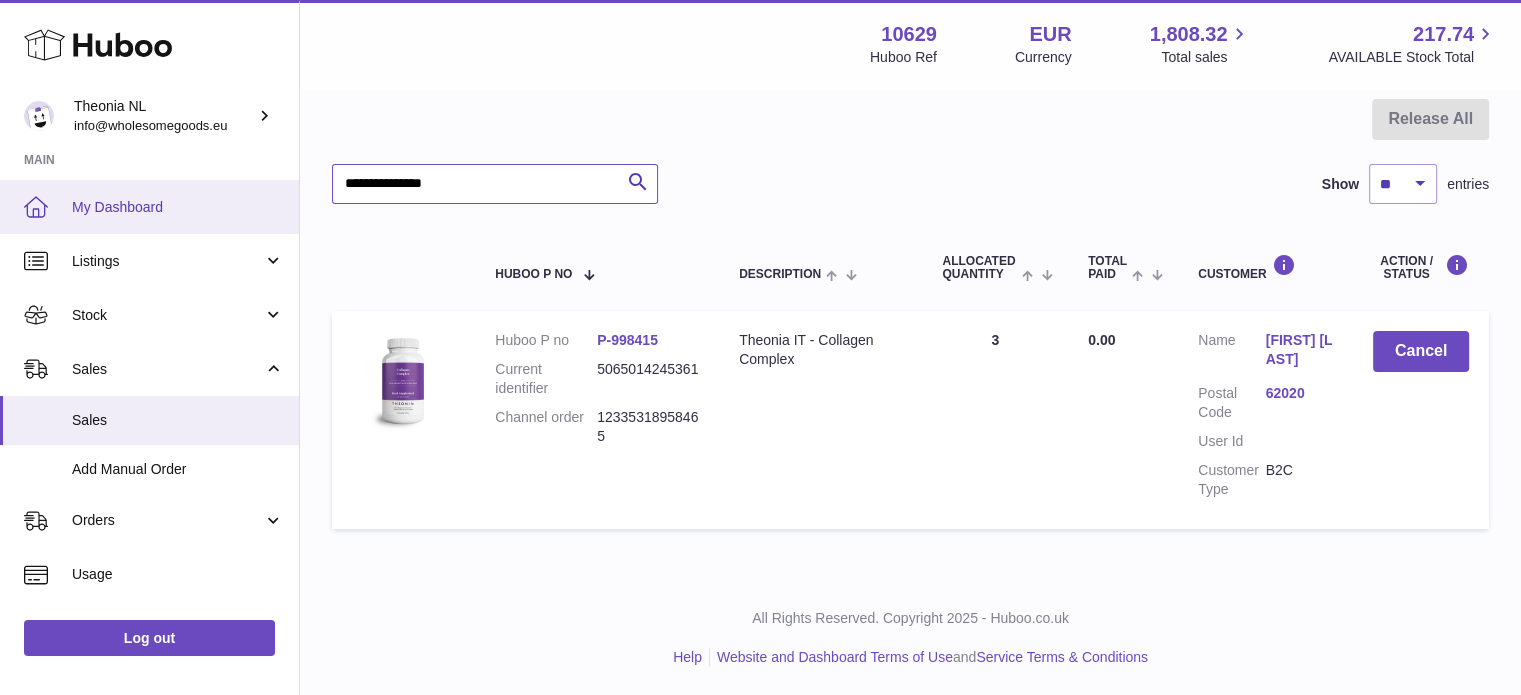 click on "Huboo
Theonia [COUNTRY]
info@wholesomegoods.eu     Main     My Dashboard       Listings     Not with Huboo Listings with Huboo Bundles   Stock     Stock Stock History Add Stock Delivery History ASN Uploads   Sales     Sales Add Manual Order   Orders     Orders Add Manual Order   Usage       Invoicing and Payments     Billing History Storage History Direct Debits Account Balance   Cases       Channels       Settings       Returns       Log out   Menu   Huboo     10629   Huboo Ref    EUR   Currency   1,808.32     Total sales   217.74     AVAILABLE Stock Total   Currency   EUR   Total sales   1,808.32   AVAILABLE Stock Total   217.74   My Huboo - Sales report   Sales currently with Huboo
Current Sales with Huboo
Sales Shipped From Huboo
Sales Not With Huboo
Release All
Search" at bounding box center [760, 252] 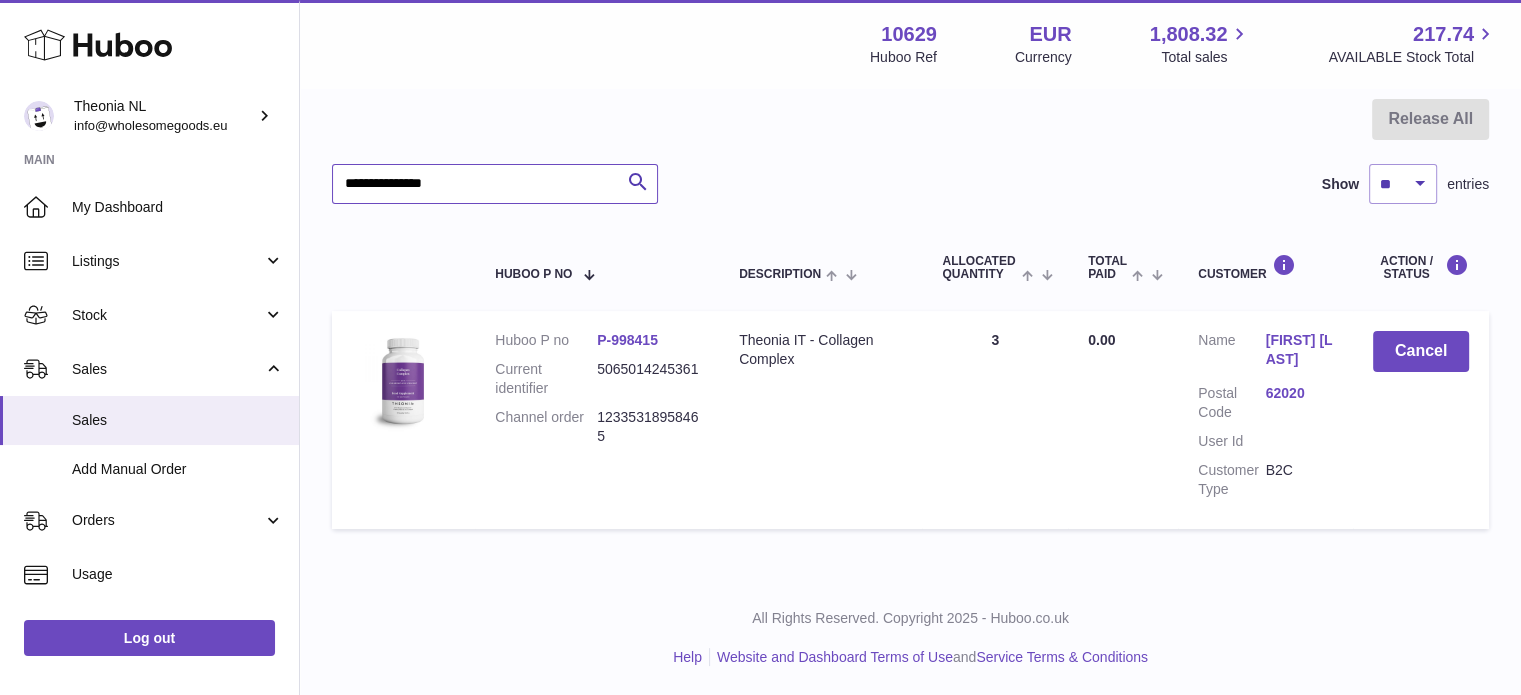 paste 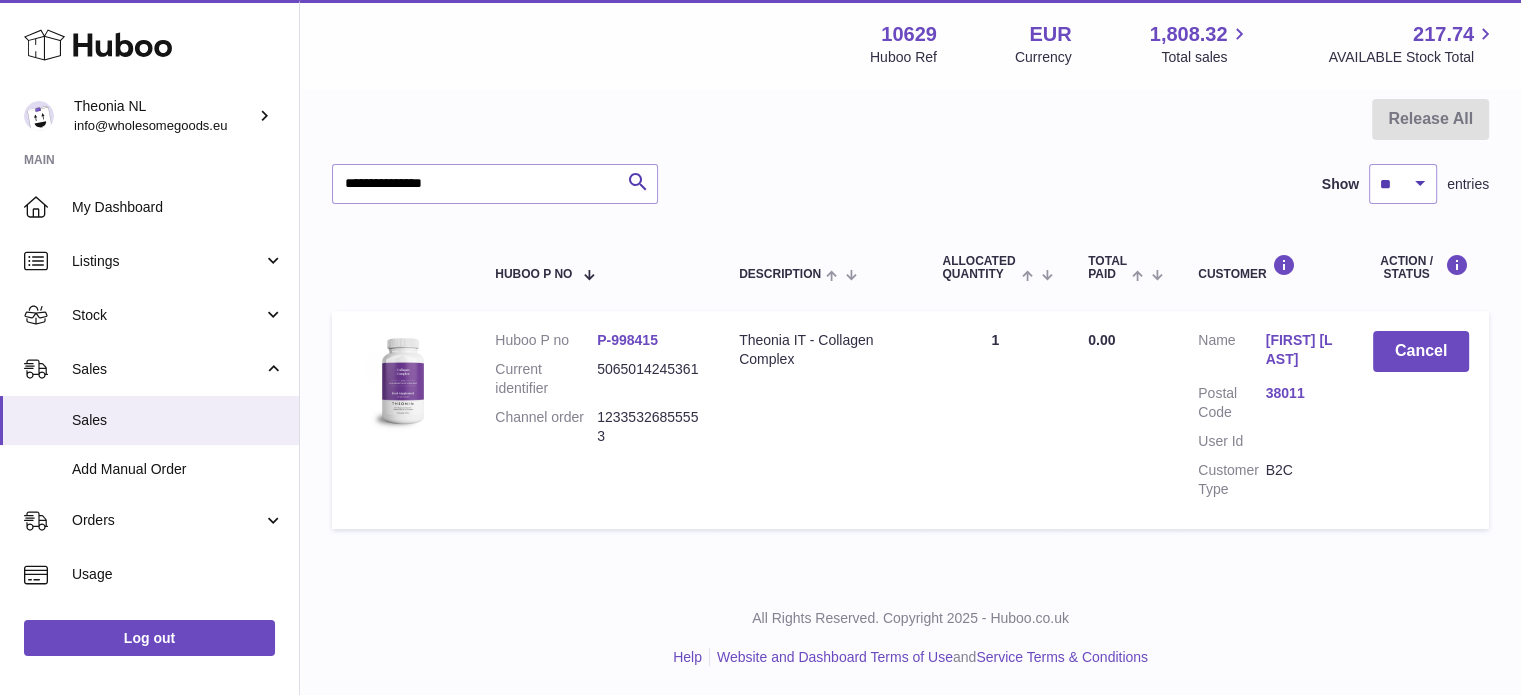 click on "38011" at bounding box center [1299, 393] 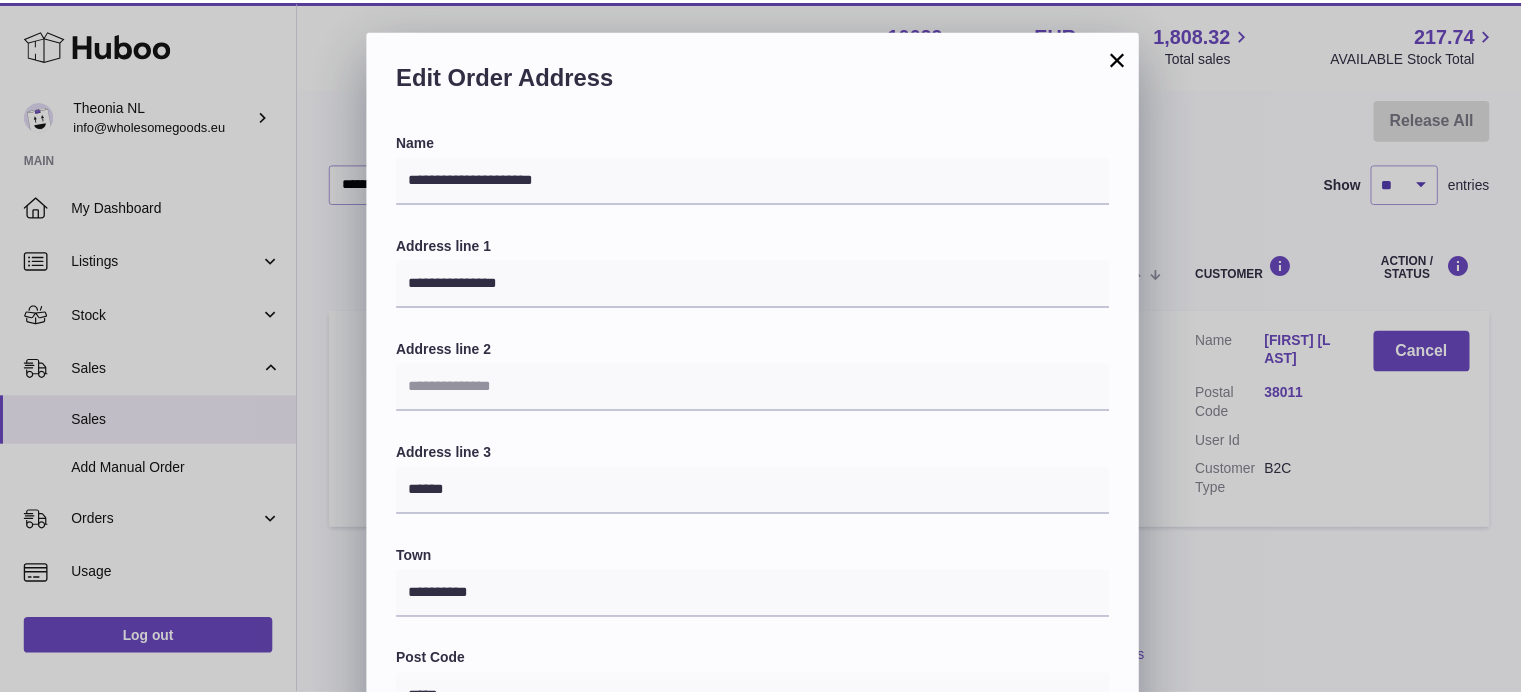 scroll, scrollTop: 564, scrollLeft: 0, axis: vertical 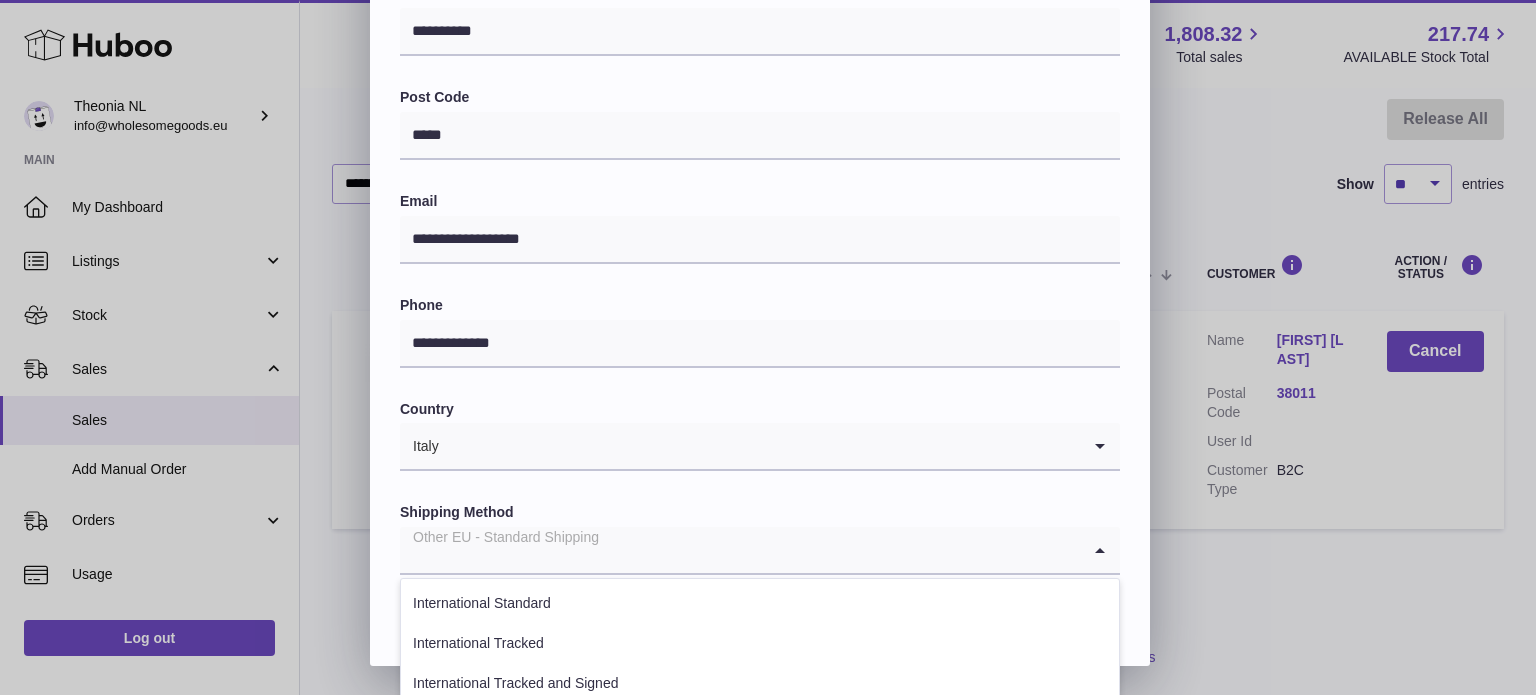 click on "Other EU - Standard Shipping" at bounding box center [740, 550] 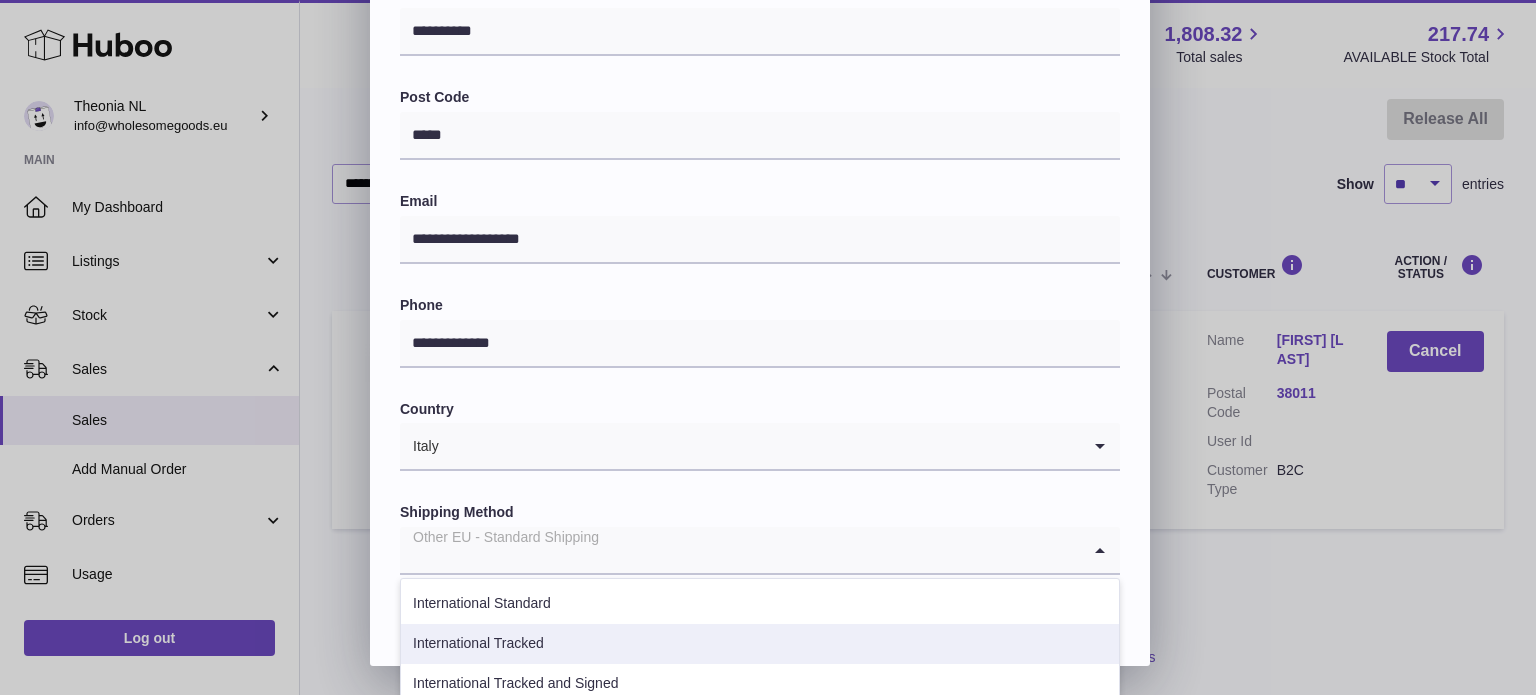 click on "International Tracked" at bounding box center (760, 644) 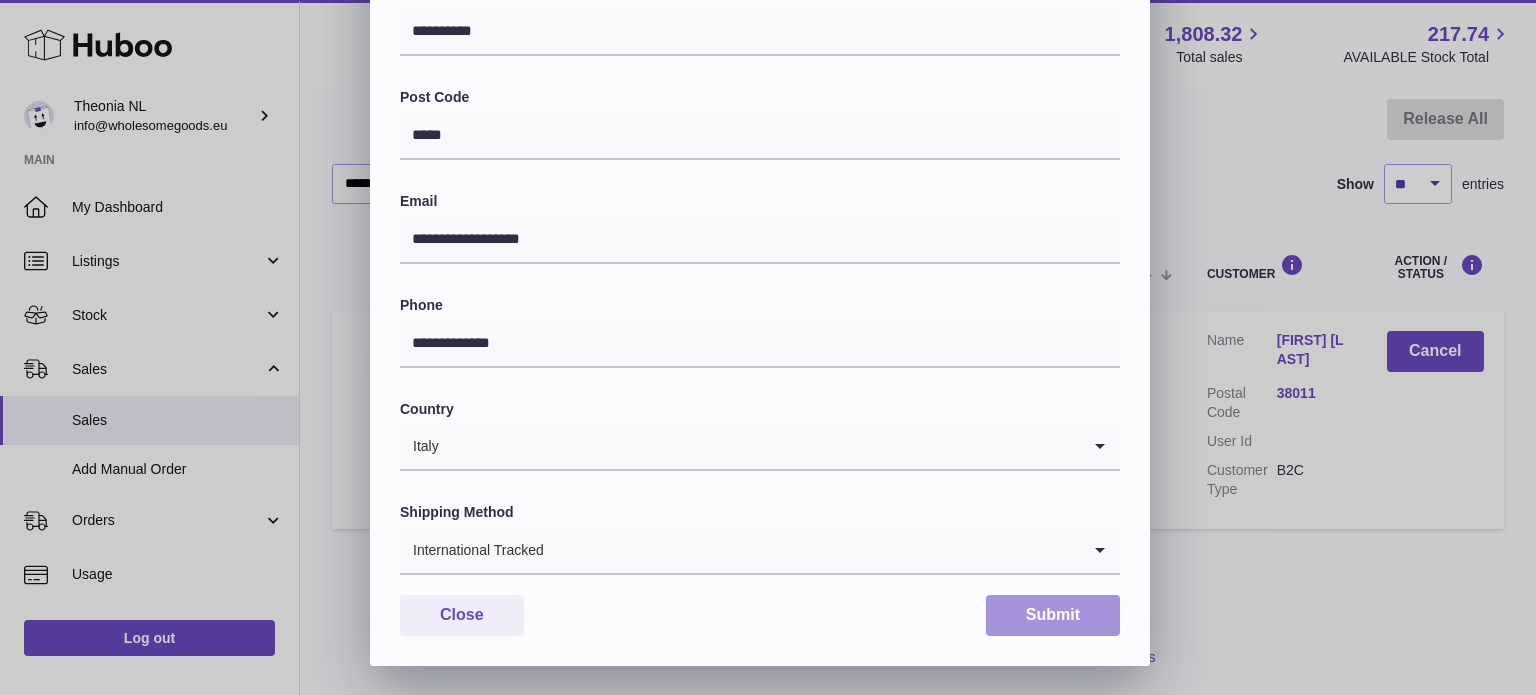 click on "Submit" at bounding box center (1053, 615) 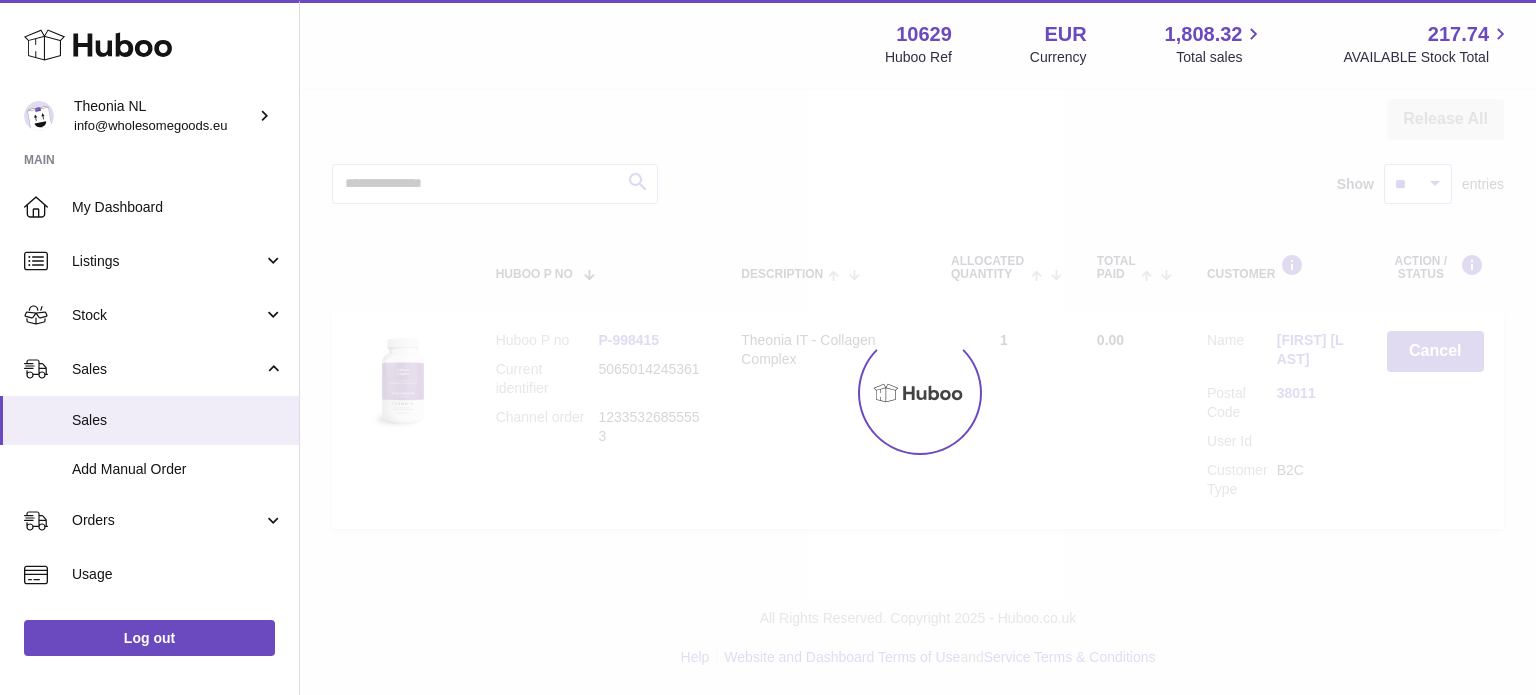 scroll, scrollTop: 0, scrollLeft: 0, axis: both 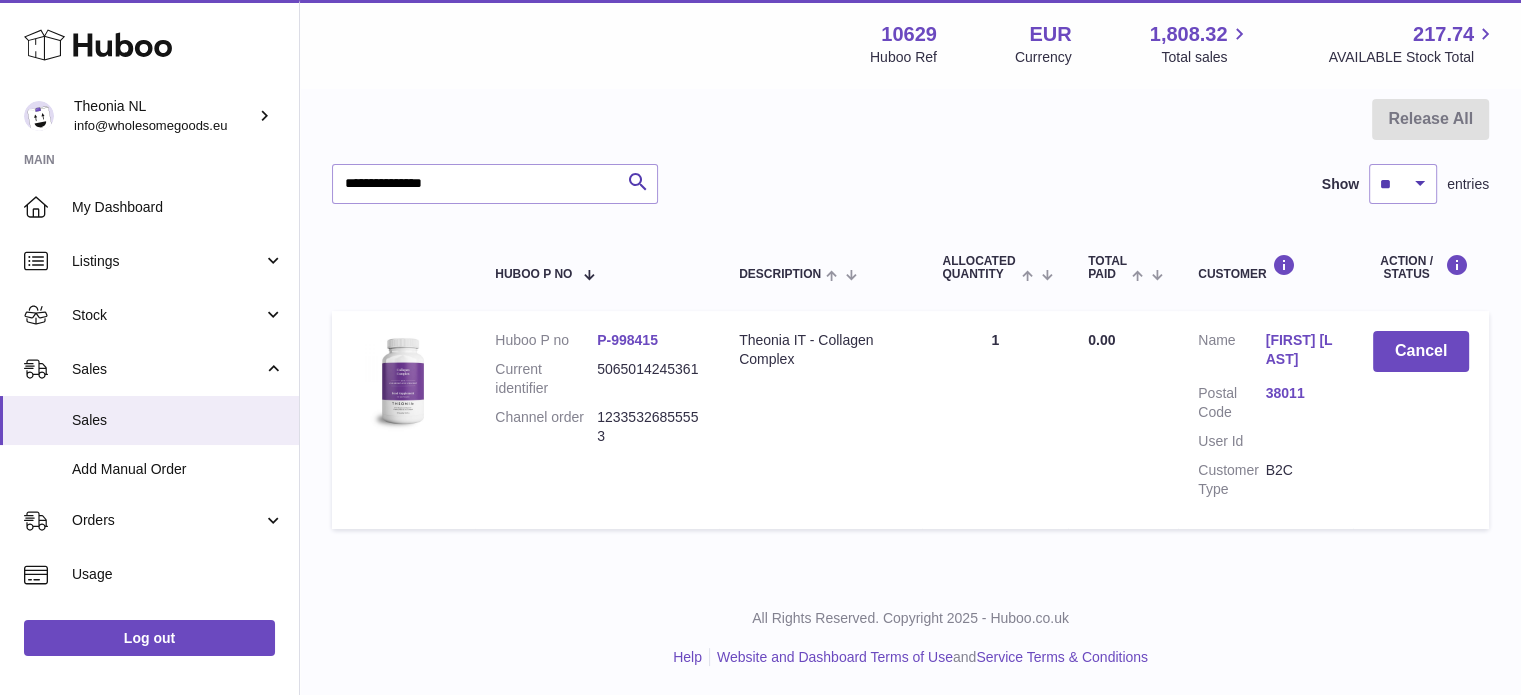 drag, startPoint x: 510, startPoint y: 153, endPoint x: 514, endPoint y: 174, distance: 21.377558 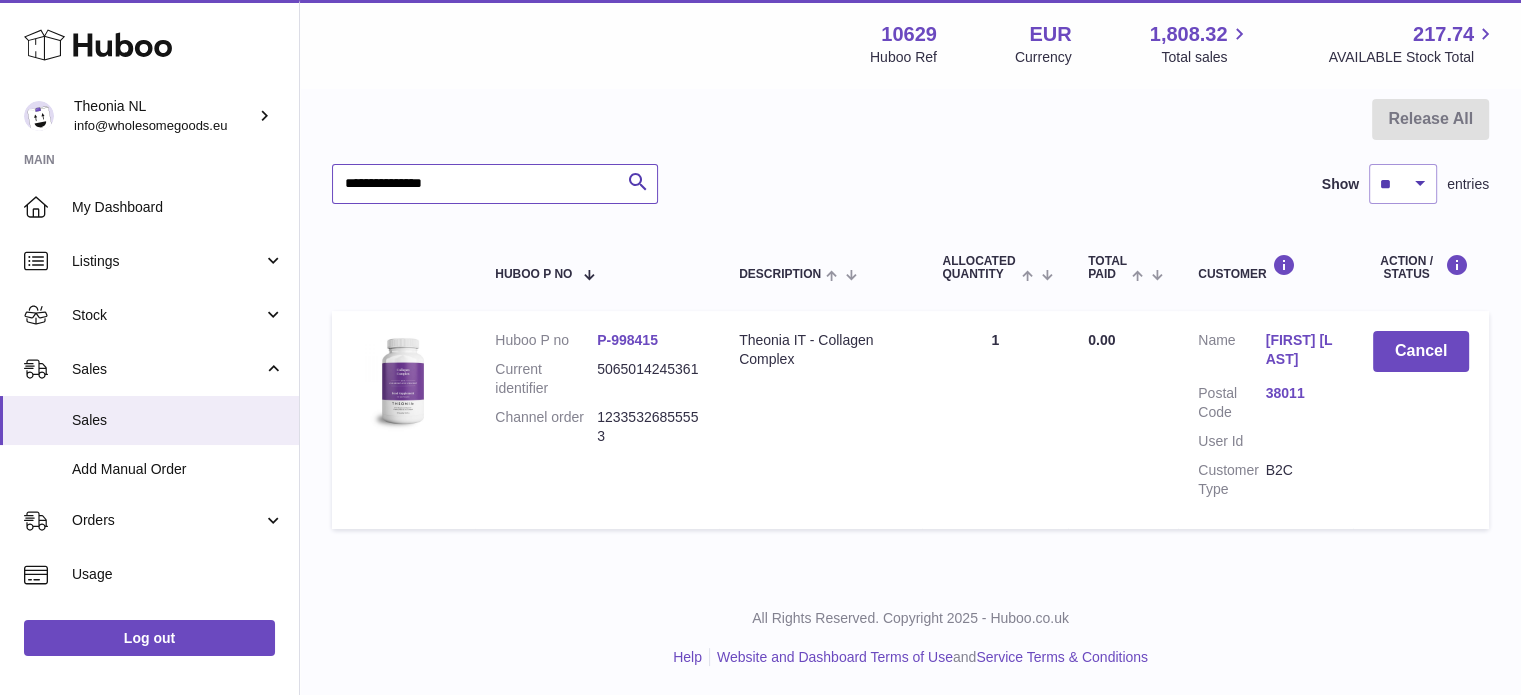 drag, startPoint x: 346, startPoint y: 181, endPoint x: 305, endPoint y: 119, distance: 74.330345 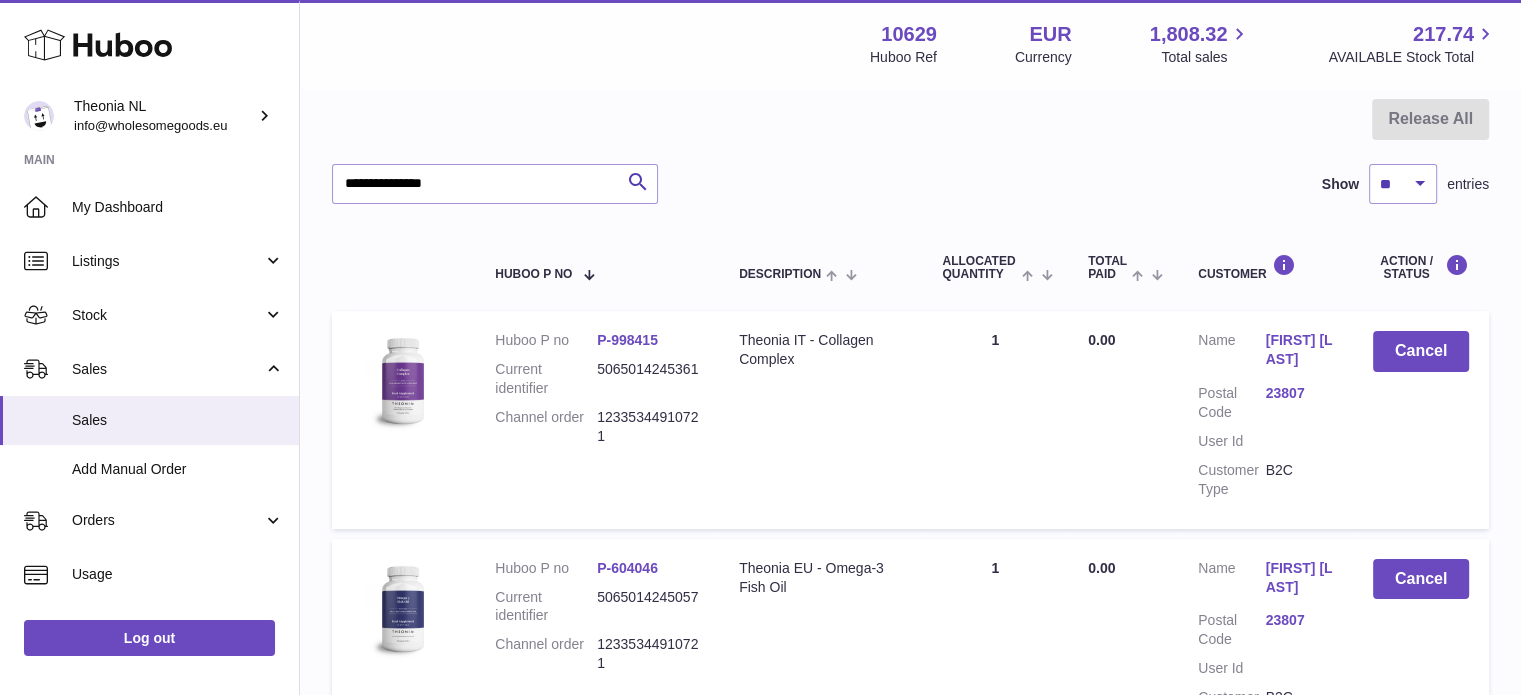click on "23807" at bounding box center [1299, 393] 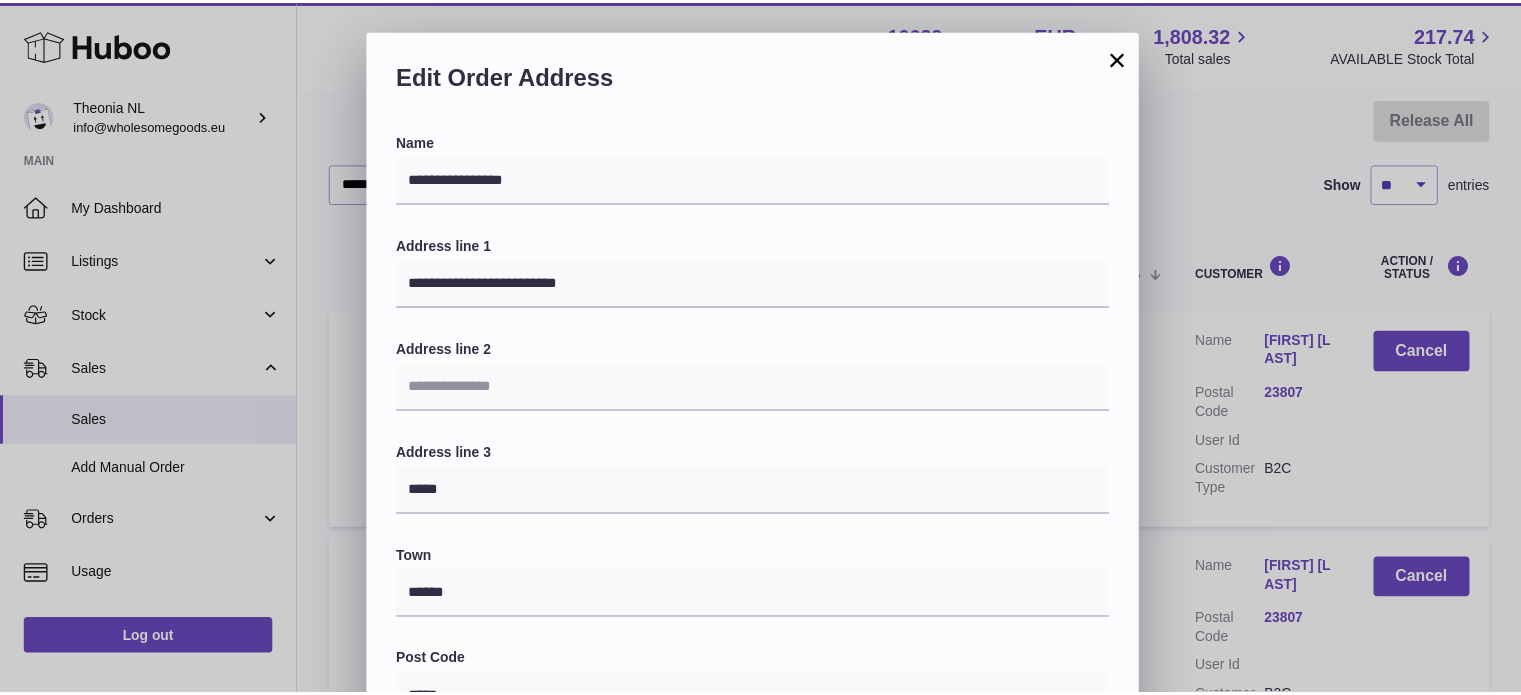scroll, scrollTop: 564, scrollLeft: 0, axis: vertical 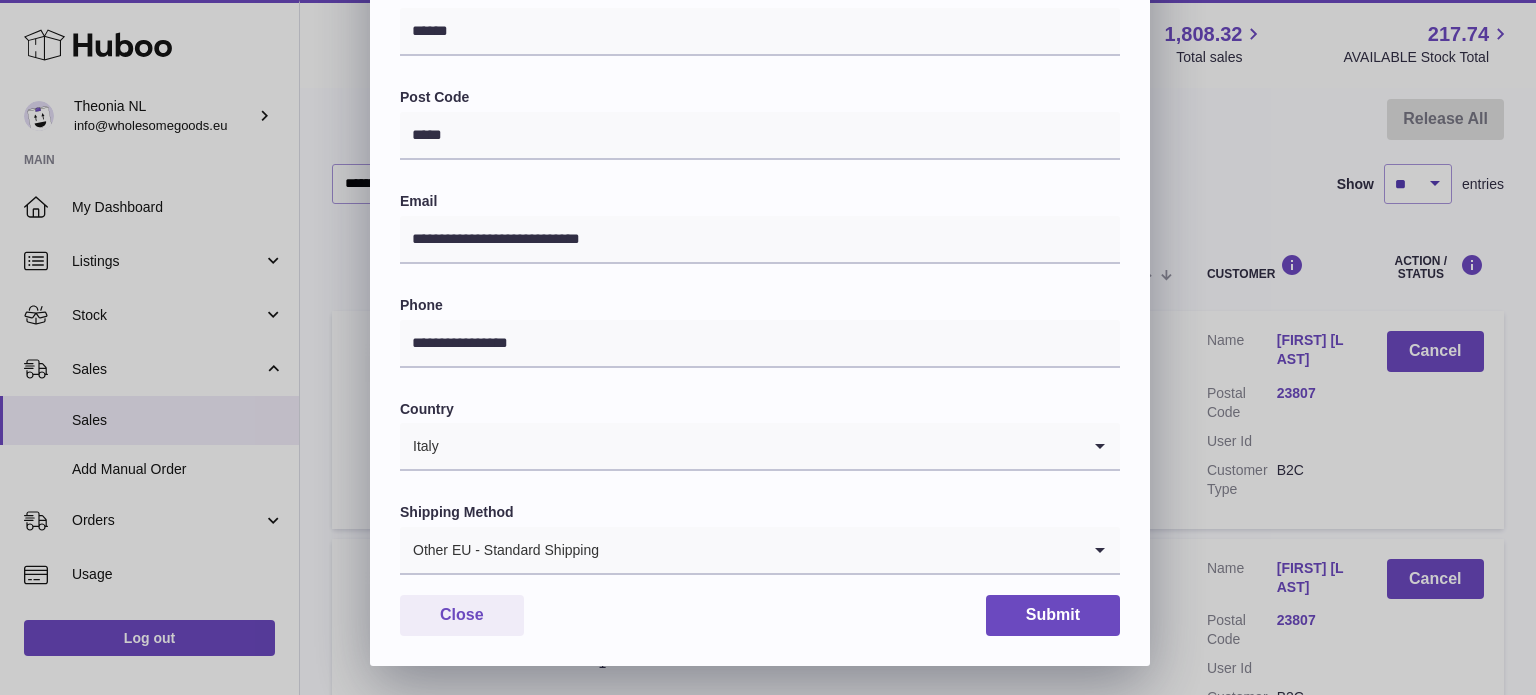 click on "Other EU - Standard Shipping" at bounding box center (740, 550) 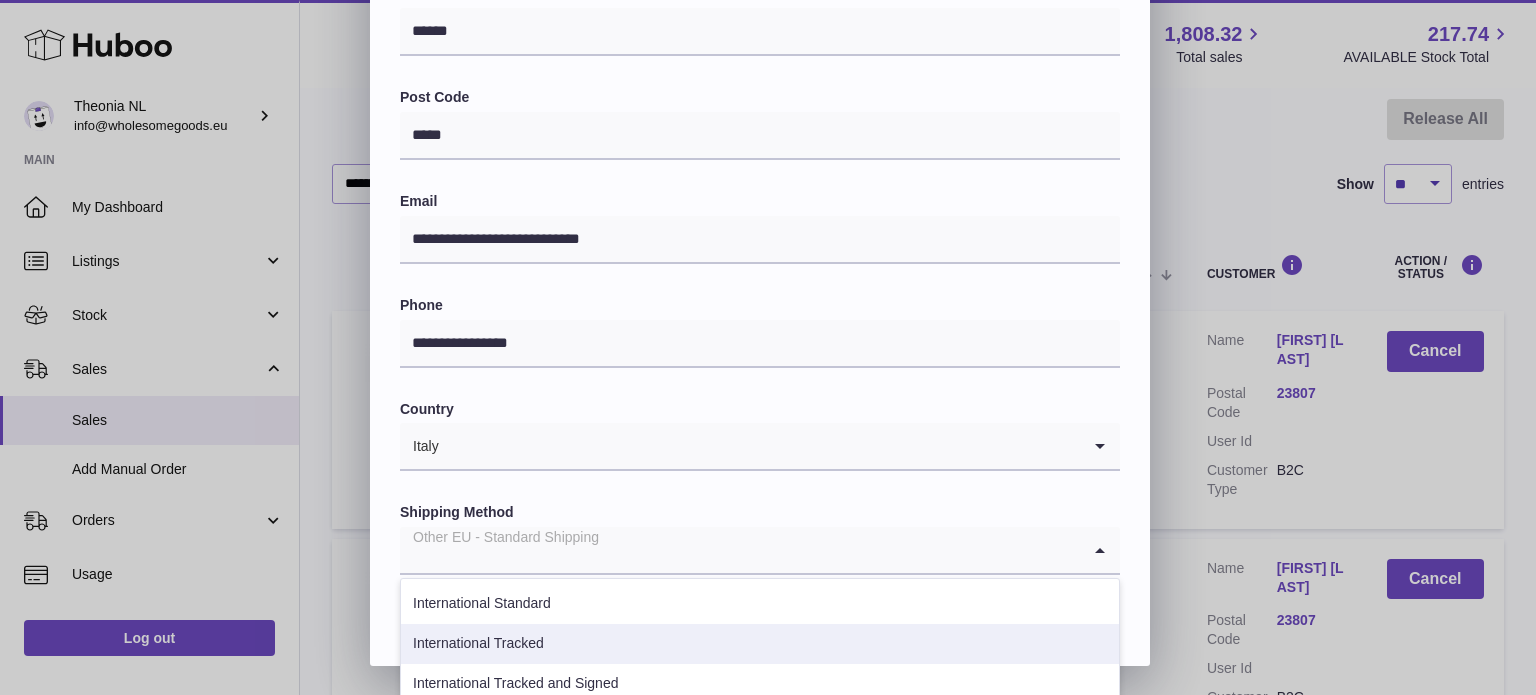 click on "International Tracked" at bounding box center (760, 644) 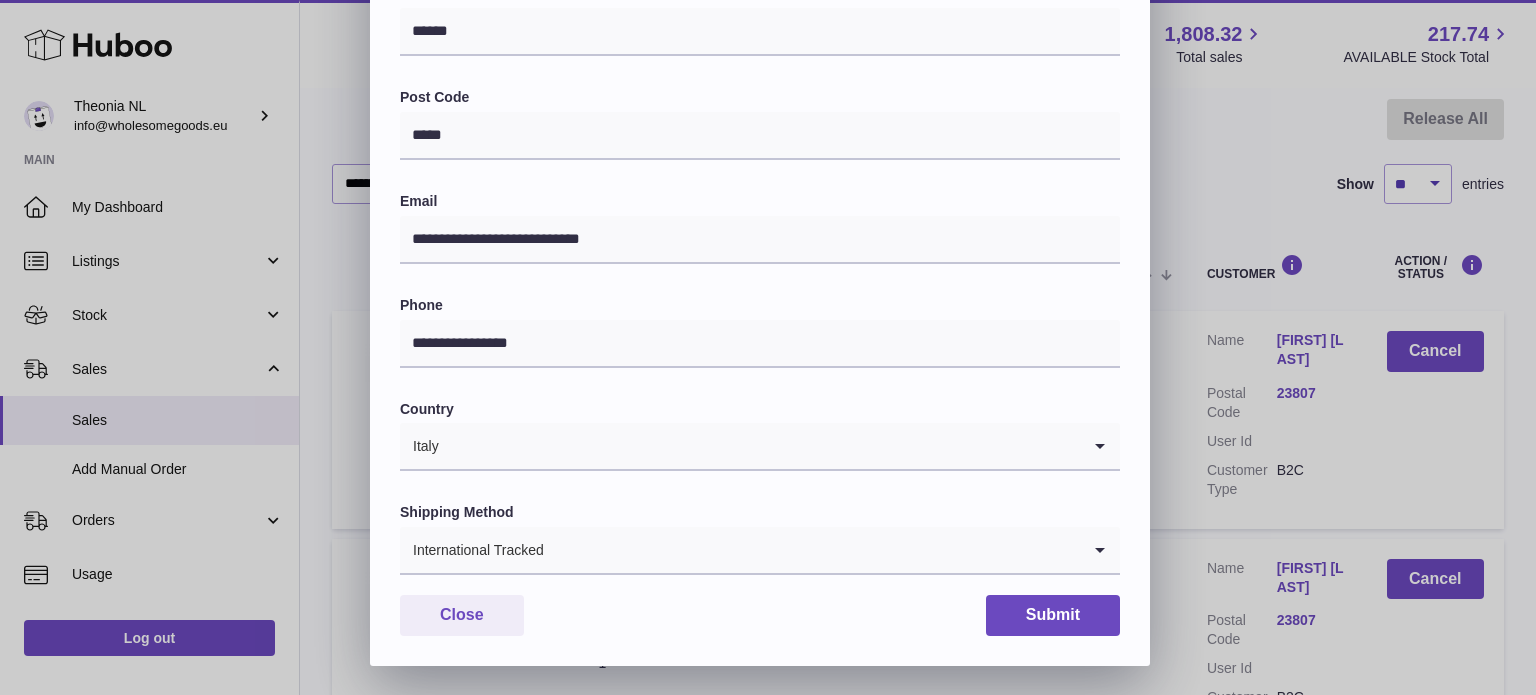 click on "**********" at bounding box center (760, 117) 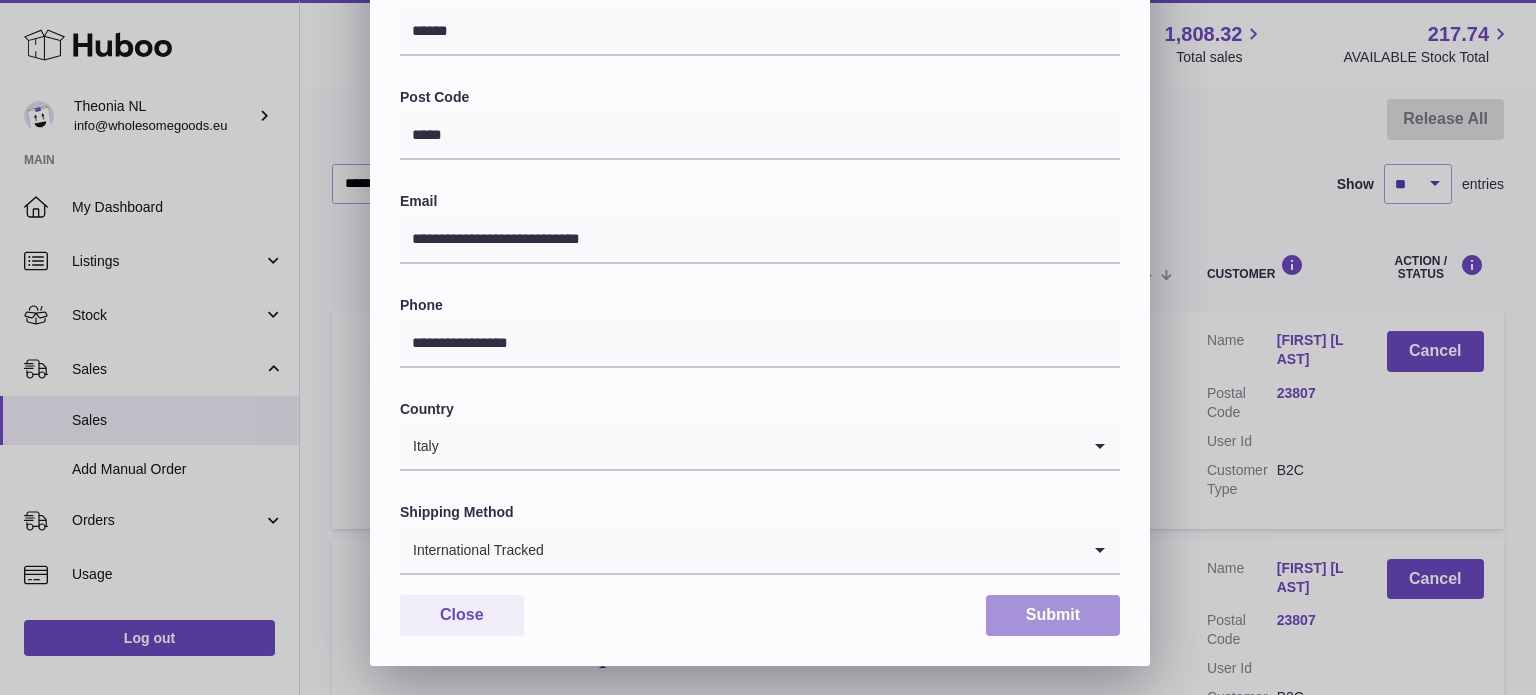 click on "Submit" at bounding box center (1053, 615) 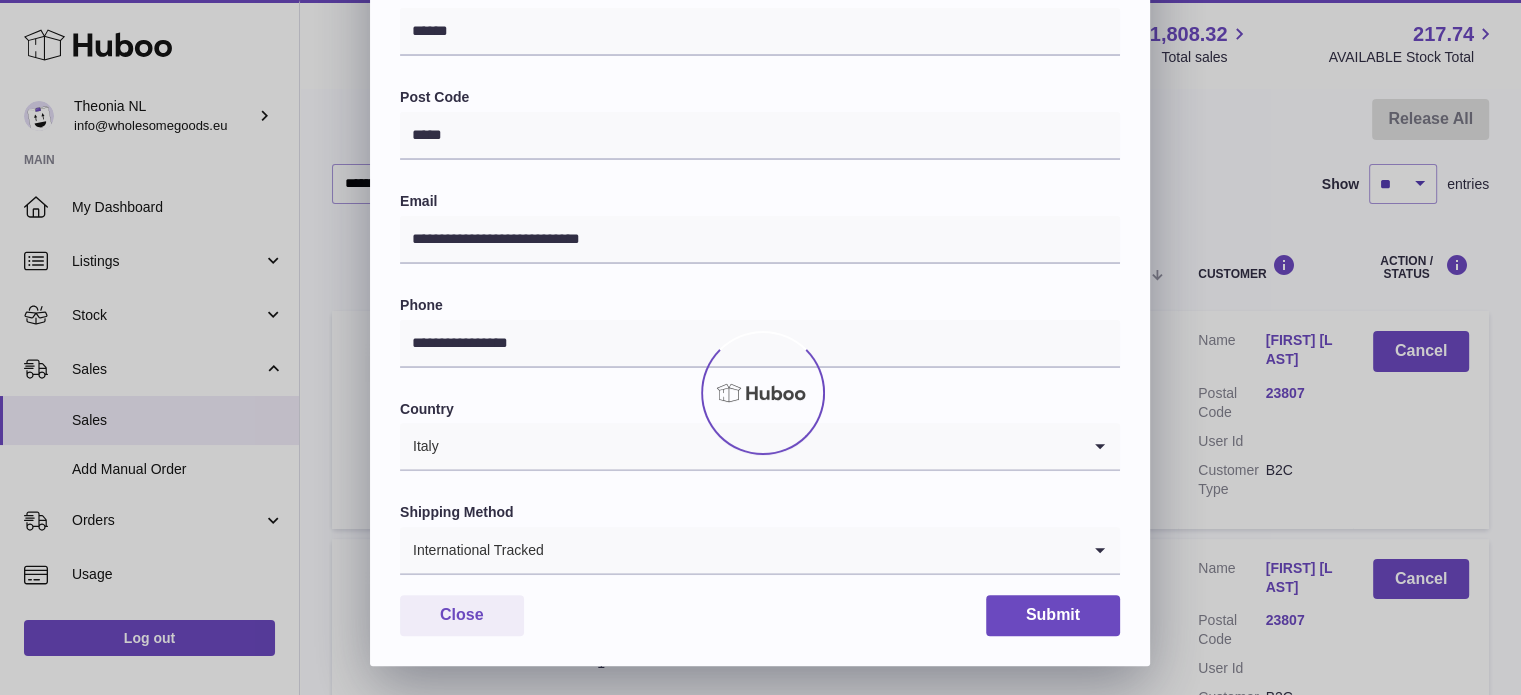 scroll, scrollTop: 0, scrollLeft: 0, axis: both 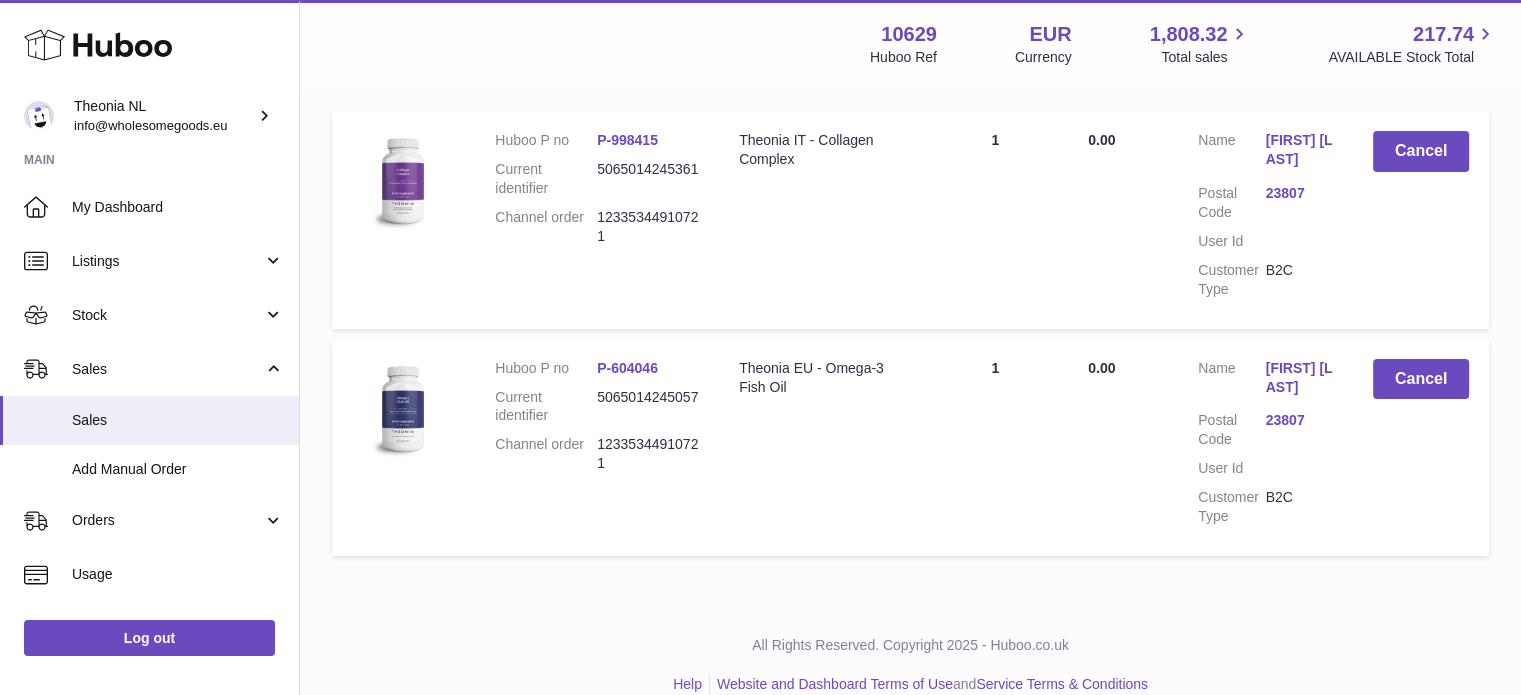 click on "23807" at bounding box center (1299, 420) 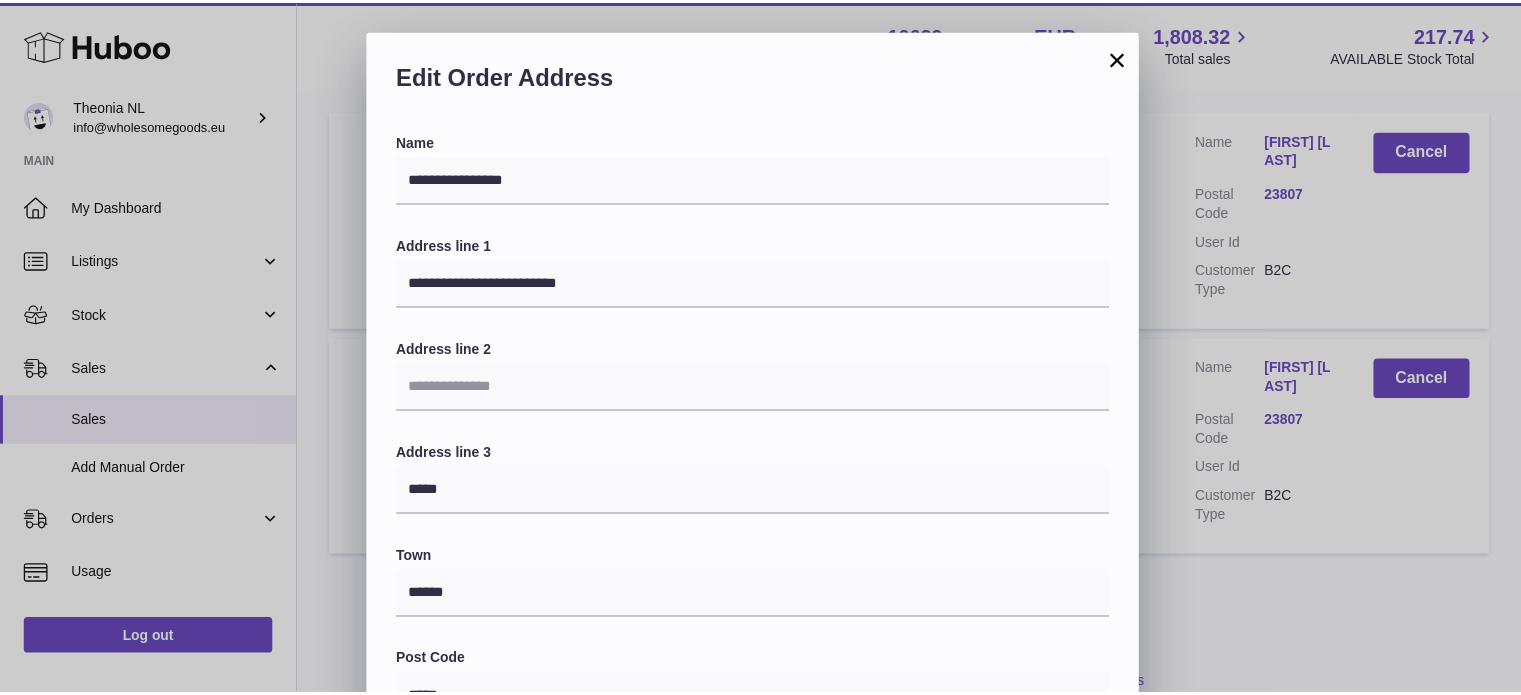 scroll, scrollTop: 564, scrollLeft: 0, axis: vertical 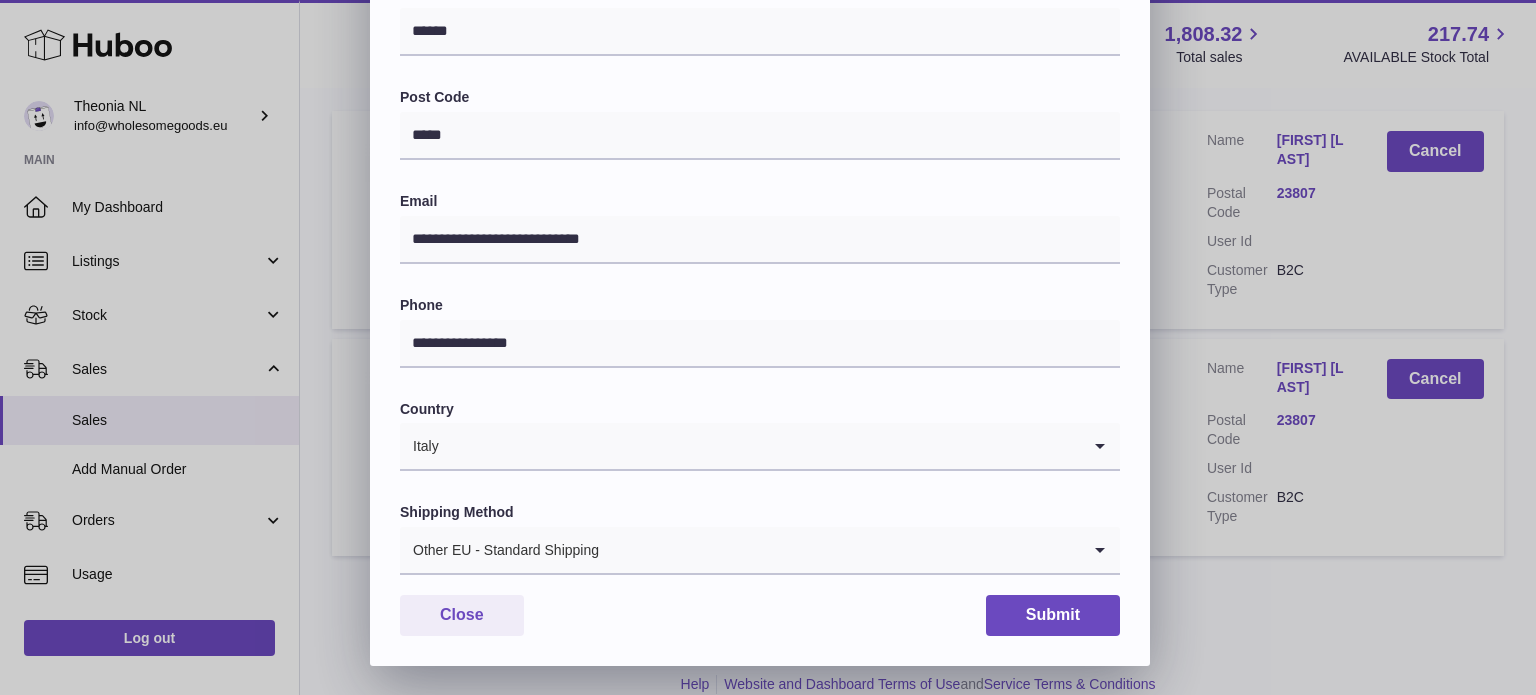 click on "Other EU - Standard Shipping
Loading..." at bounding box center (760, 551) 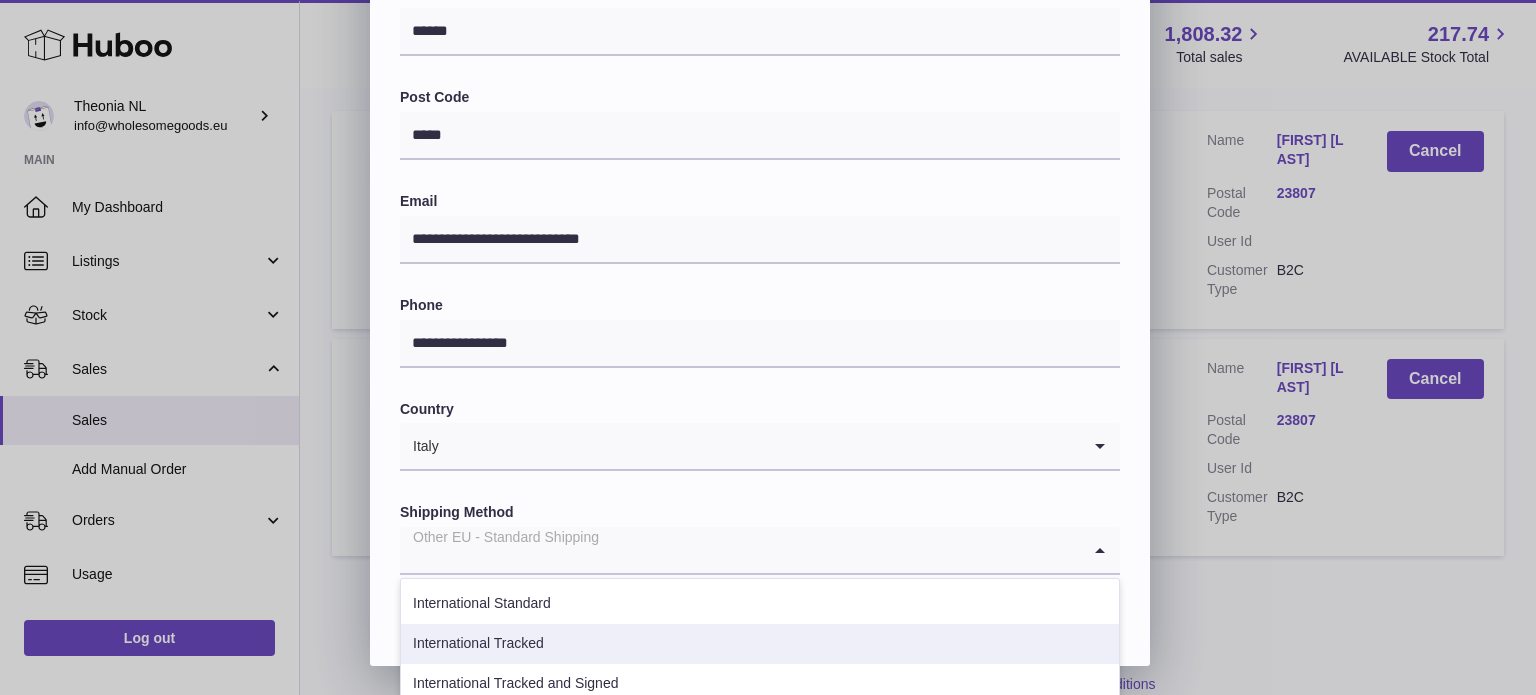 click on "International Tracked" at bounding box center [760, 644] 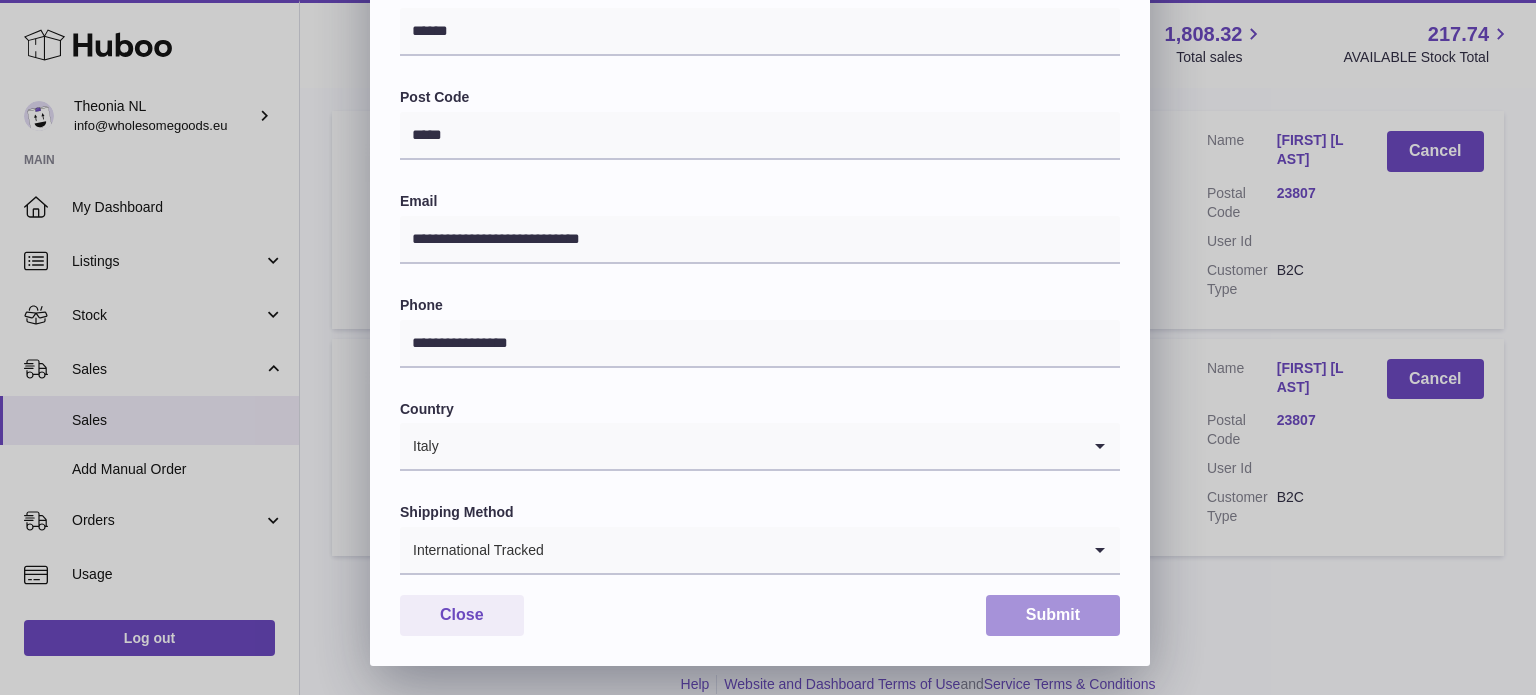 click on "Submit" at bounding box center (1053, 615) 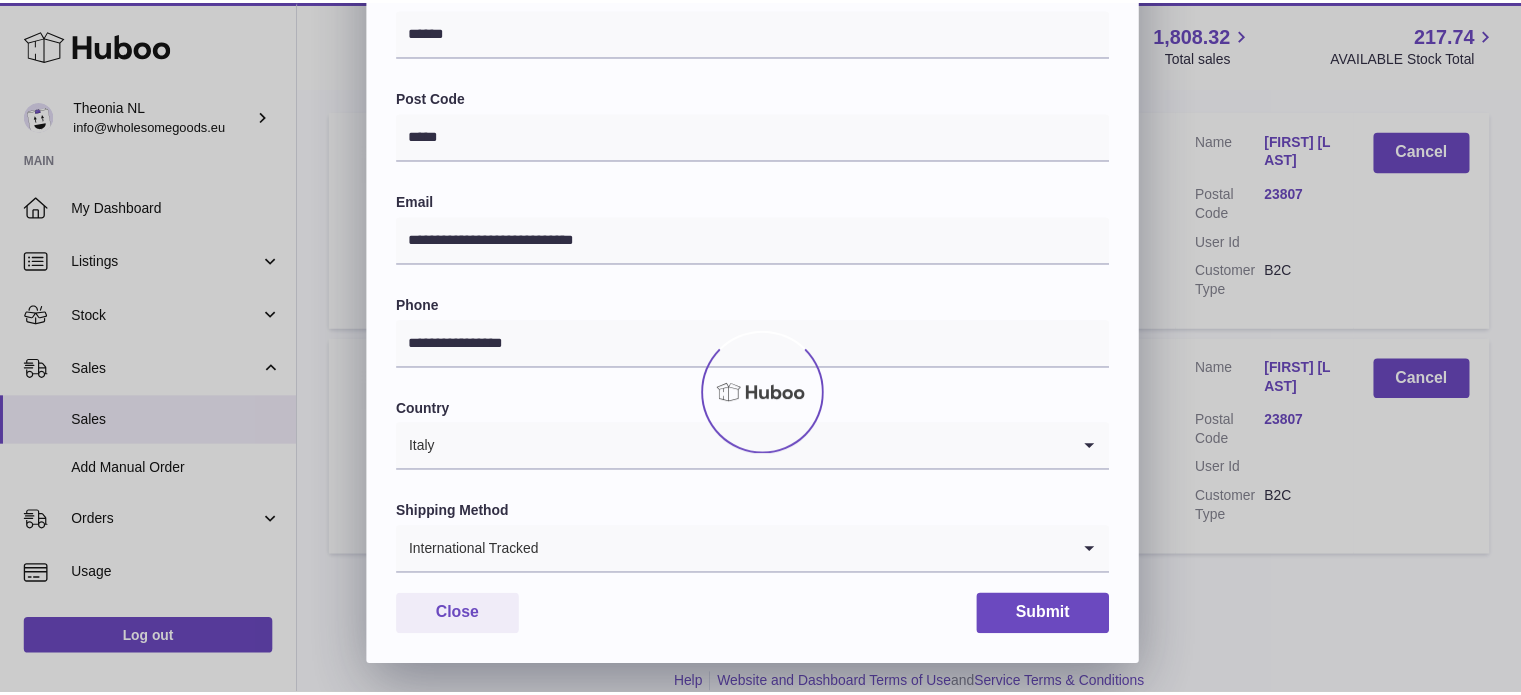 scroll, scrollTop: 0, scrollLeft: 0, axis: both 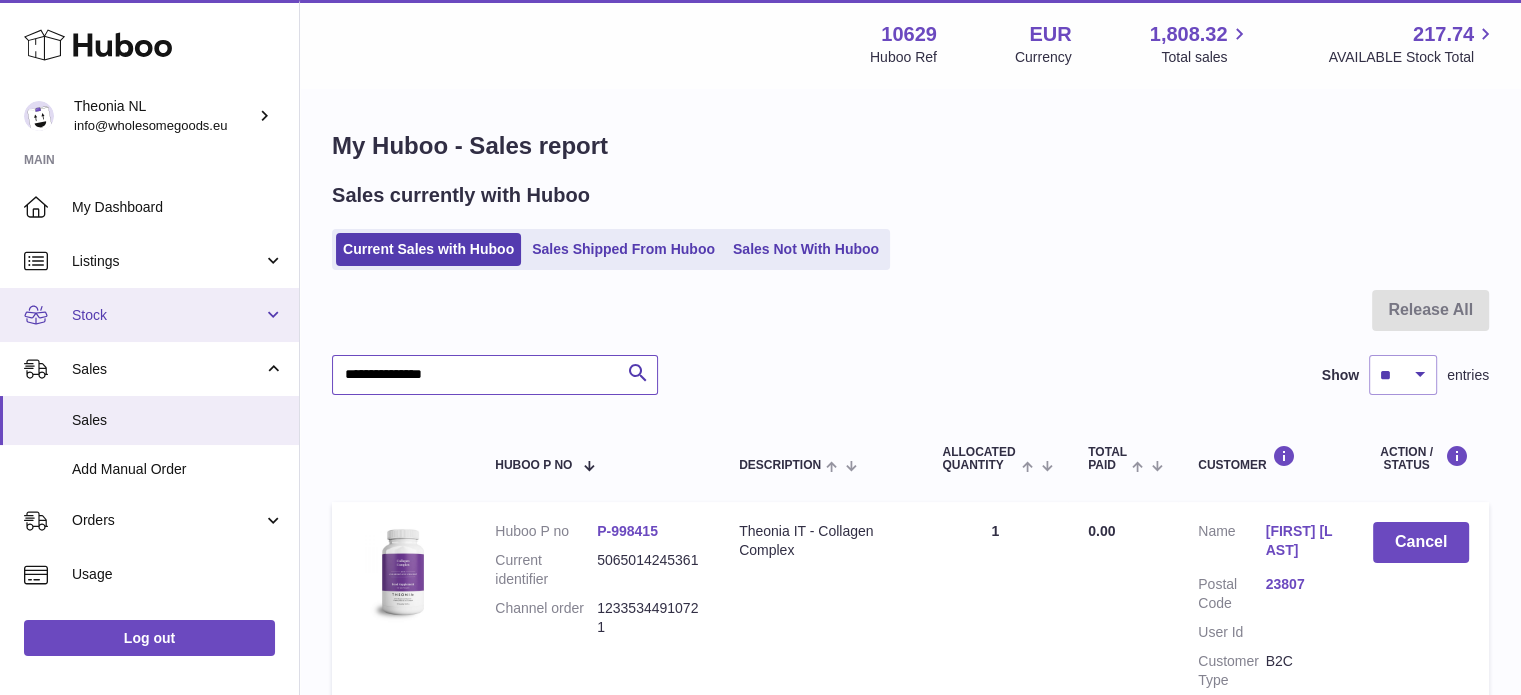 drag, startPoint x: 472, startPoint y: 367, endPoint x: 276, endPoint y: 329, distance: 199.64969 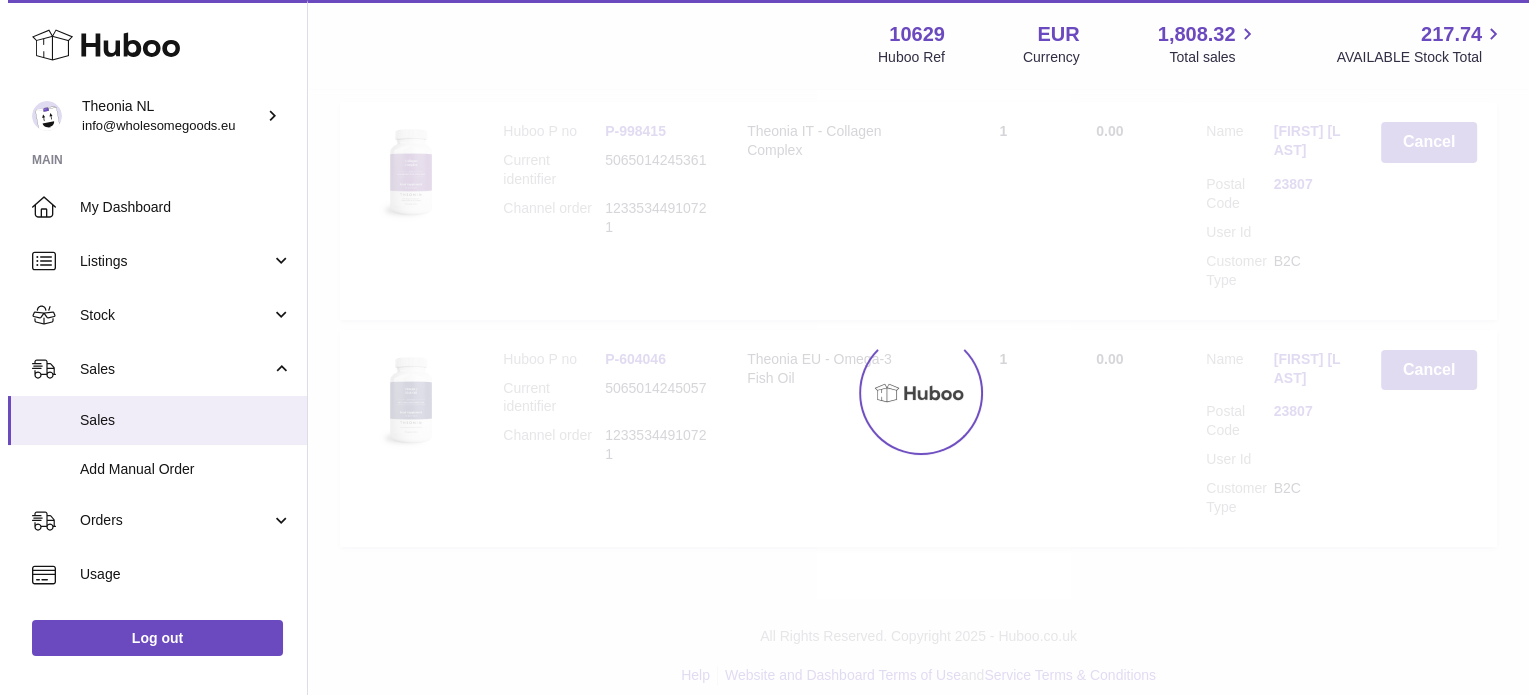 scroll, scrollTop: 191, scrollLeft: 0, axis: vertical 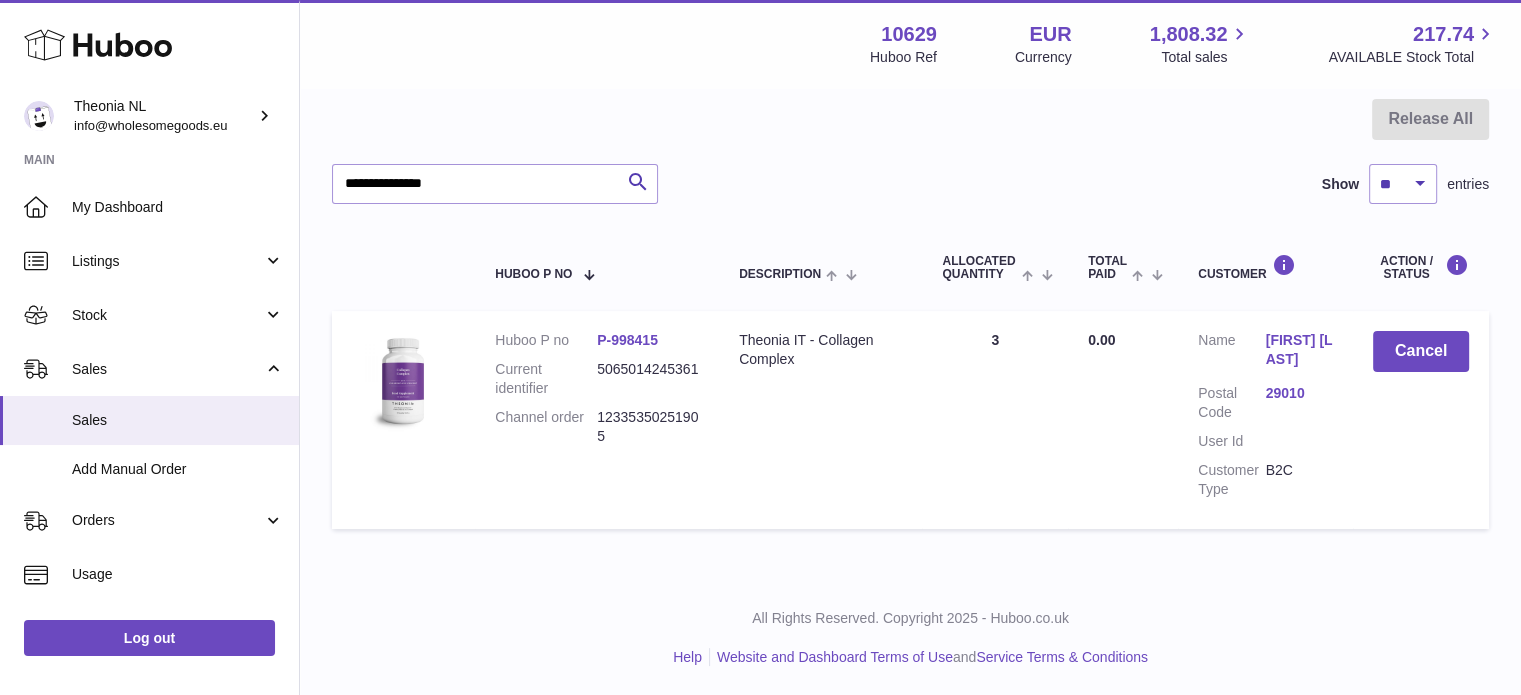 click on "29010" at bounding box center (1299, 393) 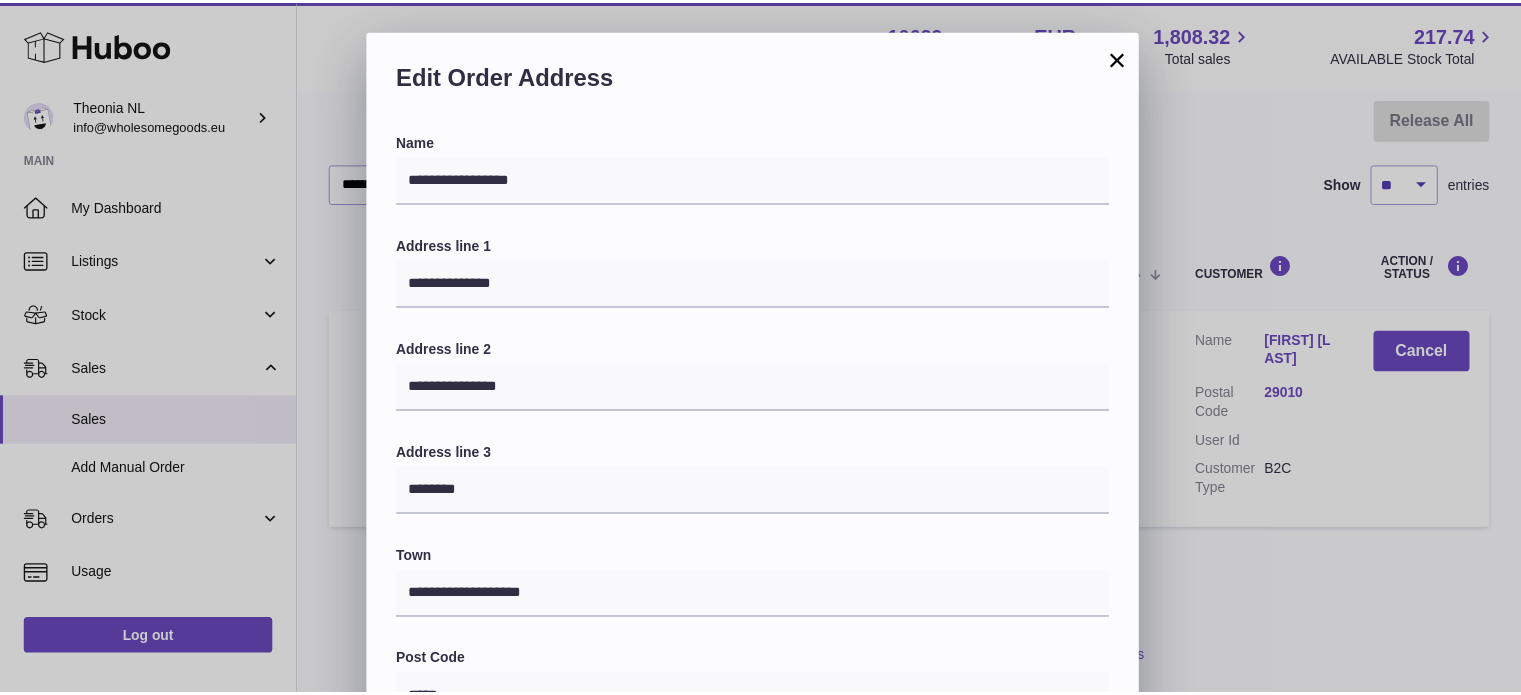 scroll, scrollTop: 564, scrollLeft: 0, axis: vertical 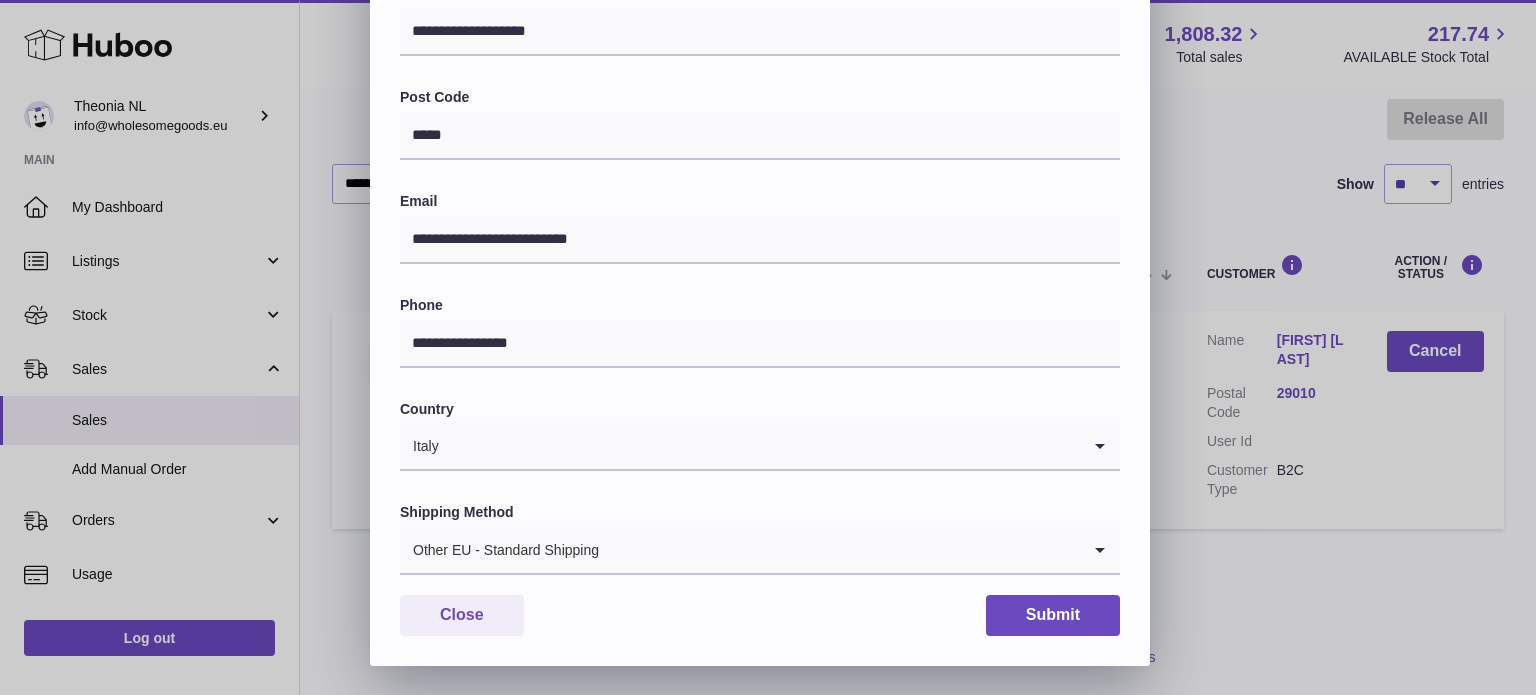 click on "Other EU - Standard Shipping" at bounding box center [740, 550] 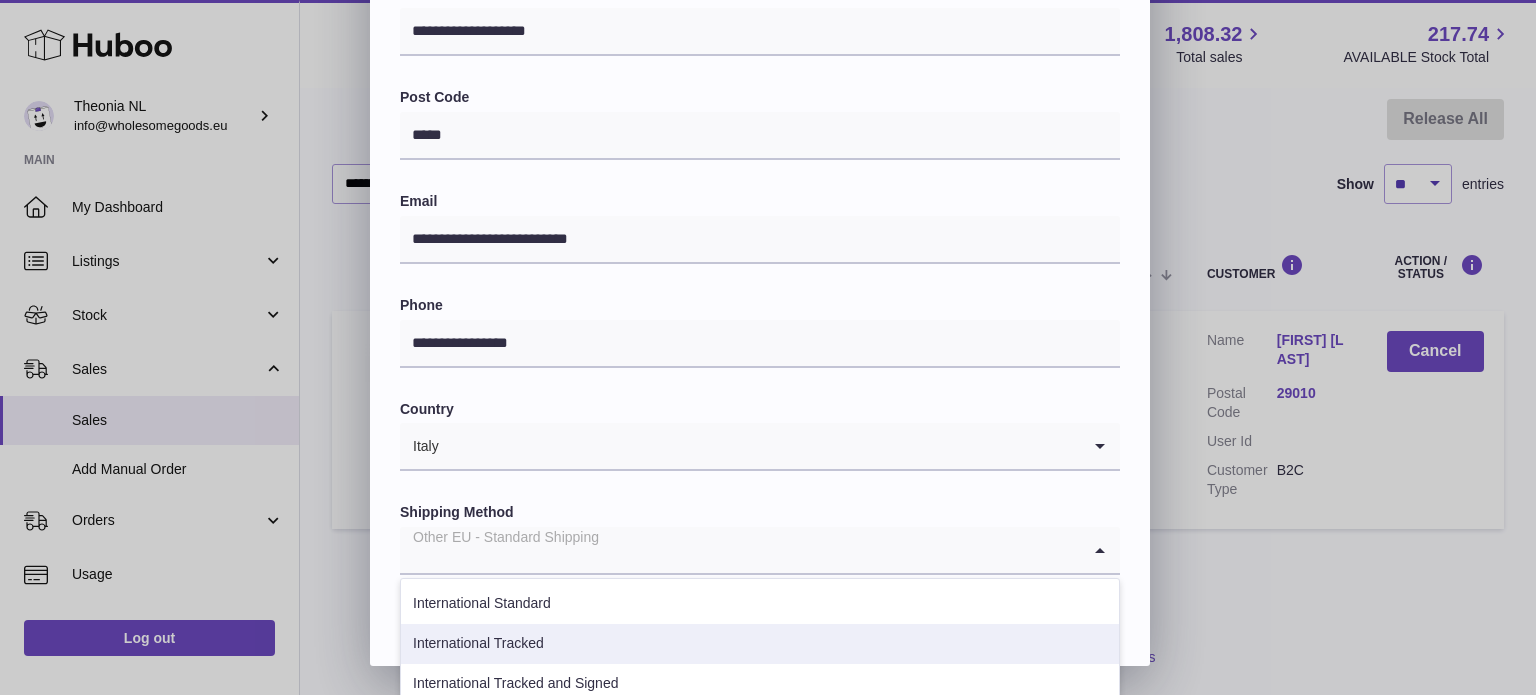click on "International Tracked" at bounding box center (760, 644) 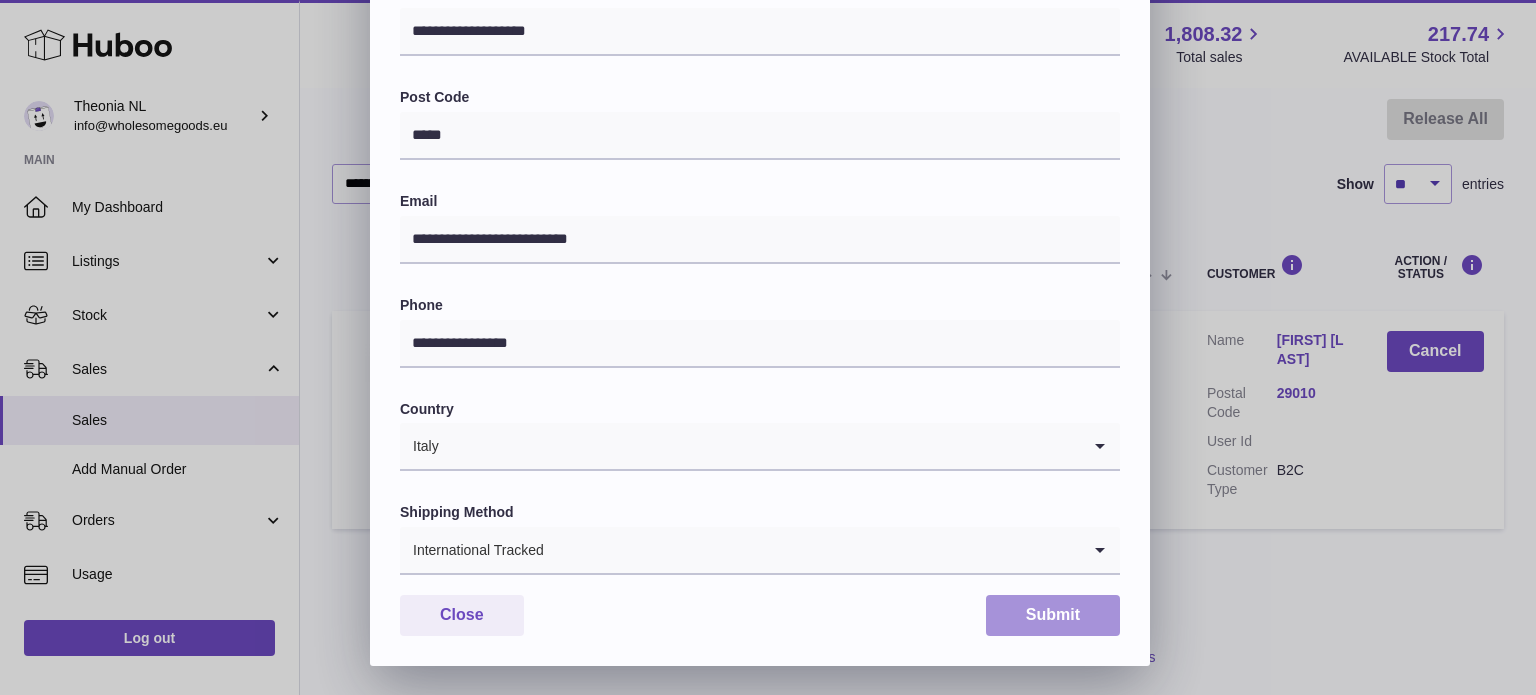 click on "Submit" at bounding box center (1053, 615) 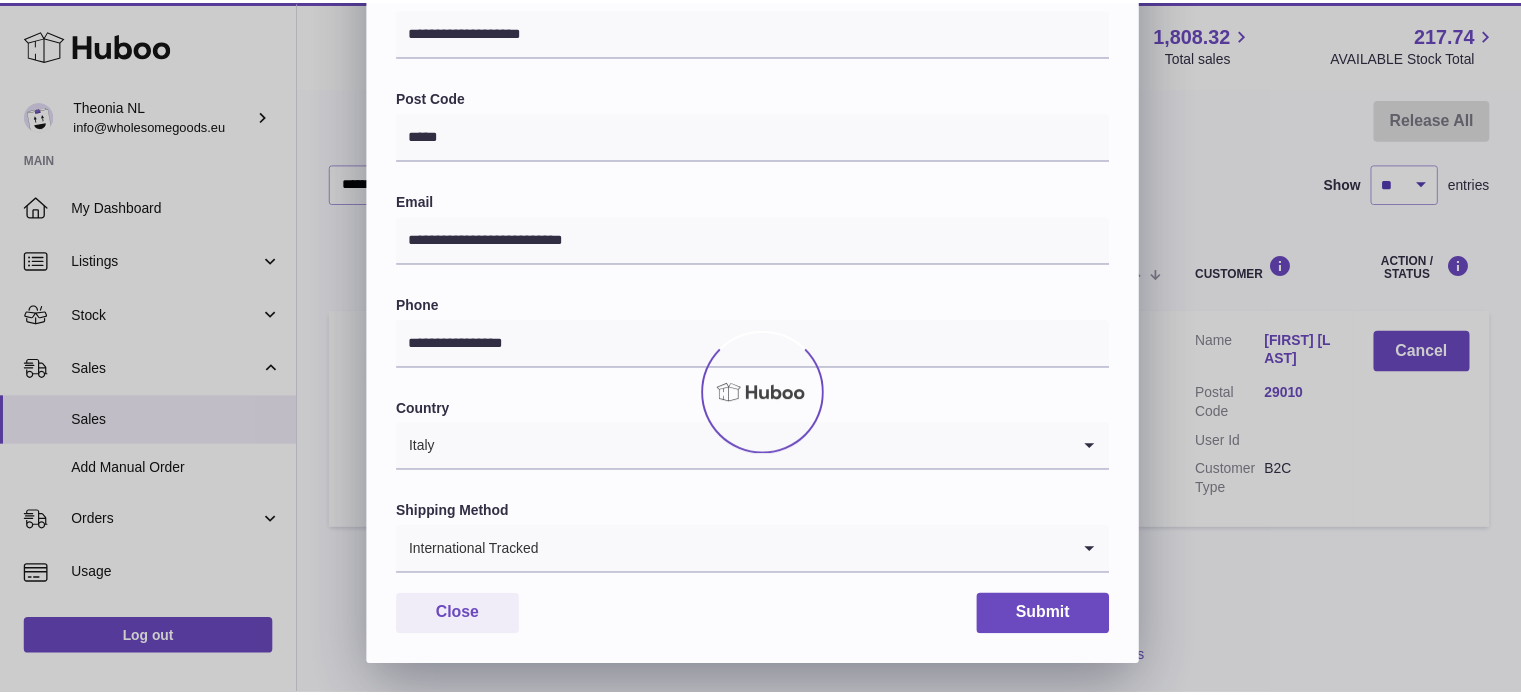 scroll, scrollTop: 0, scrollLeft: 0, axis: both 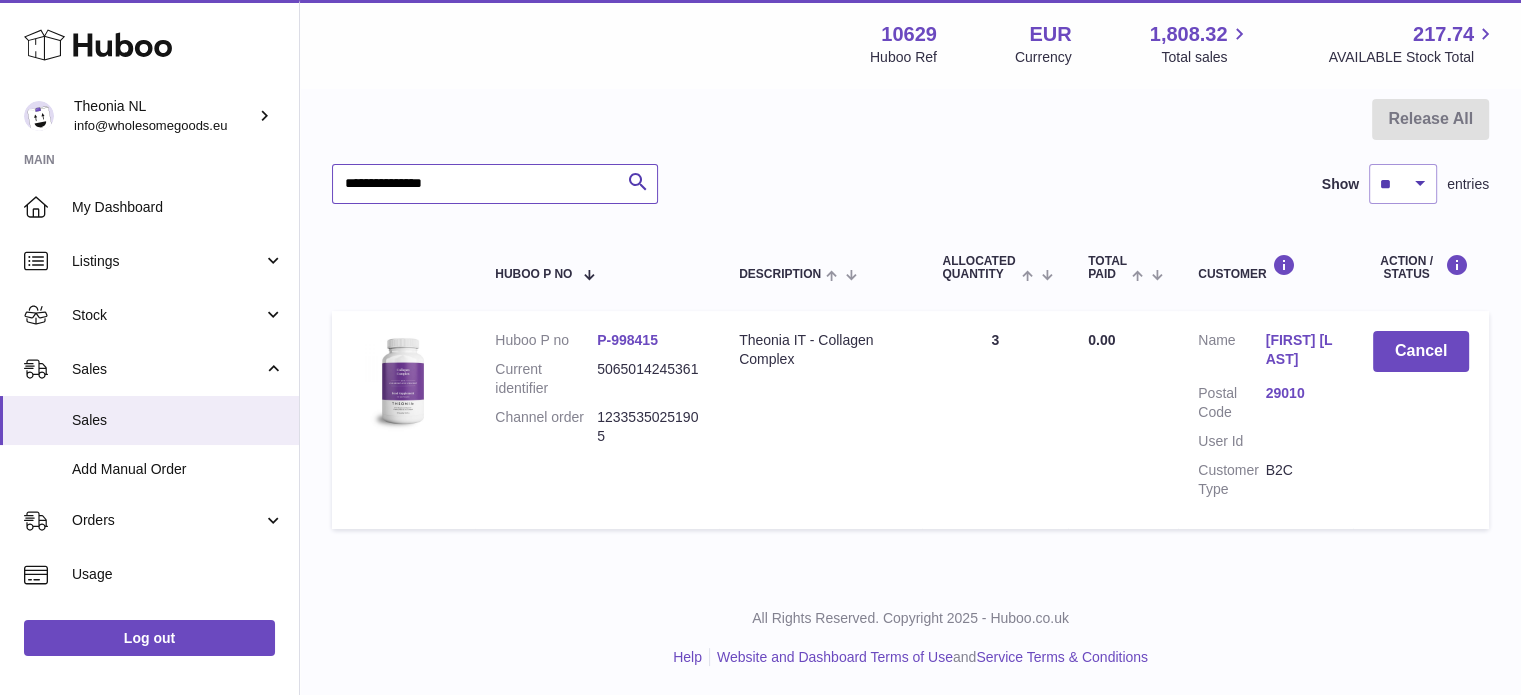 drag, startPoint x: 512, startPoint y: 177, endPoint x: 138, endPoint y: 172, distance: 374.03342 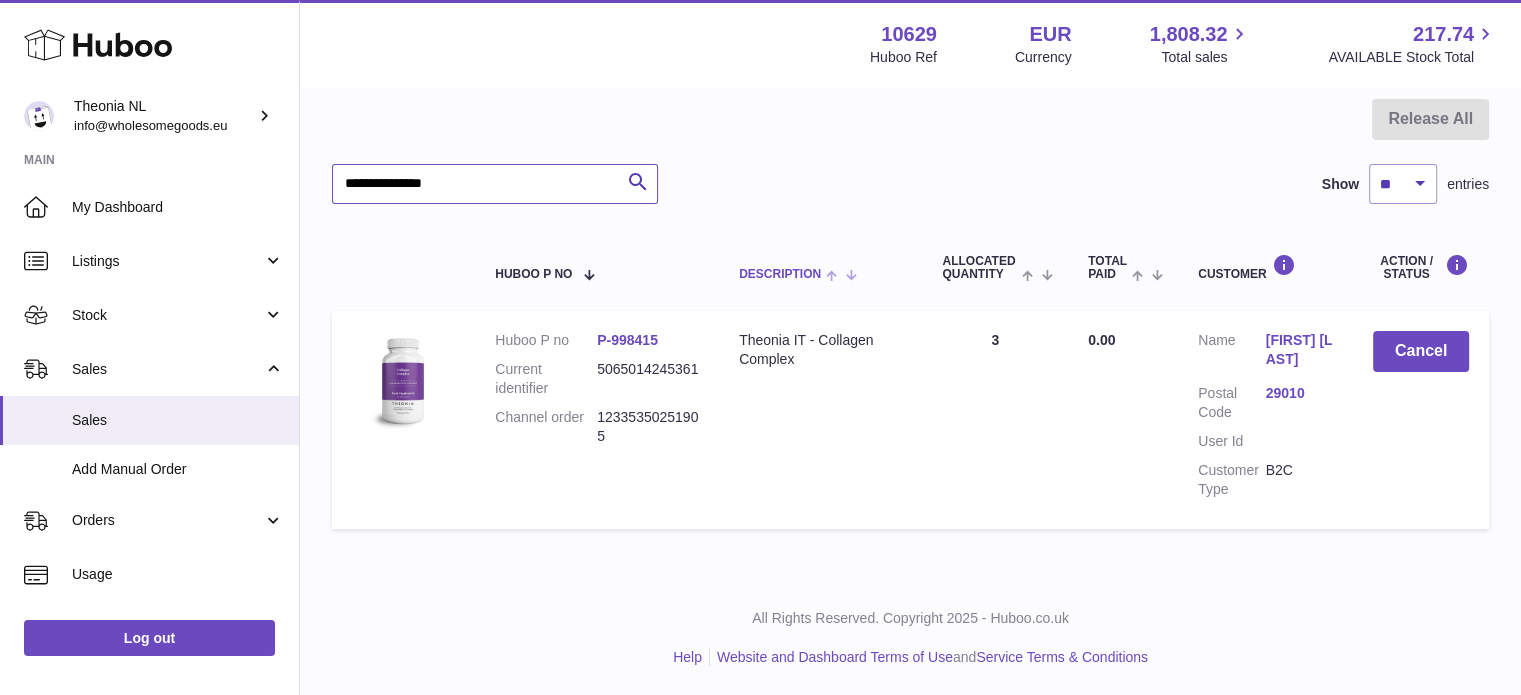 paste 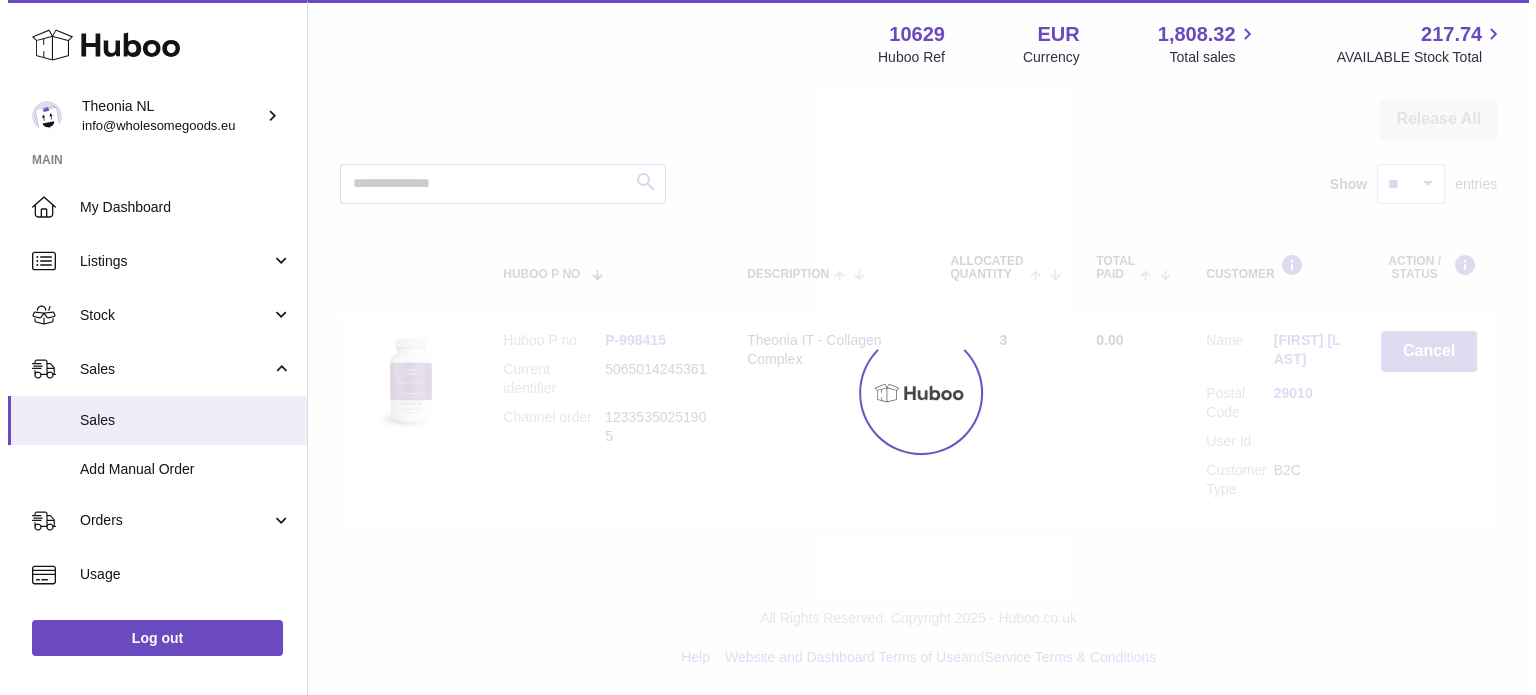scroll, scrollTop: 0, scrollLeft: 0, axis: both 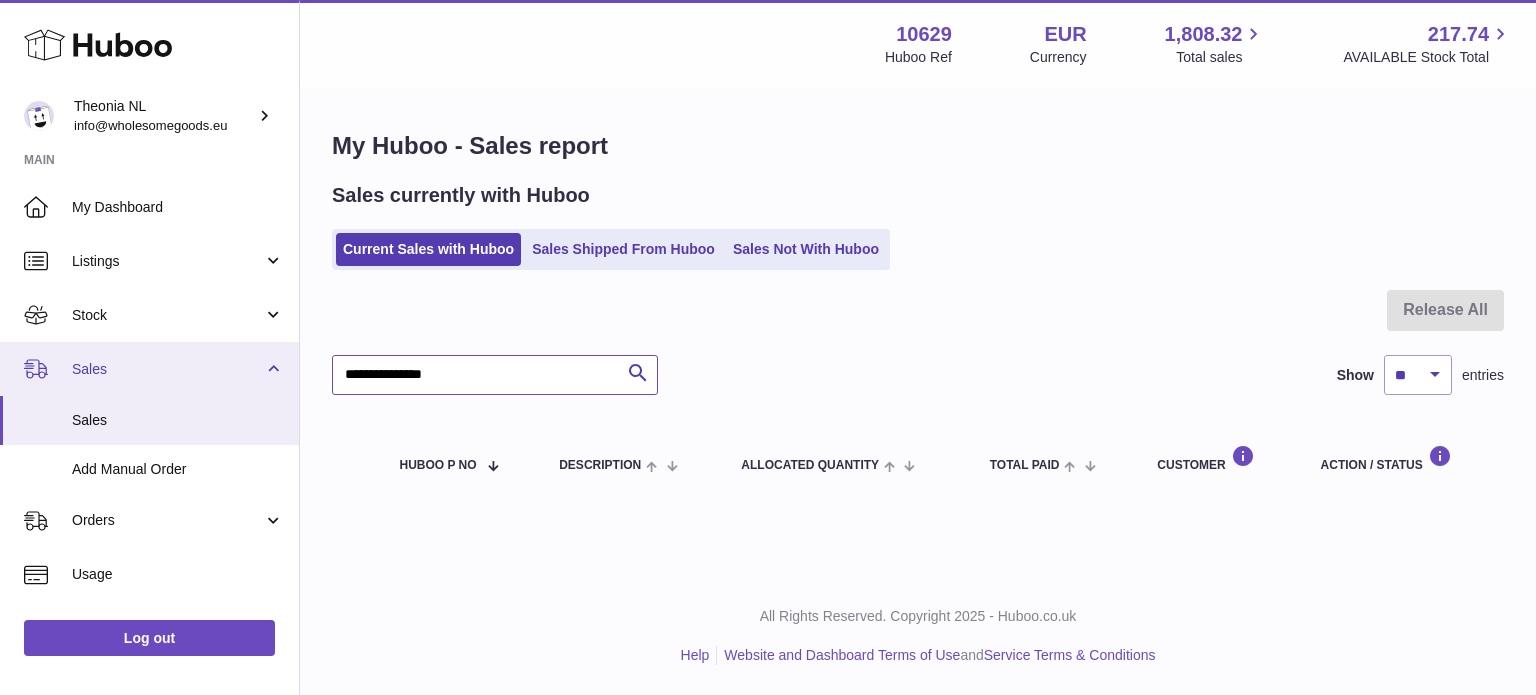 drag, startPoint x: 430, startPoint y: 387, endPoint x: 205, endPoint y: 394, distance: 225.10886 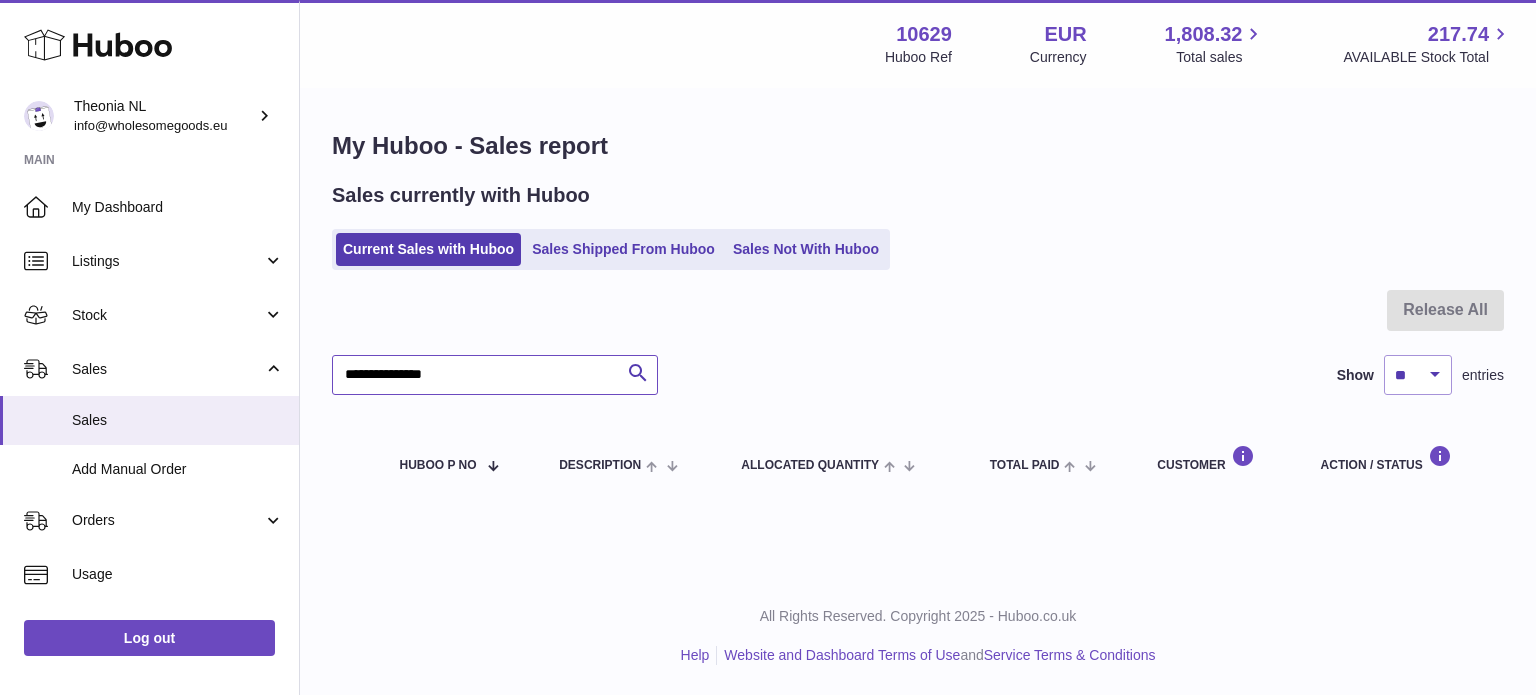 paste 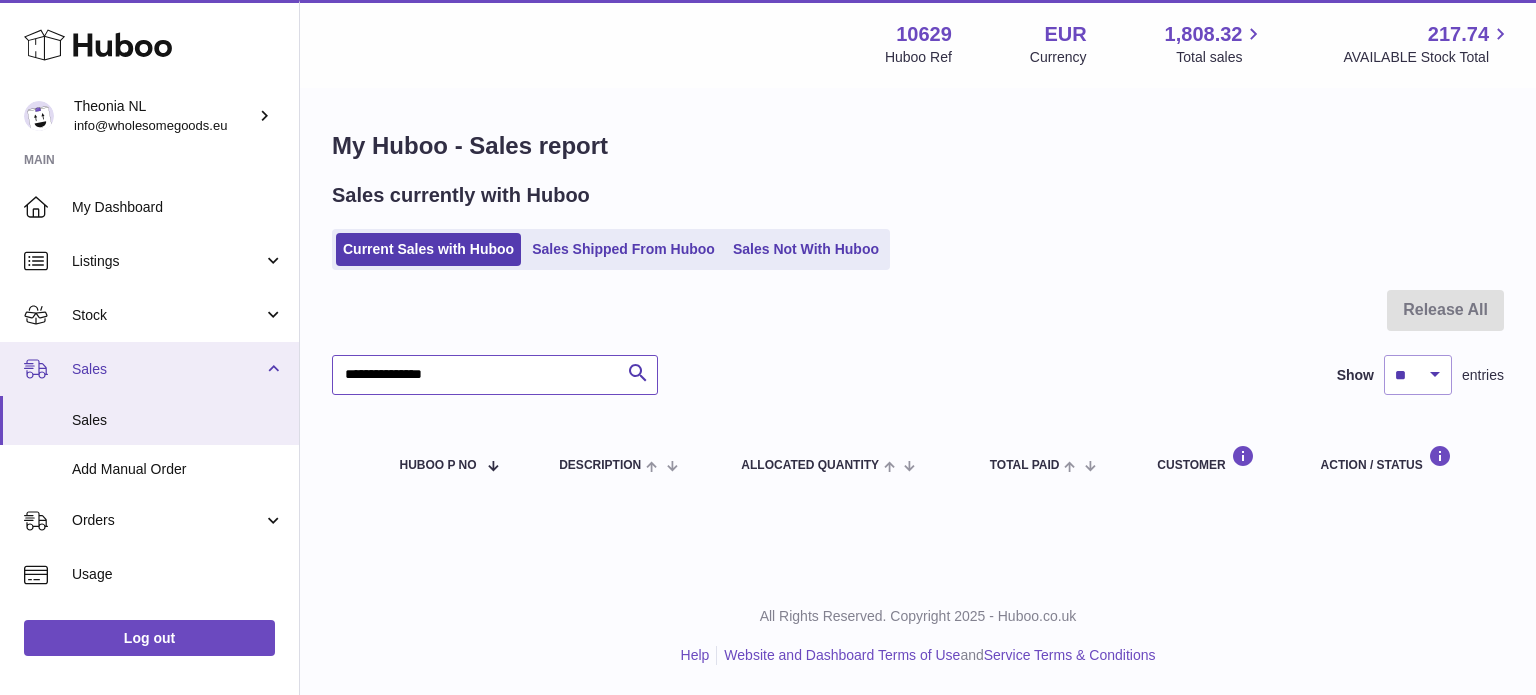click on "Huboo
Theonia [COUNTRY]
info@wholesomegoods.eu     Main     My Dashboard       Listings     Not with Huboo Listings with Huboo Bundles   Stock     Stock Stock History Add Stock Delivery History ASN Uploads   Sales     Sales Add Manual Order   Orders     Orders Add Manual Order   Usage       Invoicing and Payments     Billing History Storage History Direct Debits Account Balance   Cases       Channels       Settings       Returns       Log out   Menu   Huboo     10629   Huboo Ref    EUR   Currency   1,808.32     Total sales   217.74     AVAILABLE Stock Total   Currency   EUR   Total sales   1,808.32   AVAILABLE Stock Total   217.74   My Huboo - Sales report   Sales currently with Huboo
Current Sales with Huboo
Sales Shipped From Huboo
Sales Not With Huboo
Release All
Search" at bounding box center [768, 347] 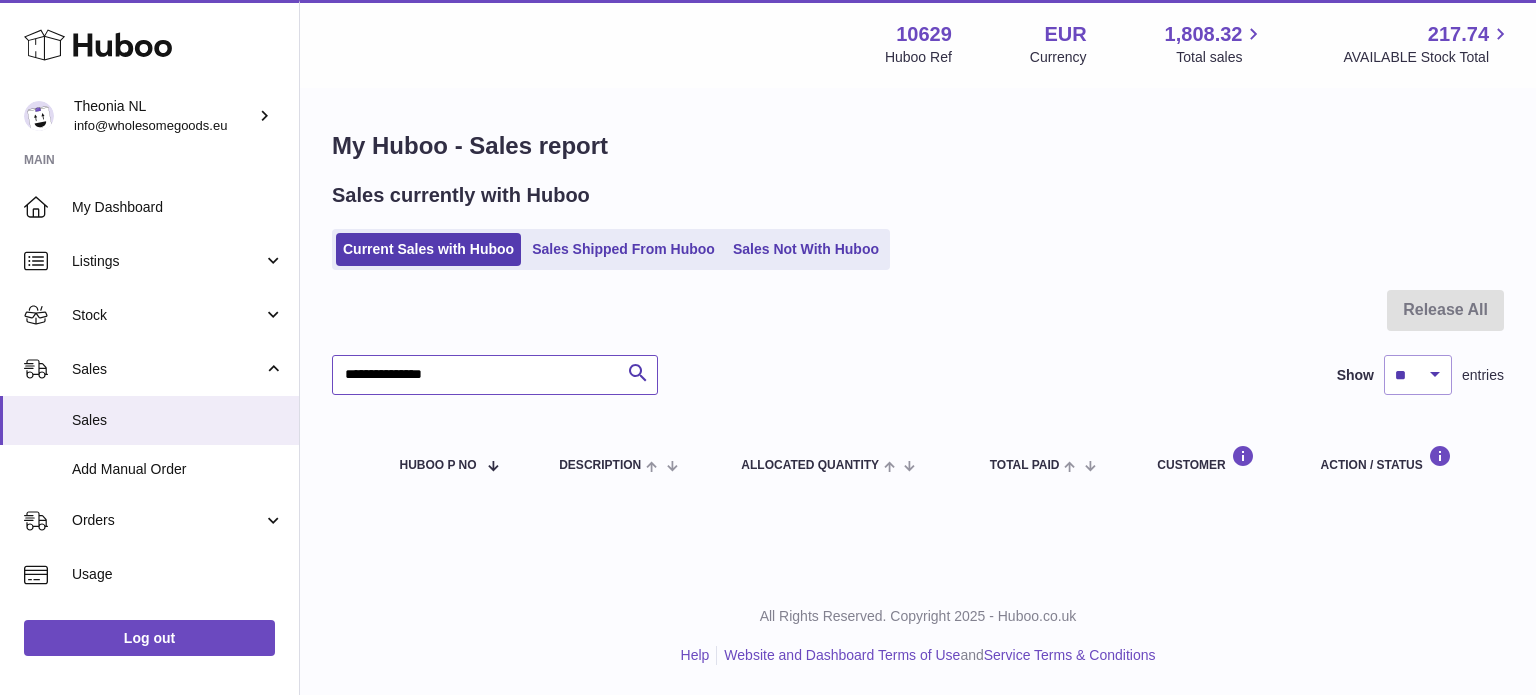 paste 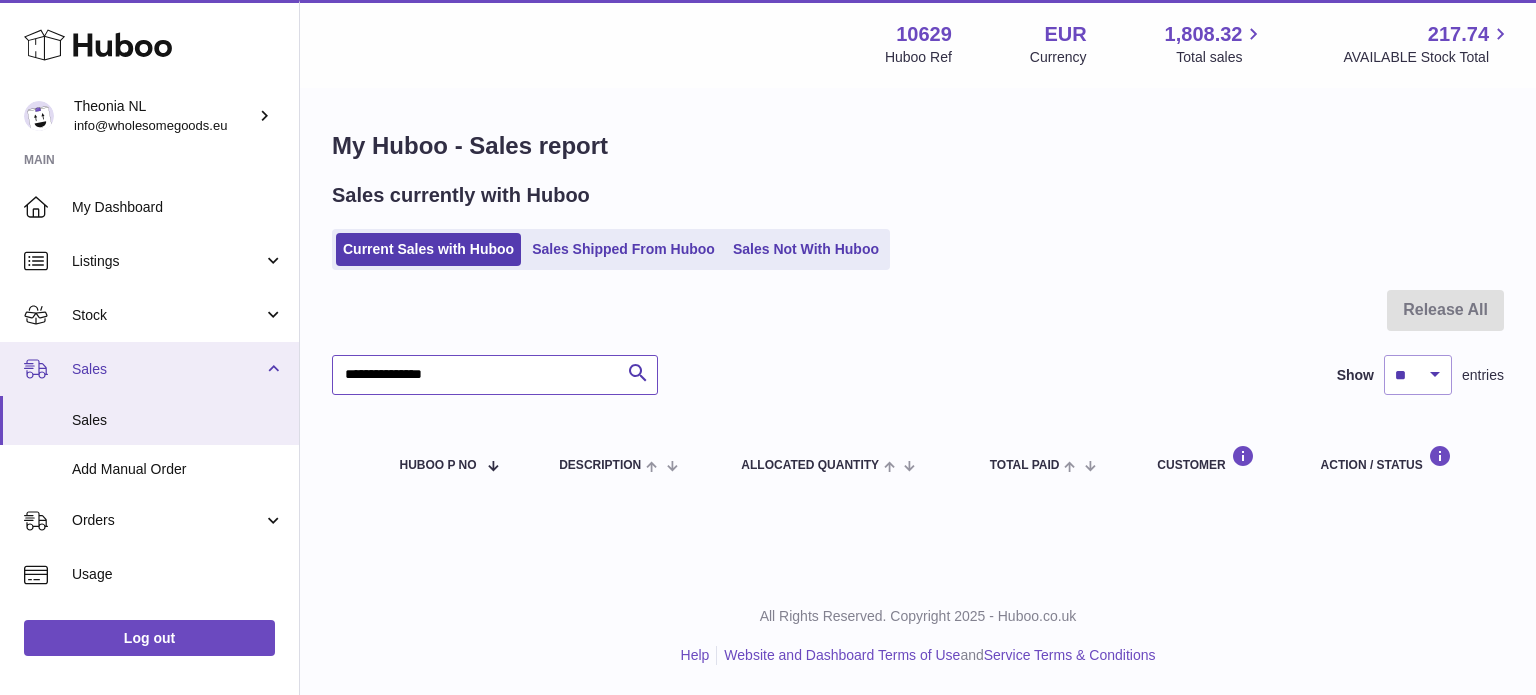 drag, startPoint x: 510, startPoint y: 375, endPoint x: 80, endPoint y: 380, distance: 430.02908 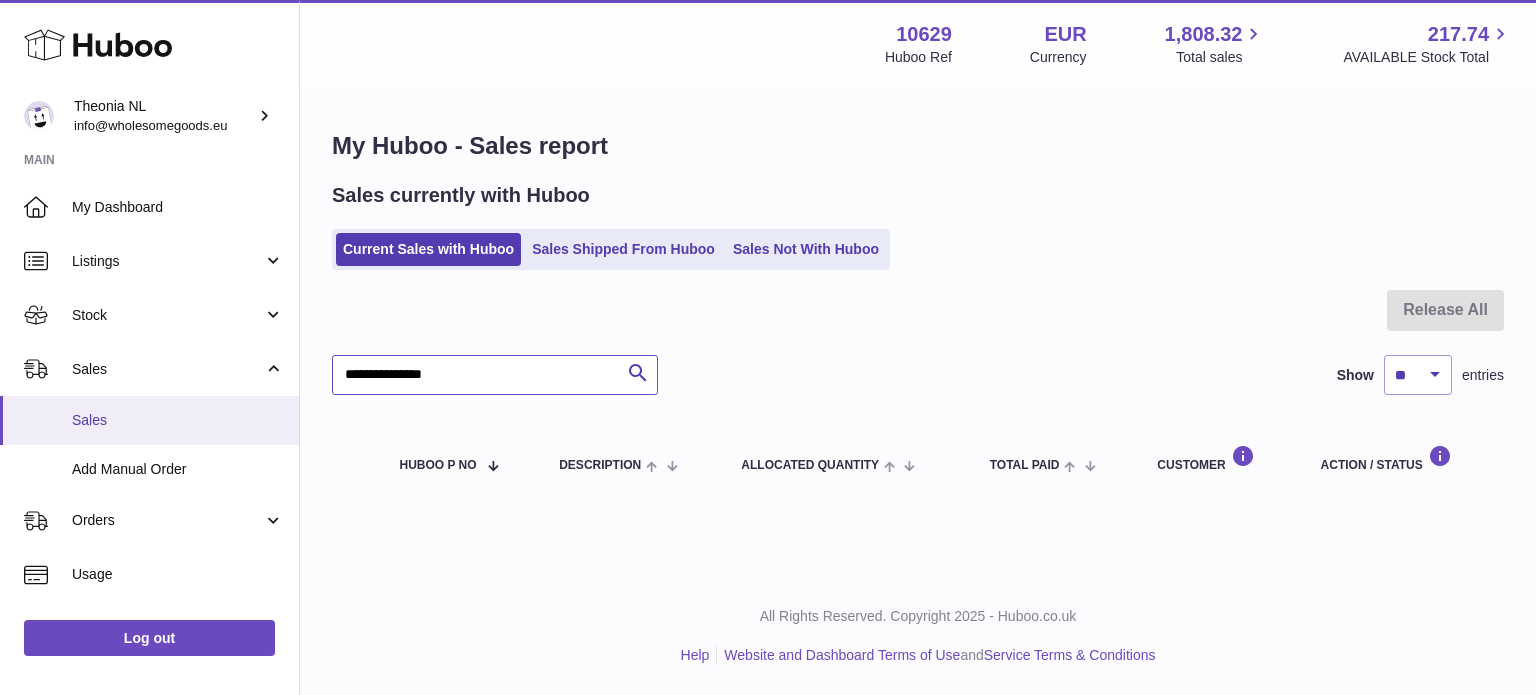 paste 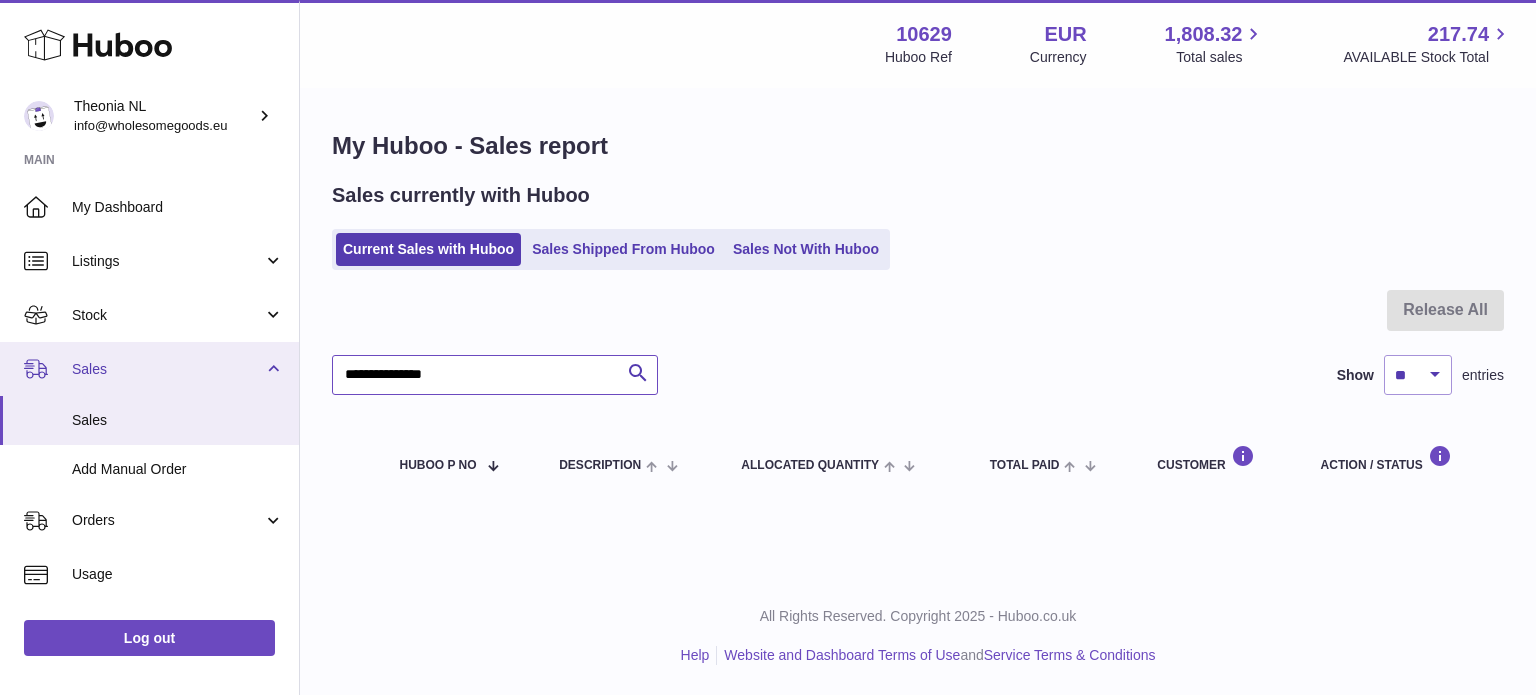 drag, startPoint x: 496, startPoint y: 363, endPoint x: 89, endPoint y: 351, distance: 407.17688 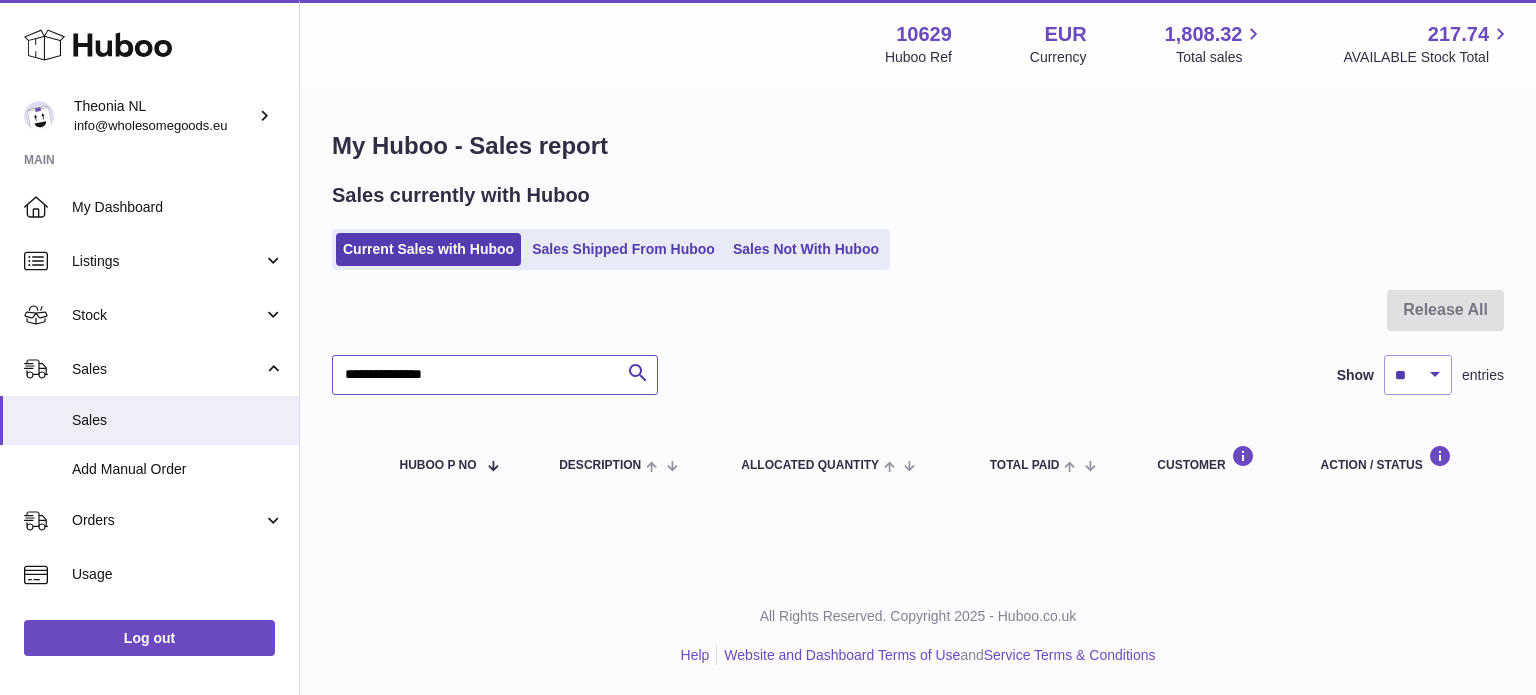paste 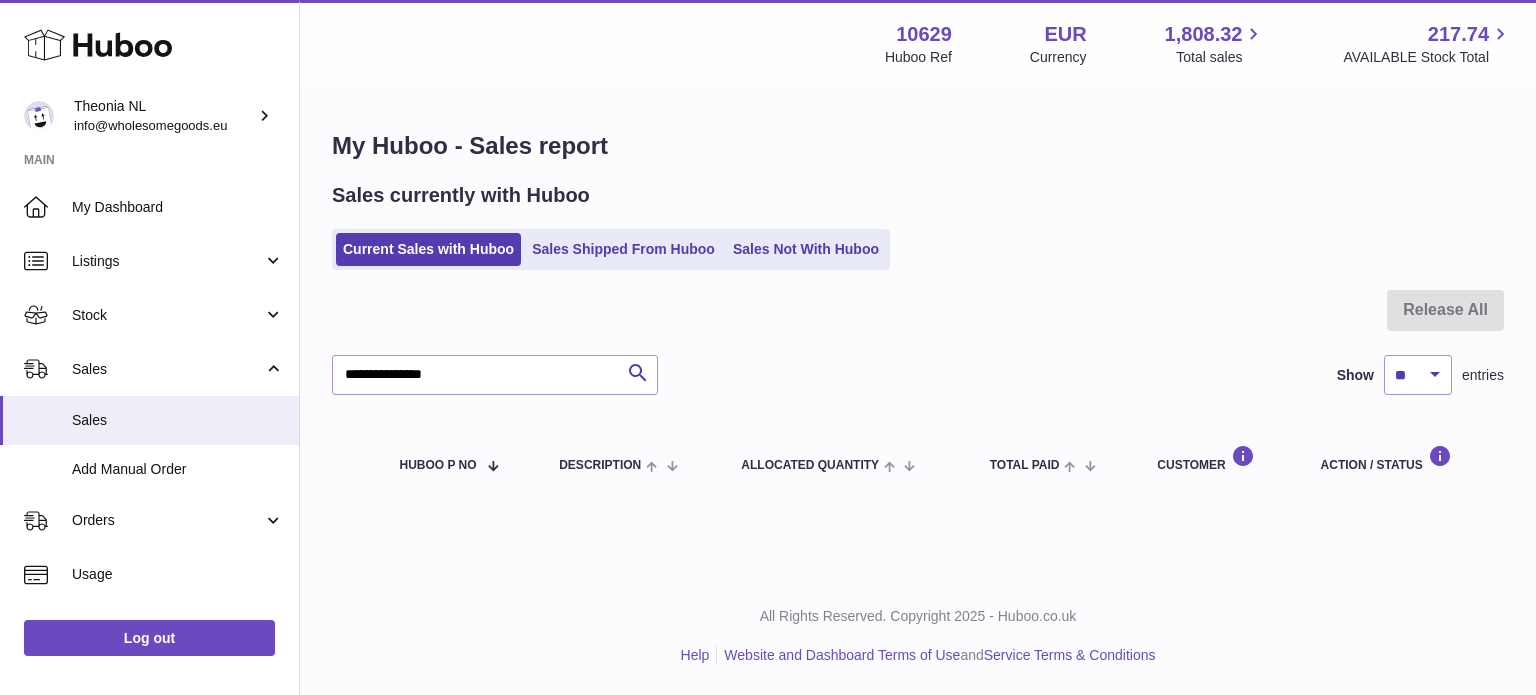 click on "All Rights Reserved. Copyright 2025 - Huboo.co.uk   Help
Website and Dashboard Terms of Use
and
Service Terms & Conditions" at bounding box center [918, 636] 